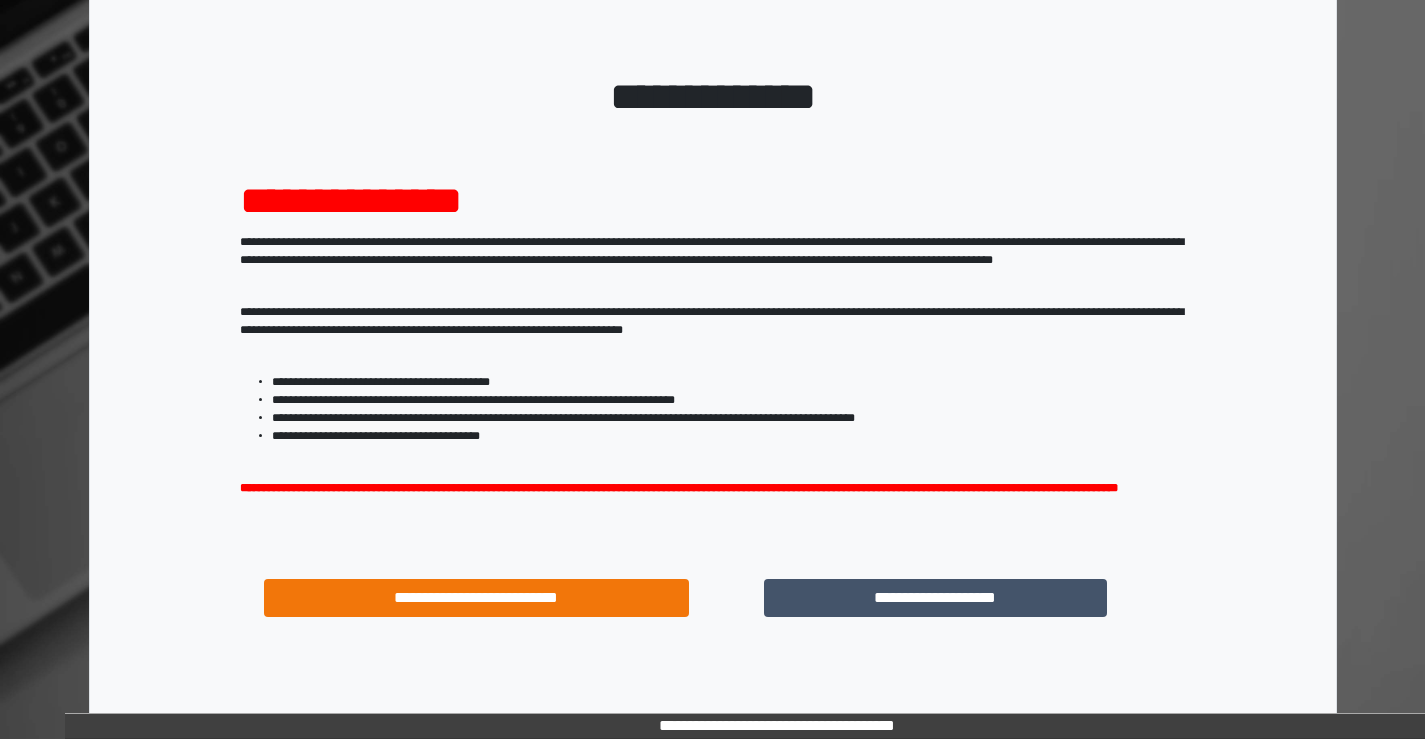 scroll, scrollTop: 171, scrollLeft: 0, axis: vertical 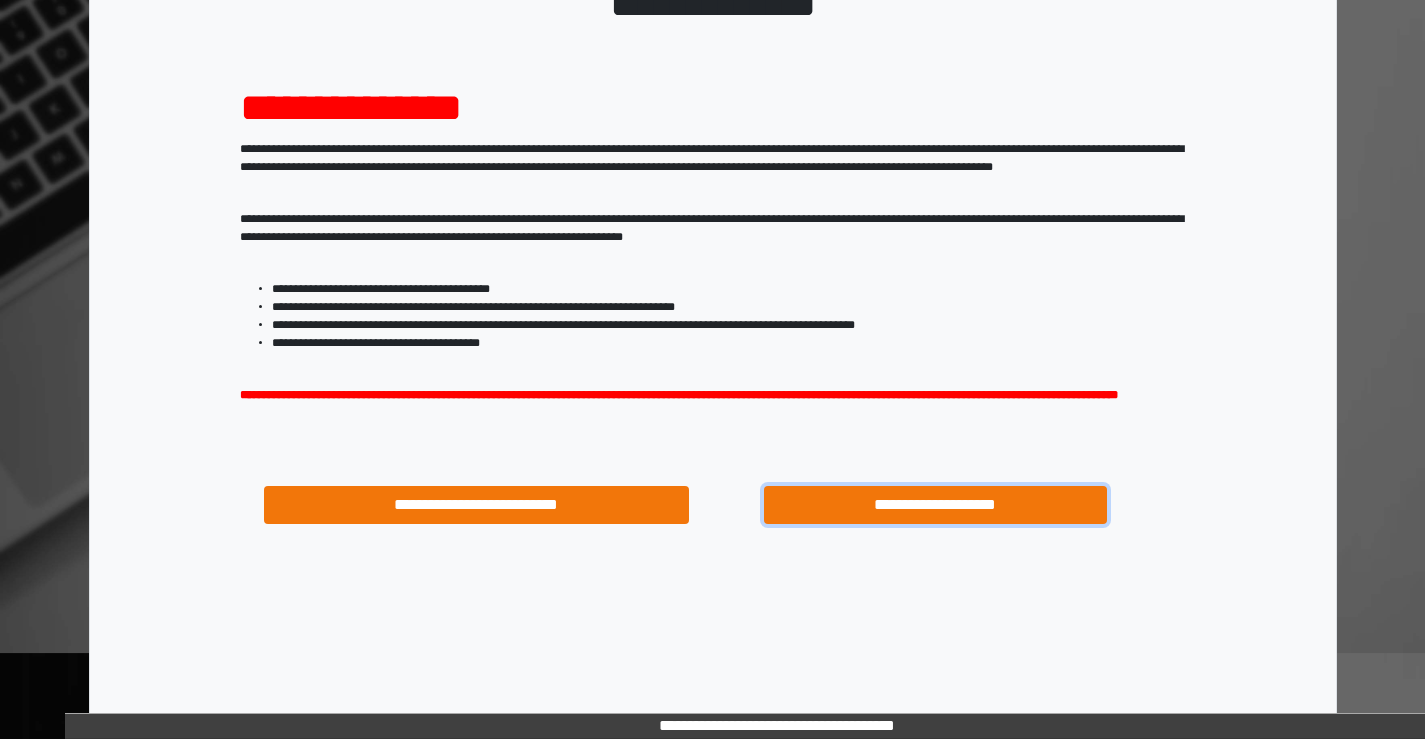 click on "**********" at bounding box center [936, 505] 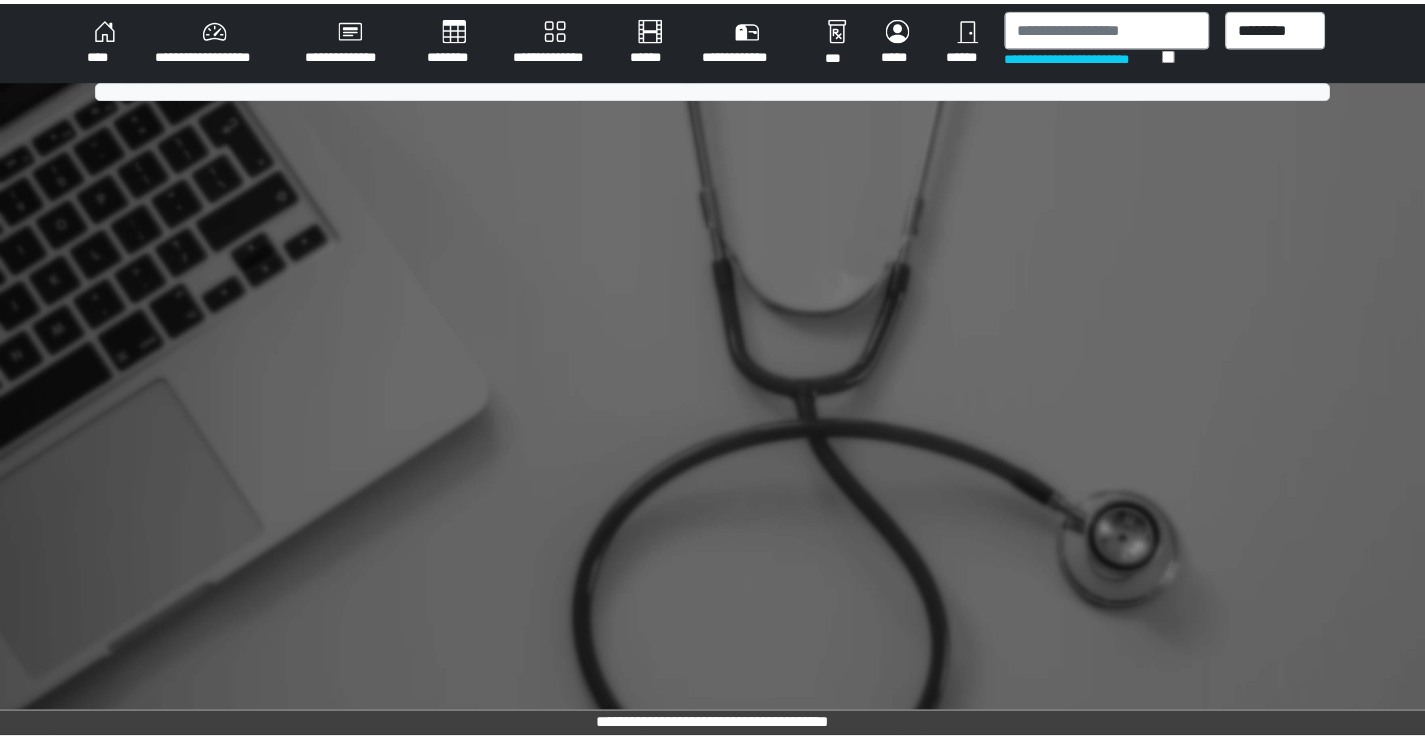 scroll, scrollTop: 0, scrollLeft: 0, axis: both 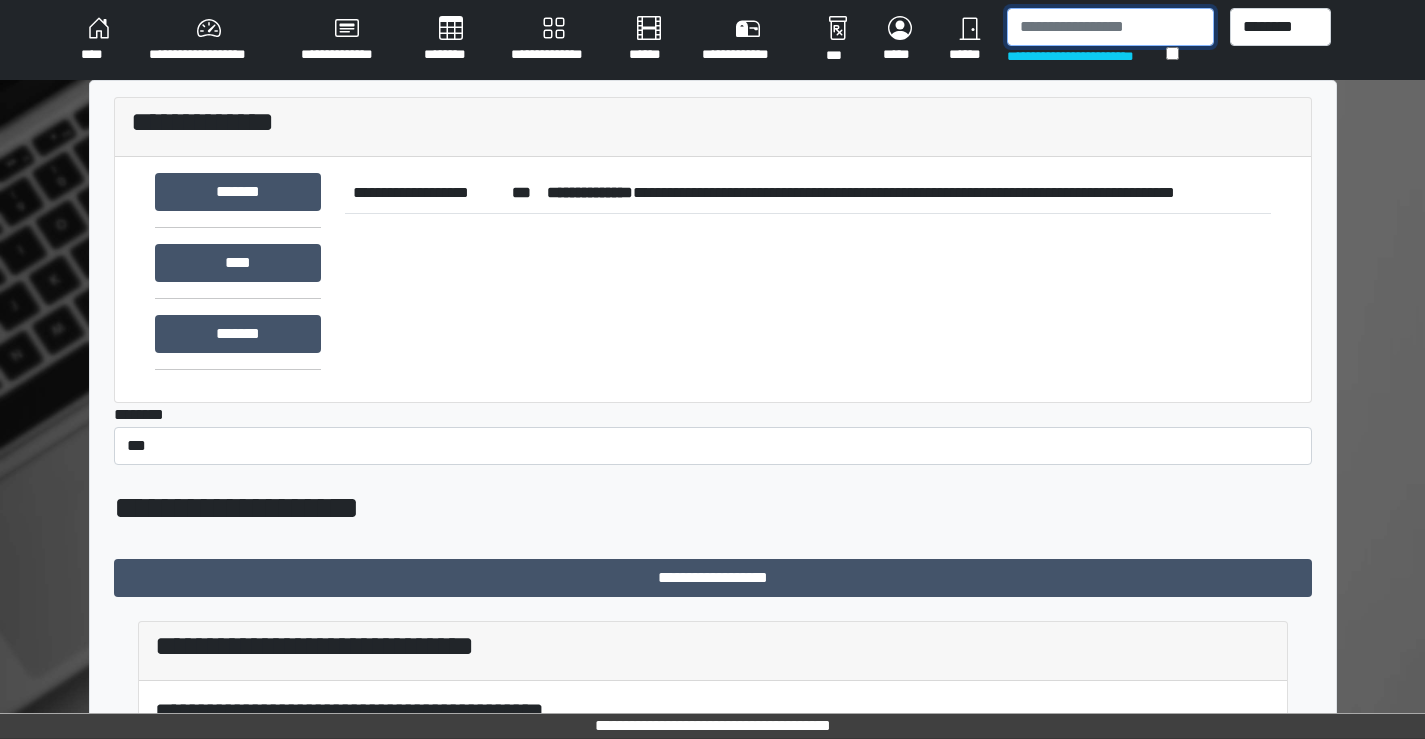 click at bounding box center (1110, 27) 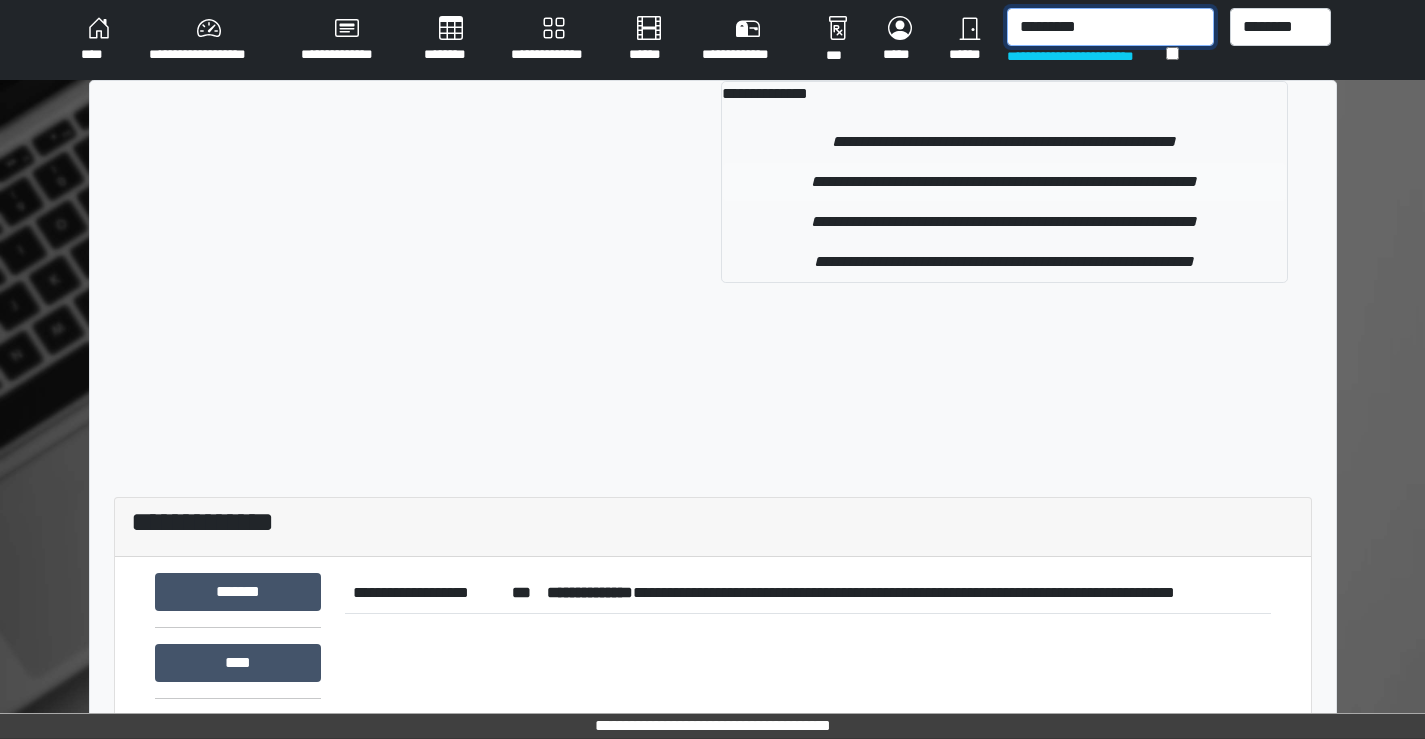 type on "*********" 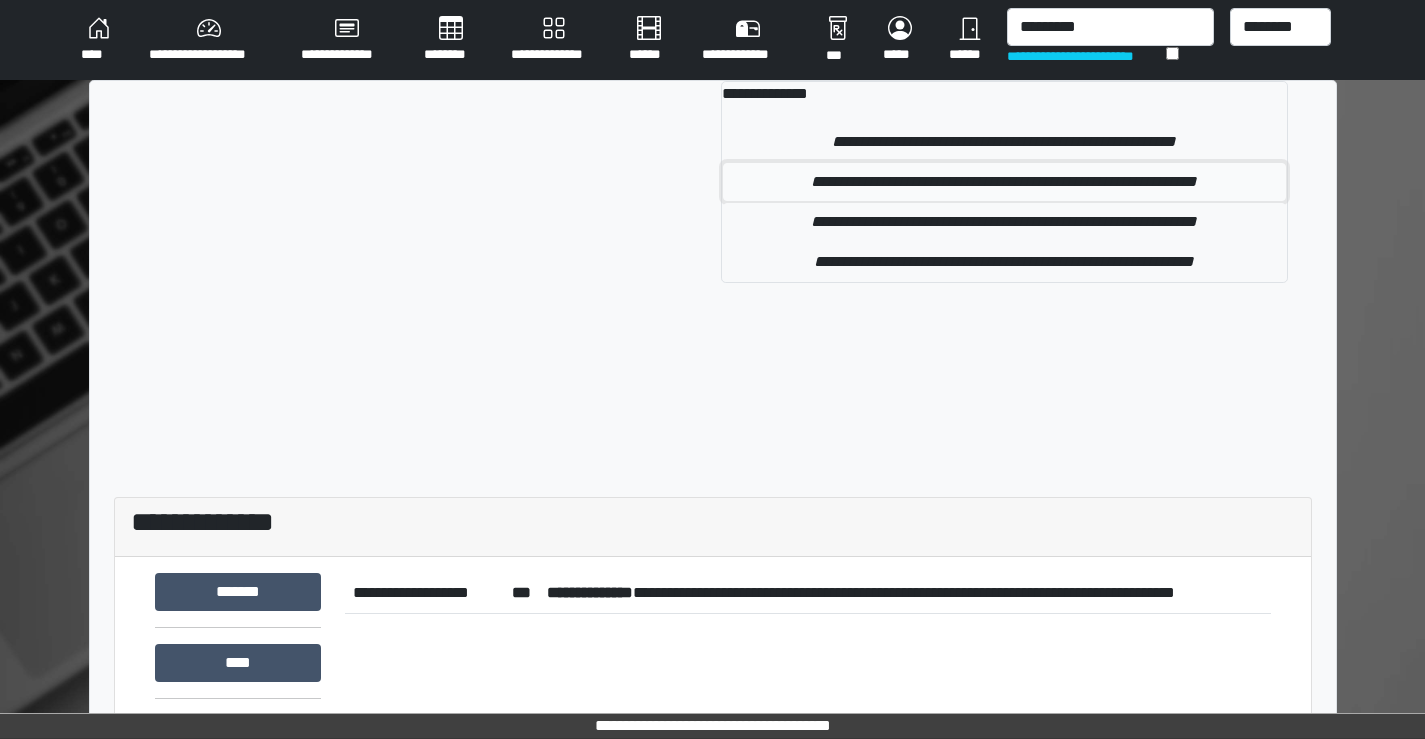 click on "**********" at bounding box center (1004, 182) 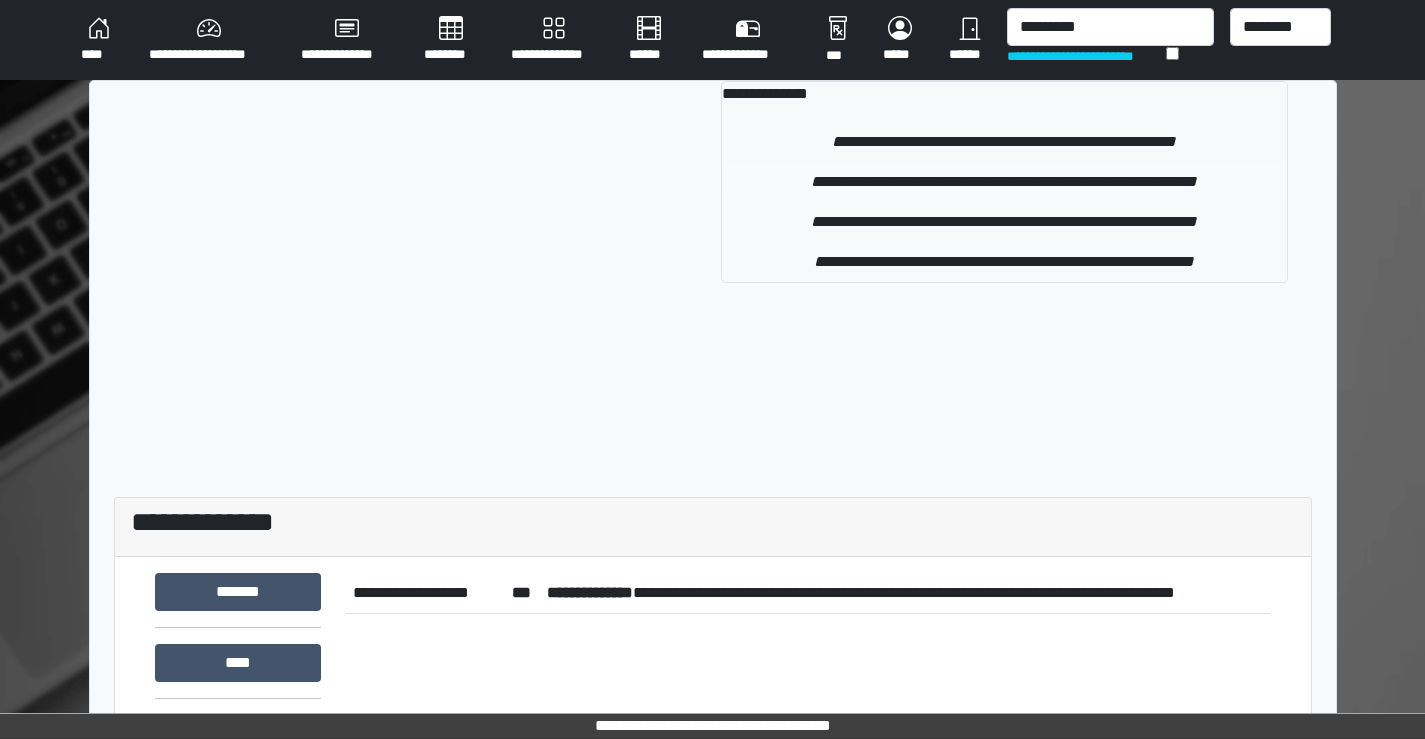 type 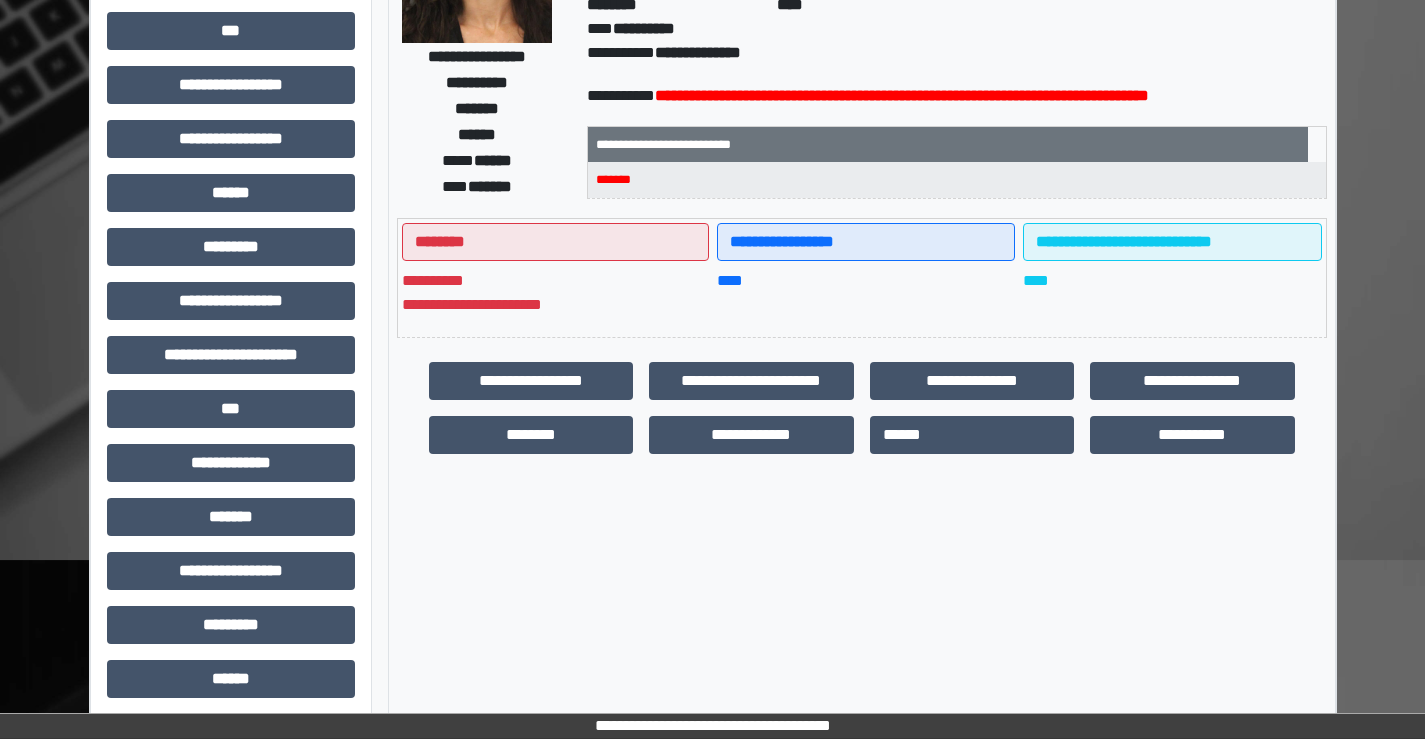scroll, scrollTop: 300, scrollLeft: 0, axis: vertical 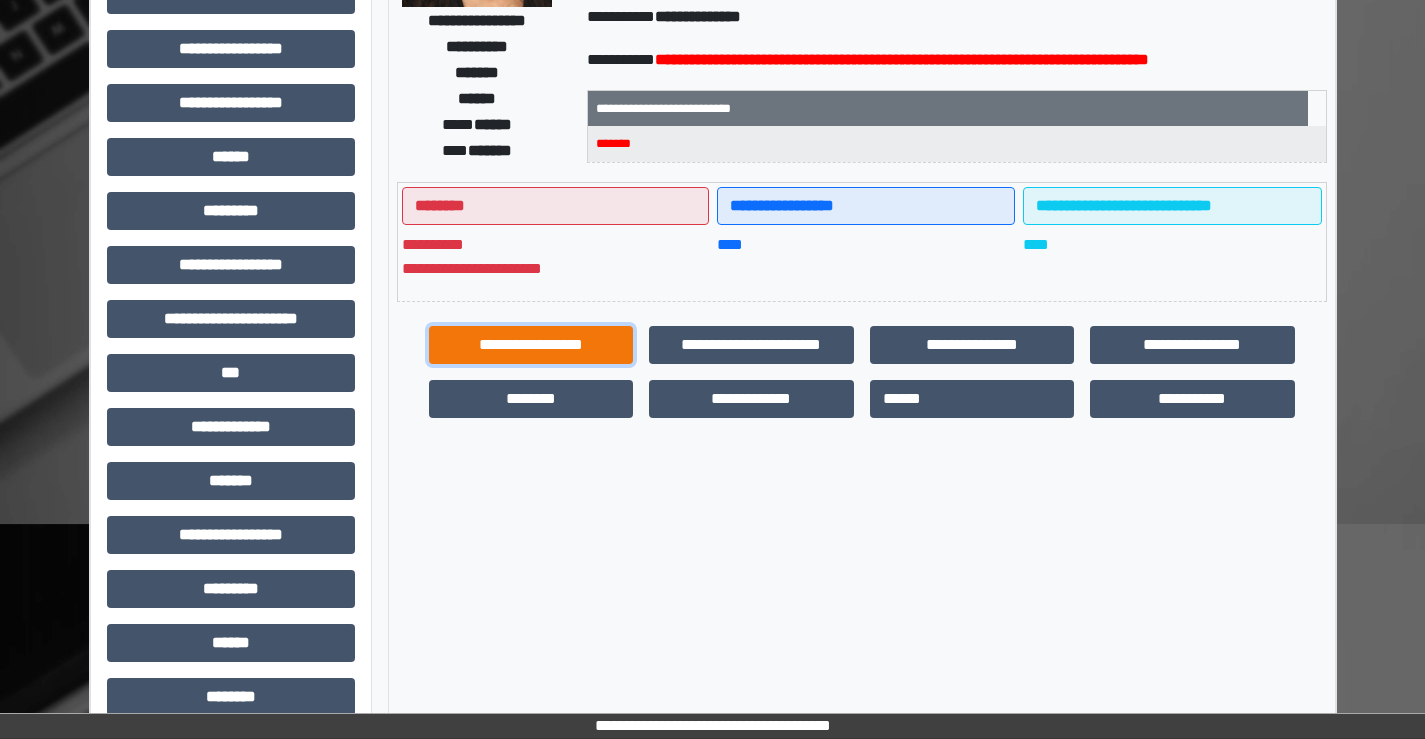 click on "**********" at bounding box center (531, 345) 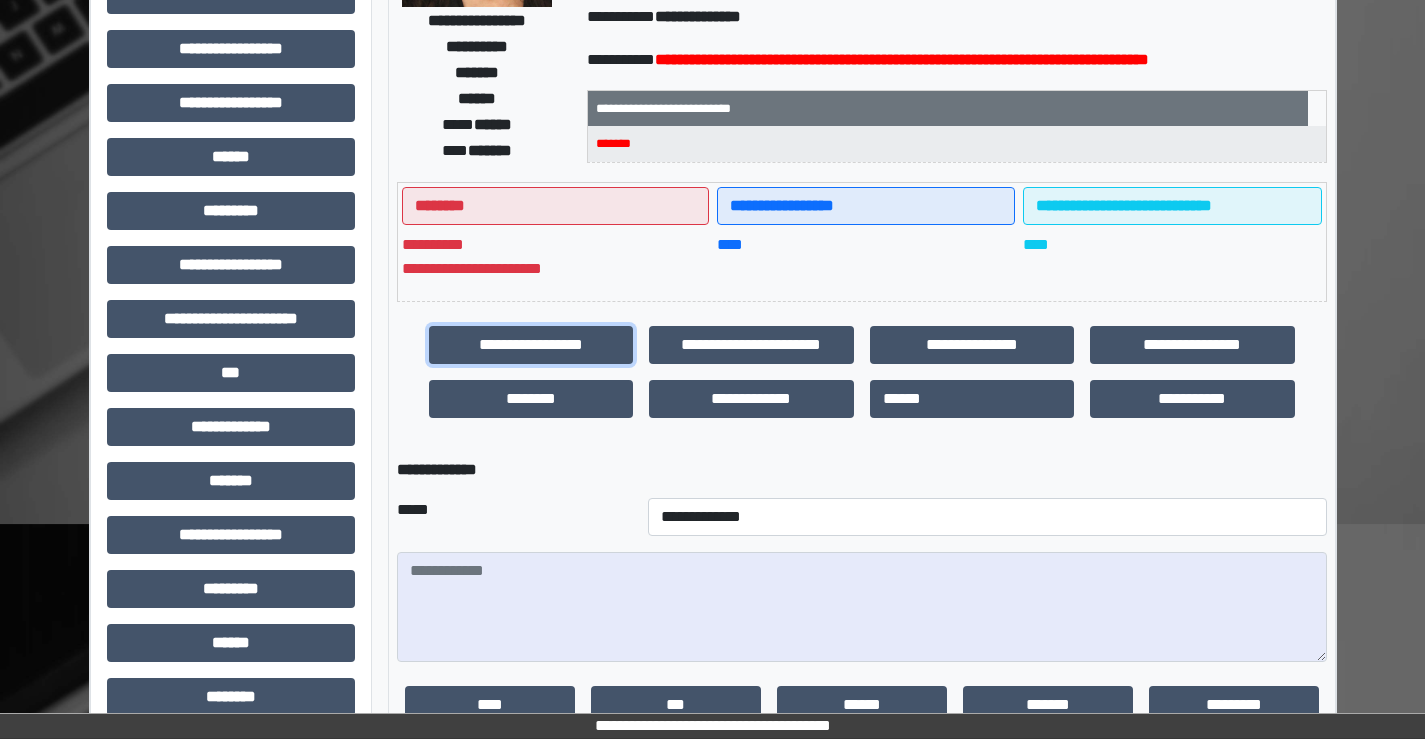 scroll, scrollTop: 400, scrollLeft: 0, axis: vertical 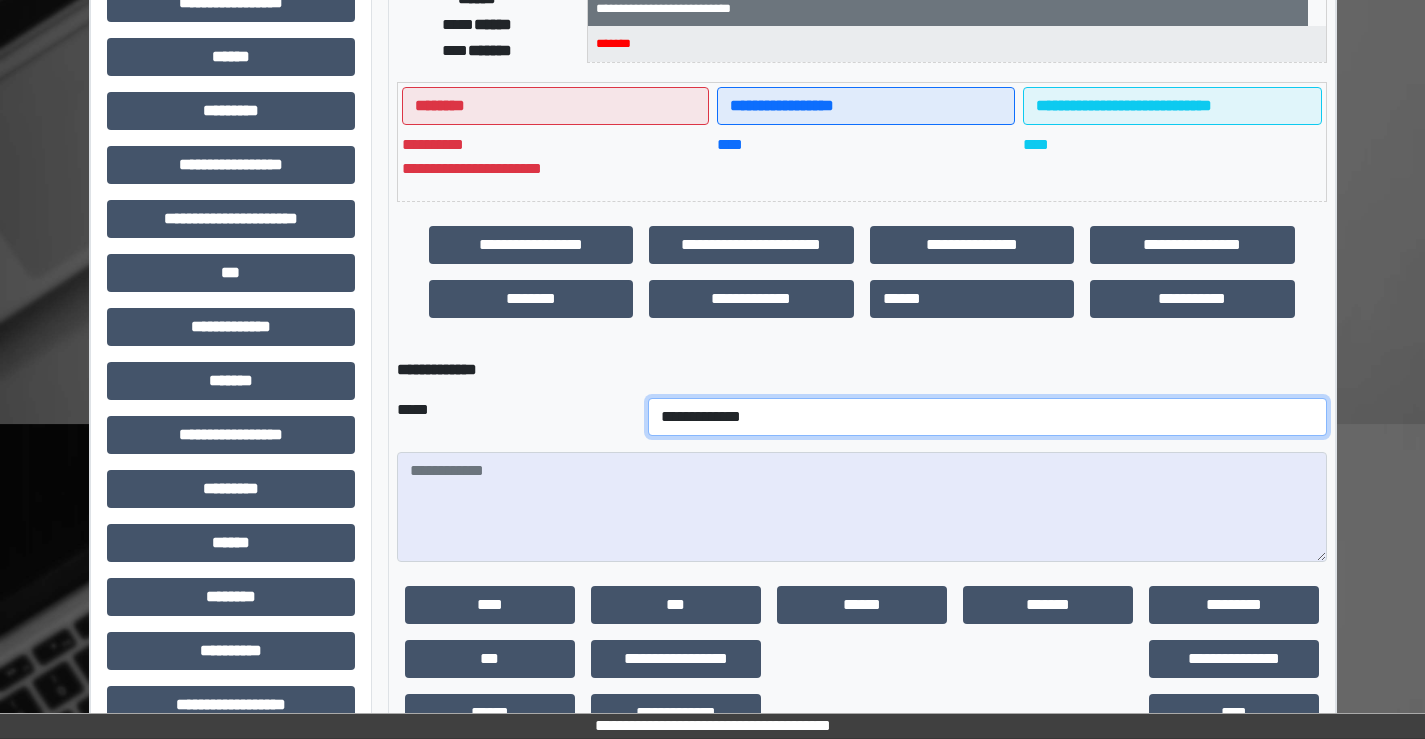 click on "**********" at bounding box center [987, 417] 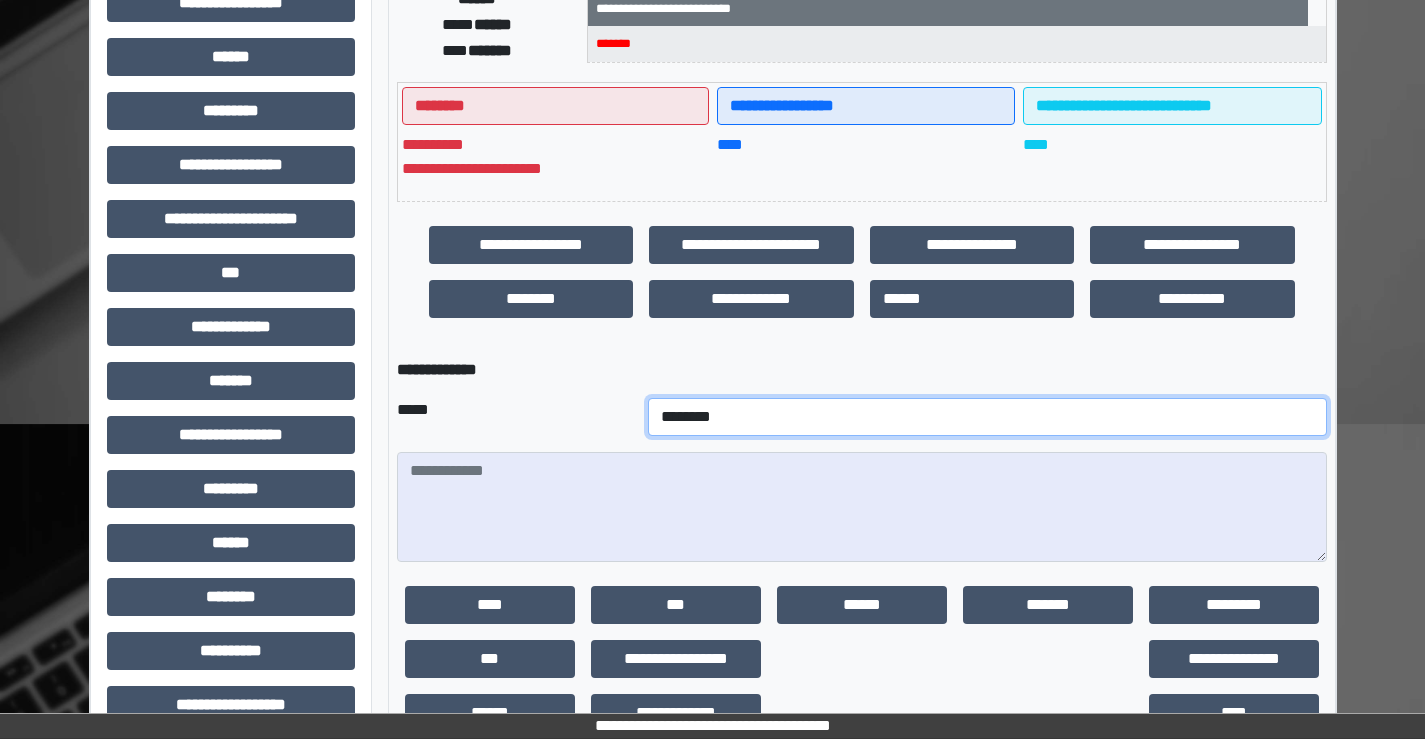 click on "**********" at bounding box center (987, 417) 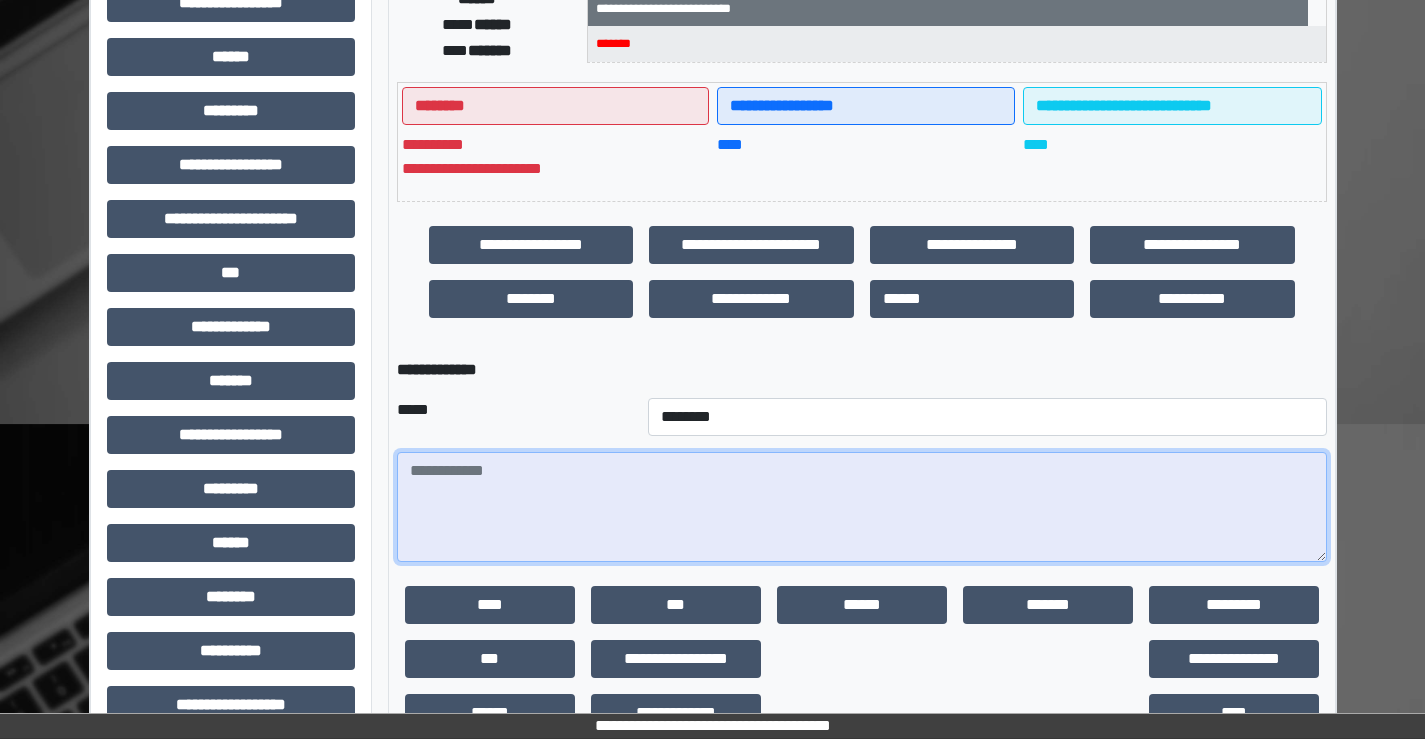 click at bounding box center [862, 507] 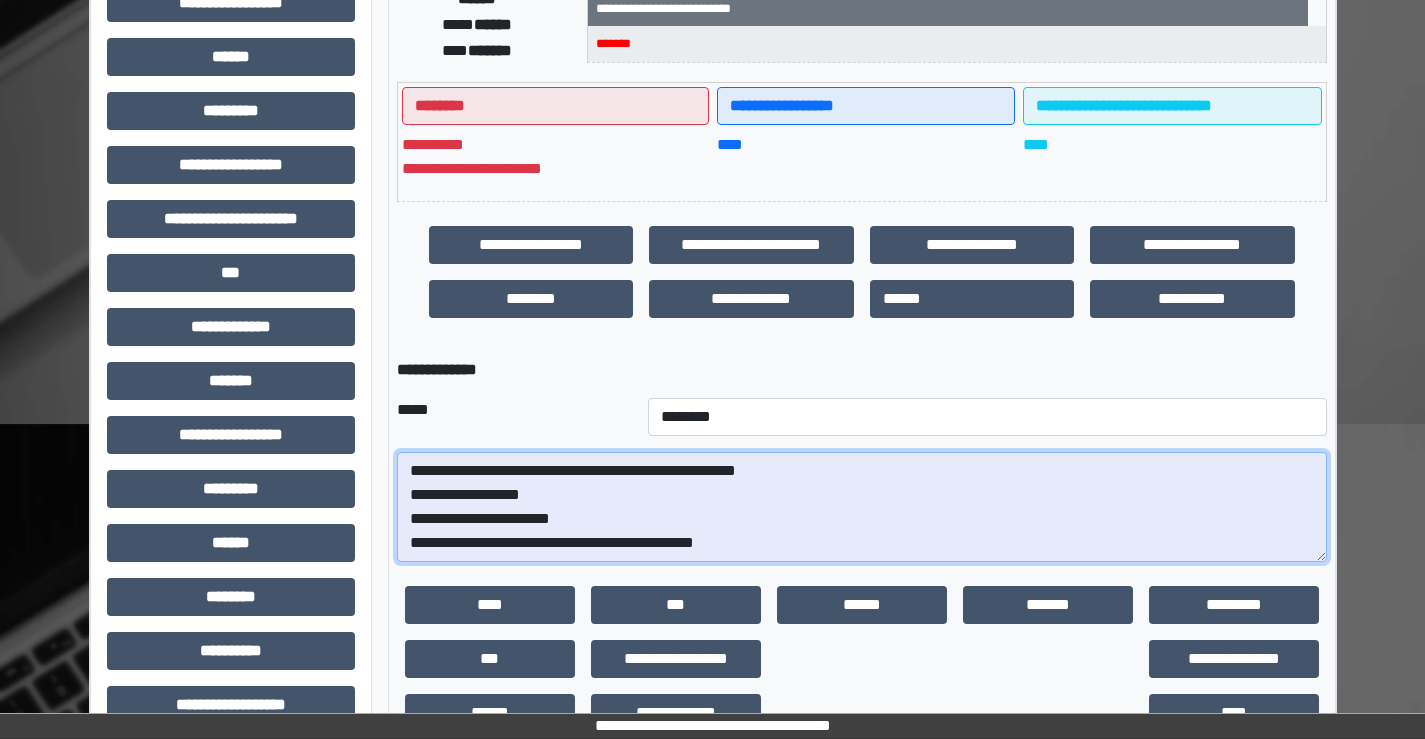 scroll, scrollTop: 16, scrollLeft: 0, axis: vertical 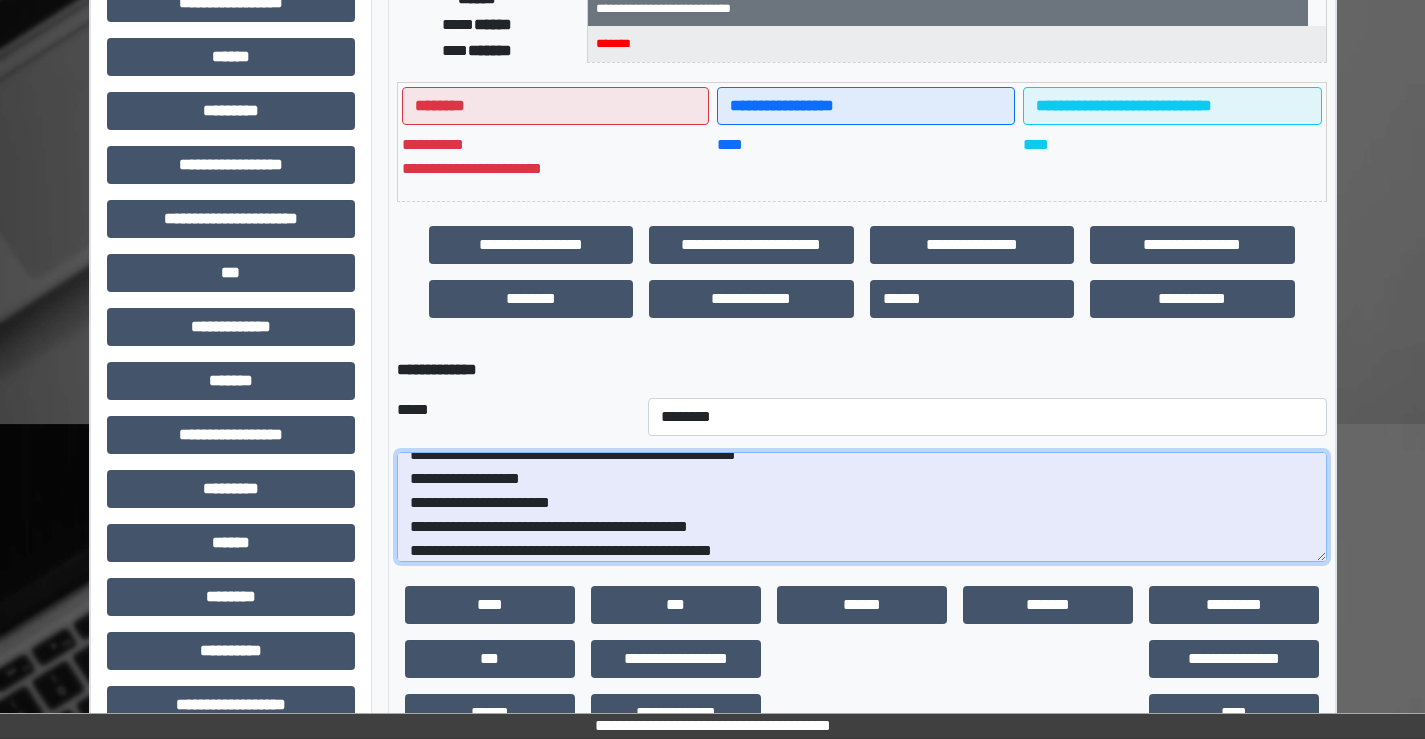 click on "**********" at bounding box center [862, 507] 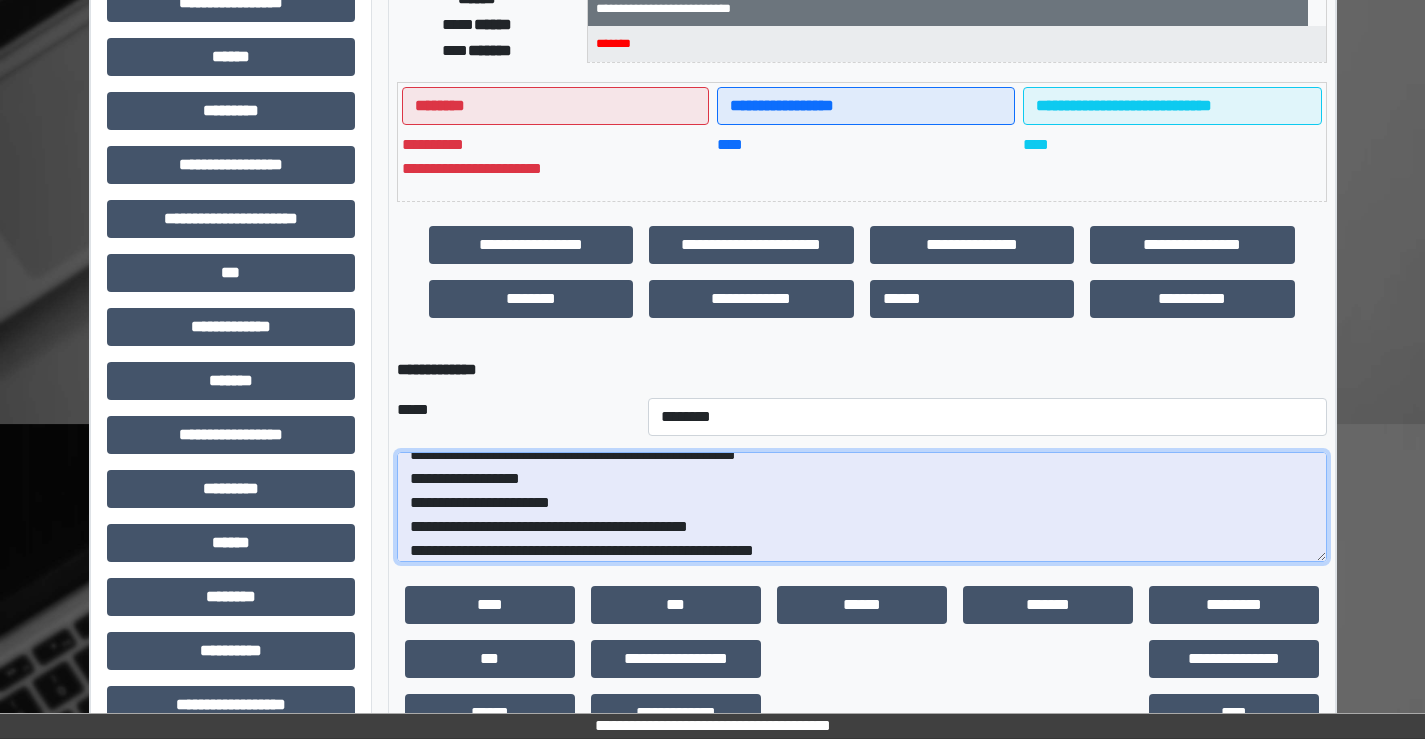 click on "**********" at bounding box center [862, 507] 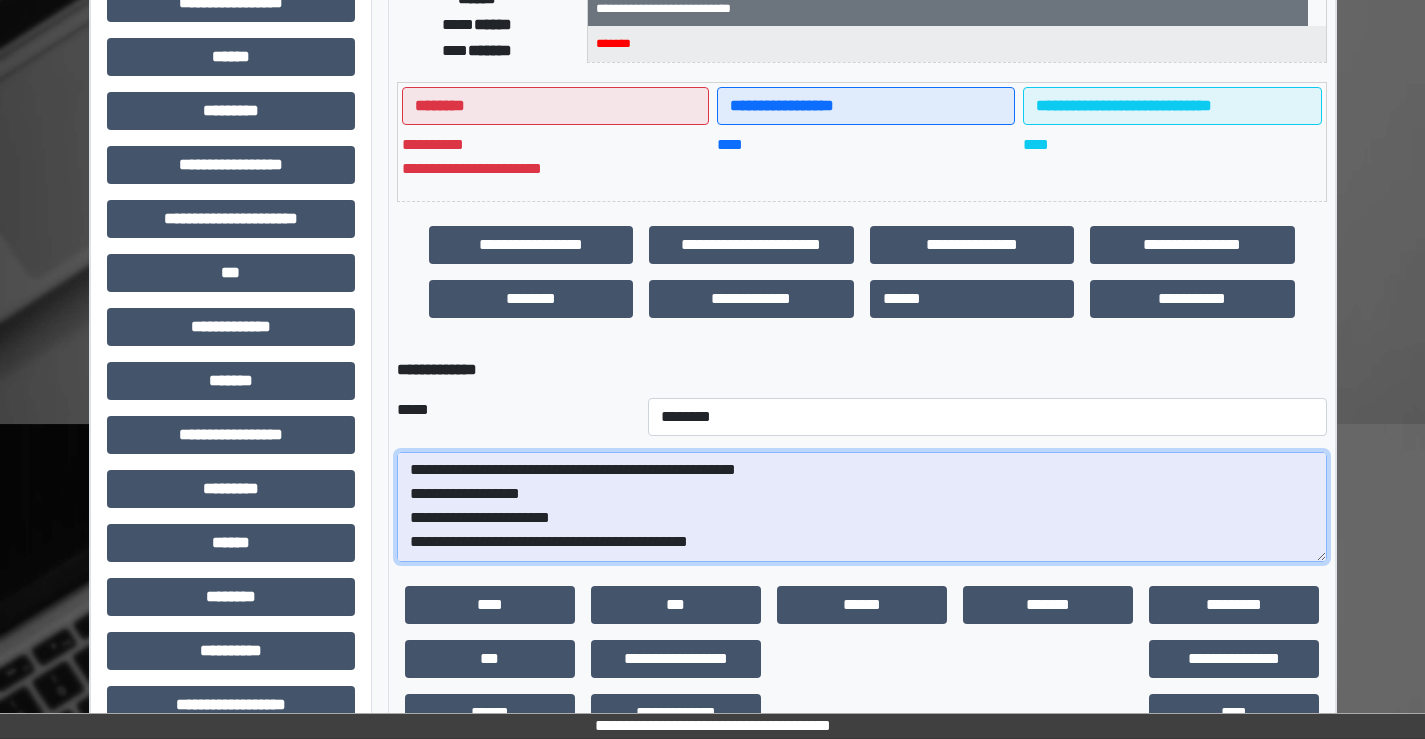 scroll, scrollTop: 0, scrollLeft: 0, axis: both 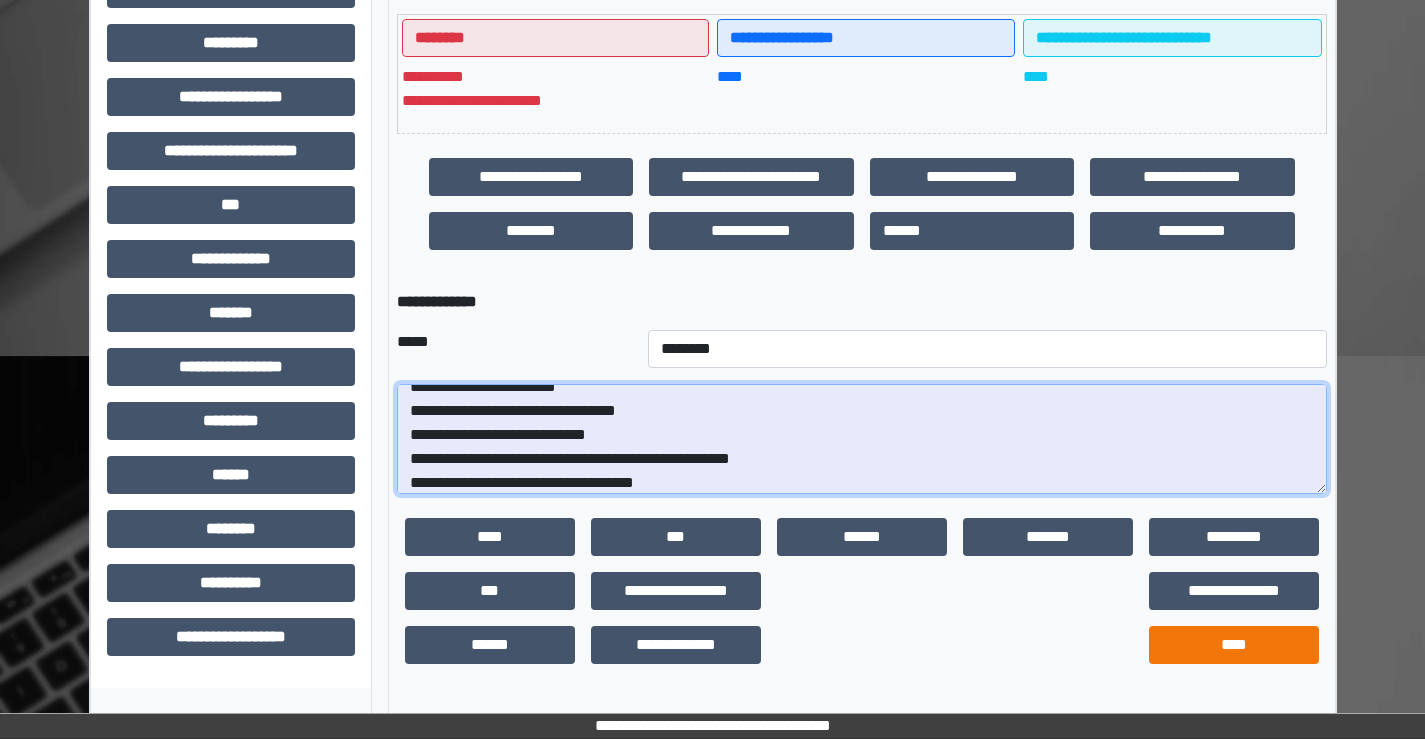 type on "**********" 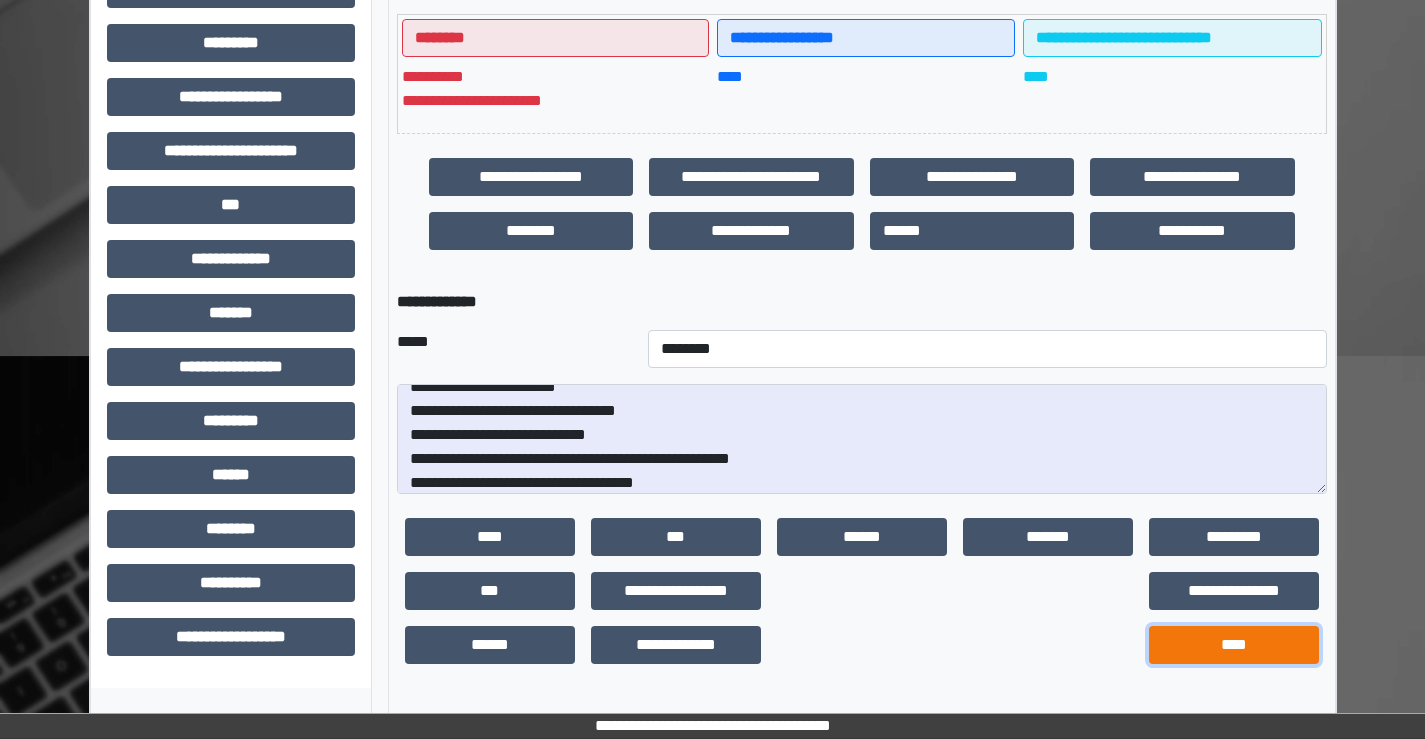 click on "****" at bounding box center (1234, 645) 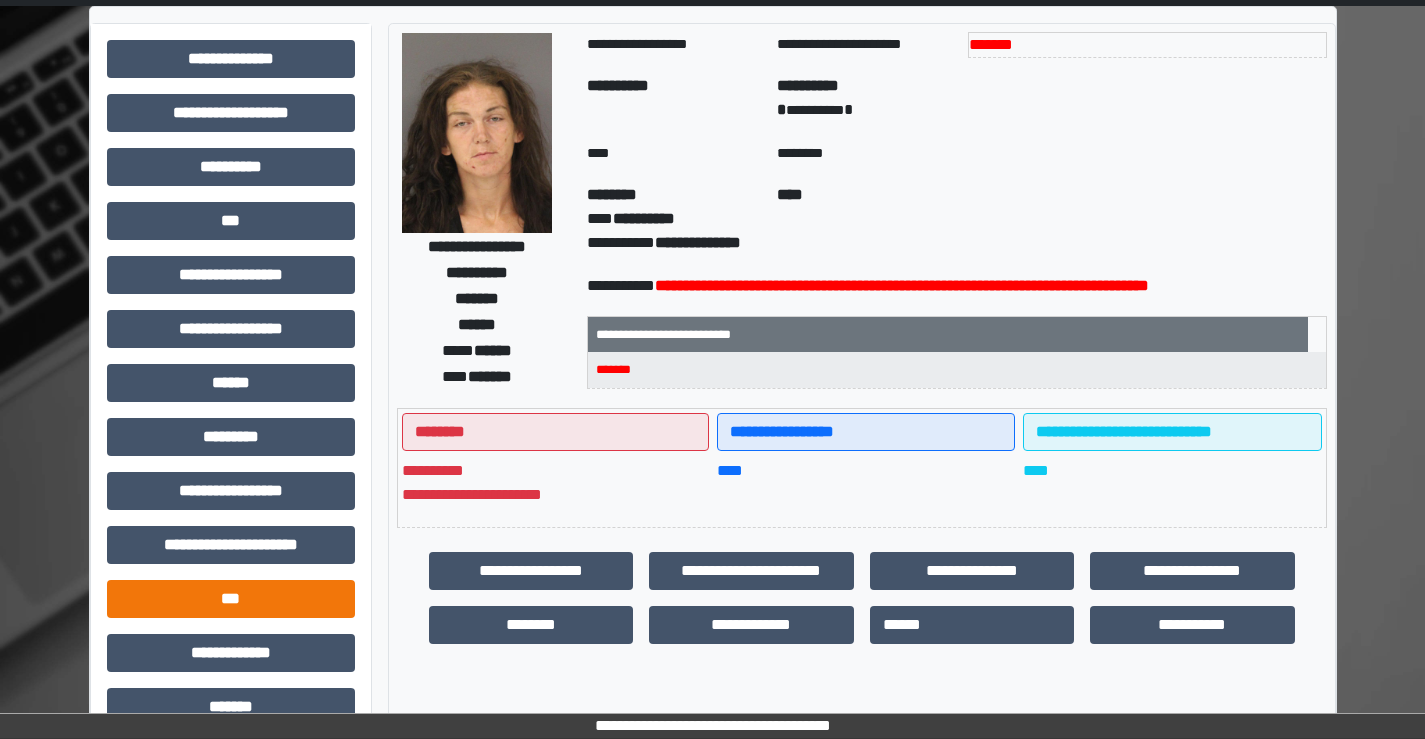 scroll, scrollTop: 0, scrollLeft: 0, axis: both 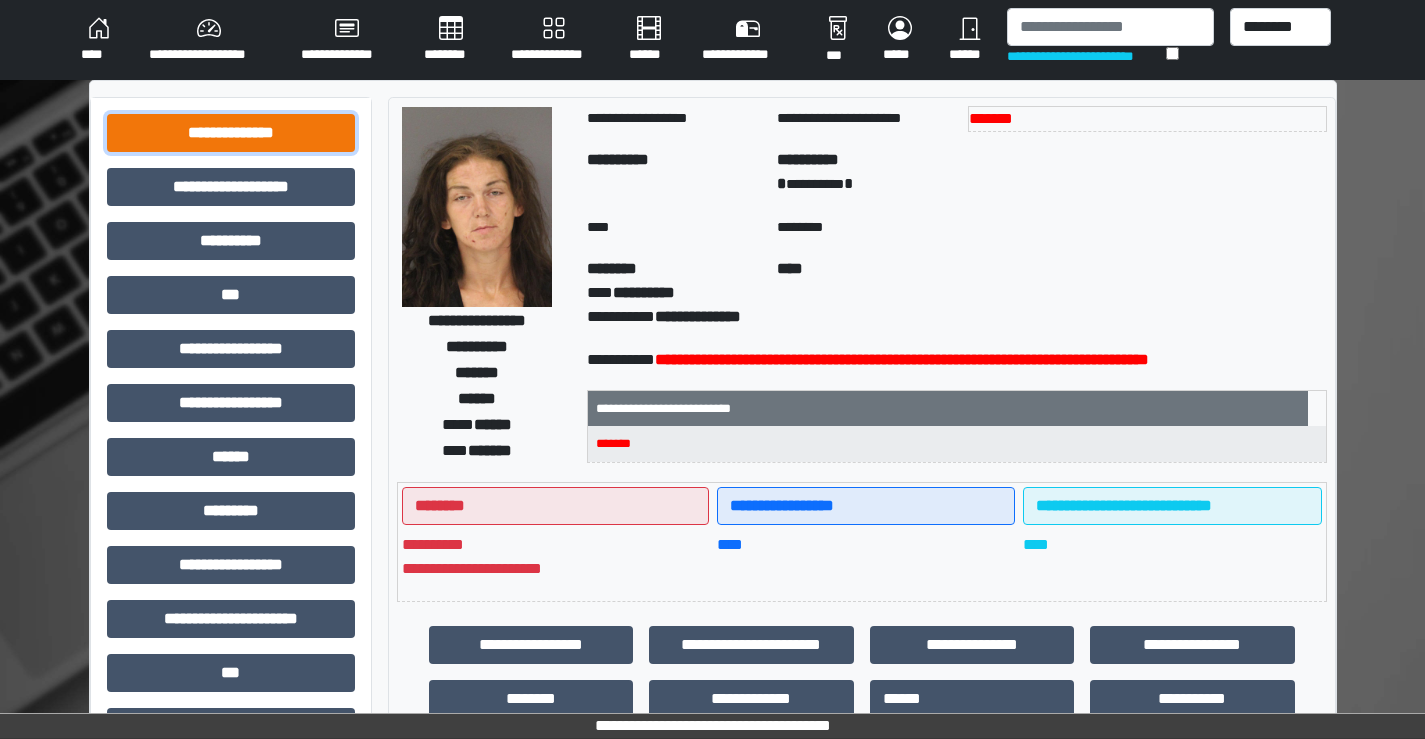 click on "**********" at bounding box center (231, 133) 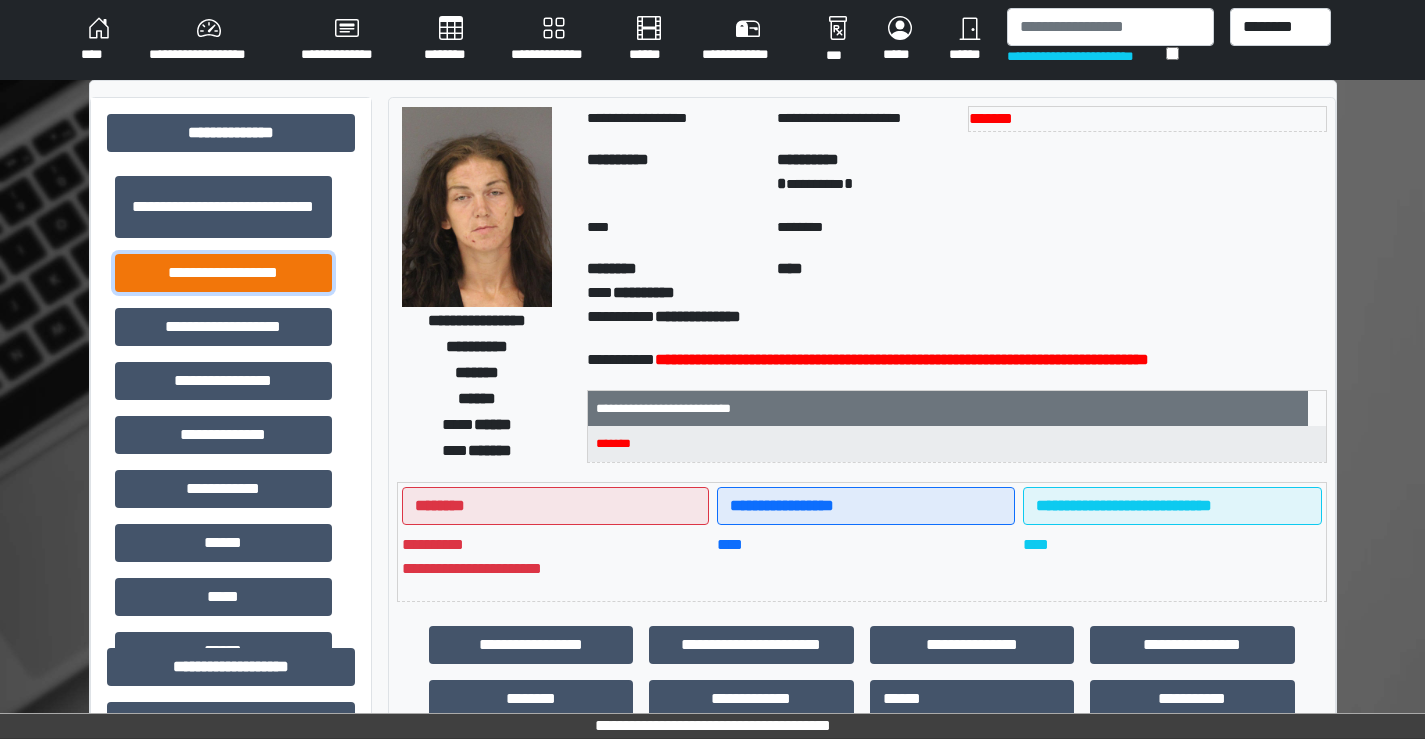 click on "**********" at bounding box center [223, 273] 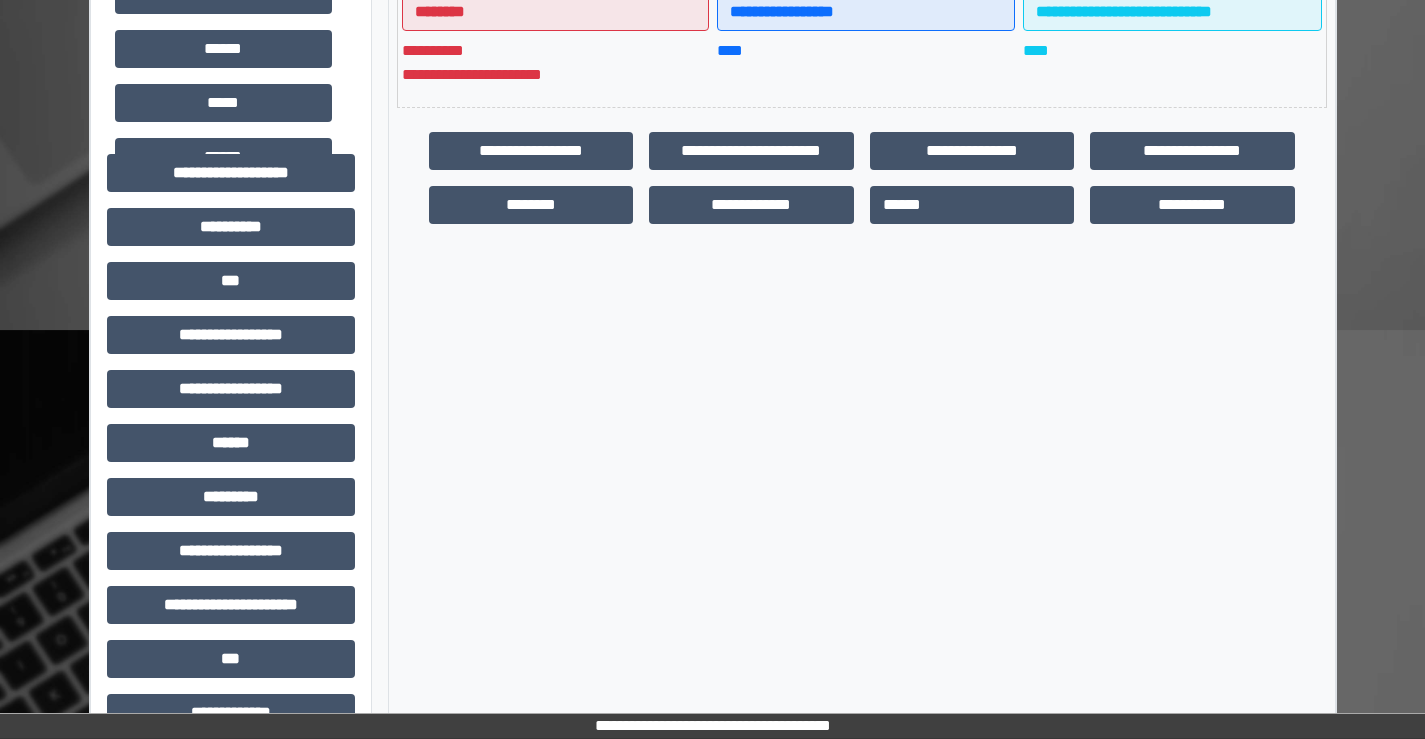 scroll, scrollTop: 500, scrollLeft: 0, axis: vertical 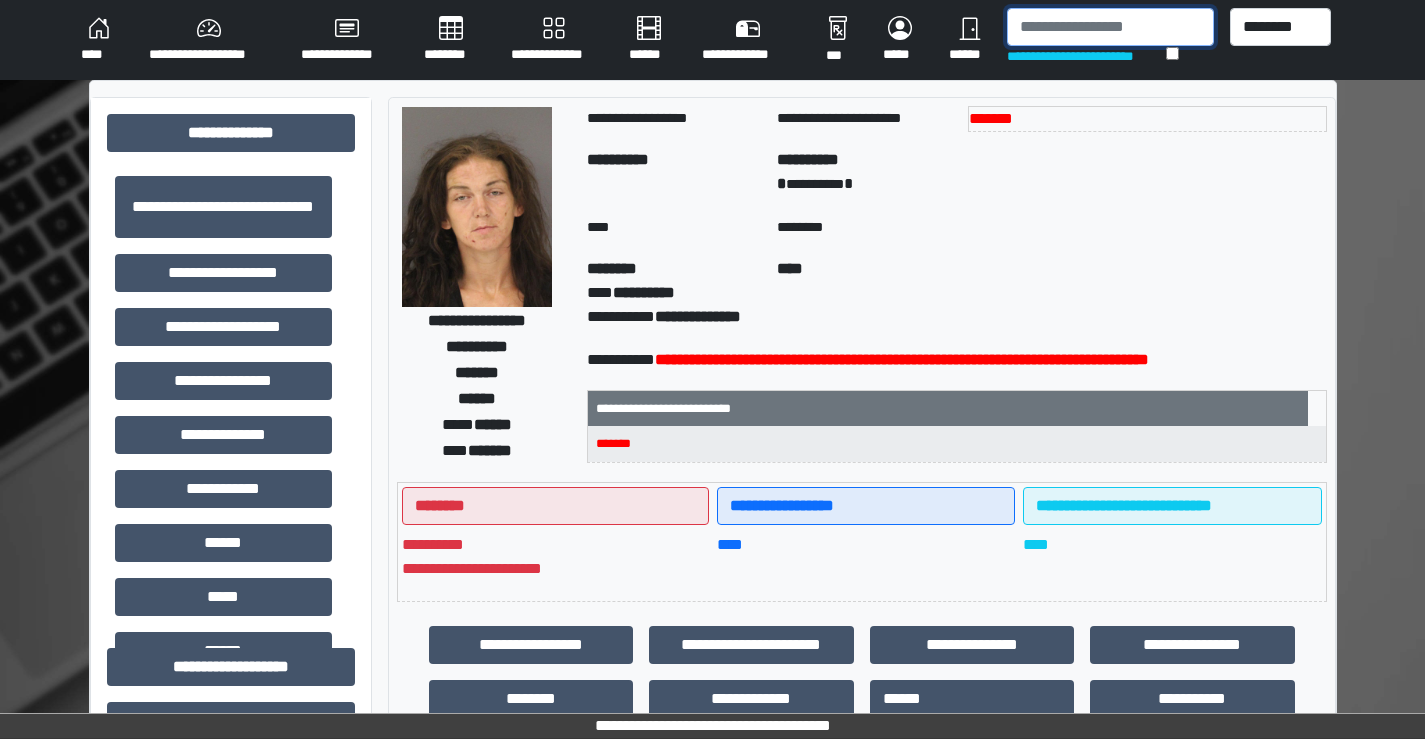 click at bounding box center (1110, 27) 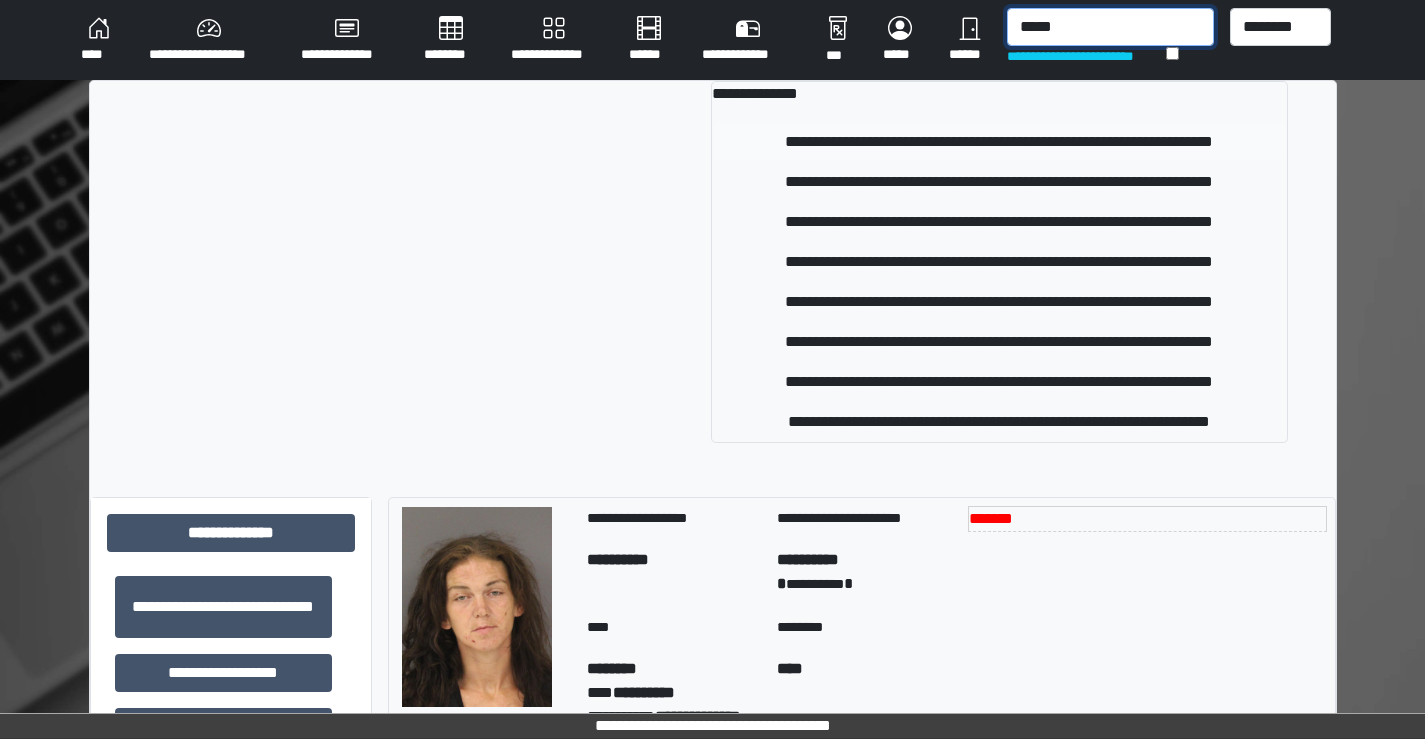 type on "*****" 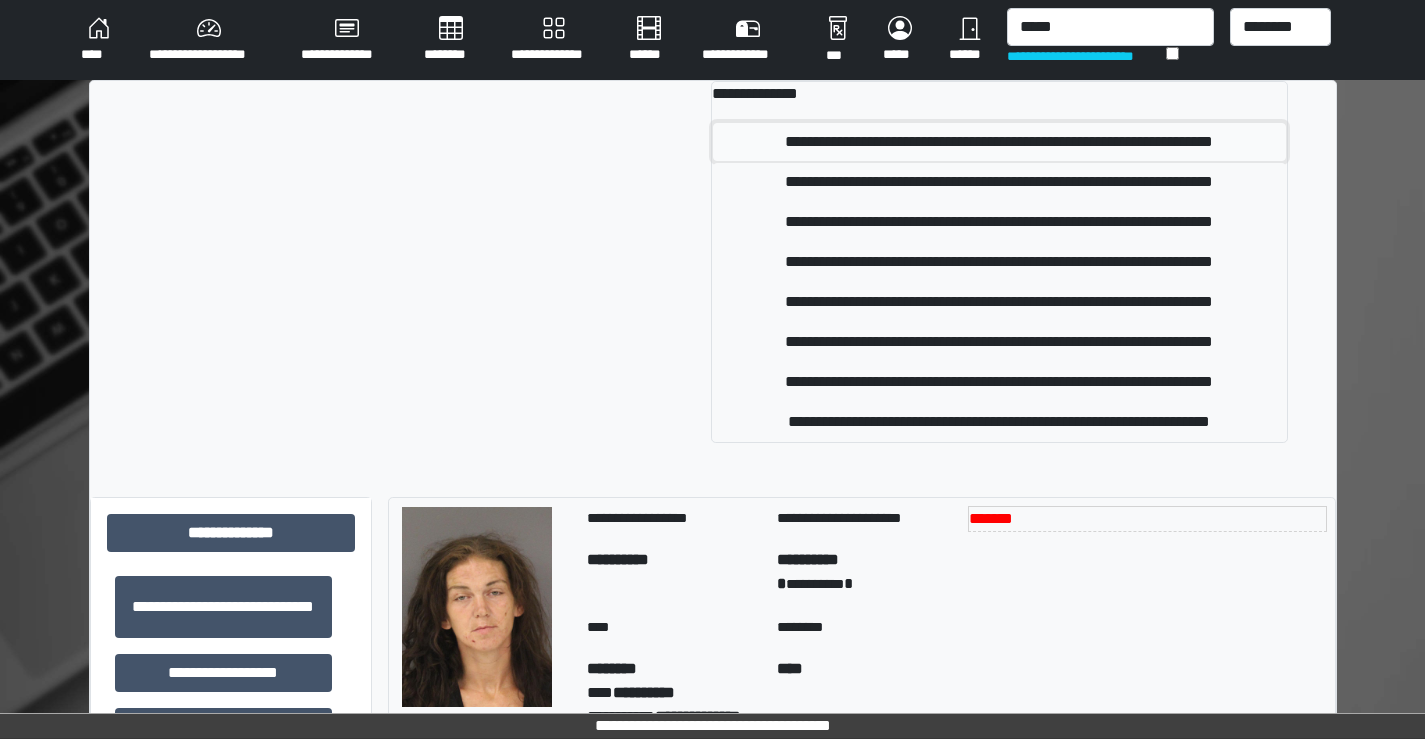 click on "**********" at bounding box center (999, 142) 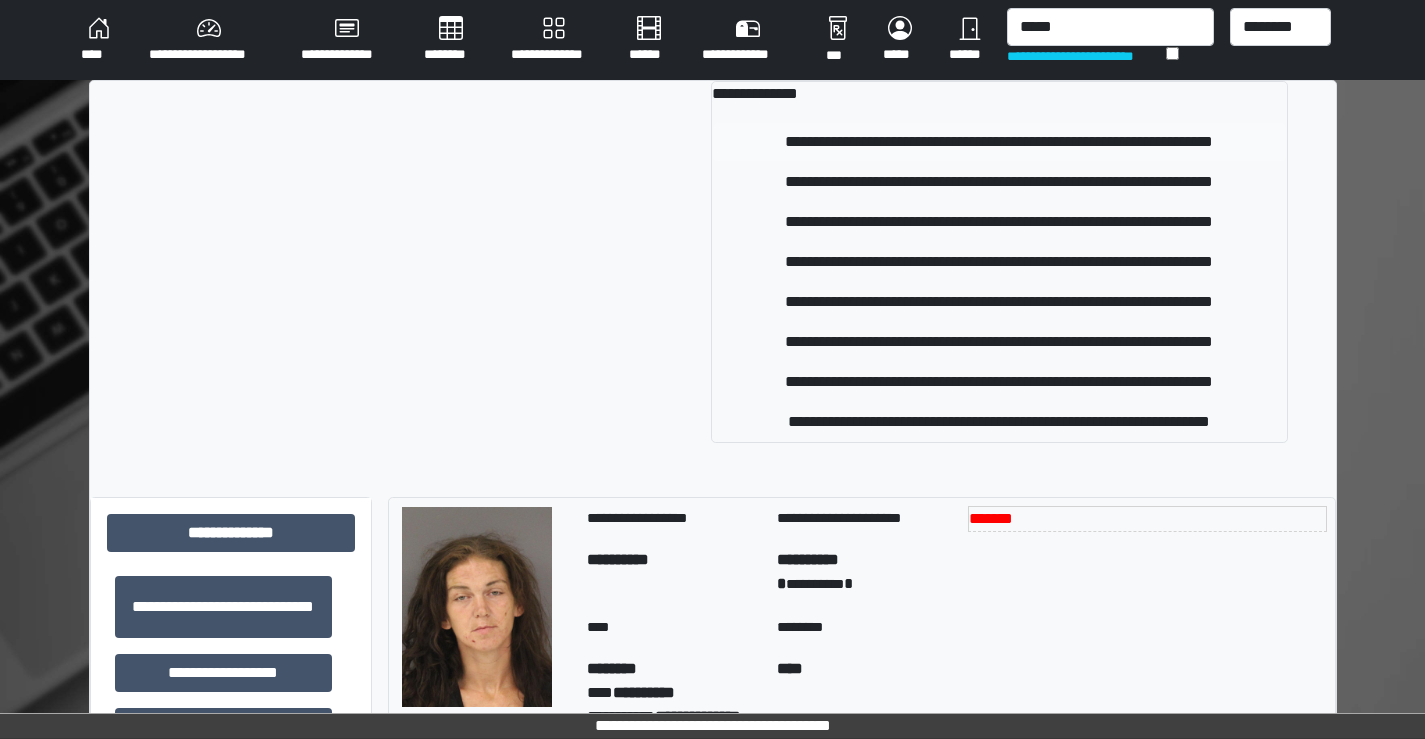 type 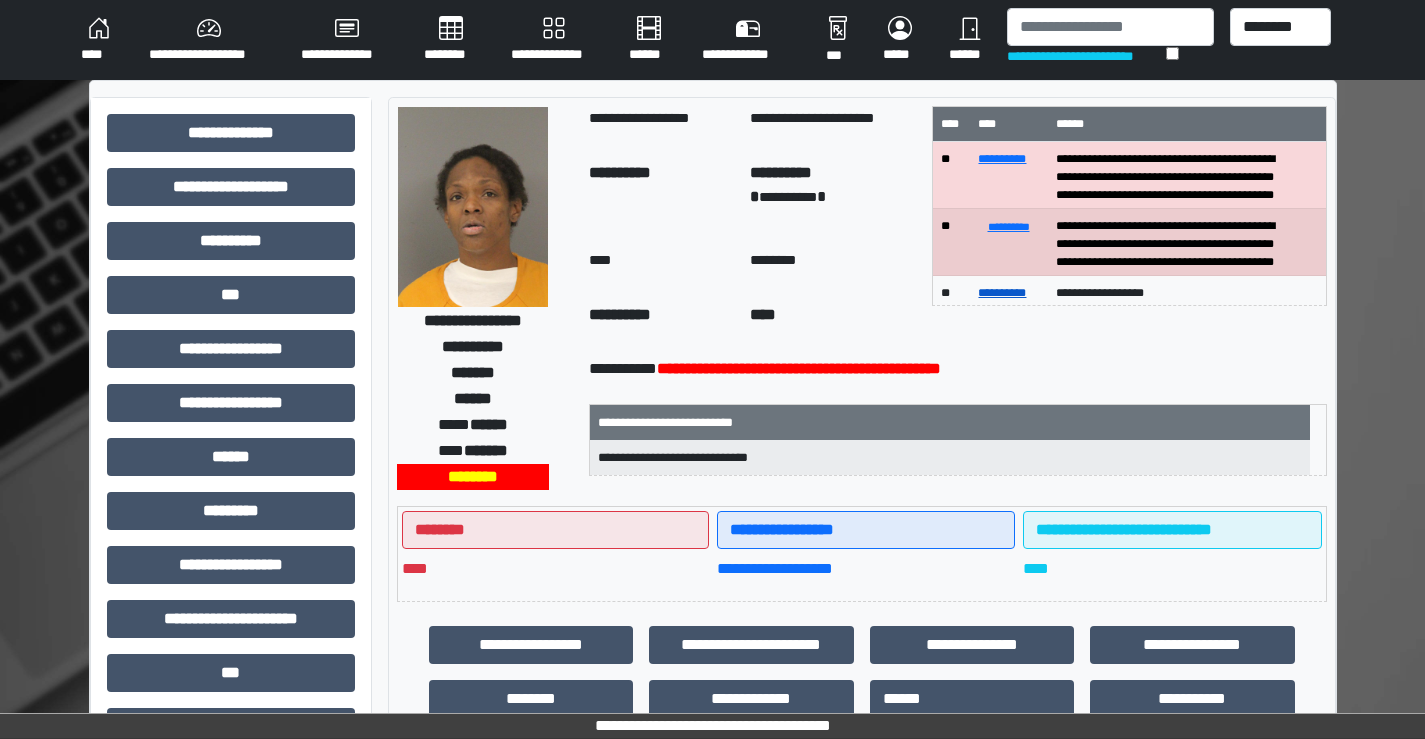 click on "**********" at bounding box center (1002, 293) 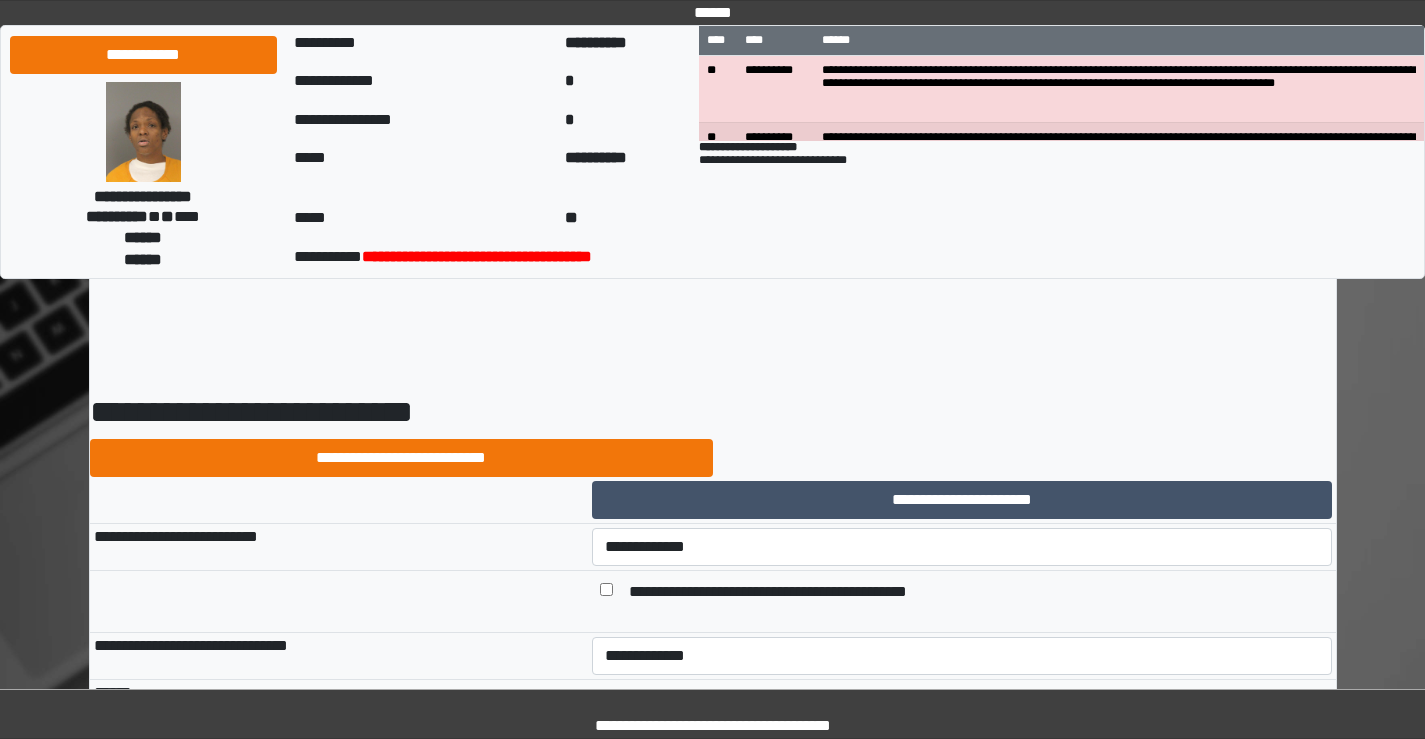 scroll, scrollTop: 0, scrollLeft: 0, axis: both 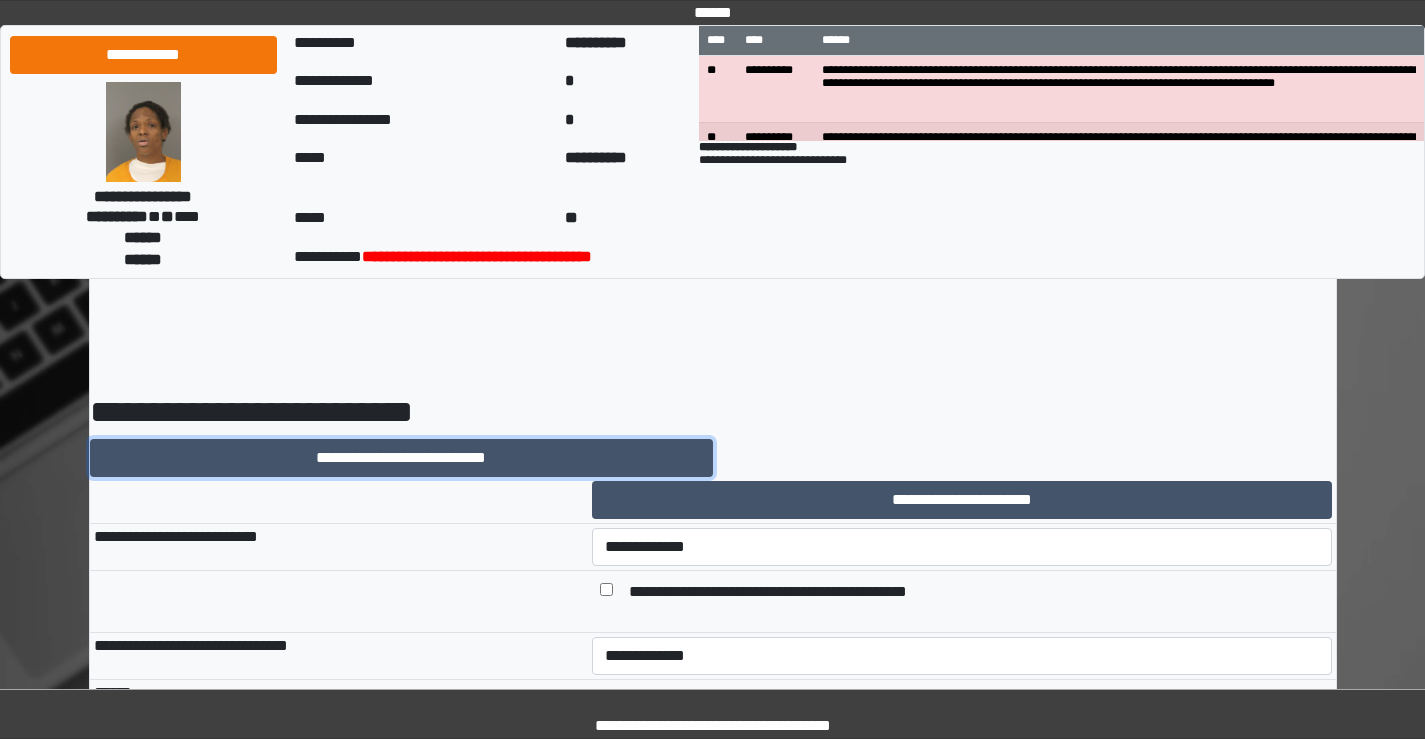 click on "**********" at bounding box center [401, 458] 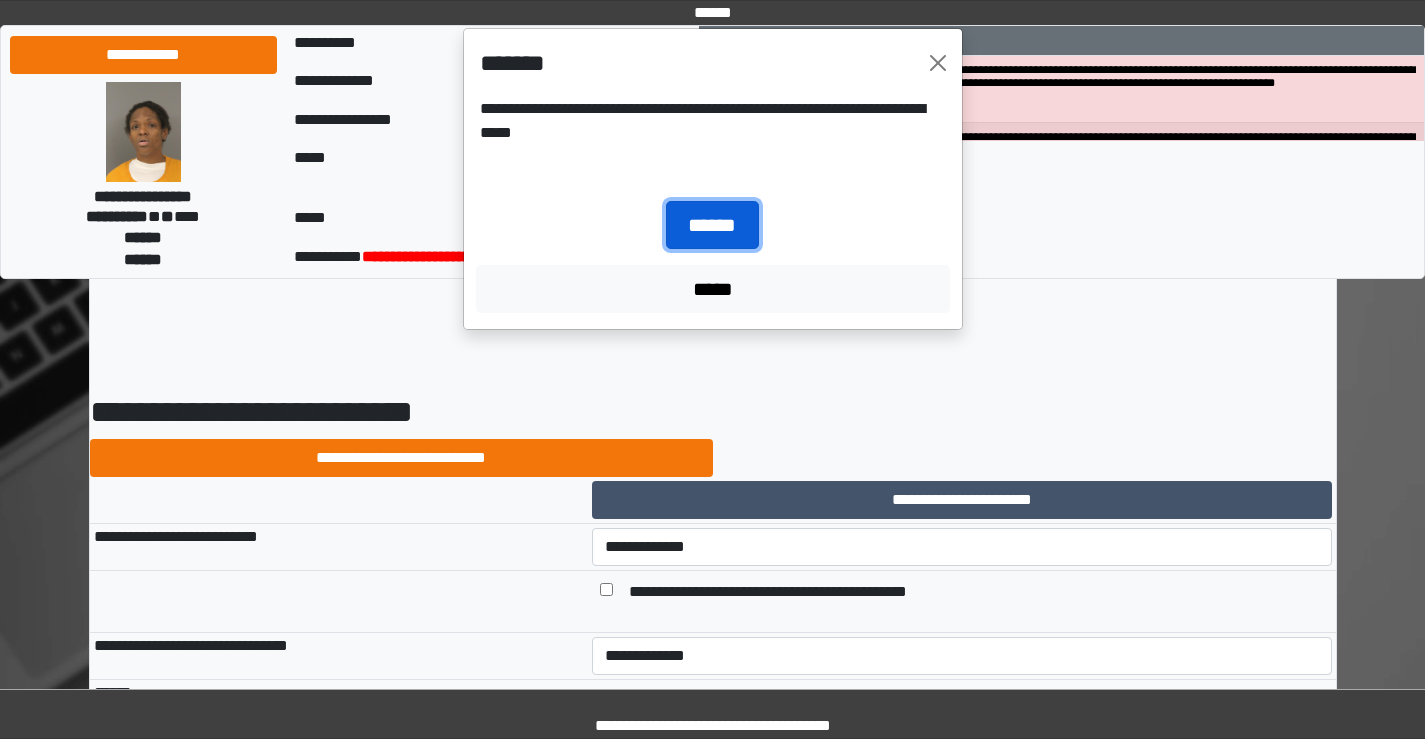 click on "******" at bounding box center [712, 225] 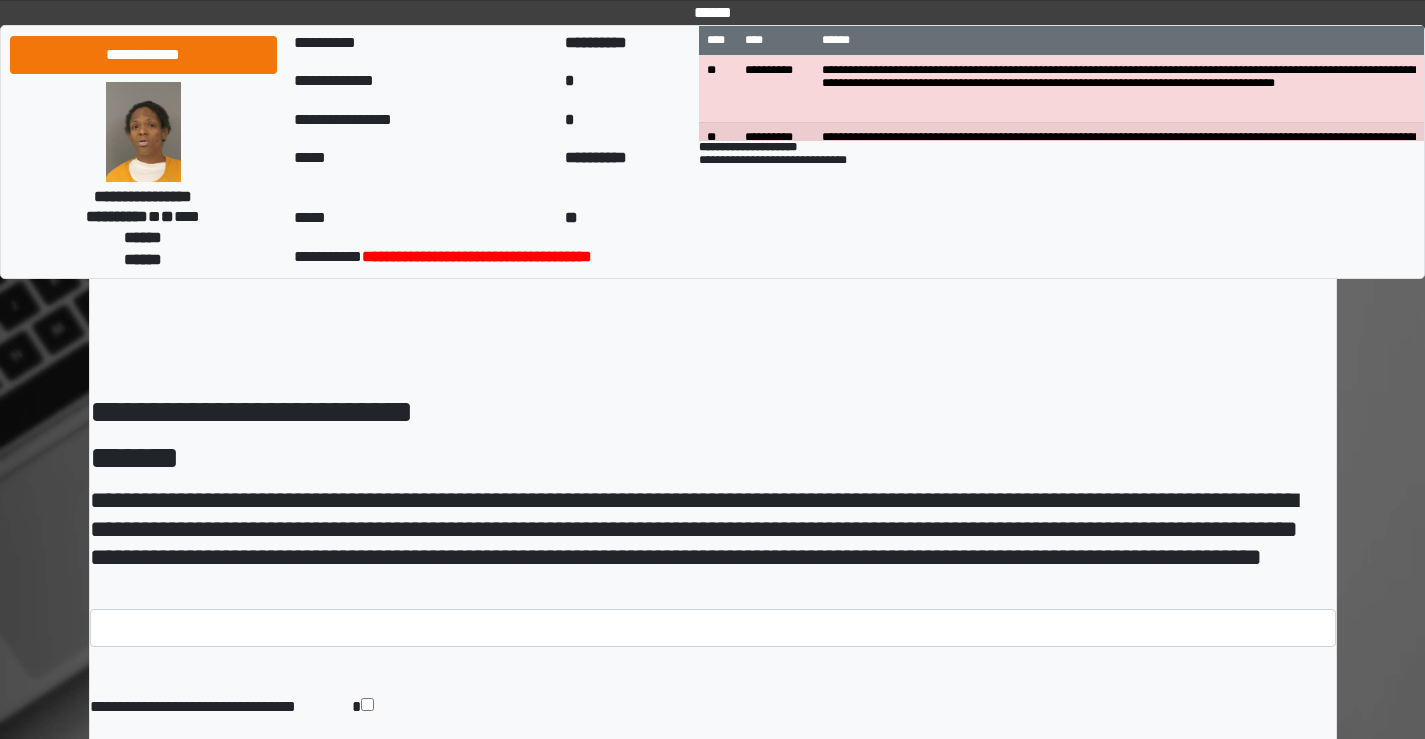 scroll, scrollTop: 0, scrollLeft: 0, axis: both 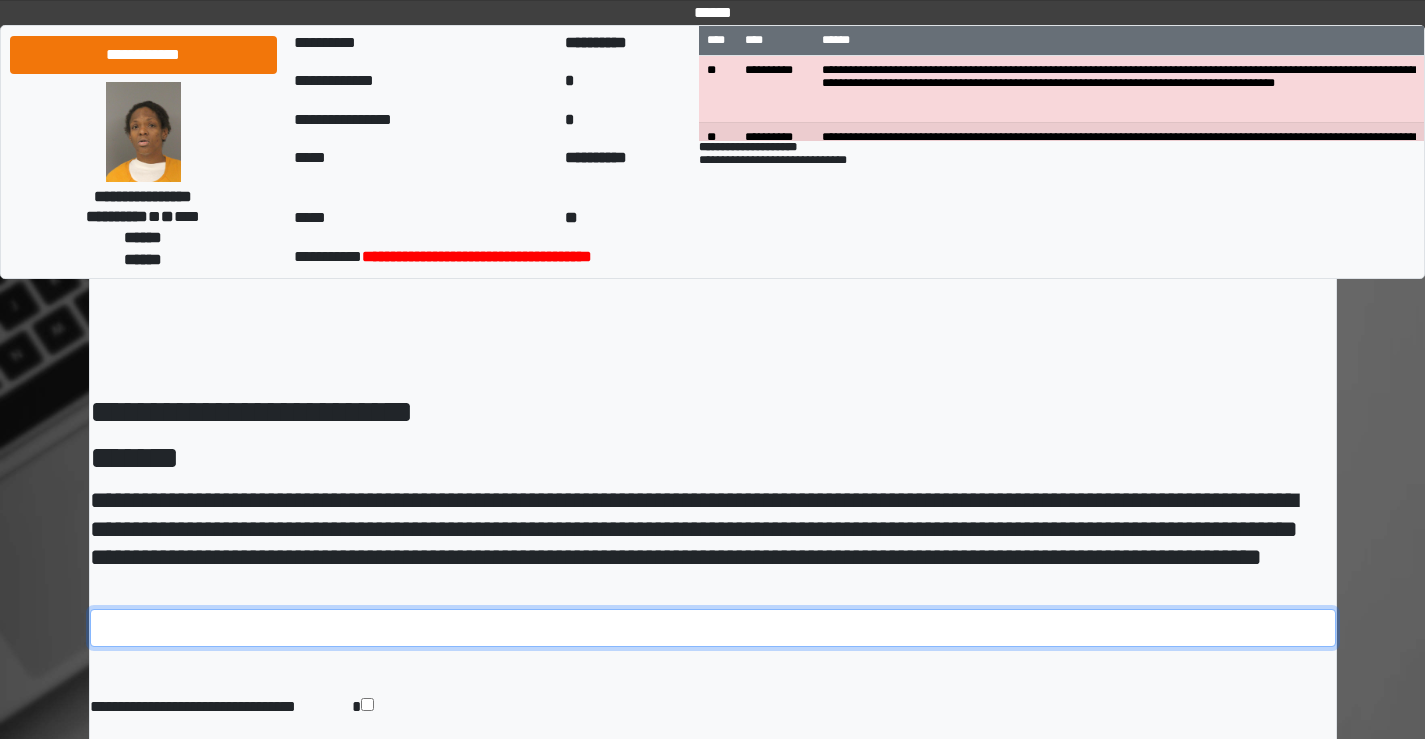 click at bounding box center [713, 628] 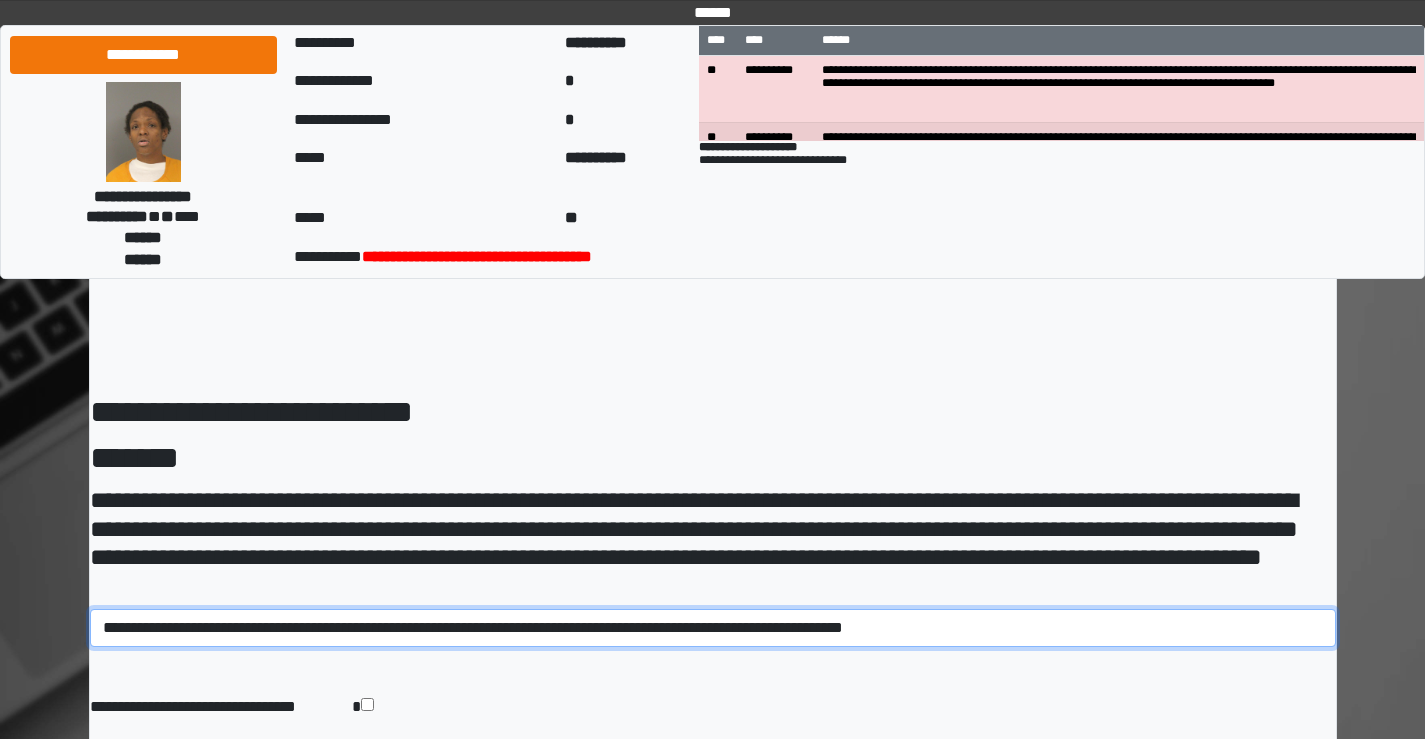 click on "**********" at bounding box center [713, 628] 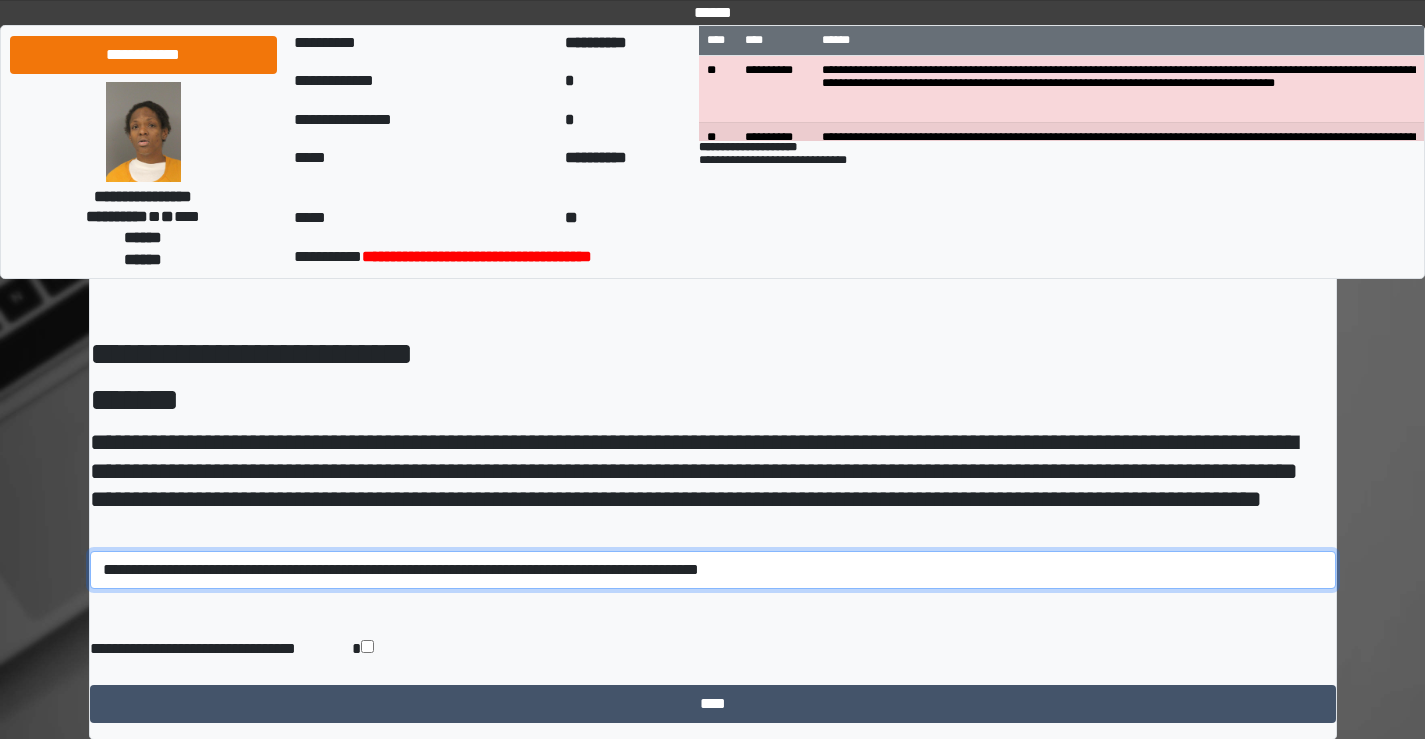 scroll, scrollTop: 113, scrollLeft: 0, axis: vertical 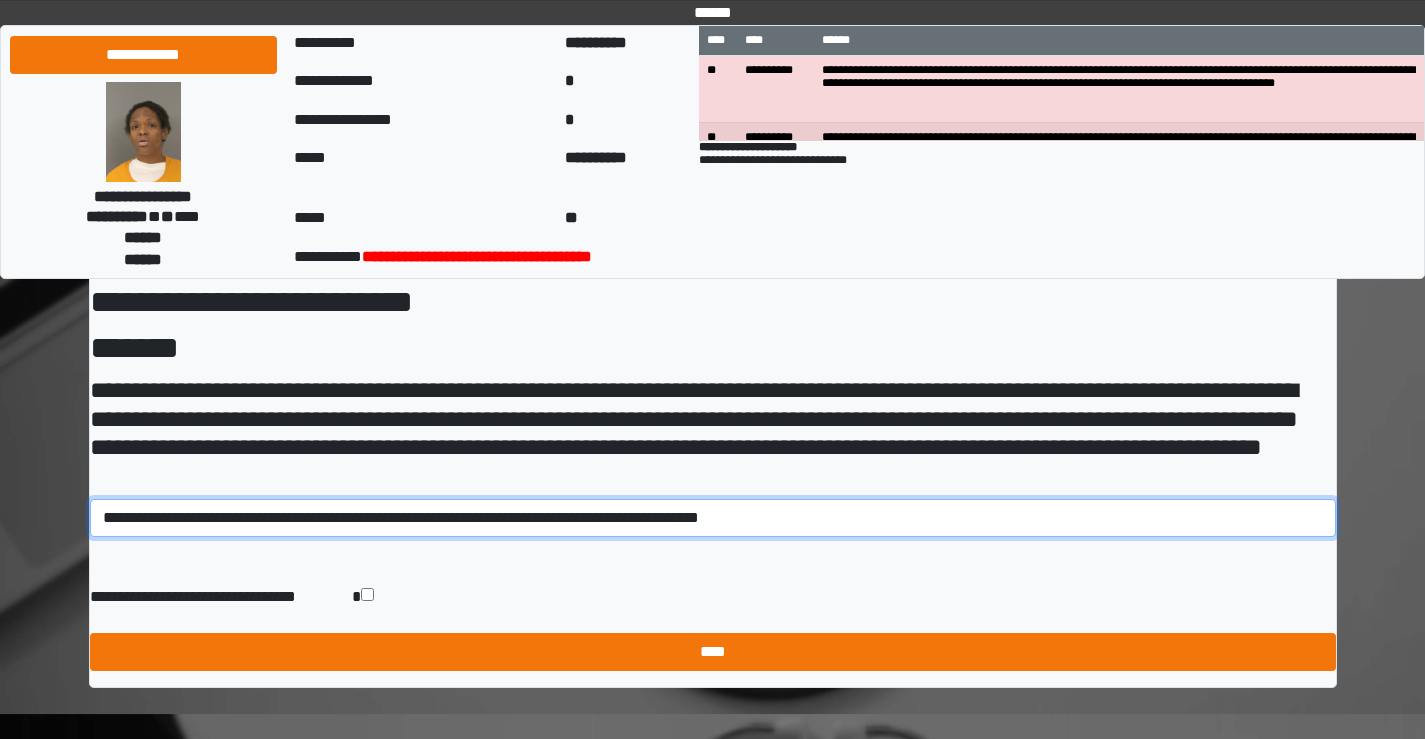 type on "**********" 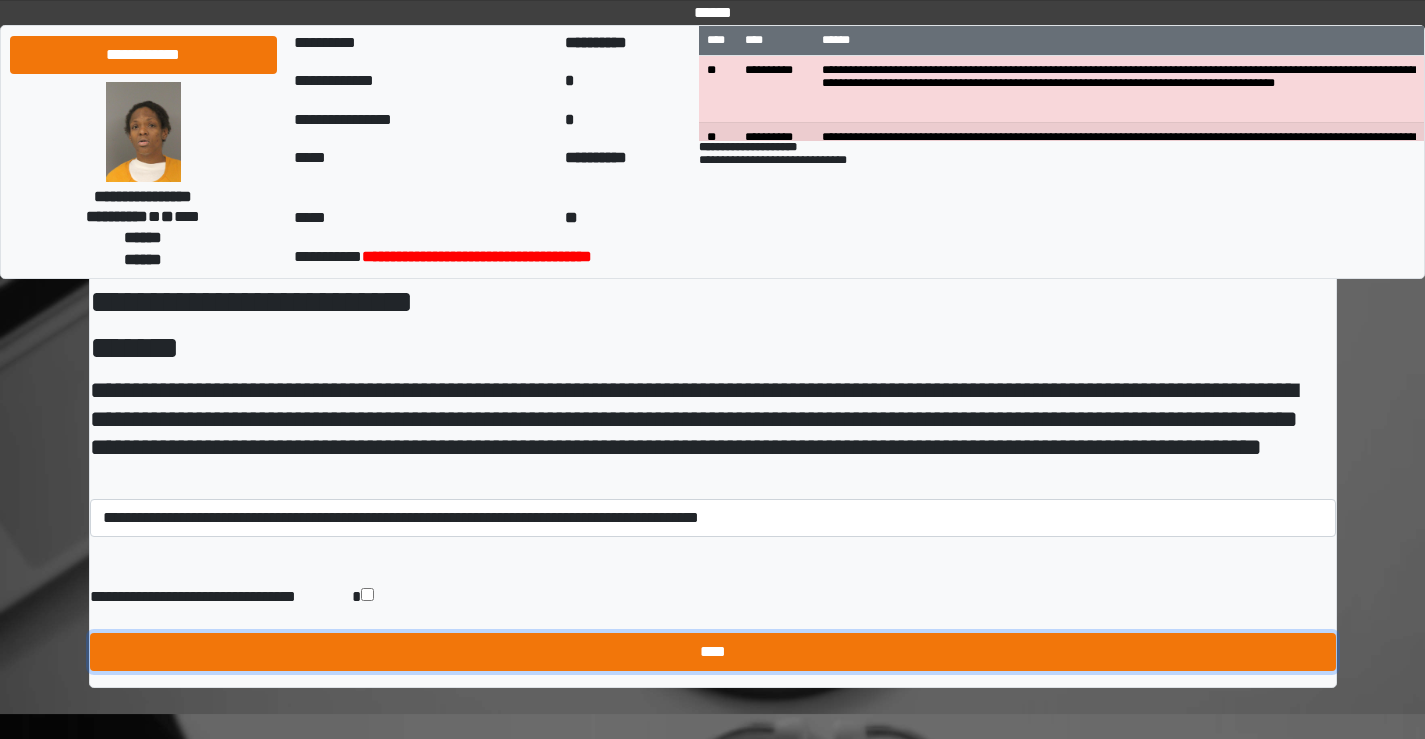 click on "****" at bounding box center (713, 652) 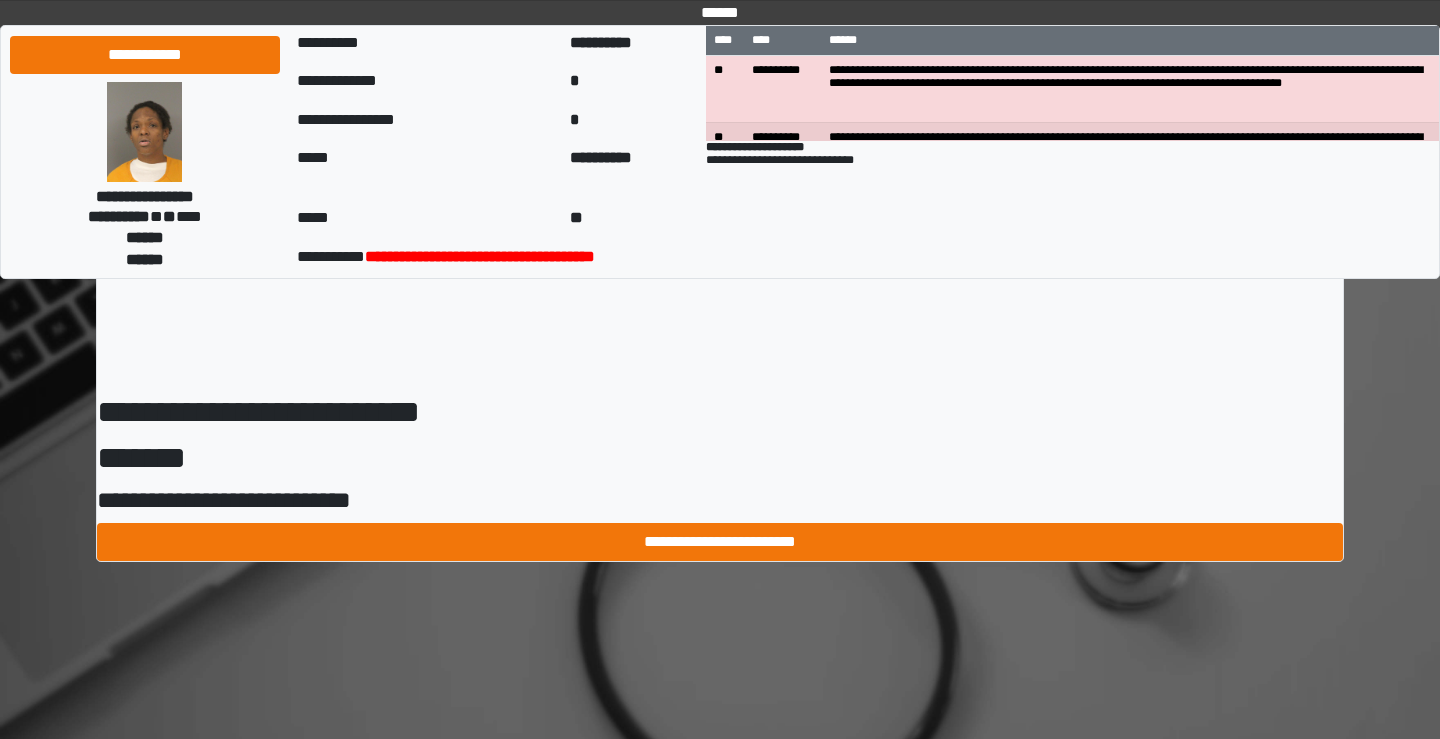 scroll, scrollTop: 0, scrollLeft: 0, axis: both 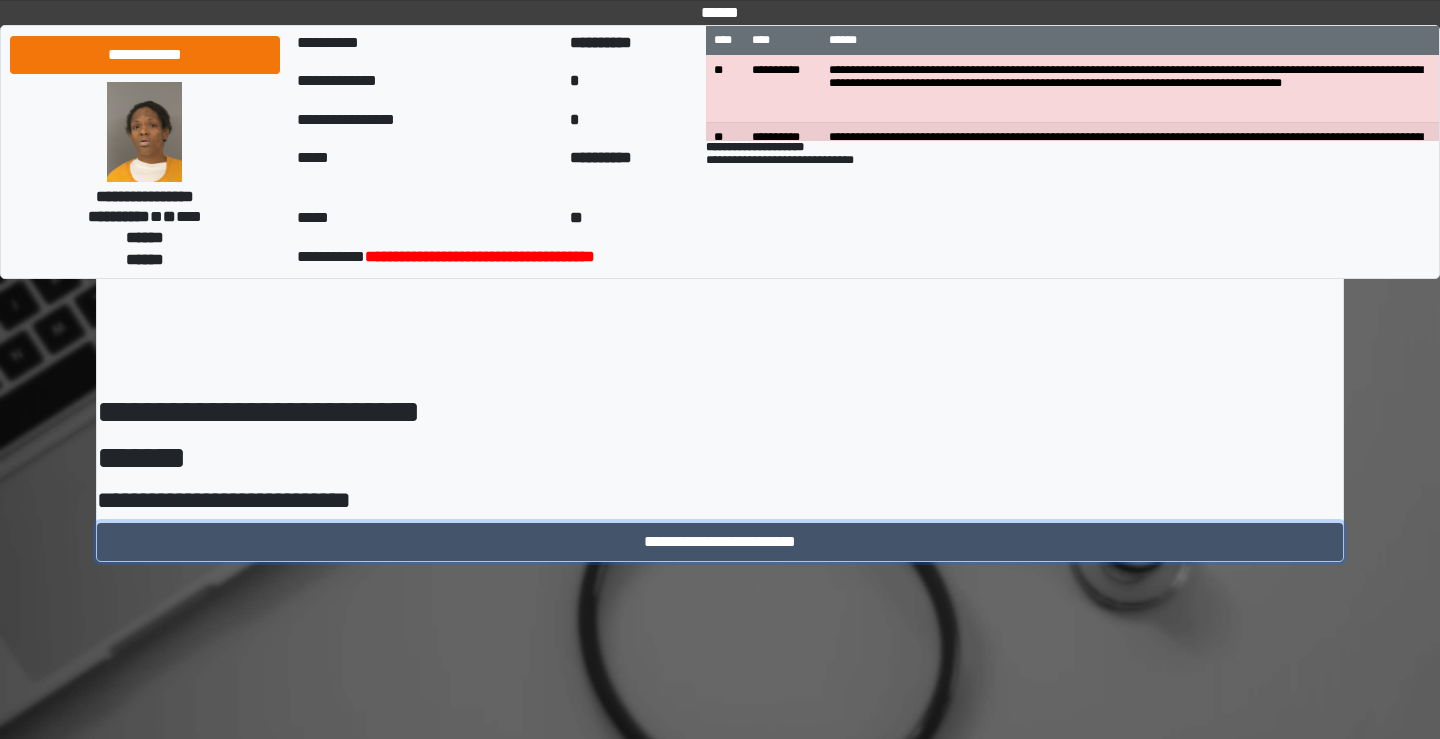 click on "**********" at bounding box center [720, 542] 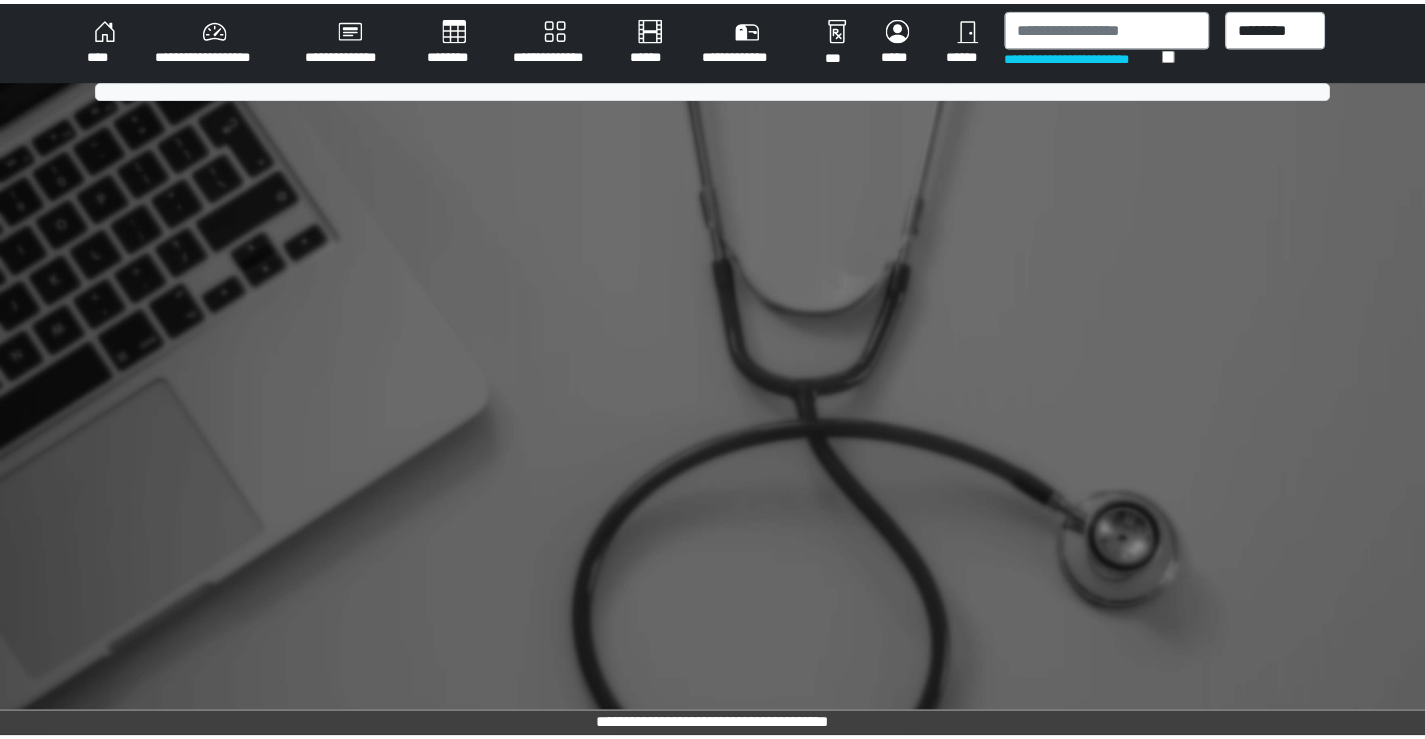 scroll, scrollTop: 0, scrollLeft: 0, axis: both 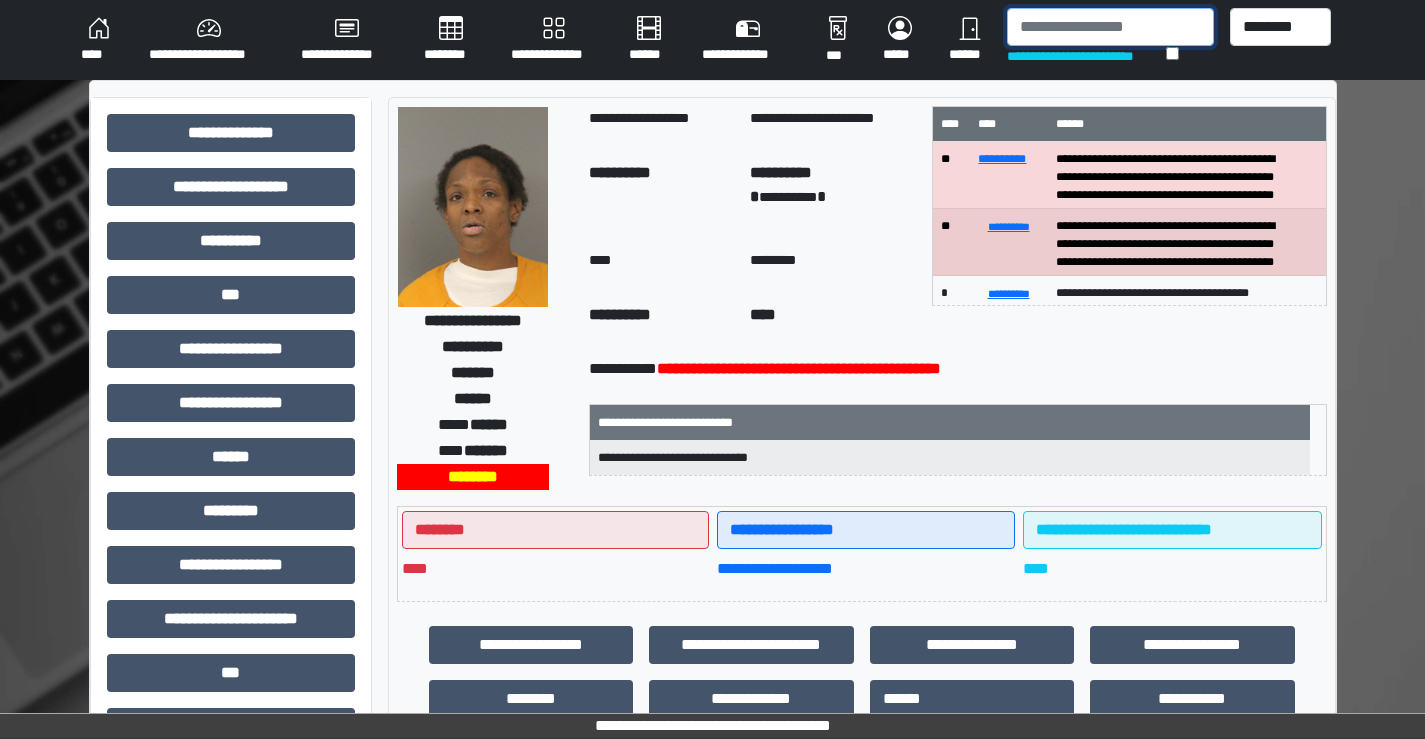 click at bounding box center [1110, 27] 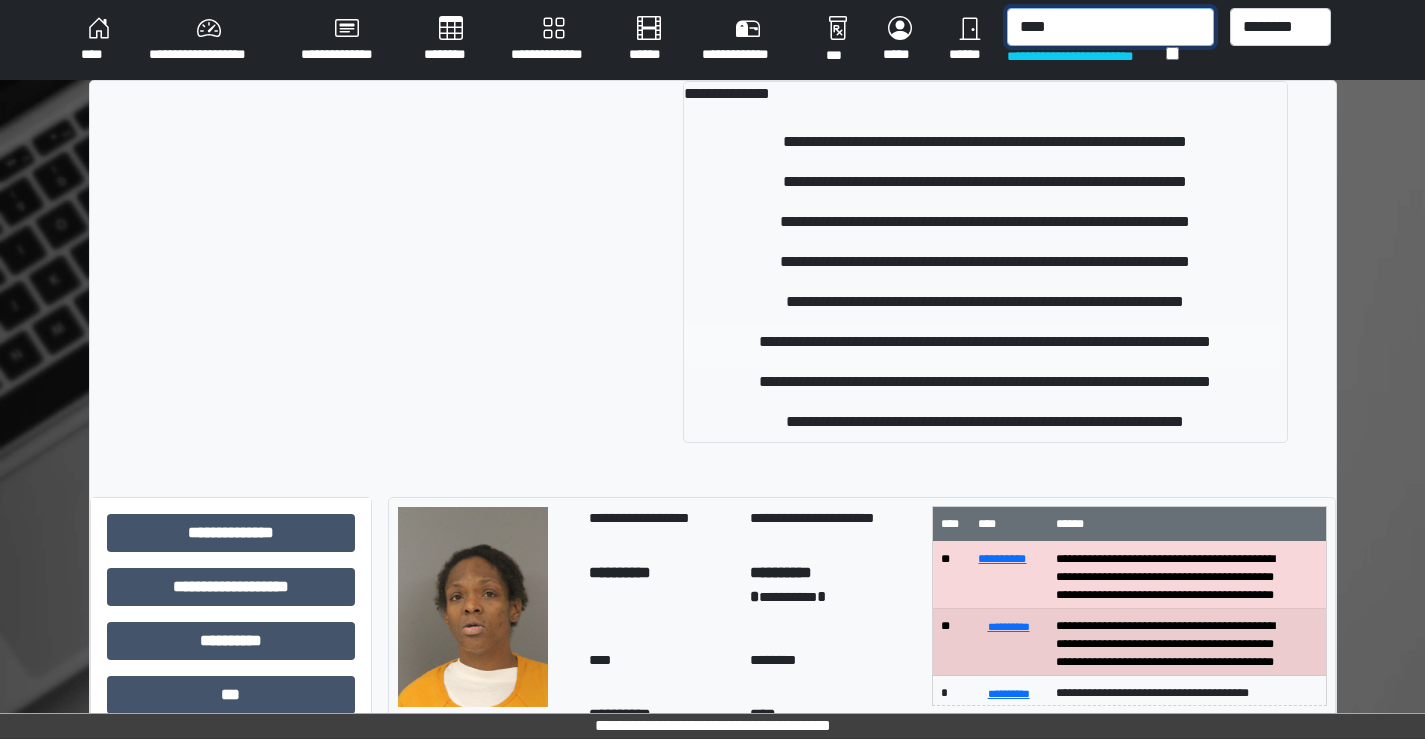 type on "****" 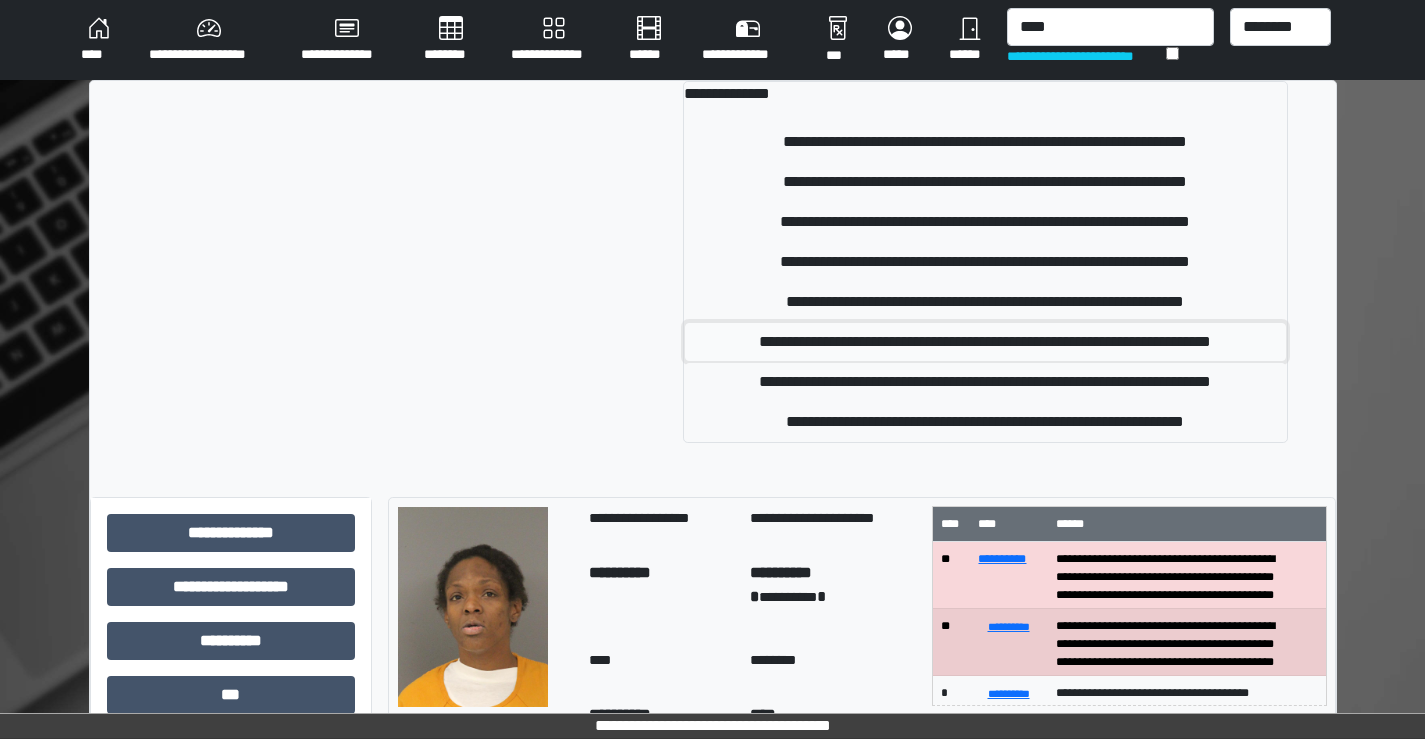 click on "**********" at bounding box center (985, 342) 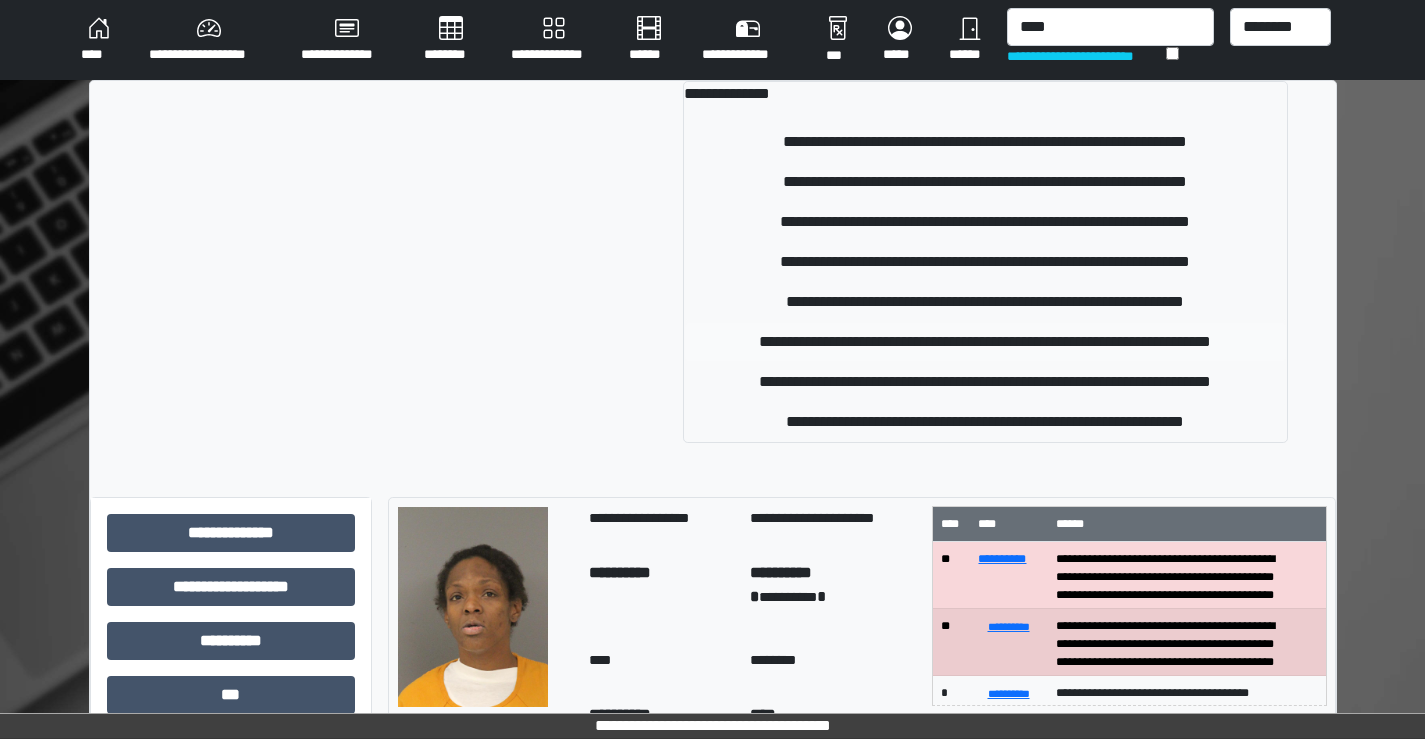 type 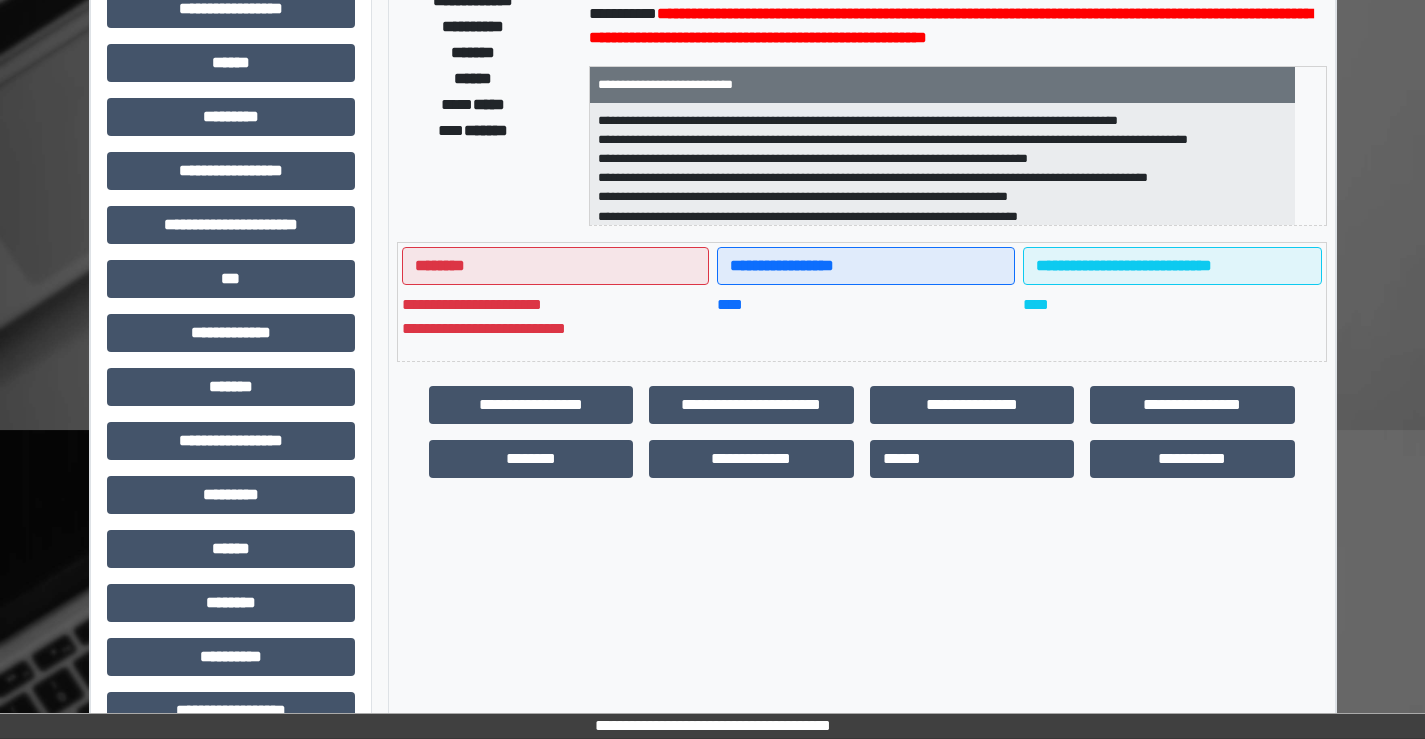 scroll, scrollTop: 400, scrollLeft: 0, axis: vertical 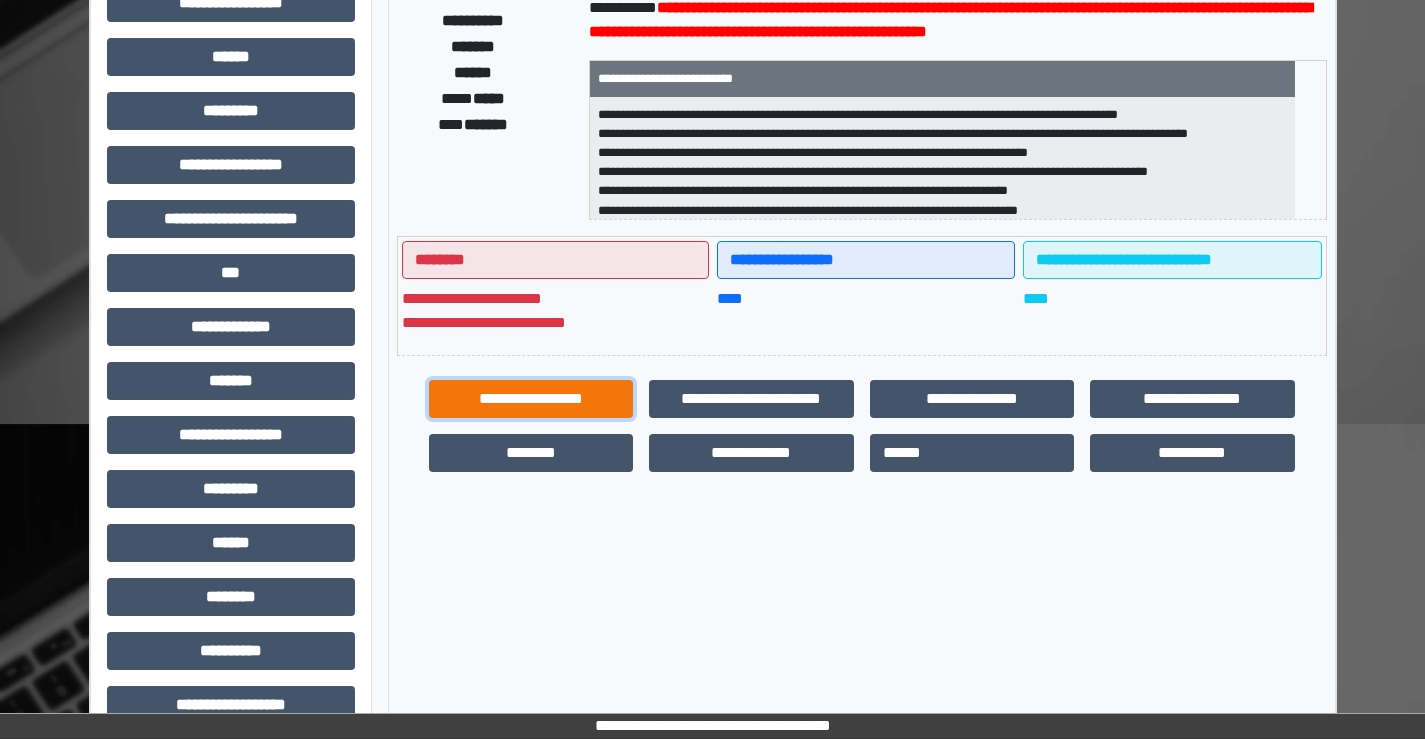 click on "**********" at bounding box center (531, 399) 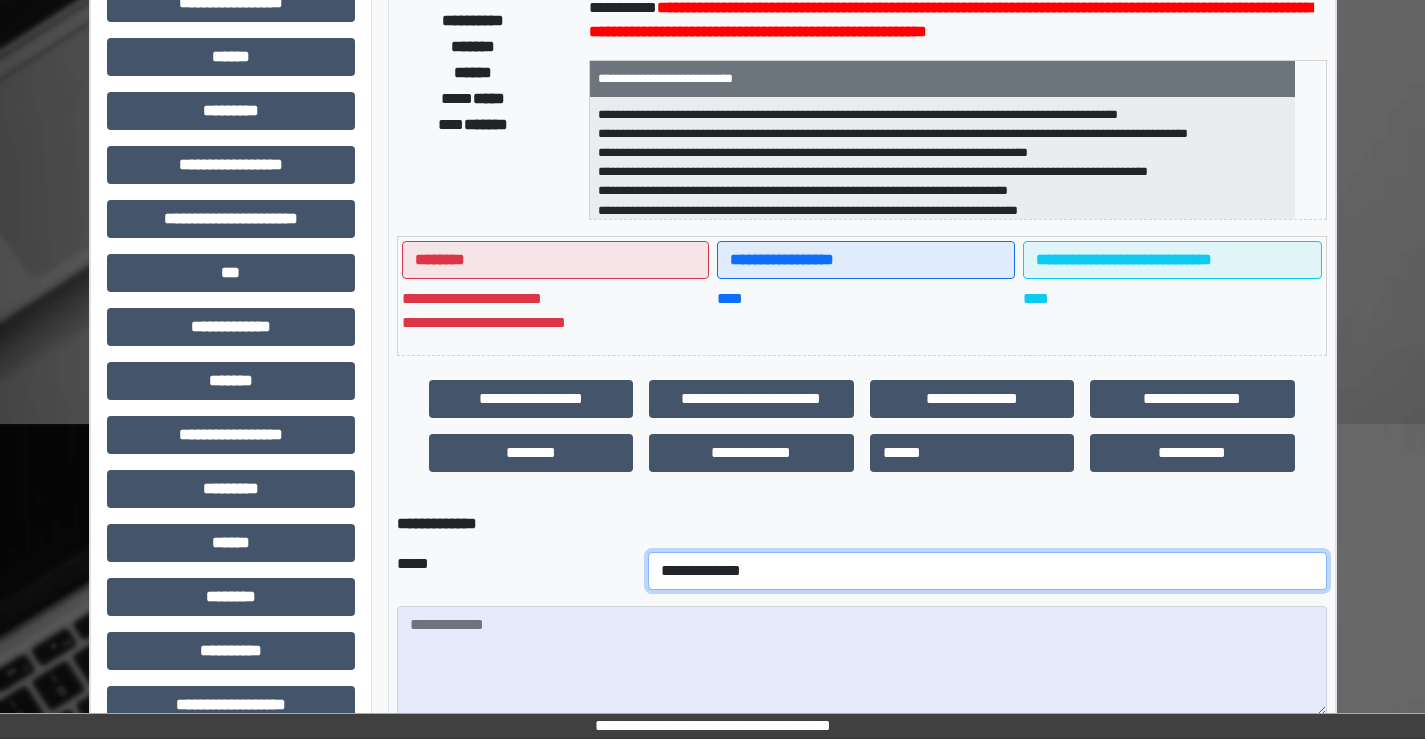 click on "**********" at bounding box center [987, 571] 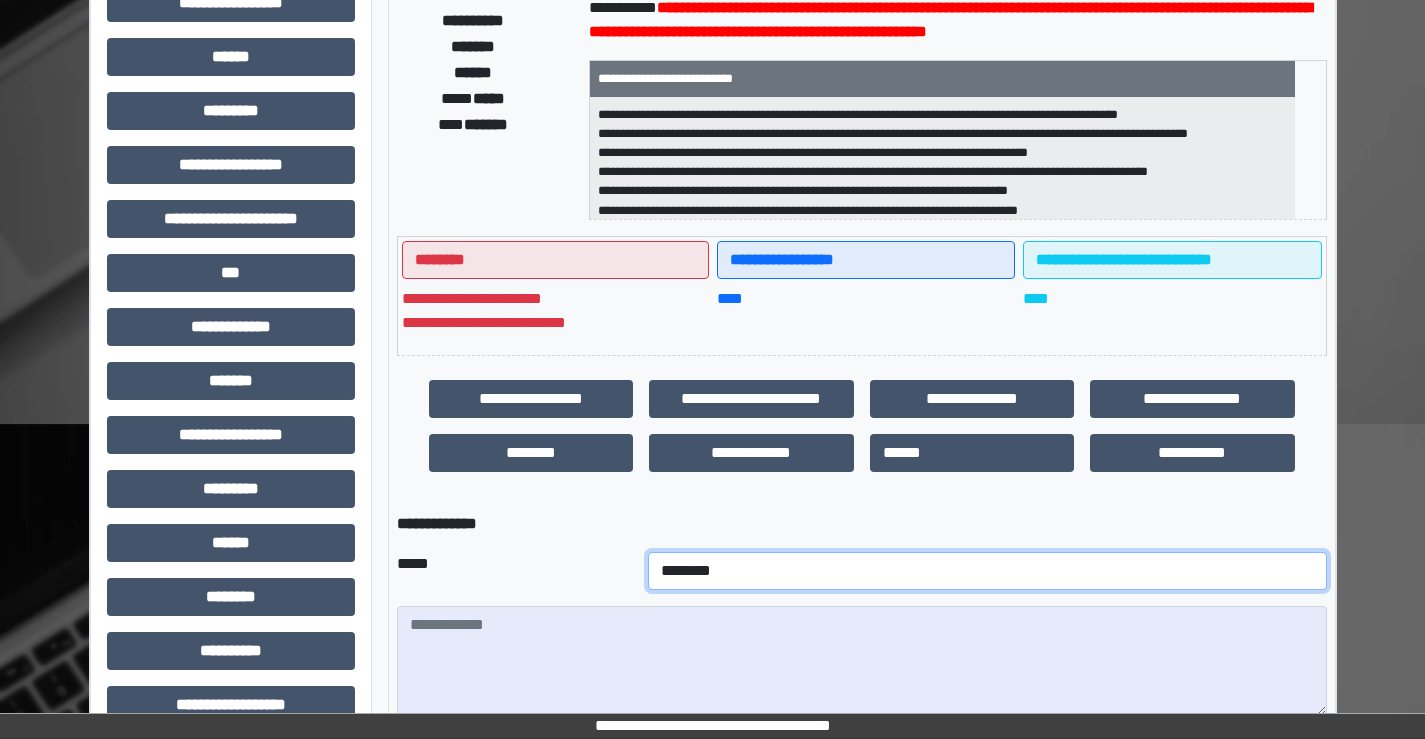 click on "**********" at bounding box center (987, 571) 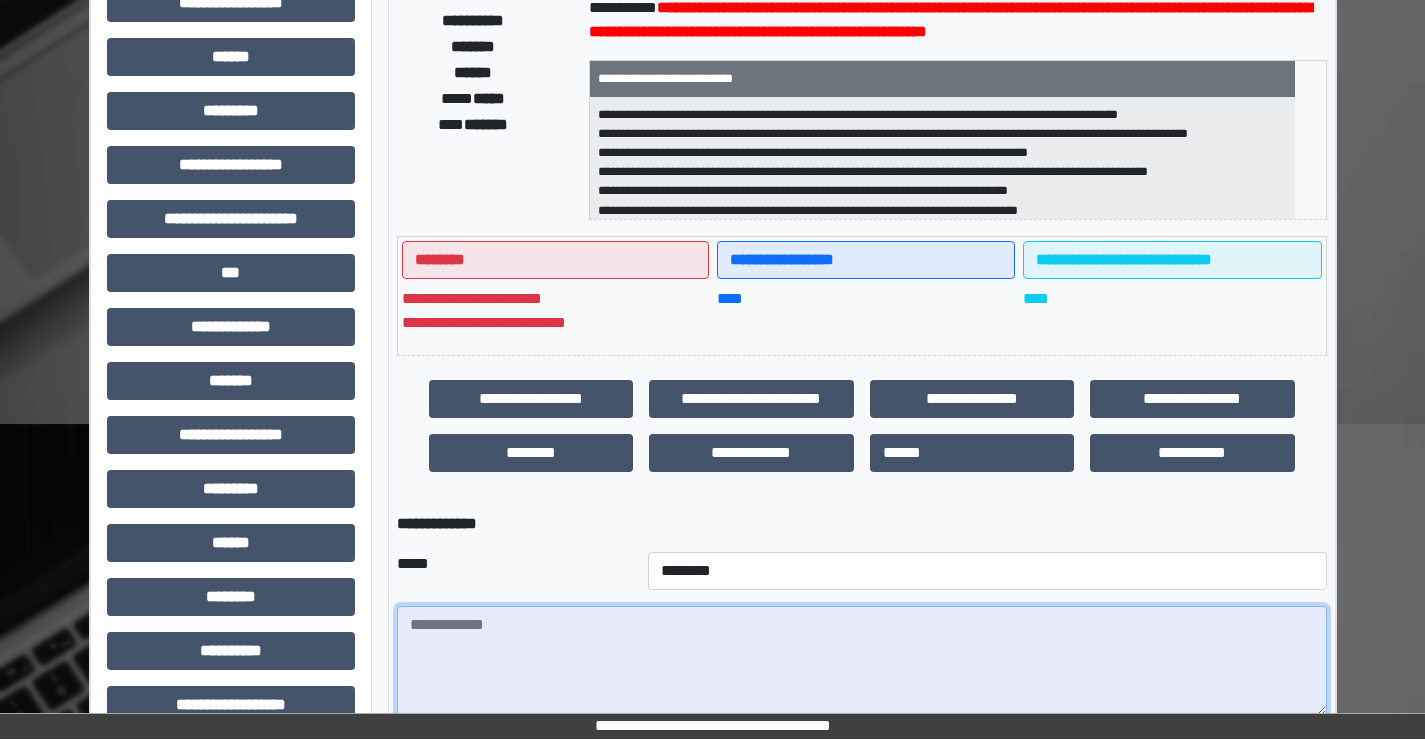 click at bounding box center [862, 661] 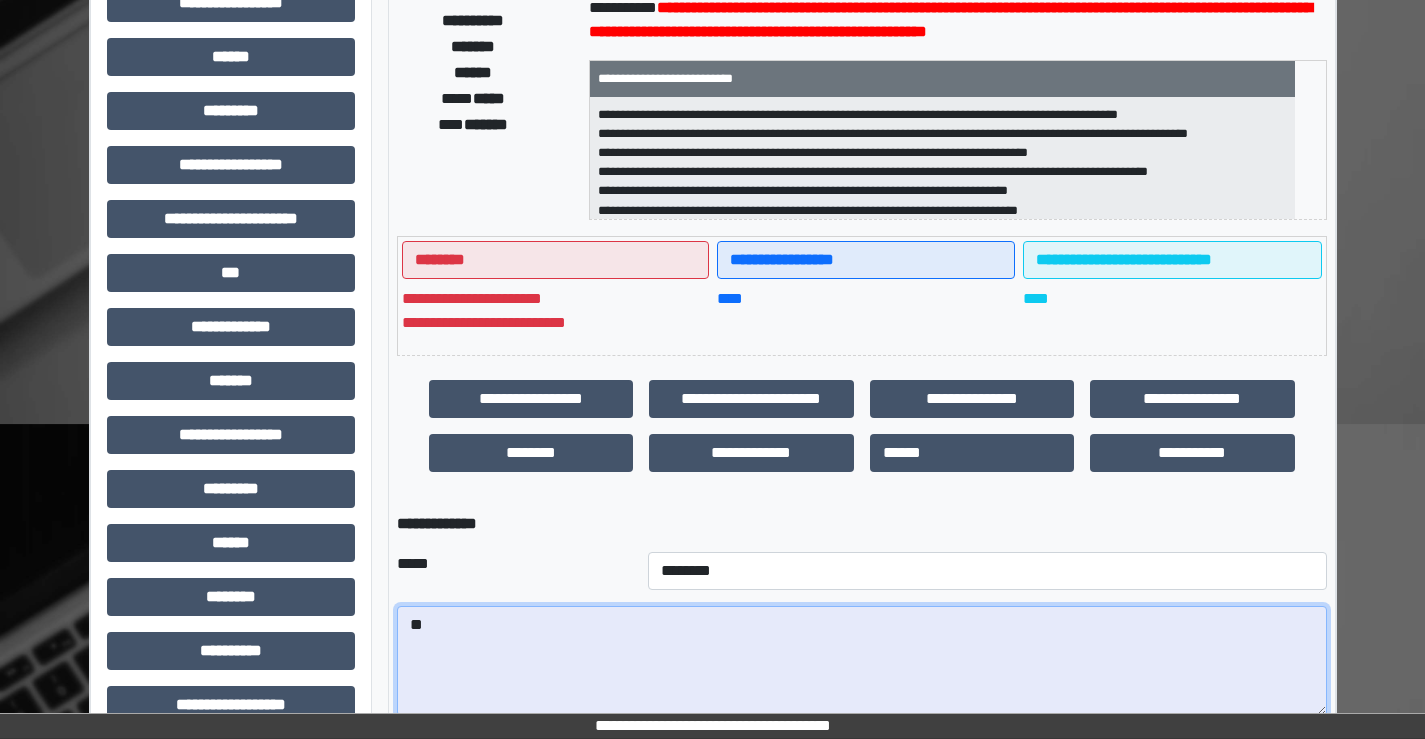 type on "*" 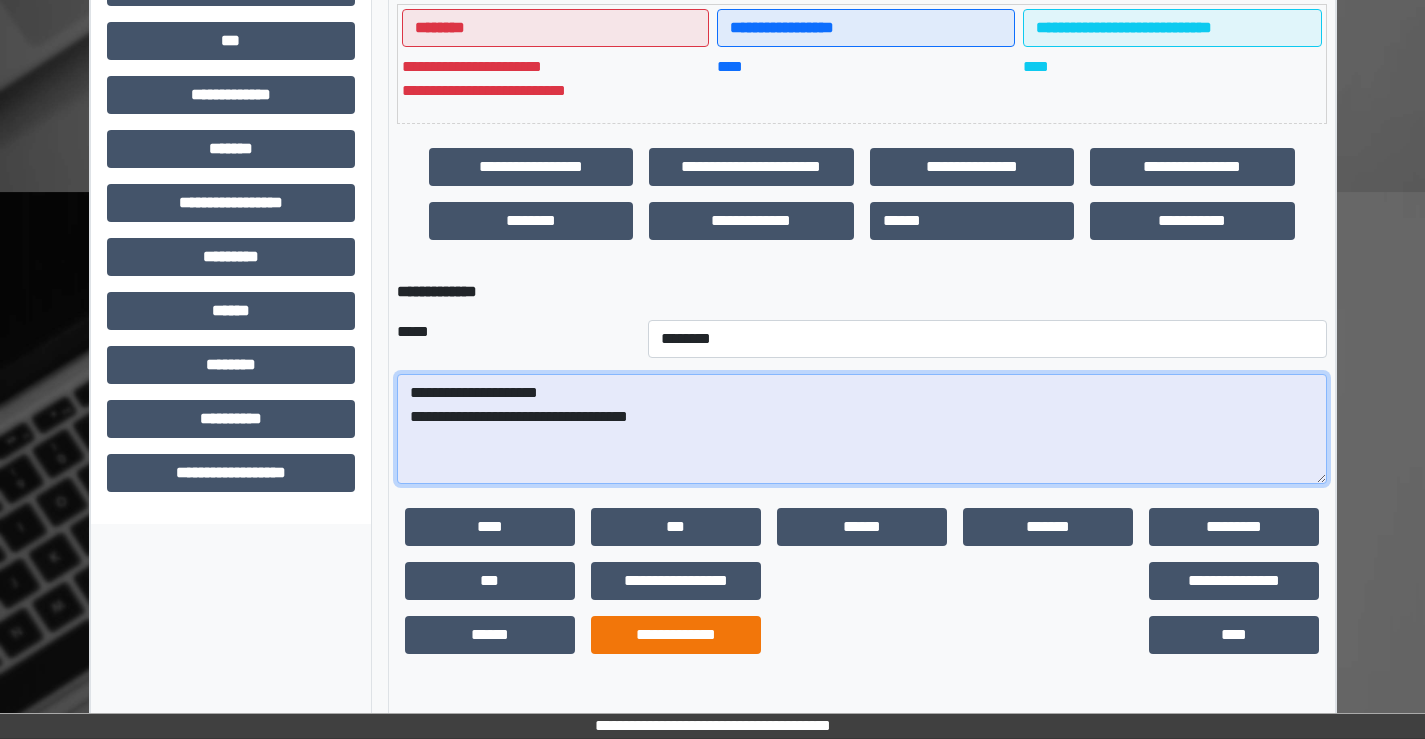 scroll, scrollTop: 637, scrollLeft: 0, axis: vertical 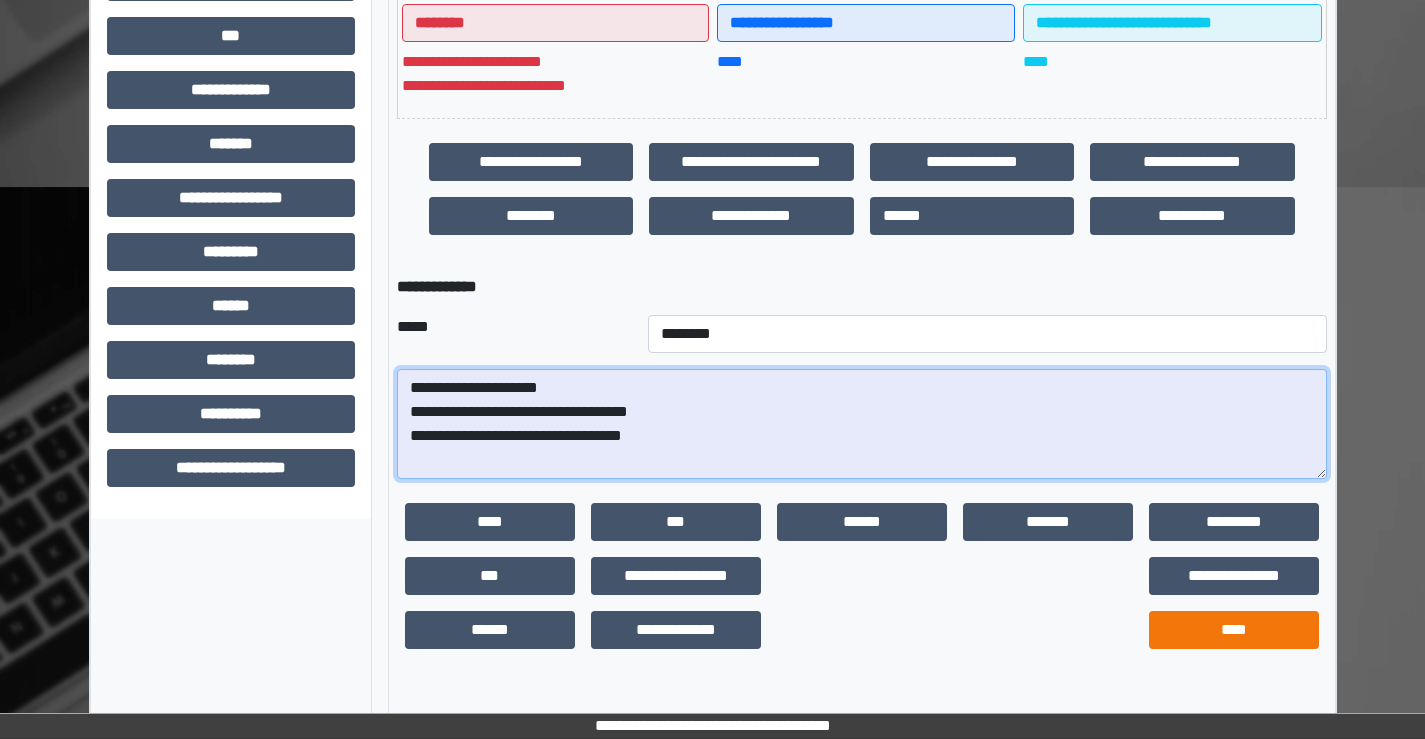 type on "**********" 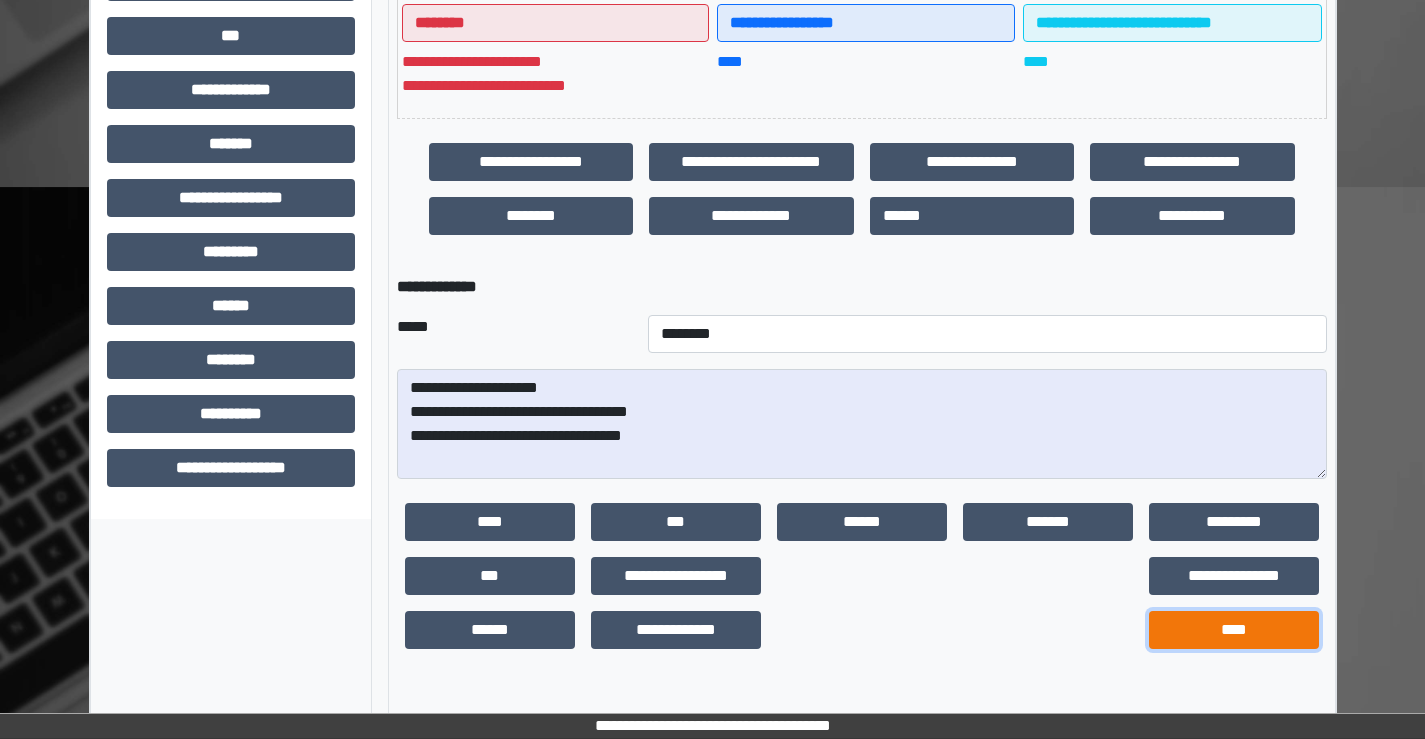 click on "****" at bounding box center (1234, 630) 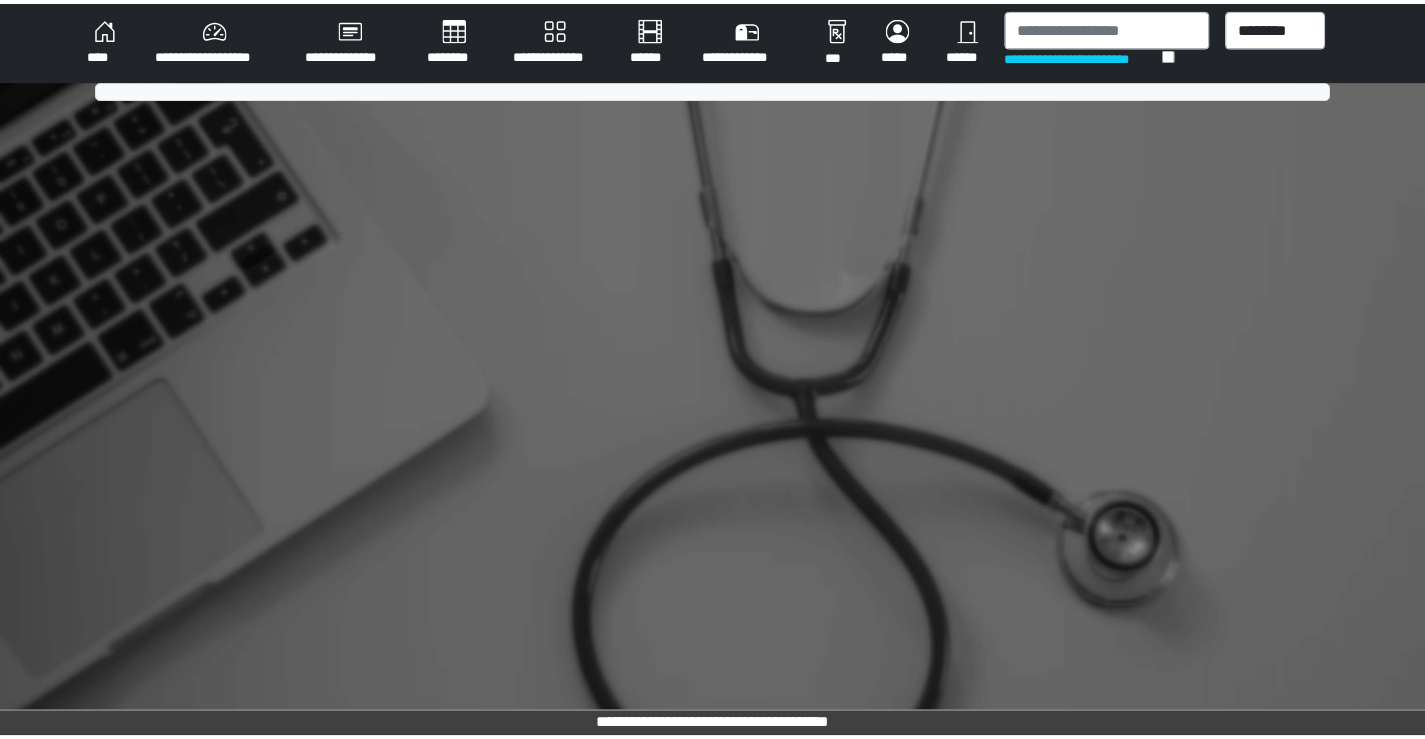 scroll, scrollTop: 0, scrollLeft: 0, axis: both 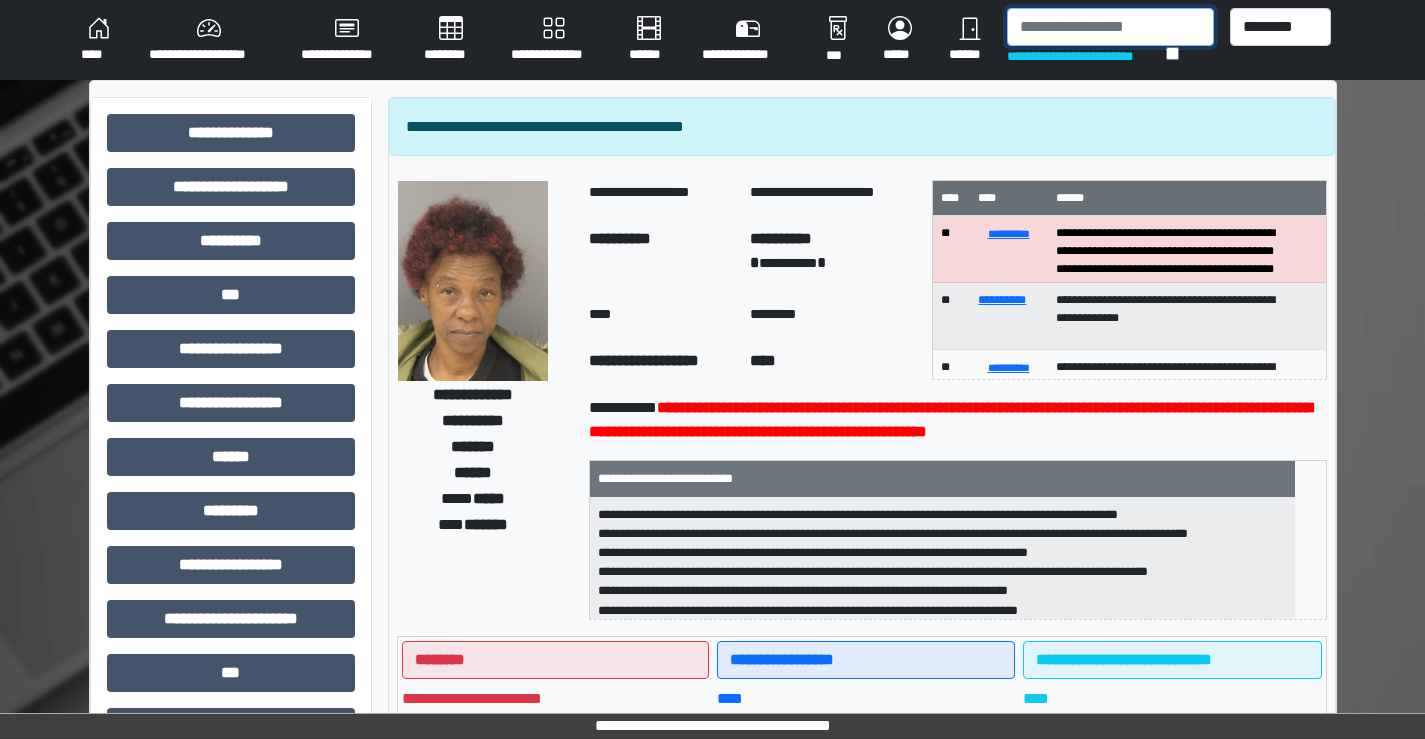 click at bounding box center (1110, 27) 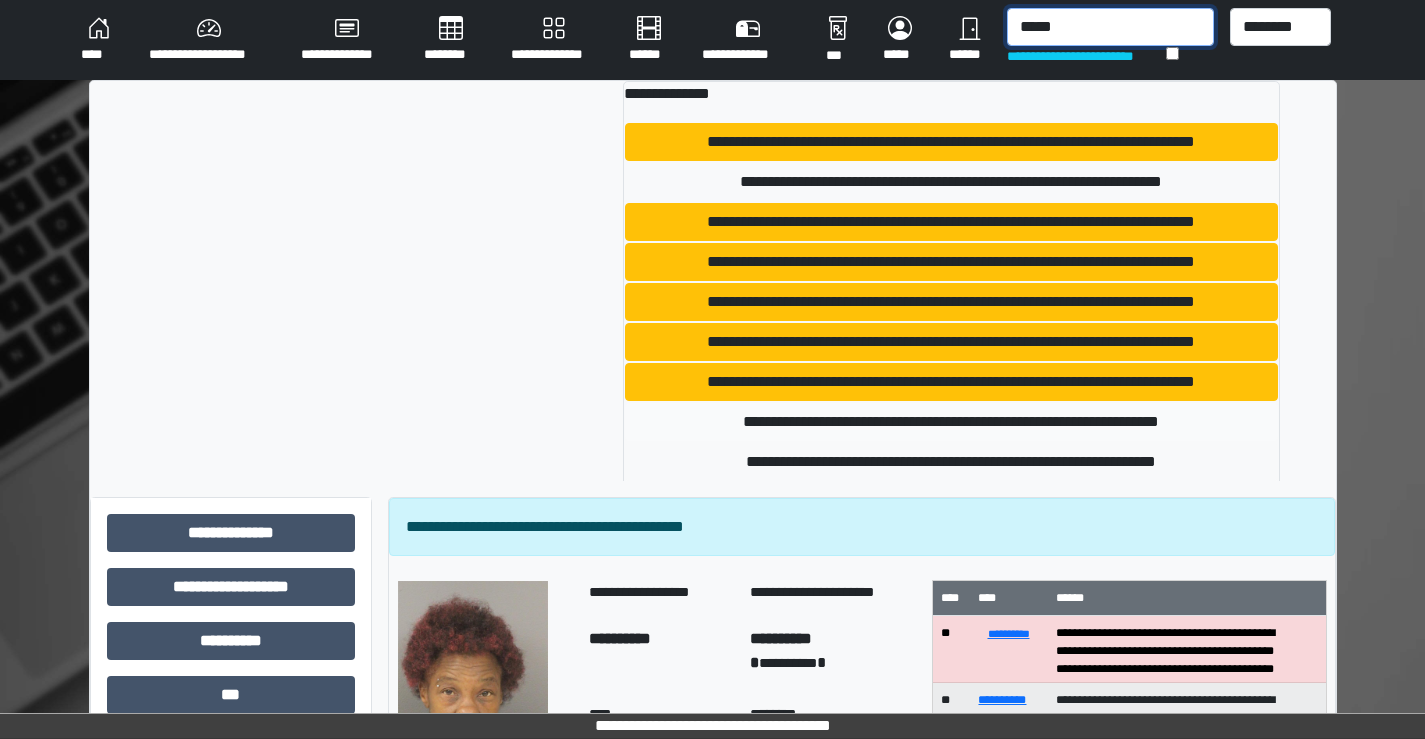 type on "*****" 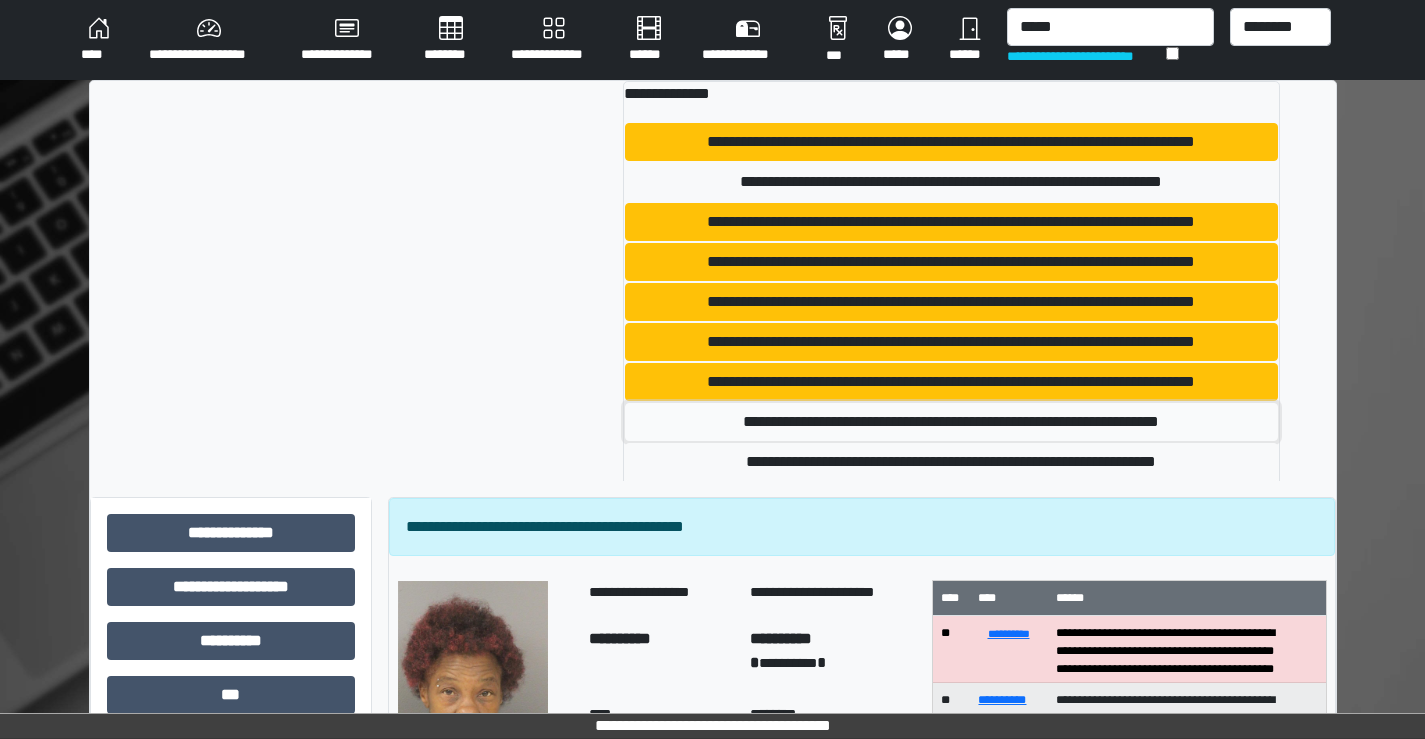 click on "**********" at bounding box center (951, 422) 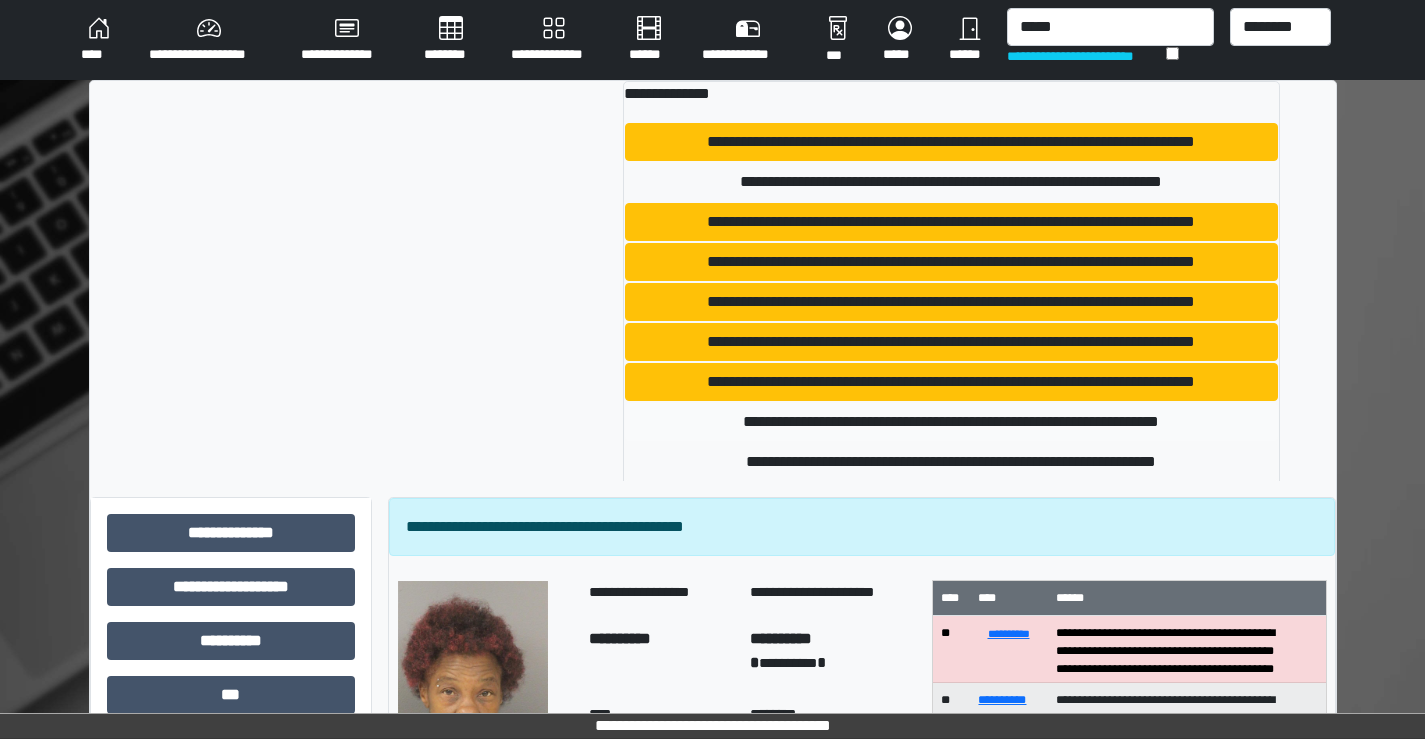 type 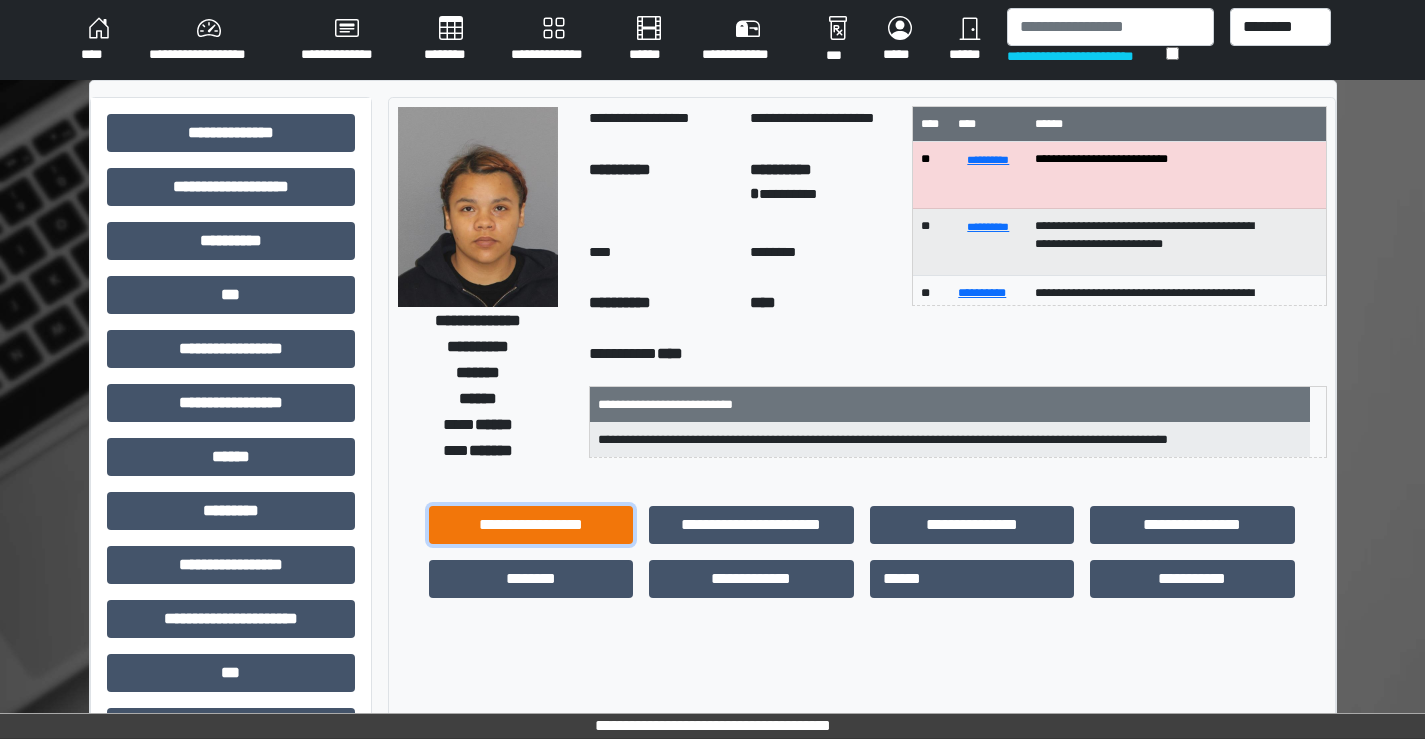 click on "**********" at bounding box center (531, 525) 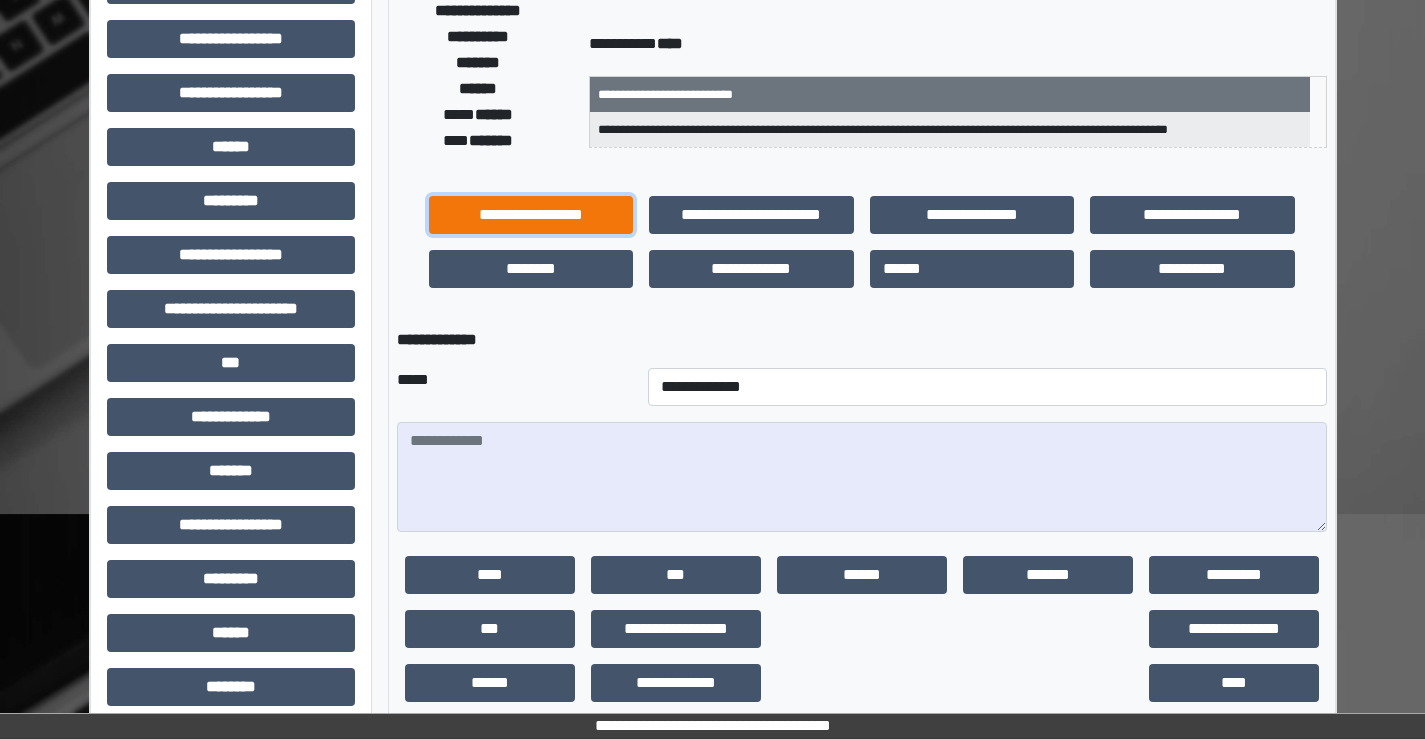 scroll, scrollTop: 400, scrollLeft: 0, axis: vertical 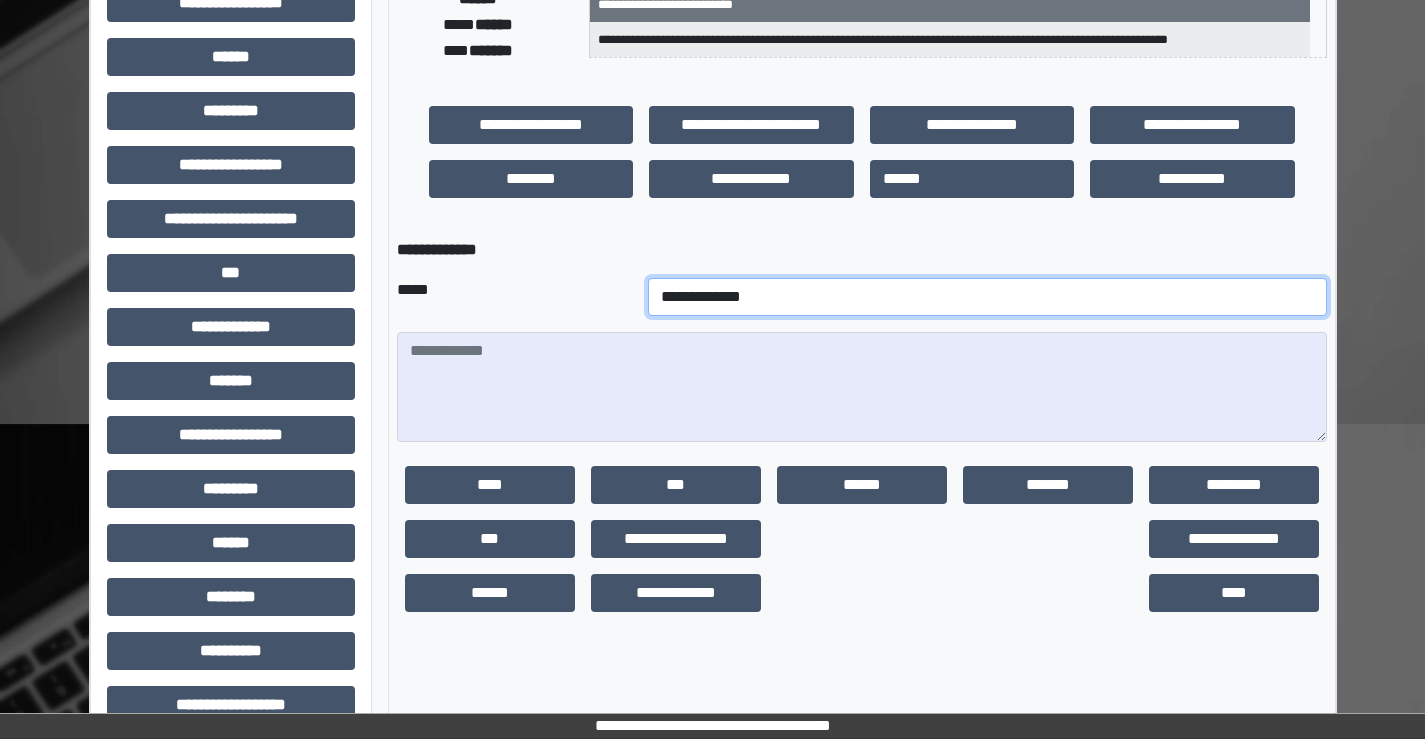 click on "**********" at bounding box center (987, 297) 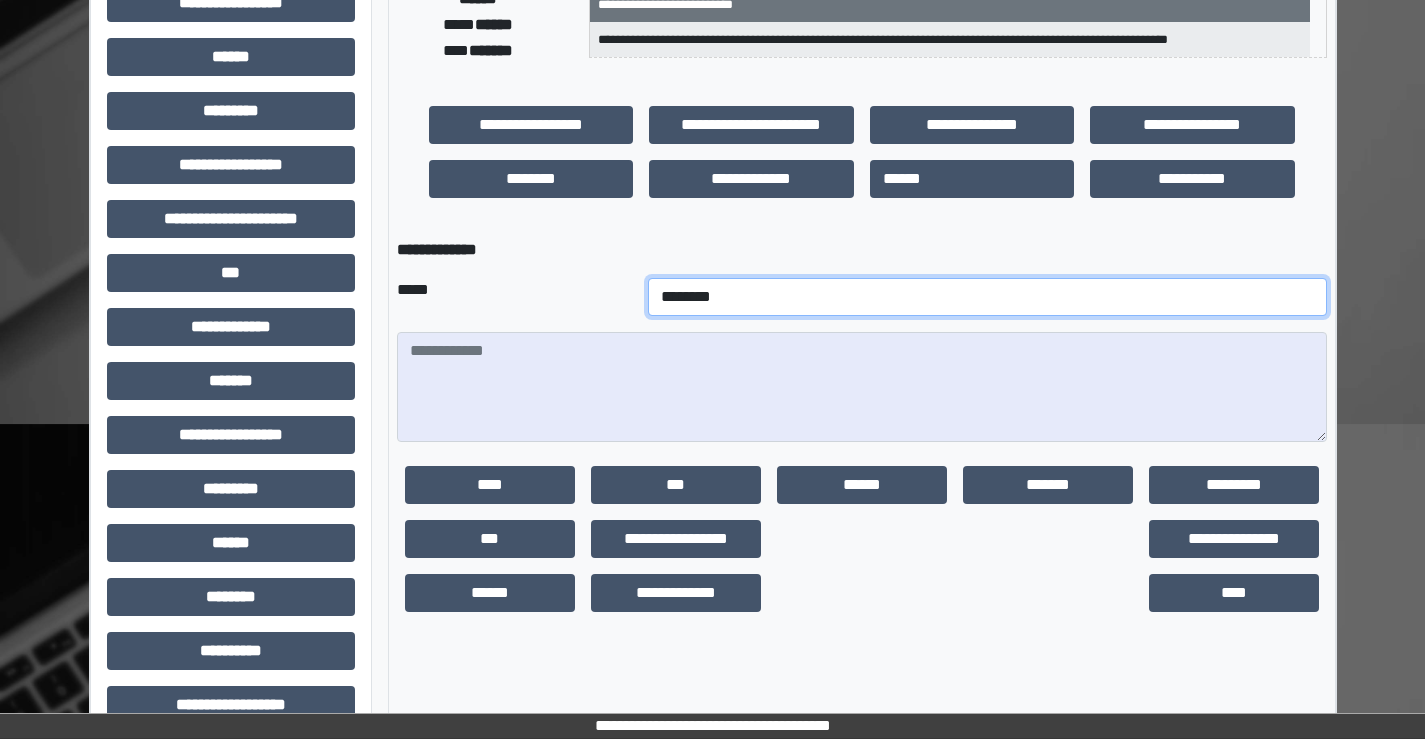 click on "**********" at bounding box center (987, 297) 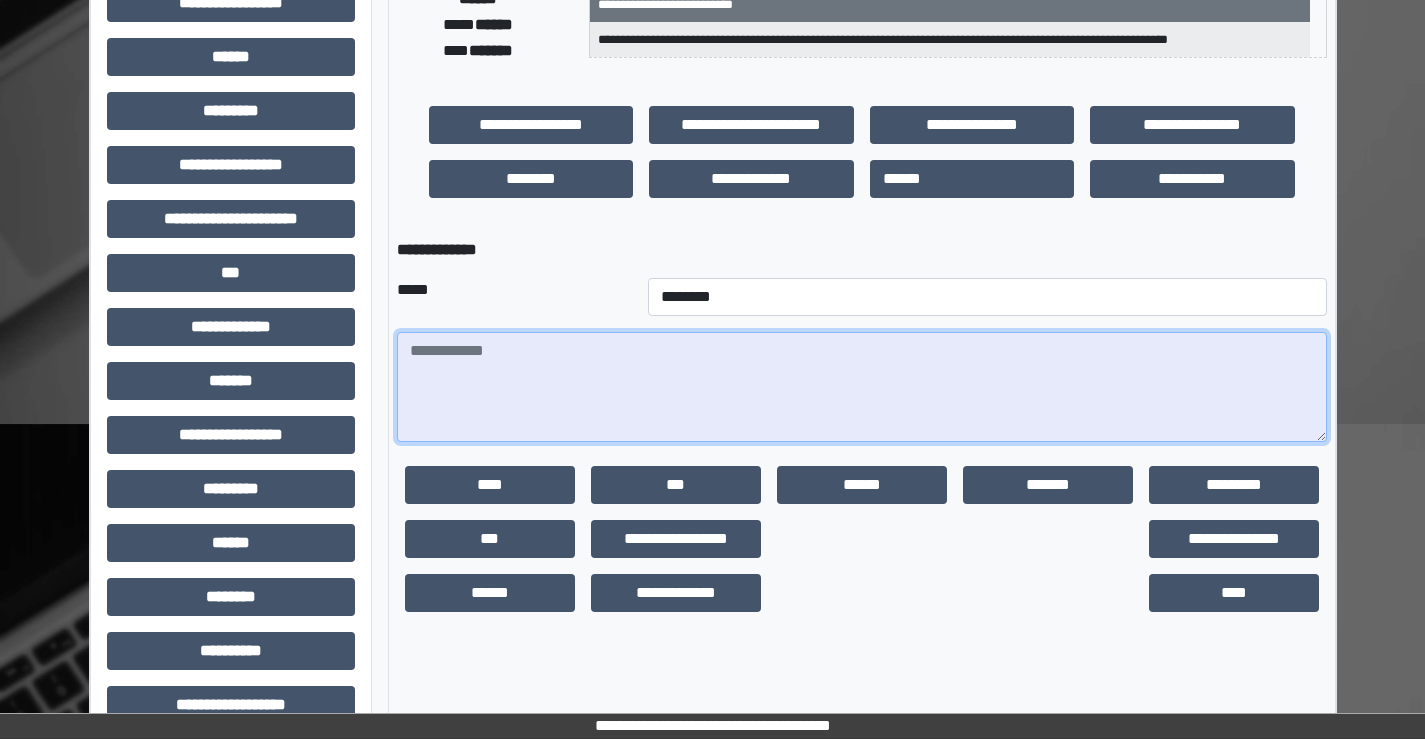 click at bounding box center (862, 387) 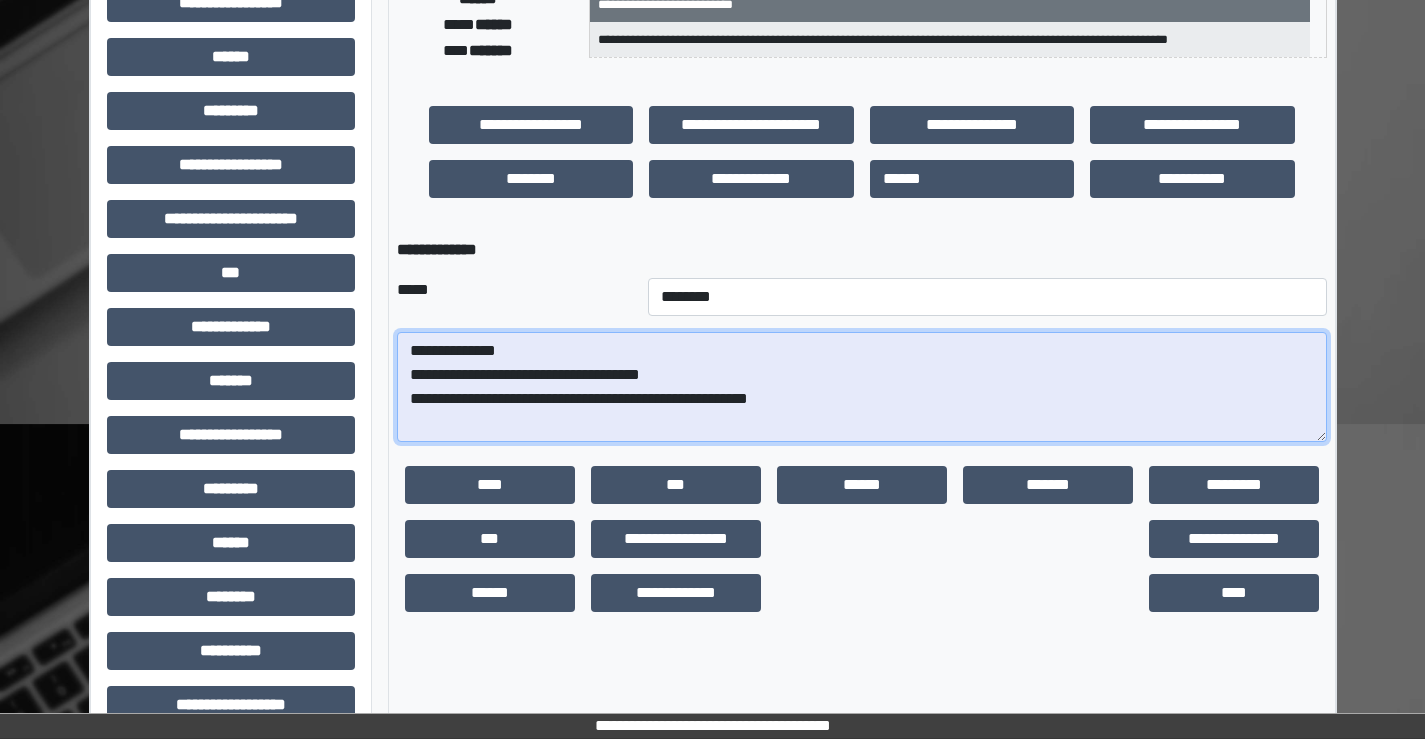 scroll, scrollTop: 435, scrollLeft: 0, axis: vertical 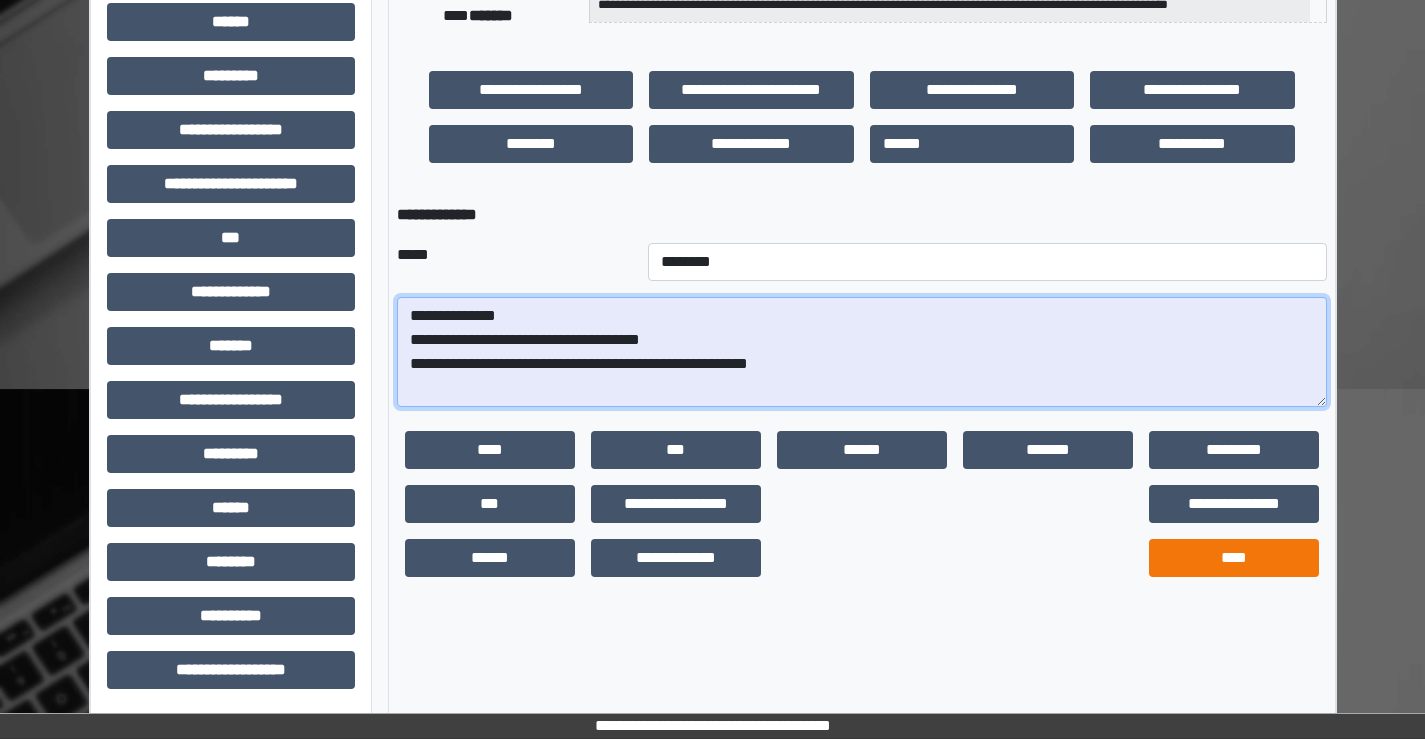 type on "**********" 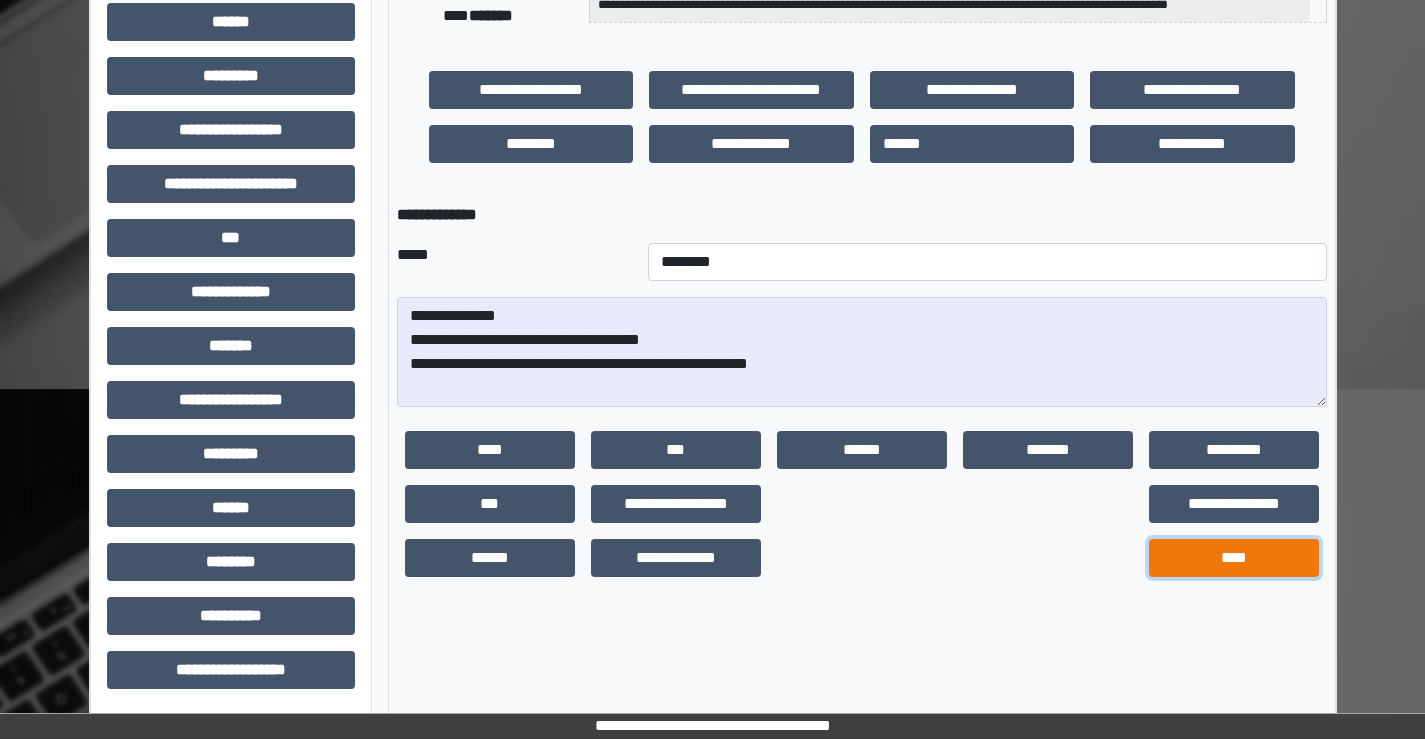 click on "****" at bounding box center (1234, 558) 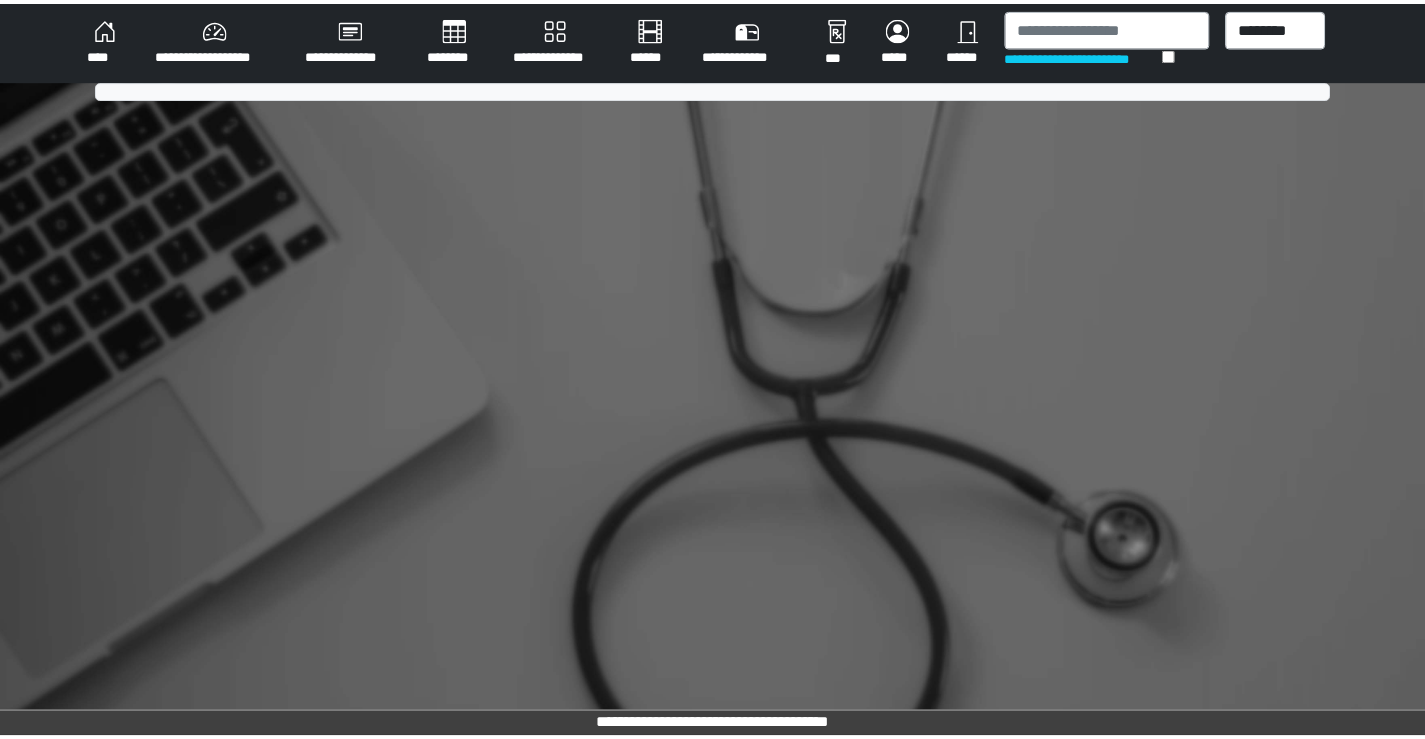 scroll, scrollTop: 0, scrollLeft: 0, axis: both 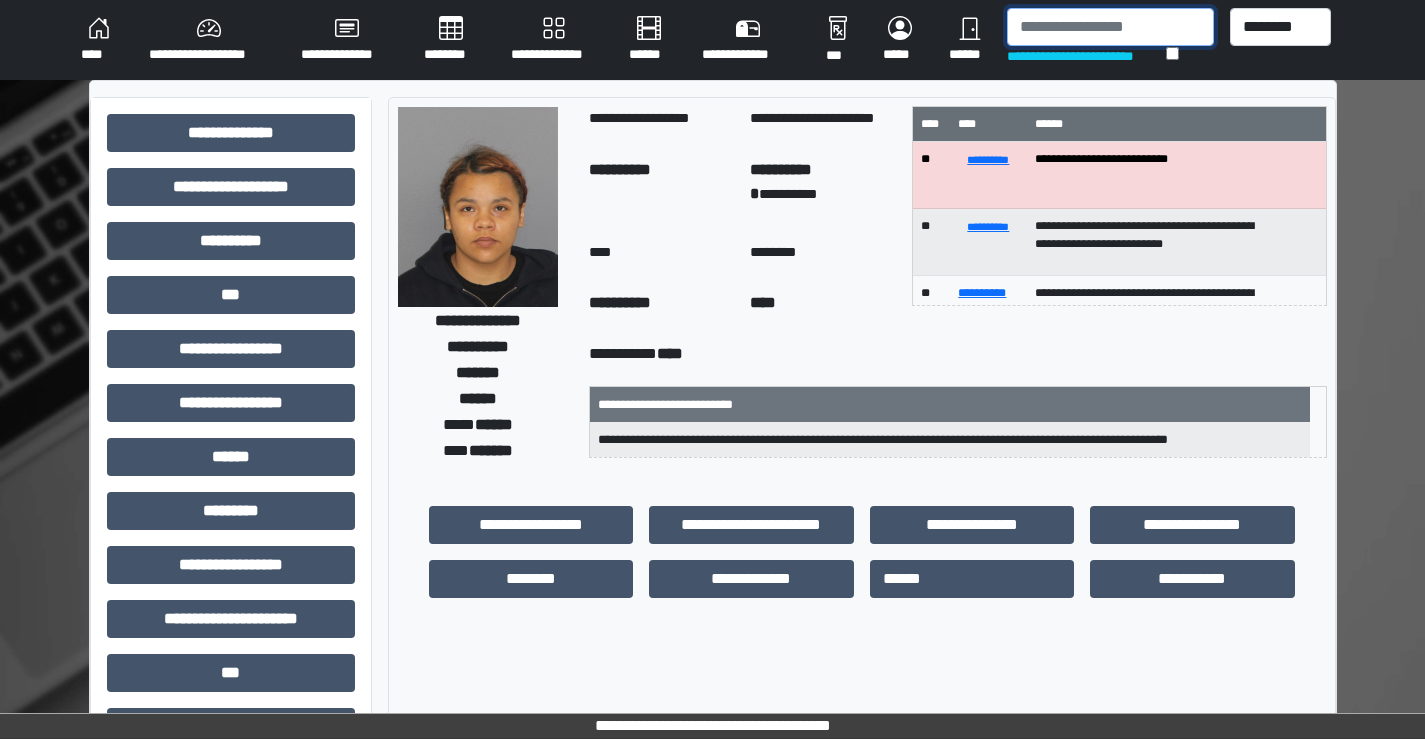 click at bounding box center (1110, 27) 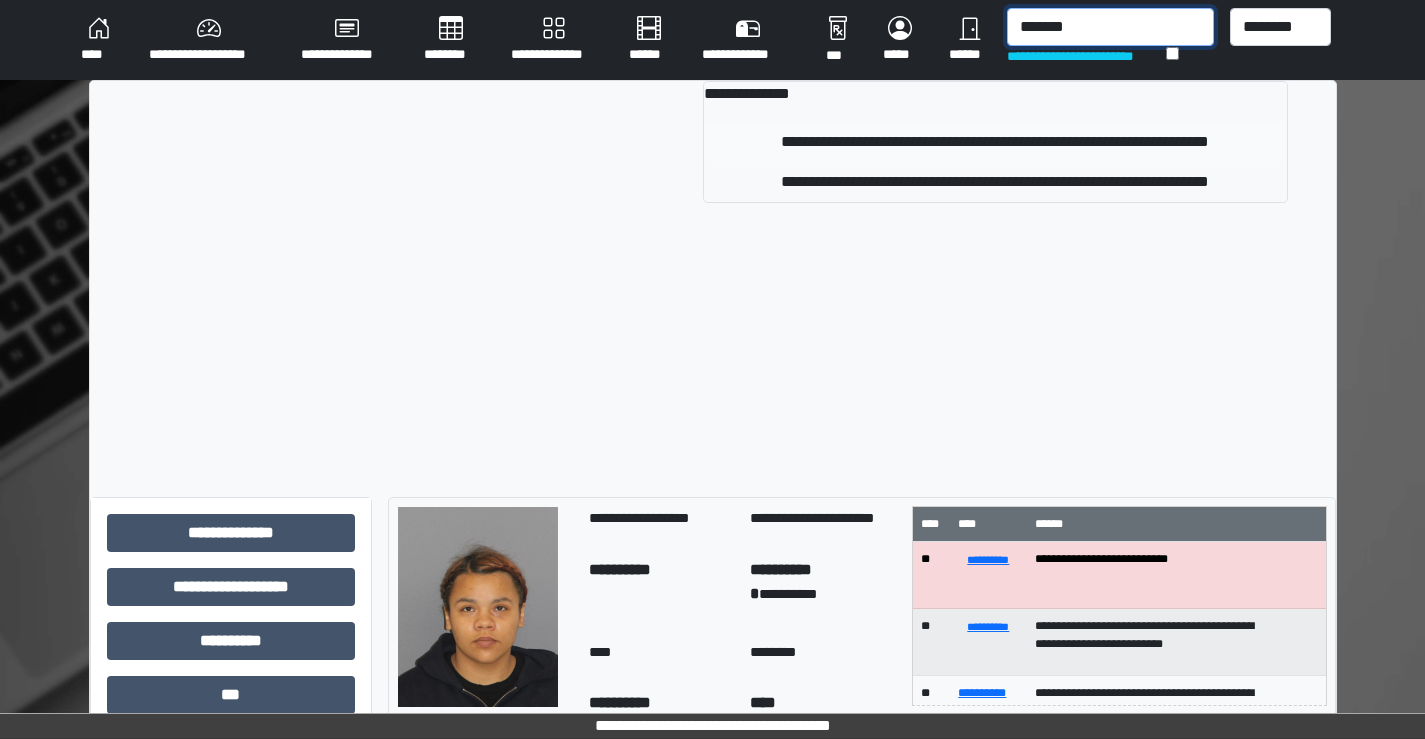 type on "*******" 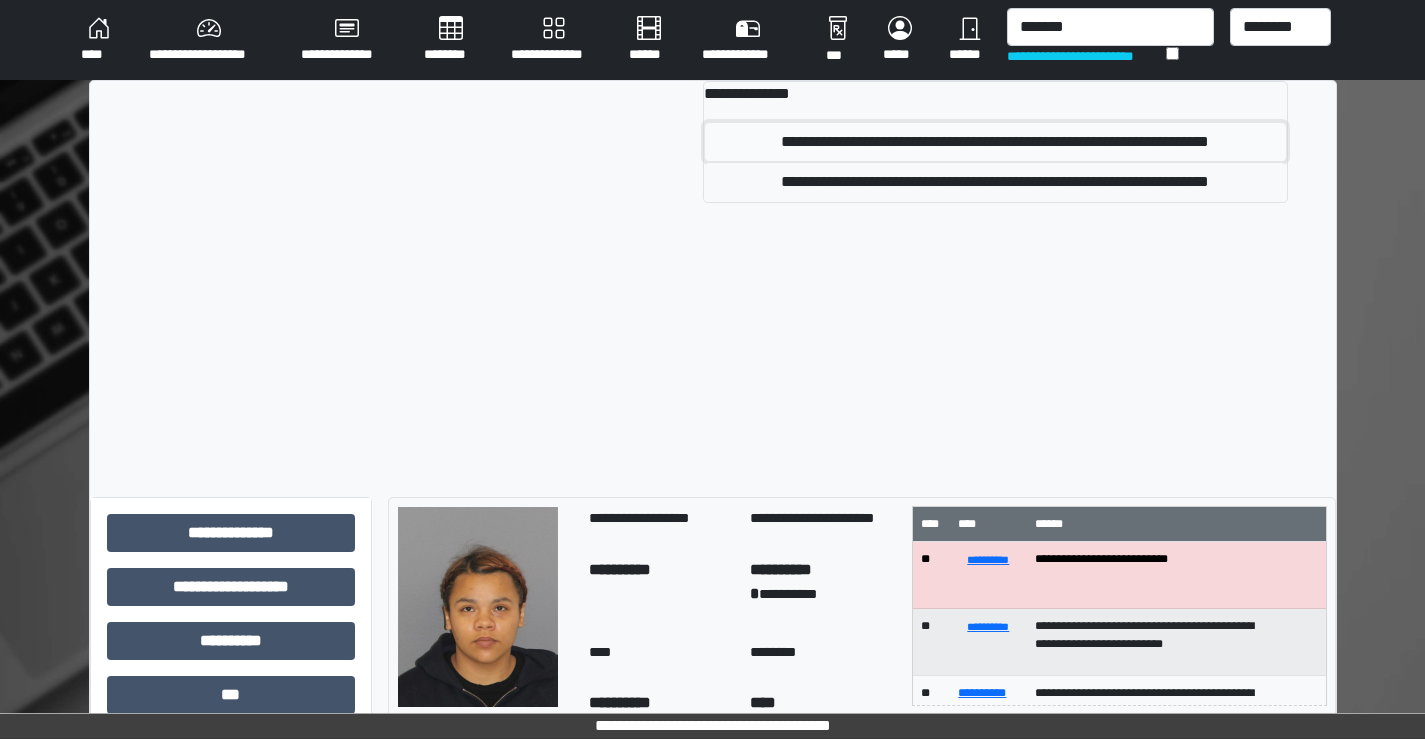 click on "**********" at bounding box center [995, 142] 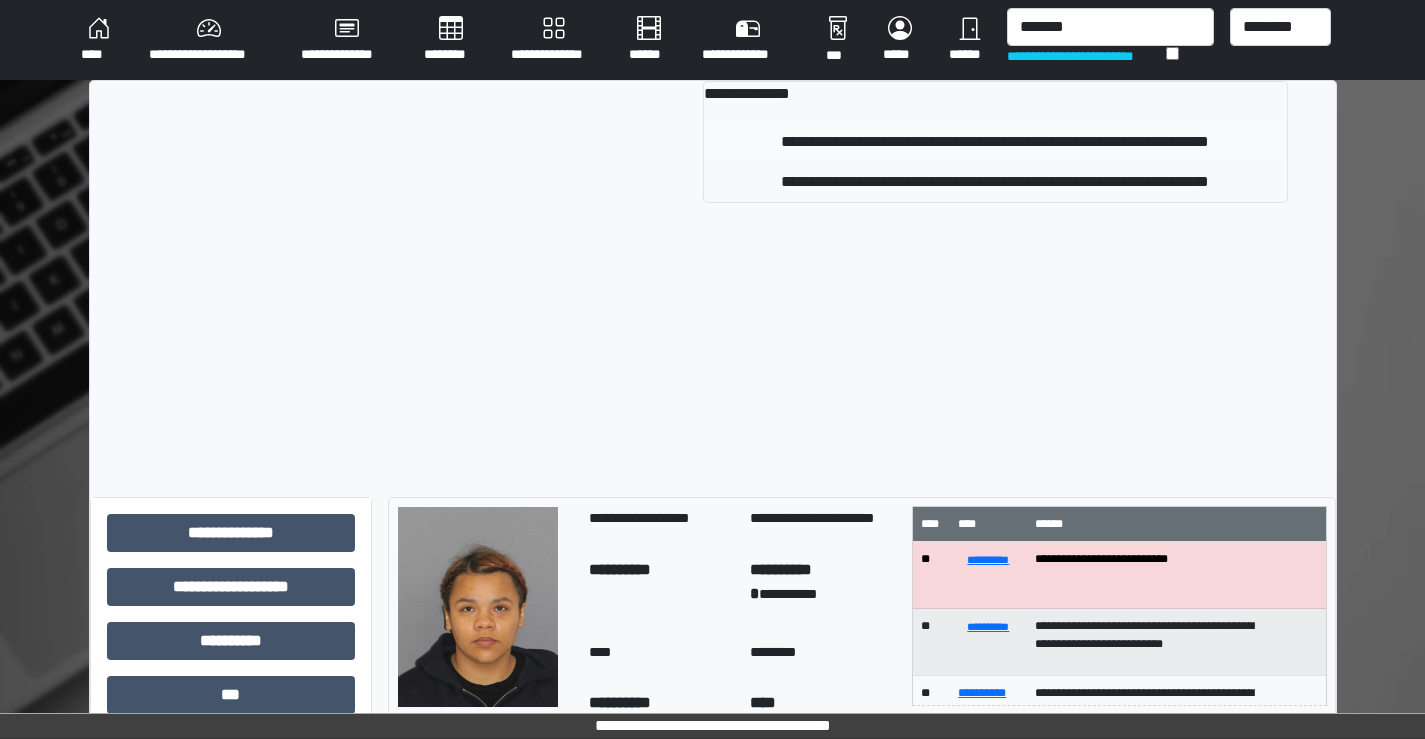 type 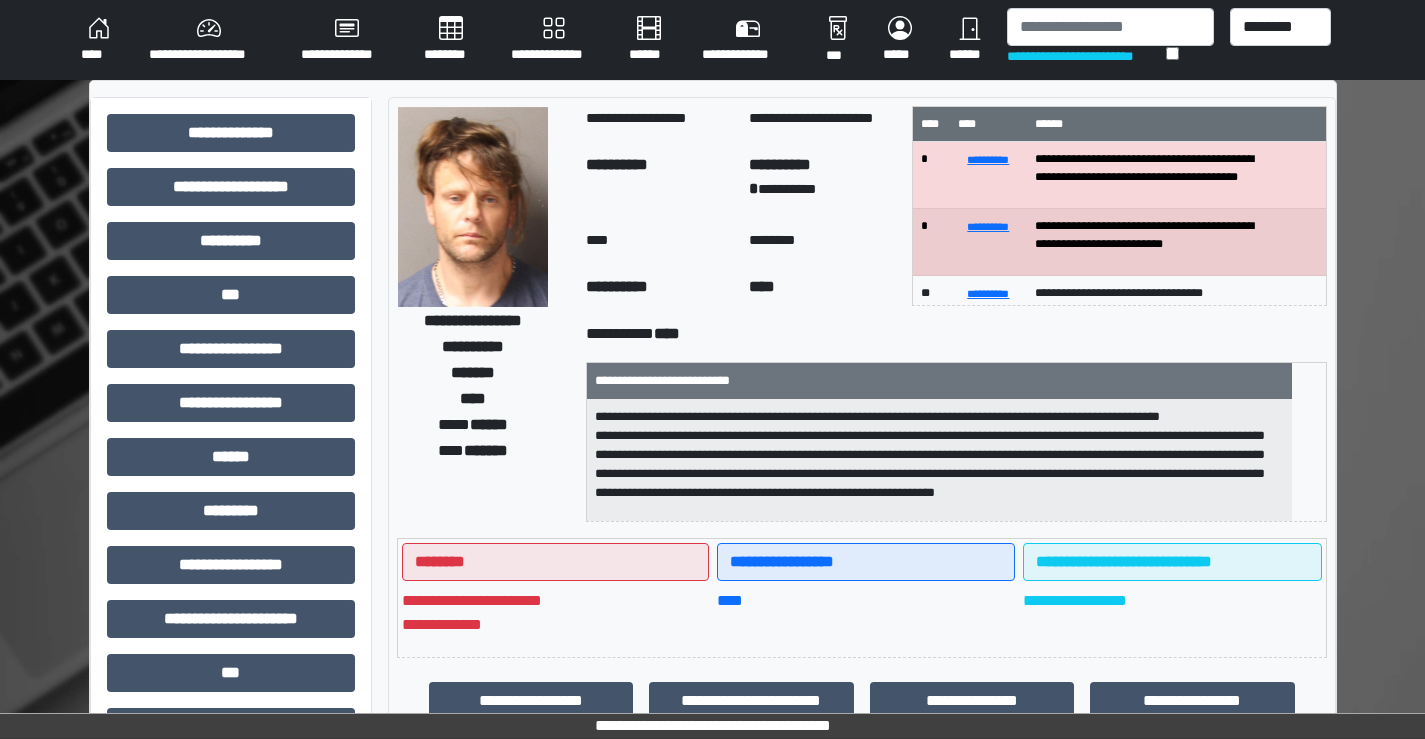 scroll, scrollTop: 25, scrollLeft: 0, axis: vertical 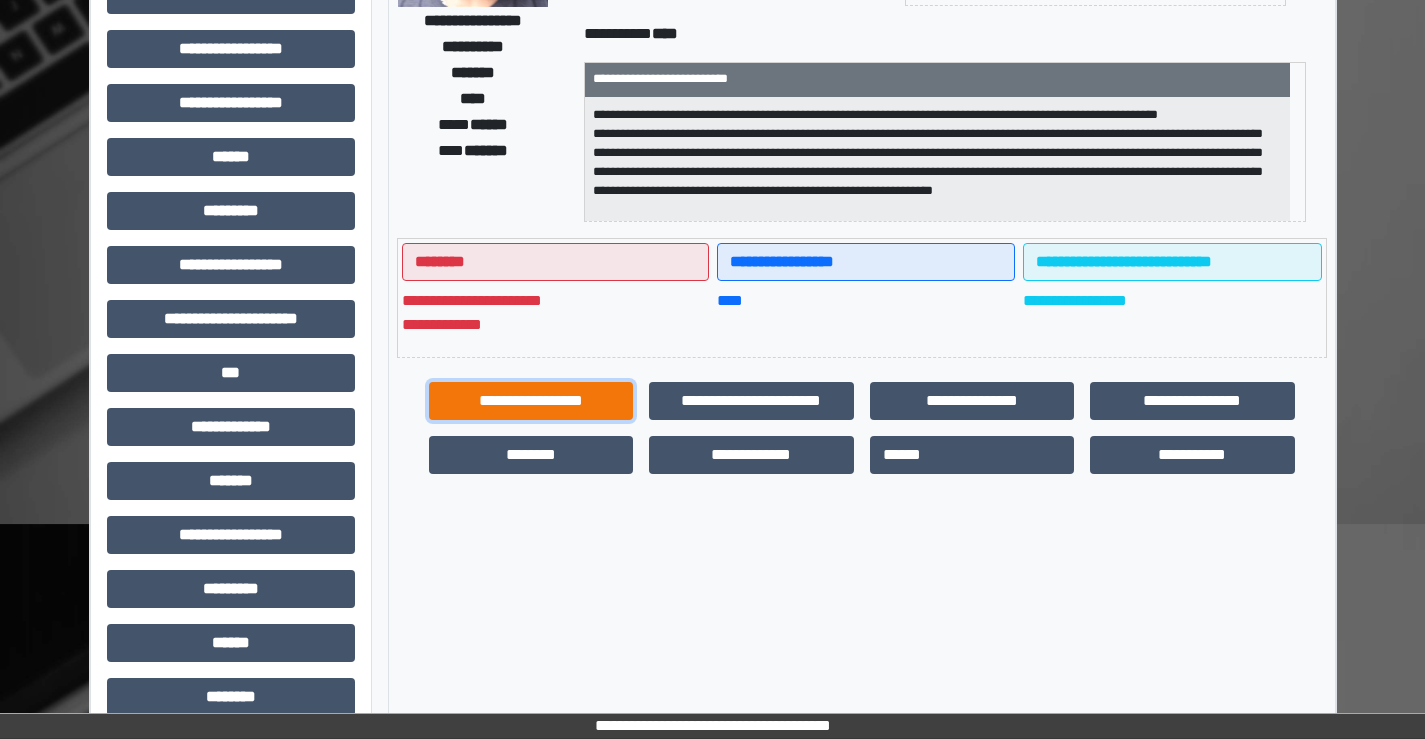 click on "**********" at bounding box center (531, 401) 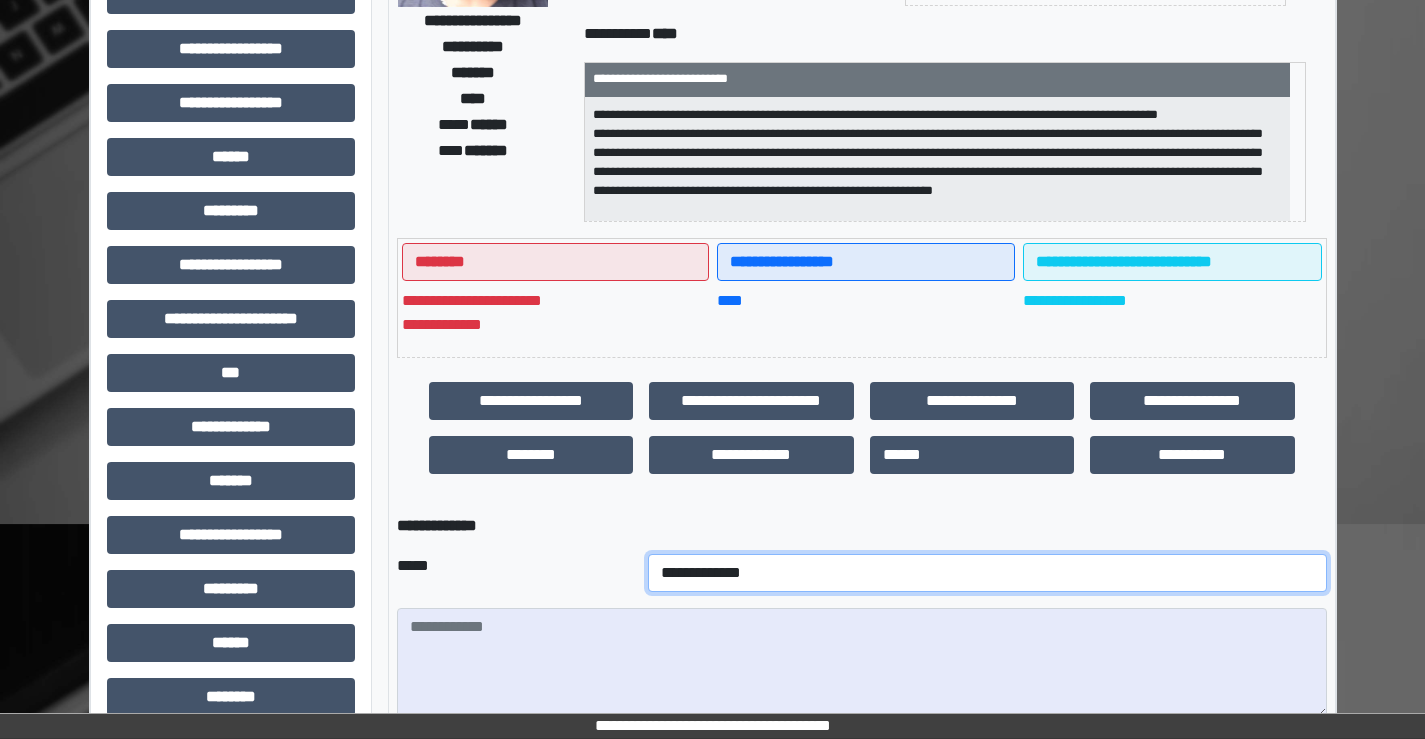 click on "**********" at bounding box center (987, 573) 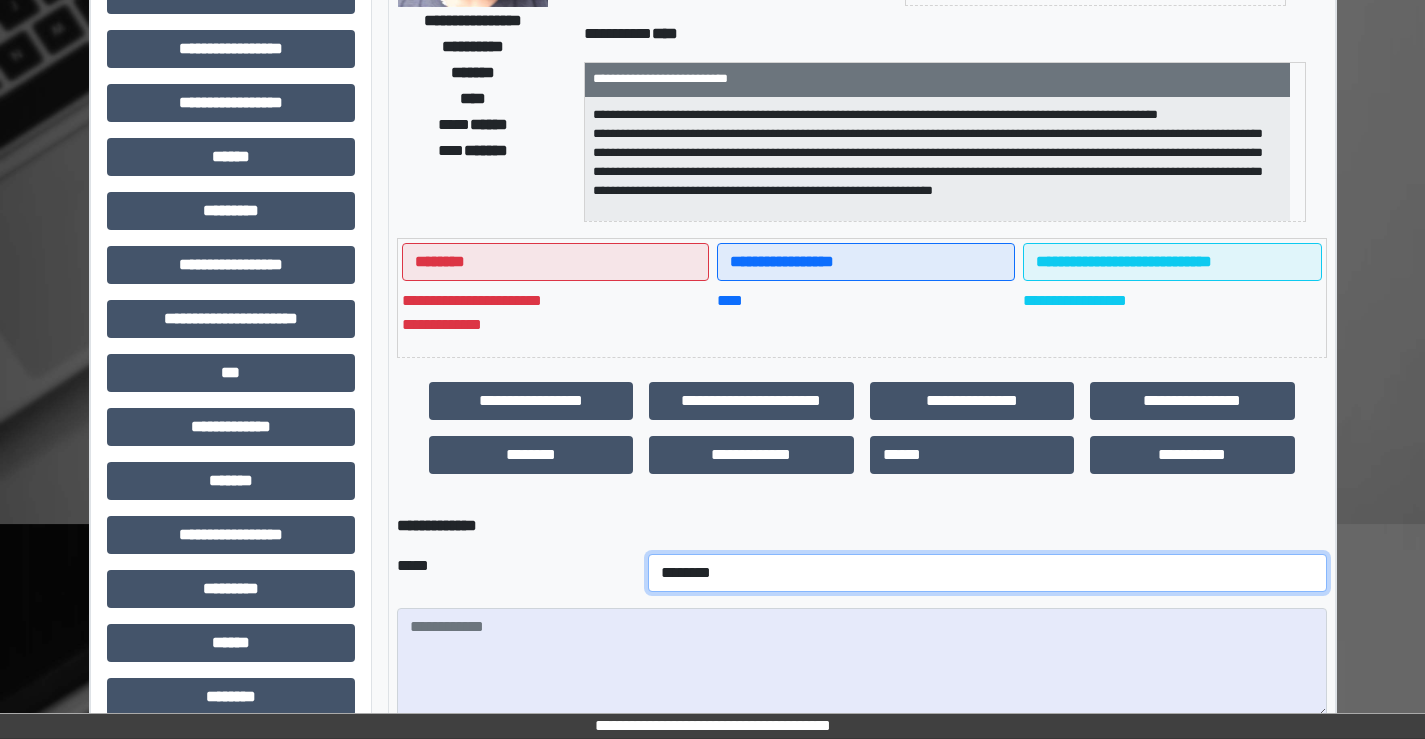 click on "**********" at bounding box center [987, 573] 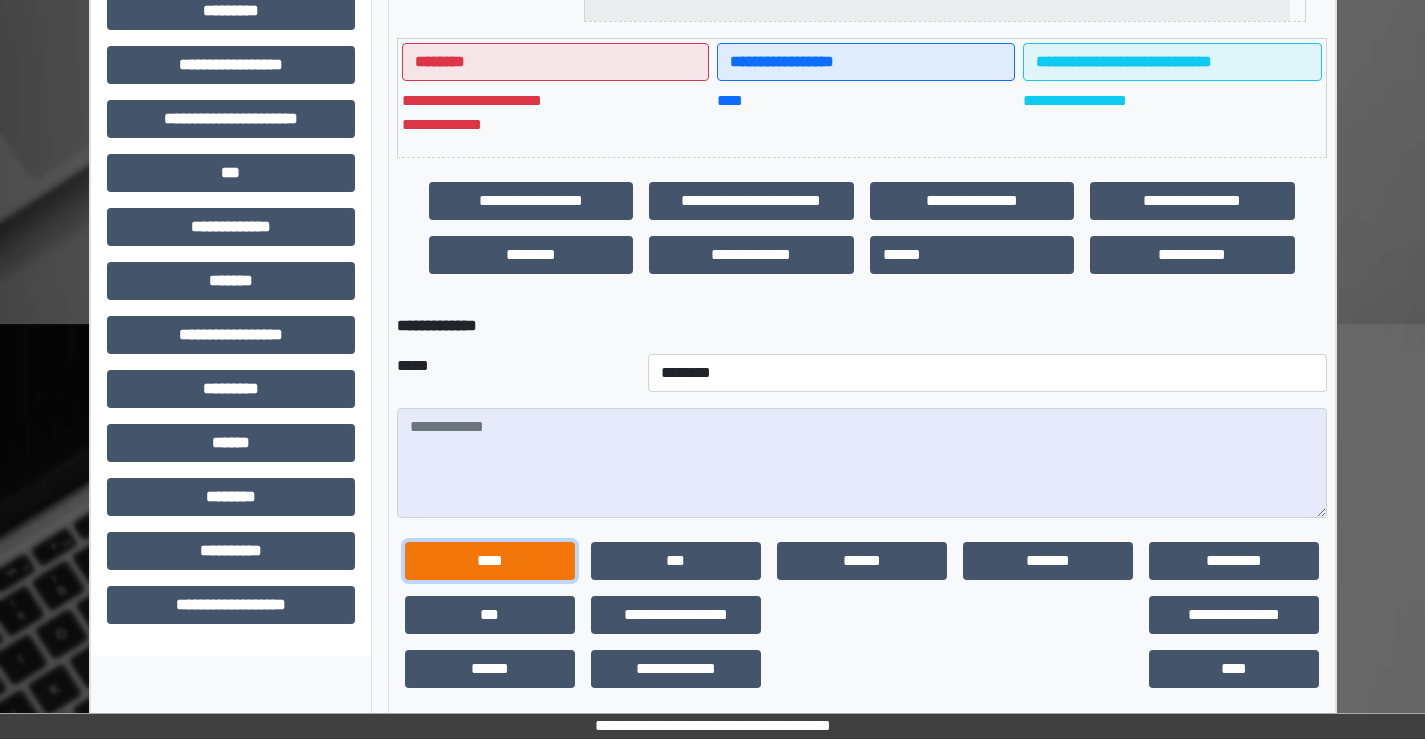click on "****" at bounding box center (490, 561) 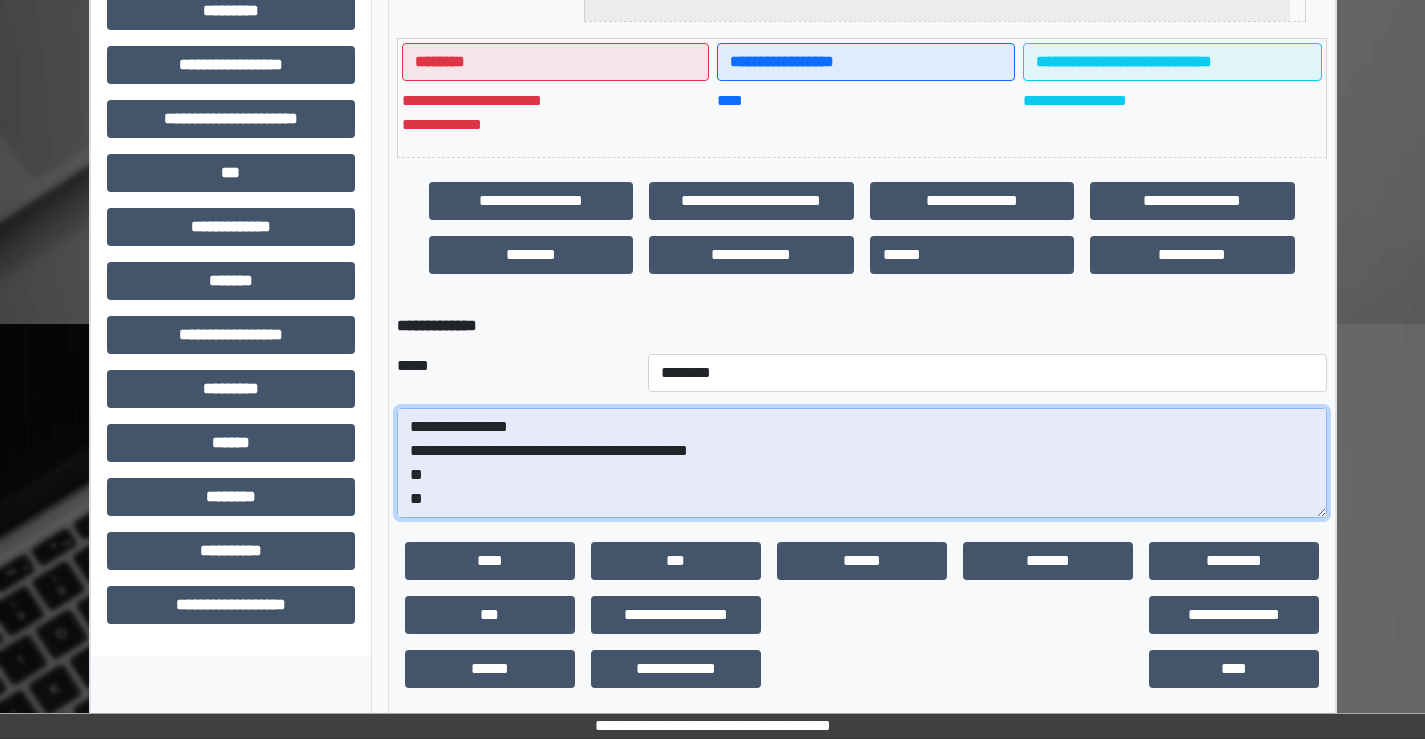 click on "**********" at bounding box center (862, 463) 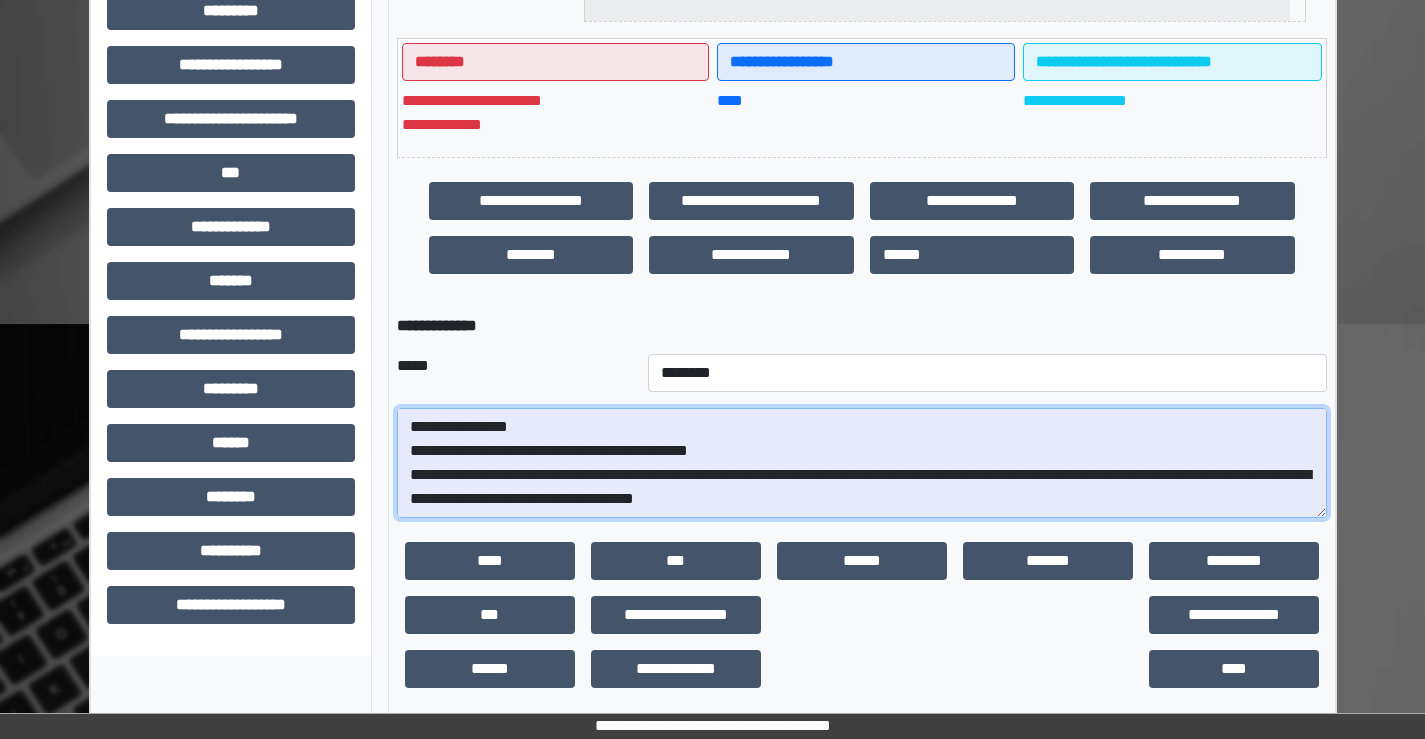scroll, scrollTop: 72, scrollLeft: 0, axis: vertical 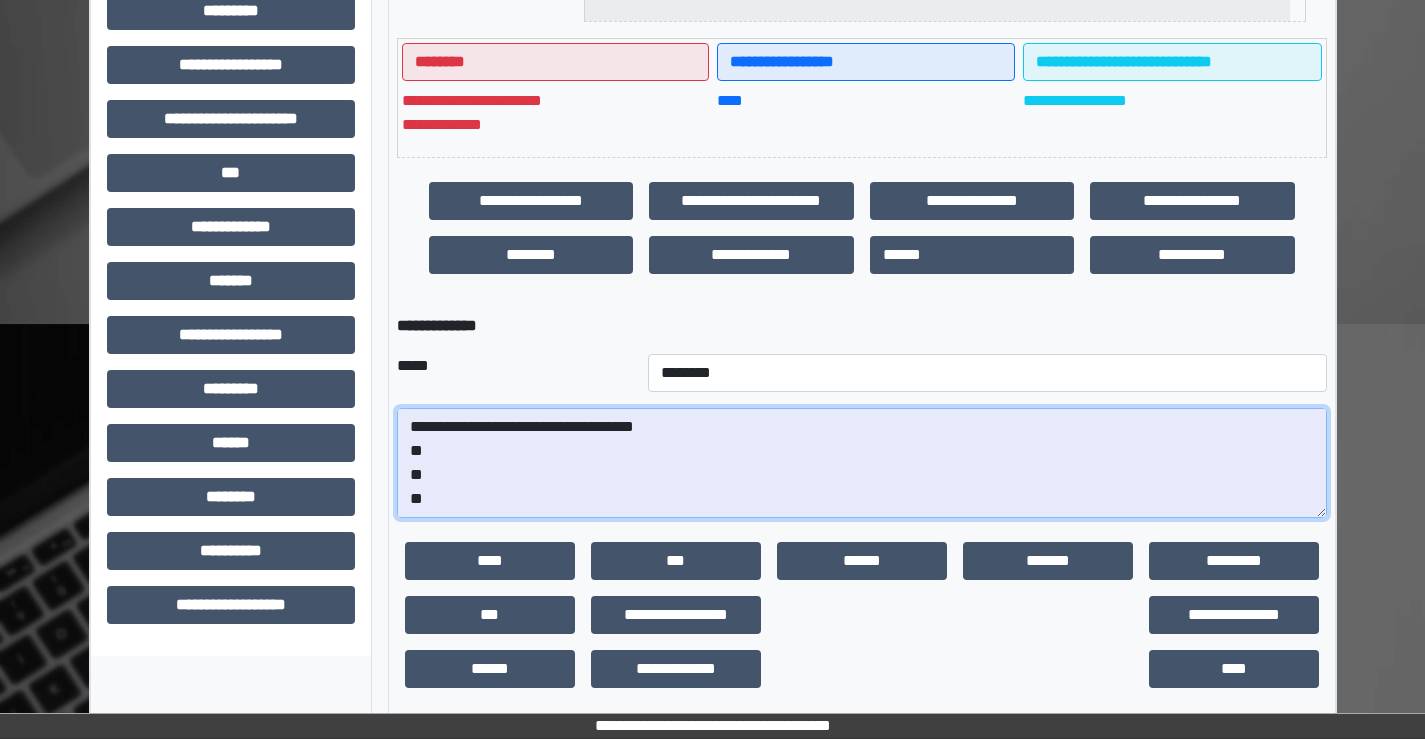 click on "**********" at bounding box center [862, 463] 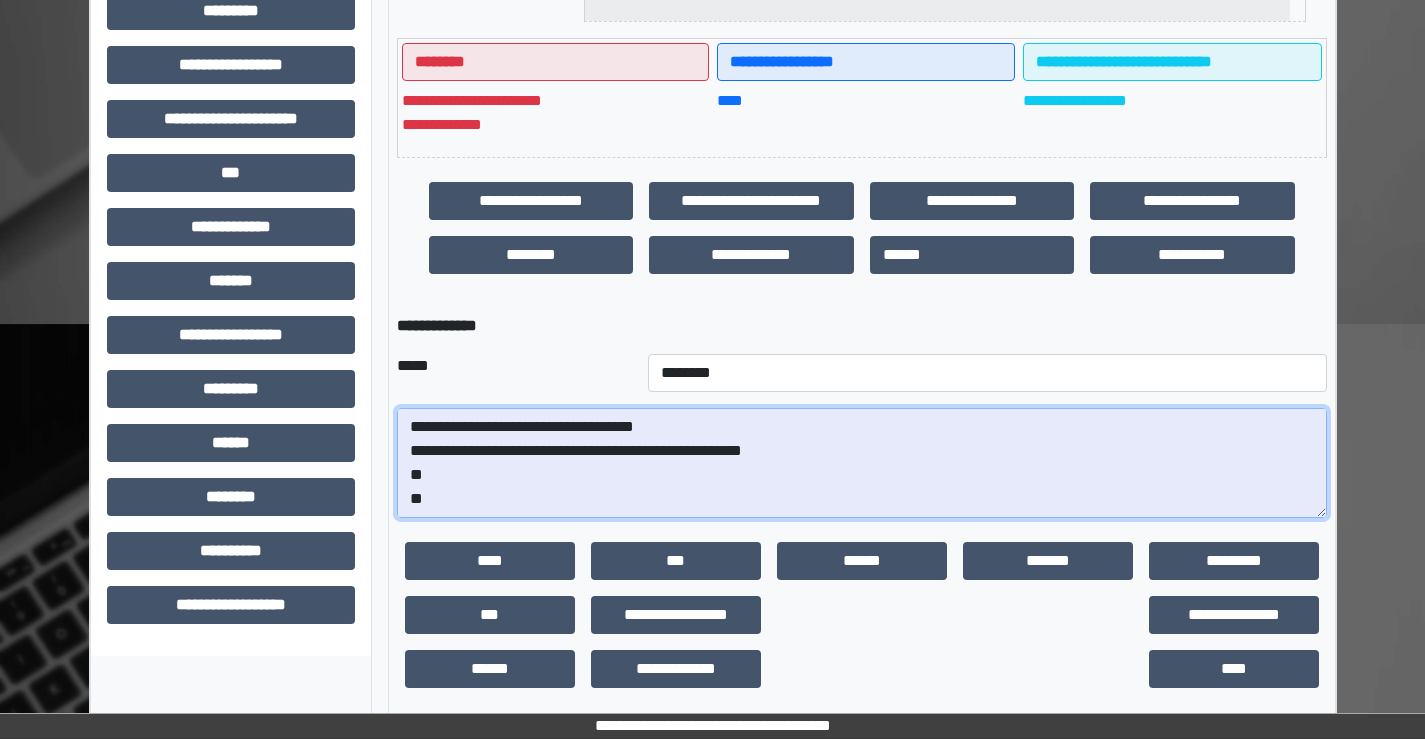 click on "**********" at bounding box center (862, 463) 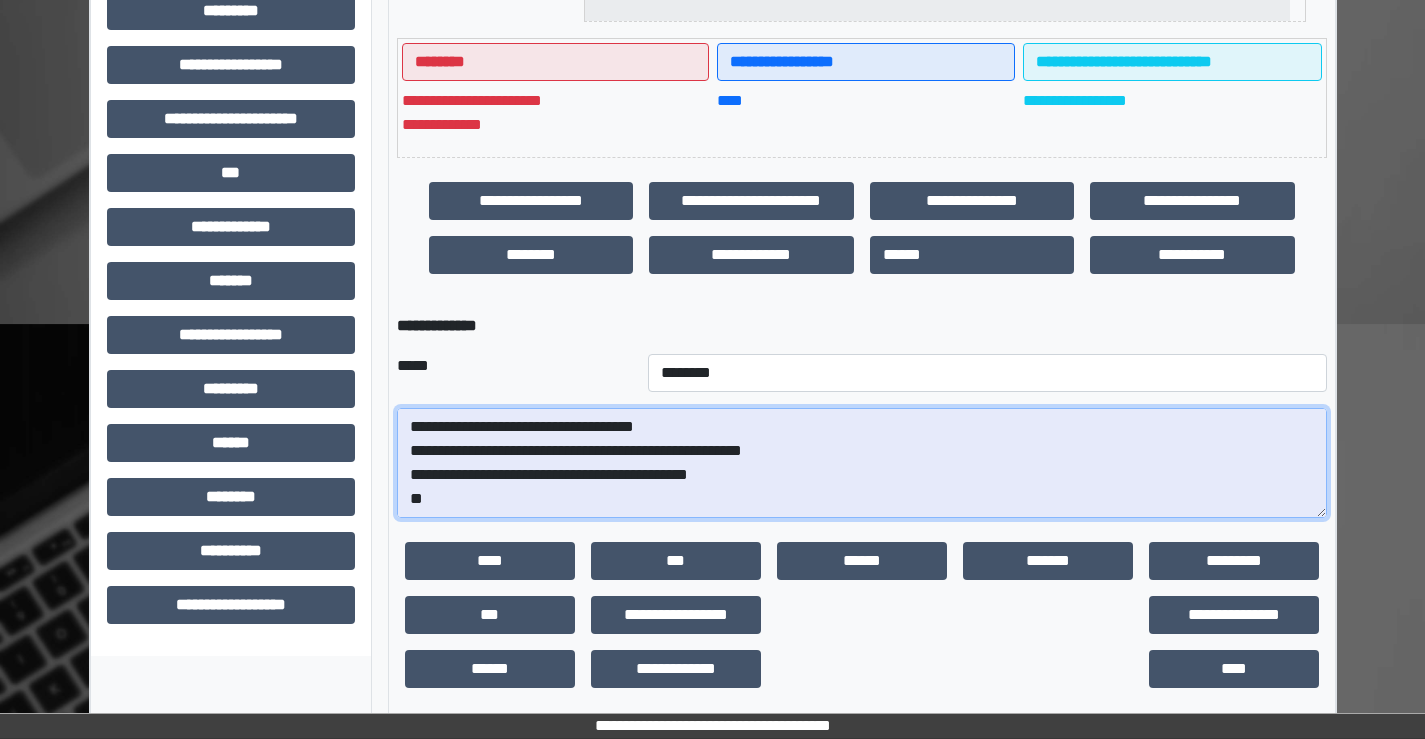 click on "**********" at bounding box center (862, 463) 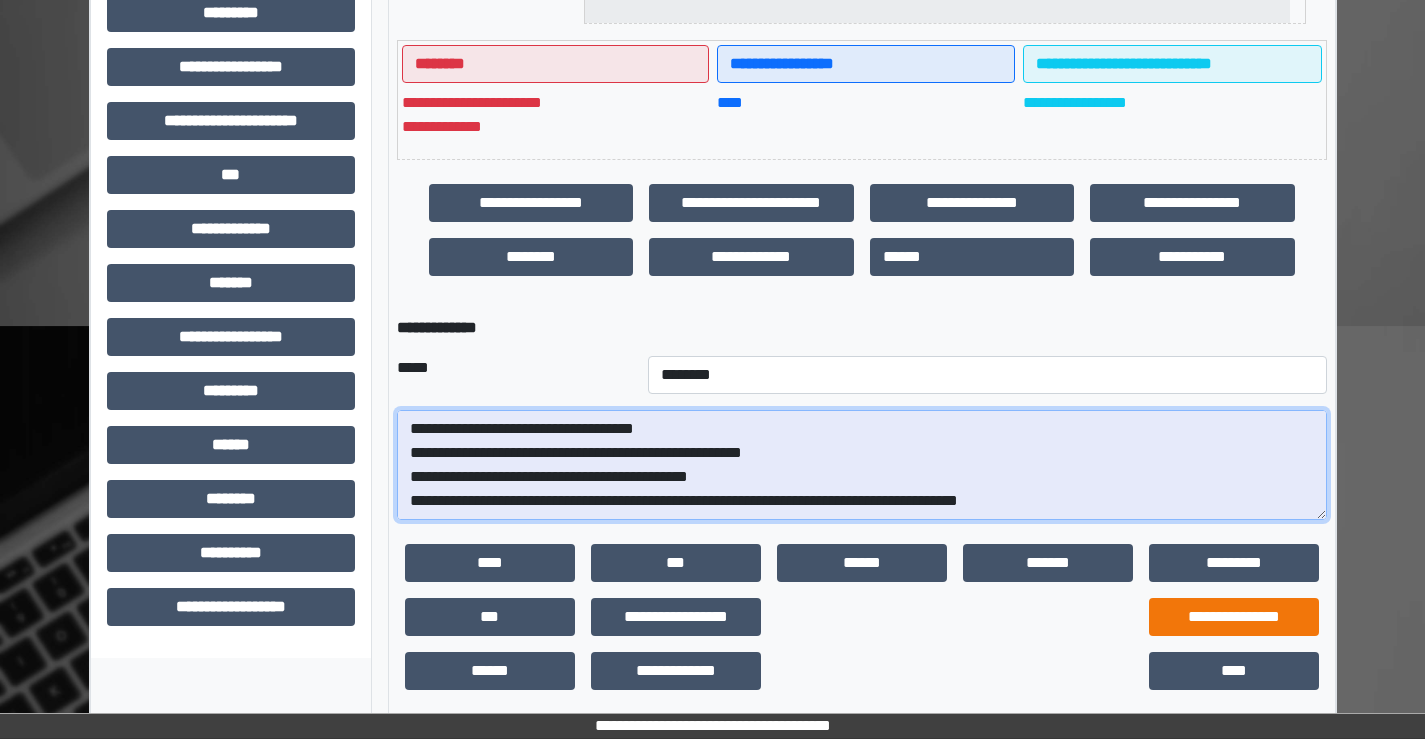 scroll, scrollTop: 400, scrollLeft: 0, axis: vertical 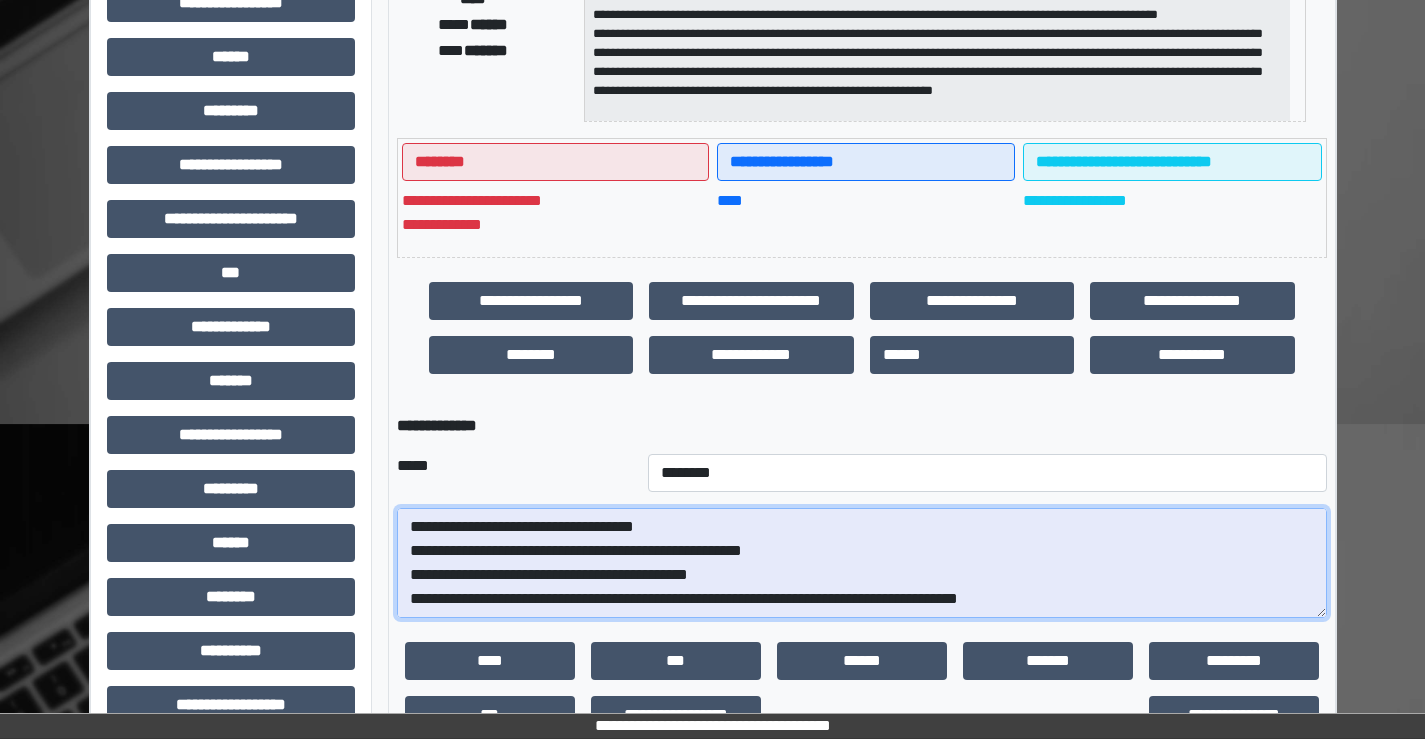 click on "**********" at bounding box center [862, 563] 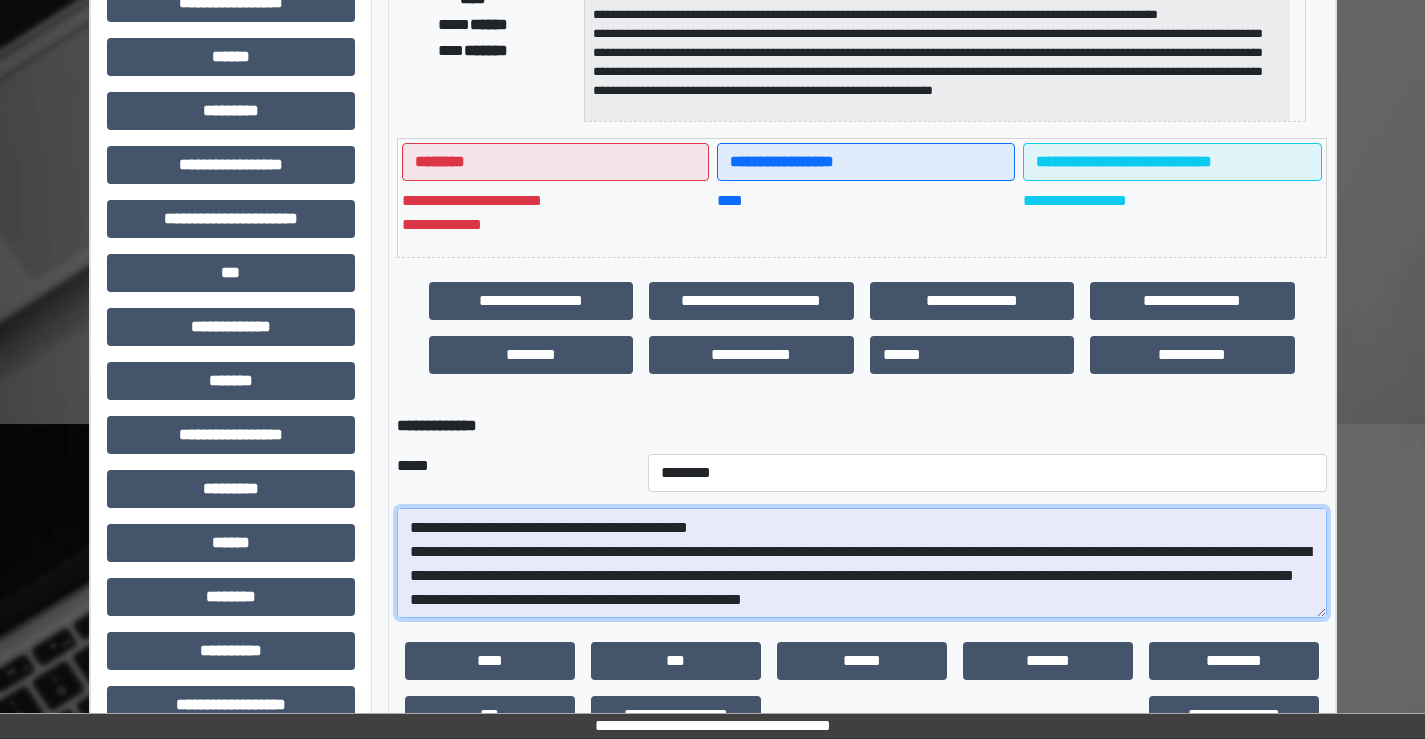 scroll, scrollTop: 0, scrollLeft: 0, axis: both 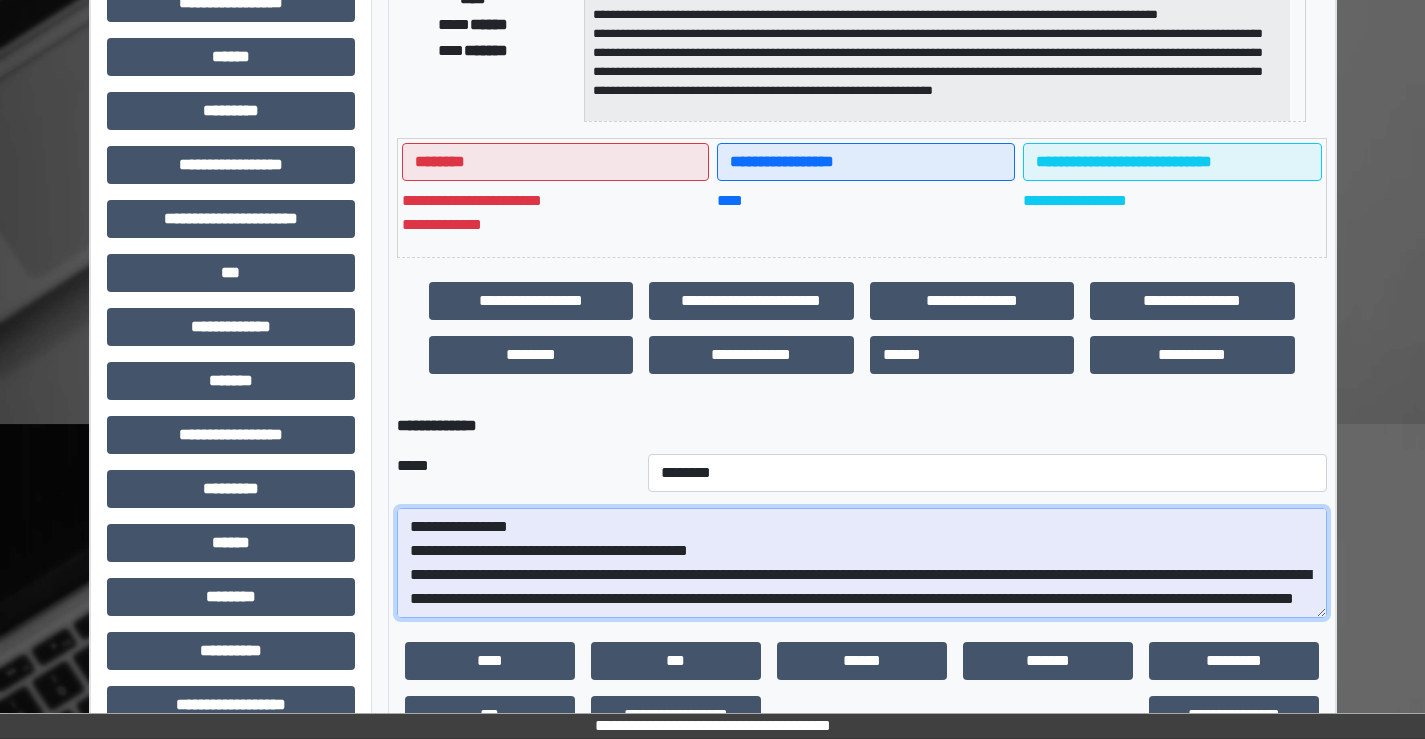 click on "**********" at bounding box center (862, 563) 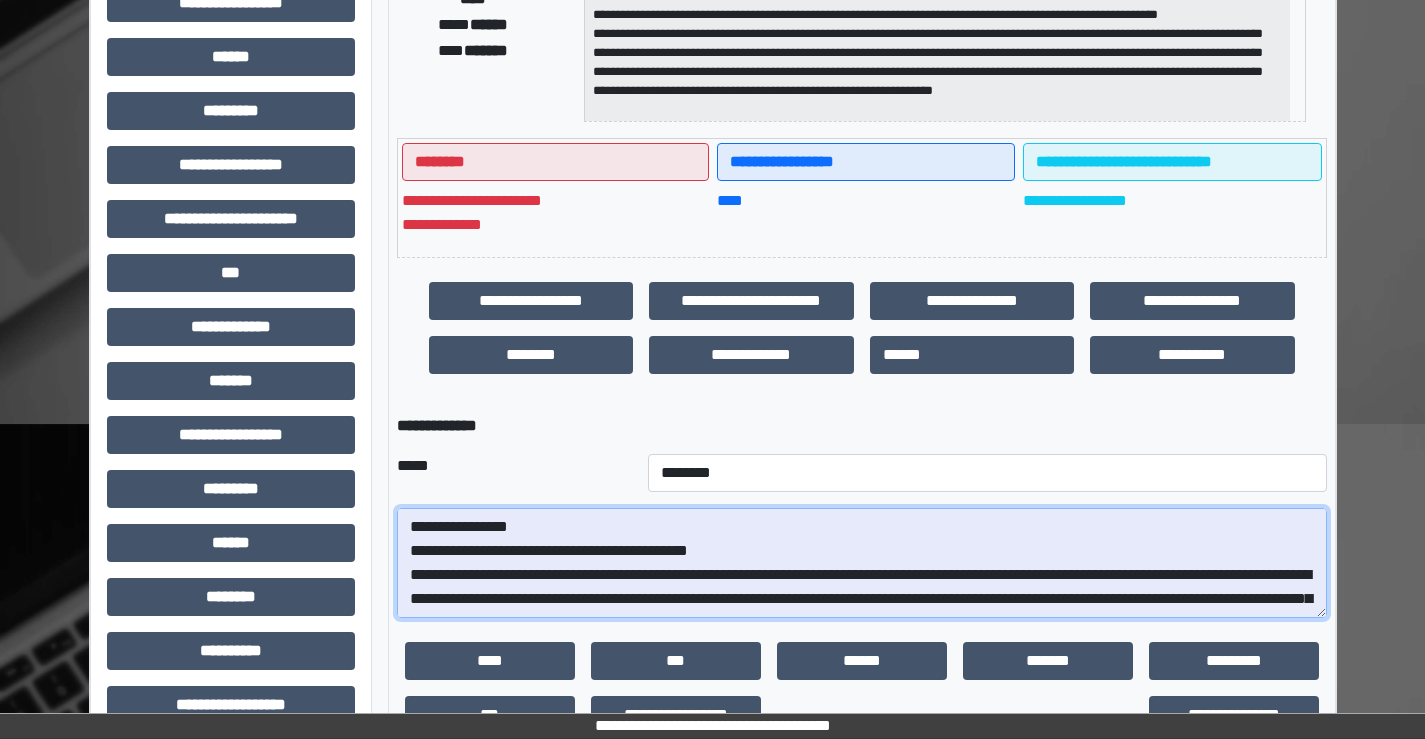scroll, scrollTop: 96, scrollLeft: 0, axis: vertical 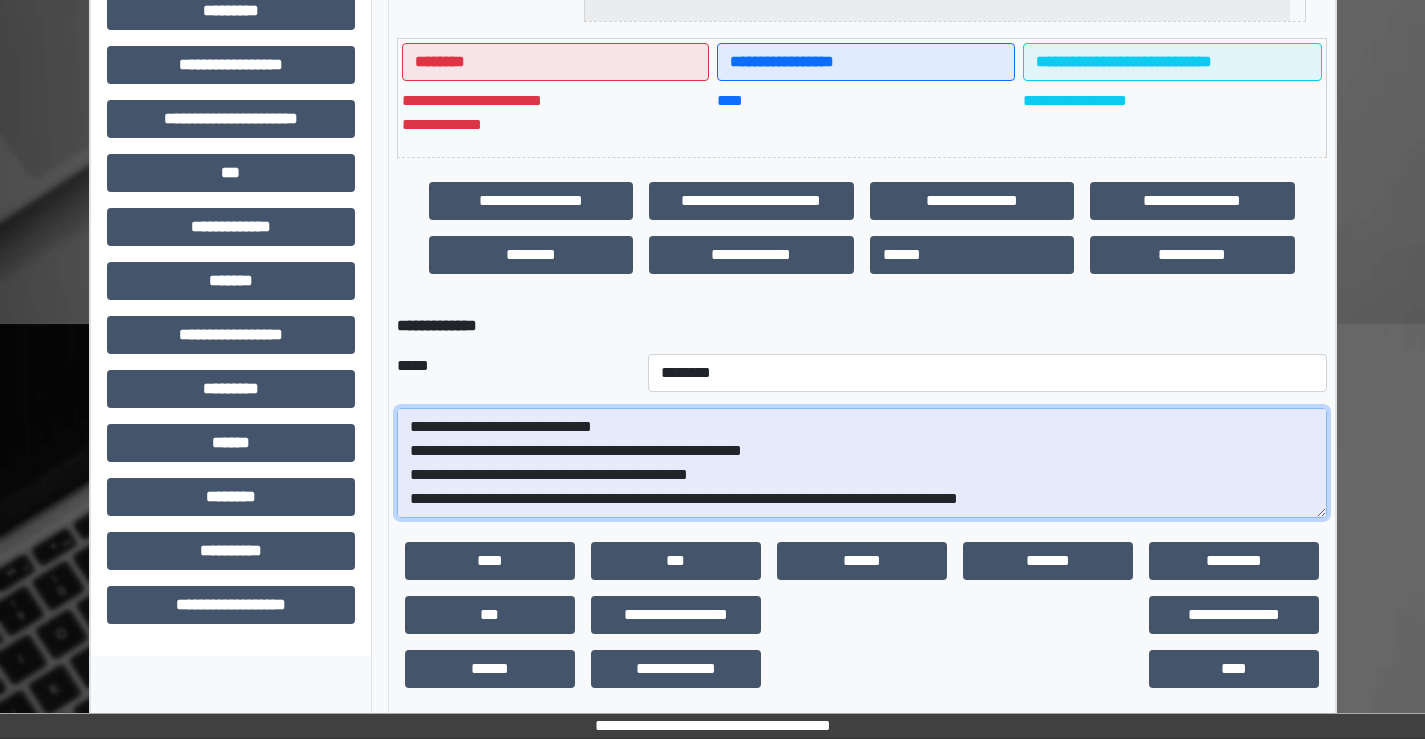 click on "**********" at bounding box center (862, 463) 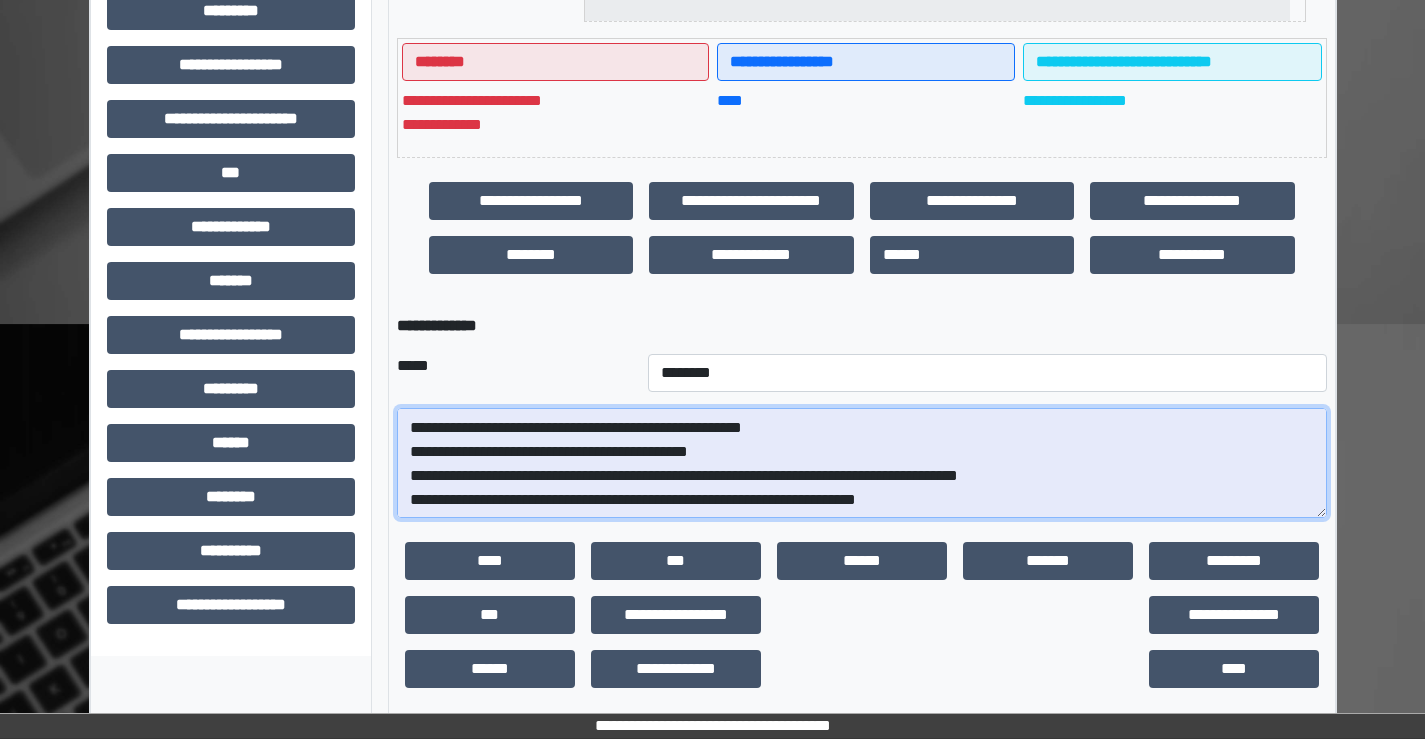 scroll, scrollTop: 120, scrollLeft: 0, axis: vertical 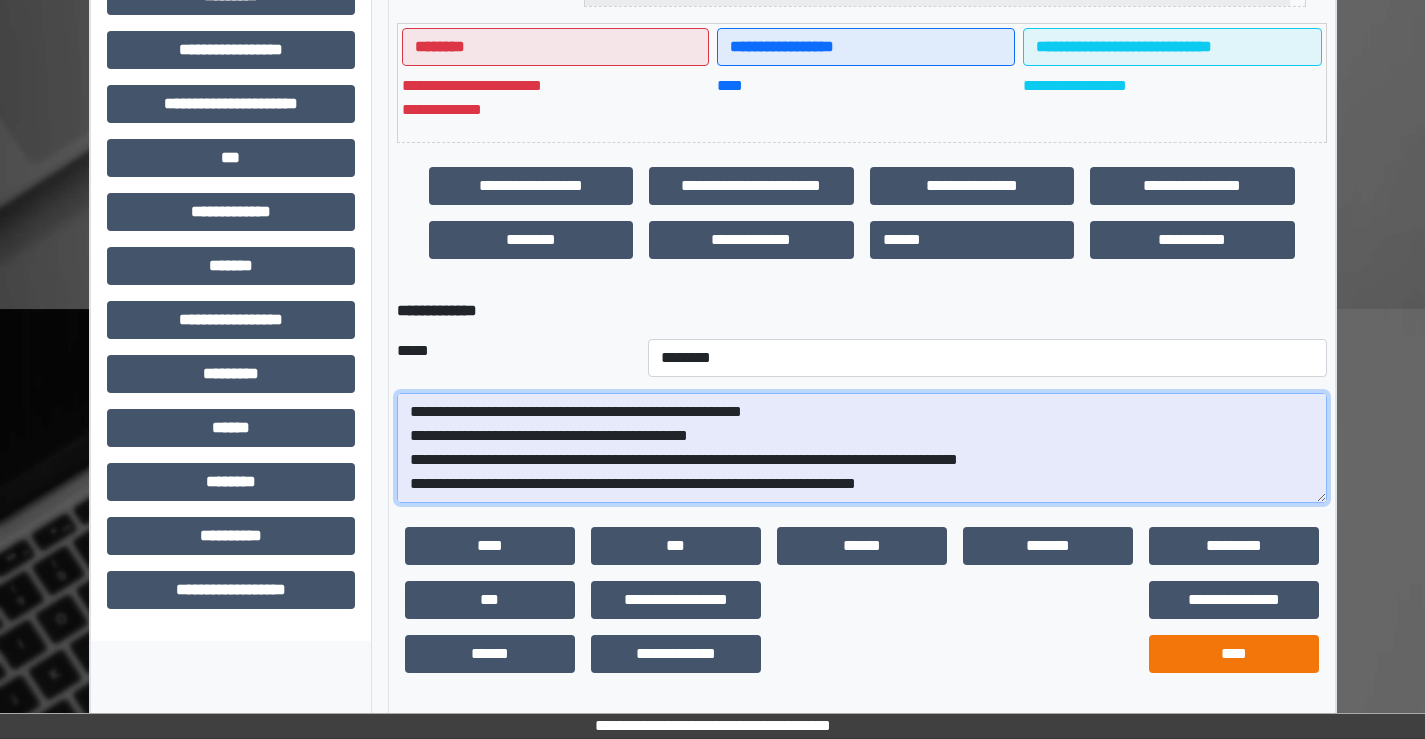 type on "**********" 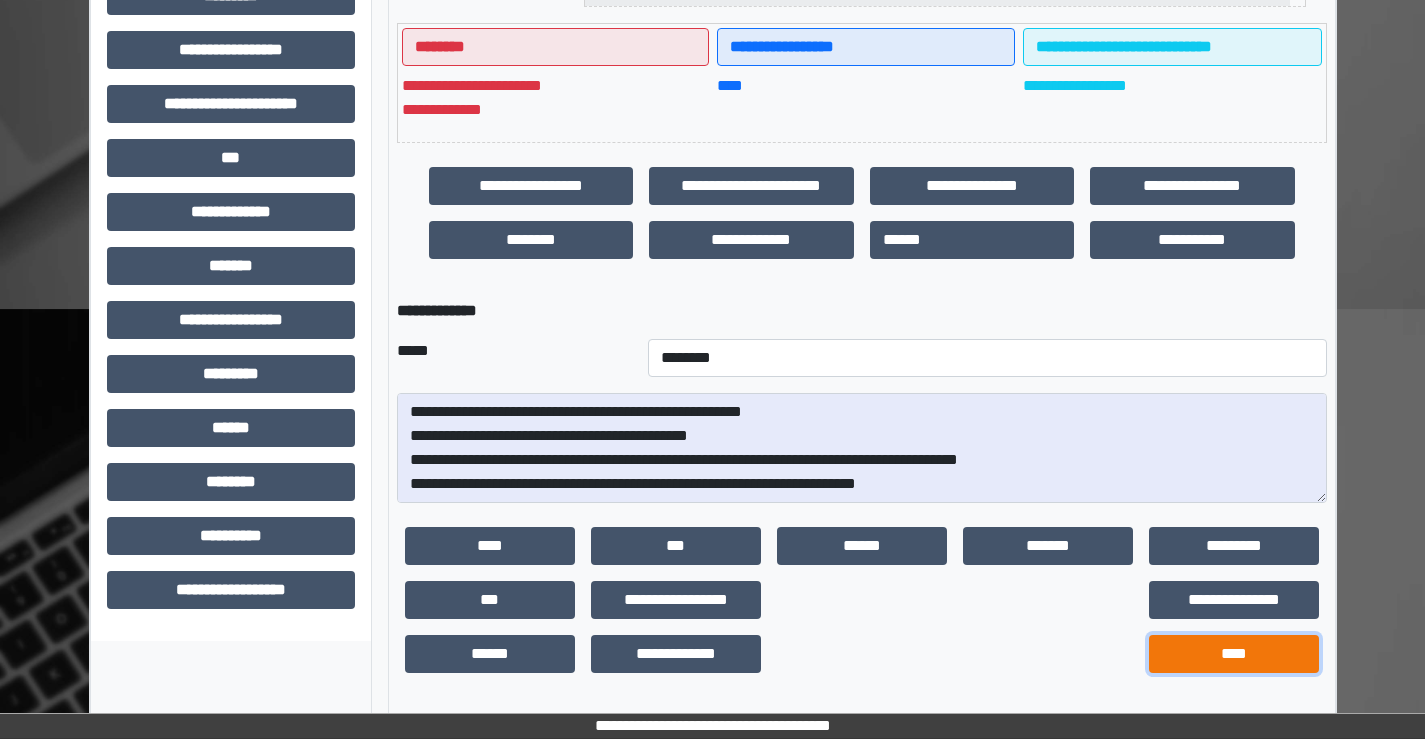 click on "****" at bounding box center (1234, 654) 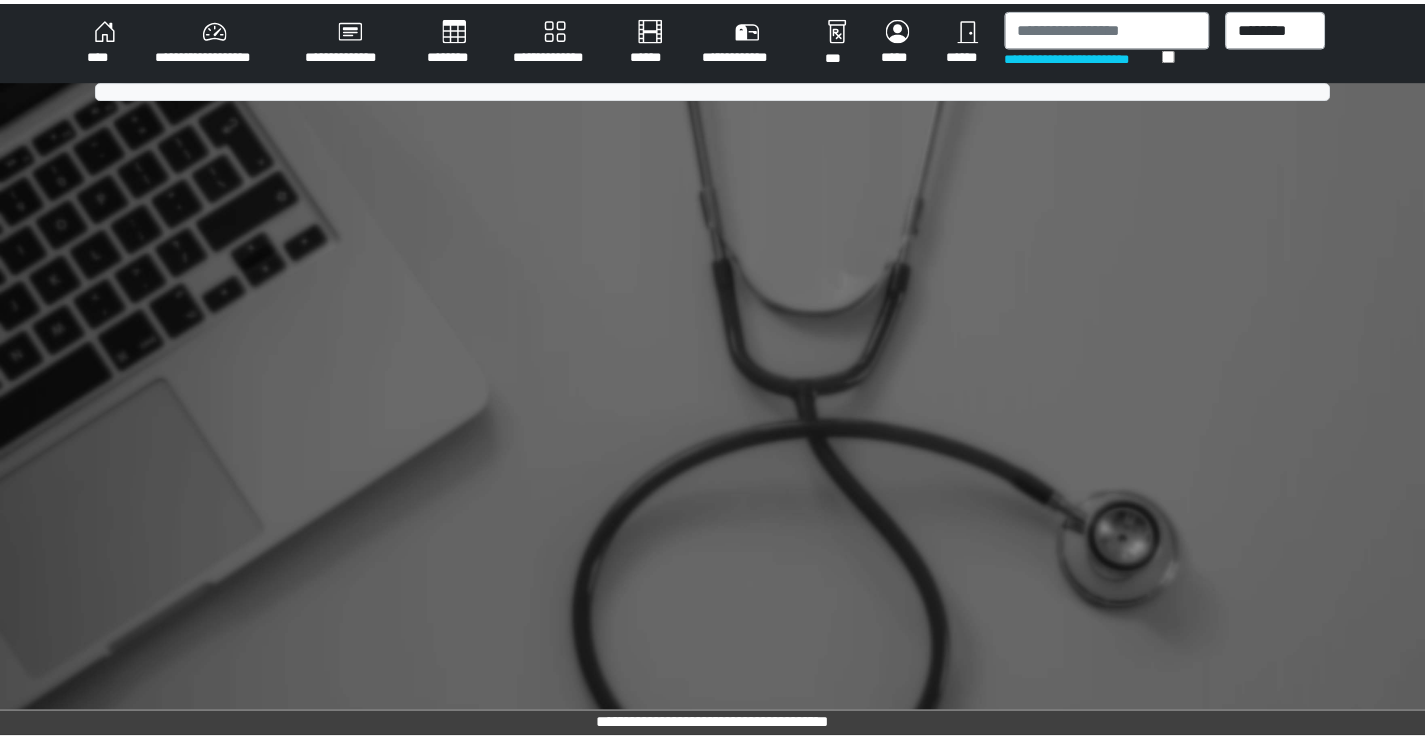 scroll, scrollTop: 0, scrollLeft: 0, axis: both 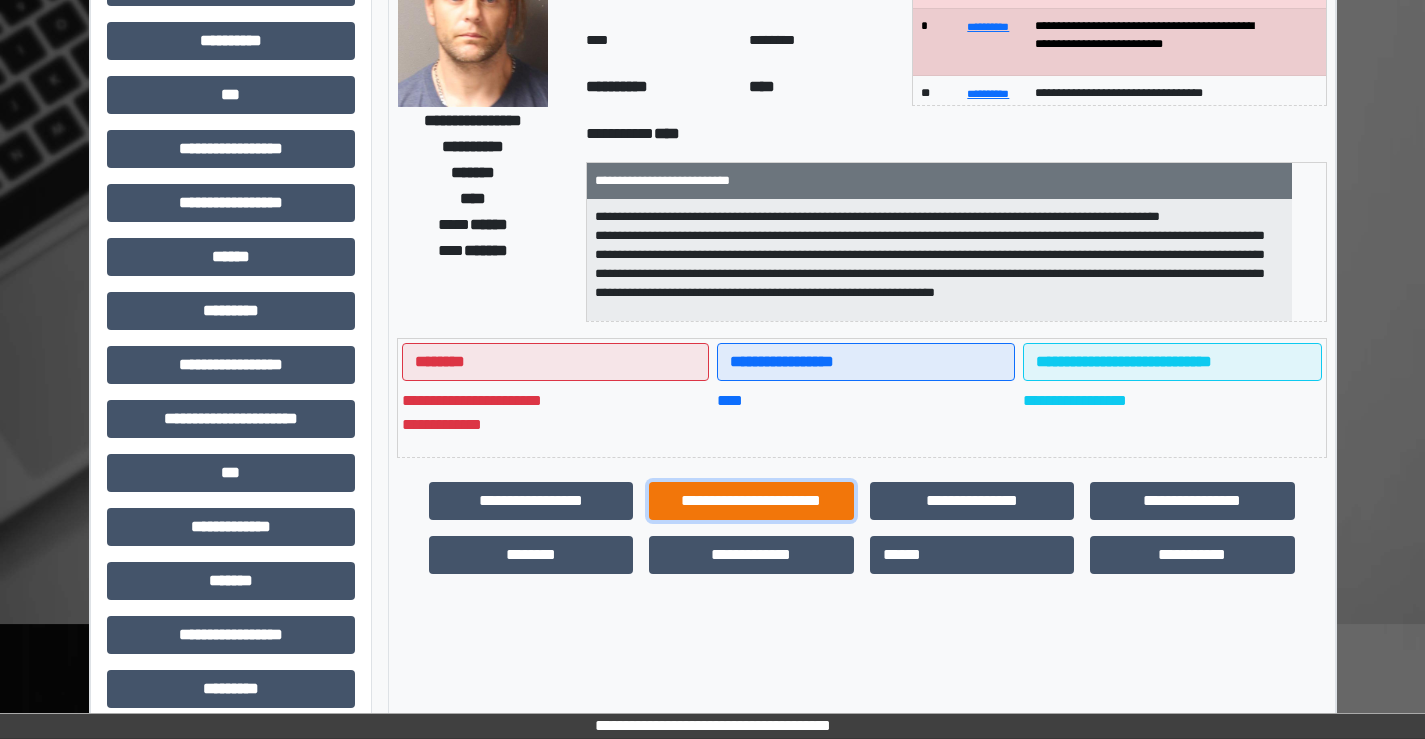 click on "**********" at bounding box center [751, 501] 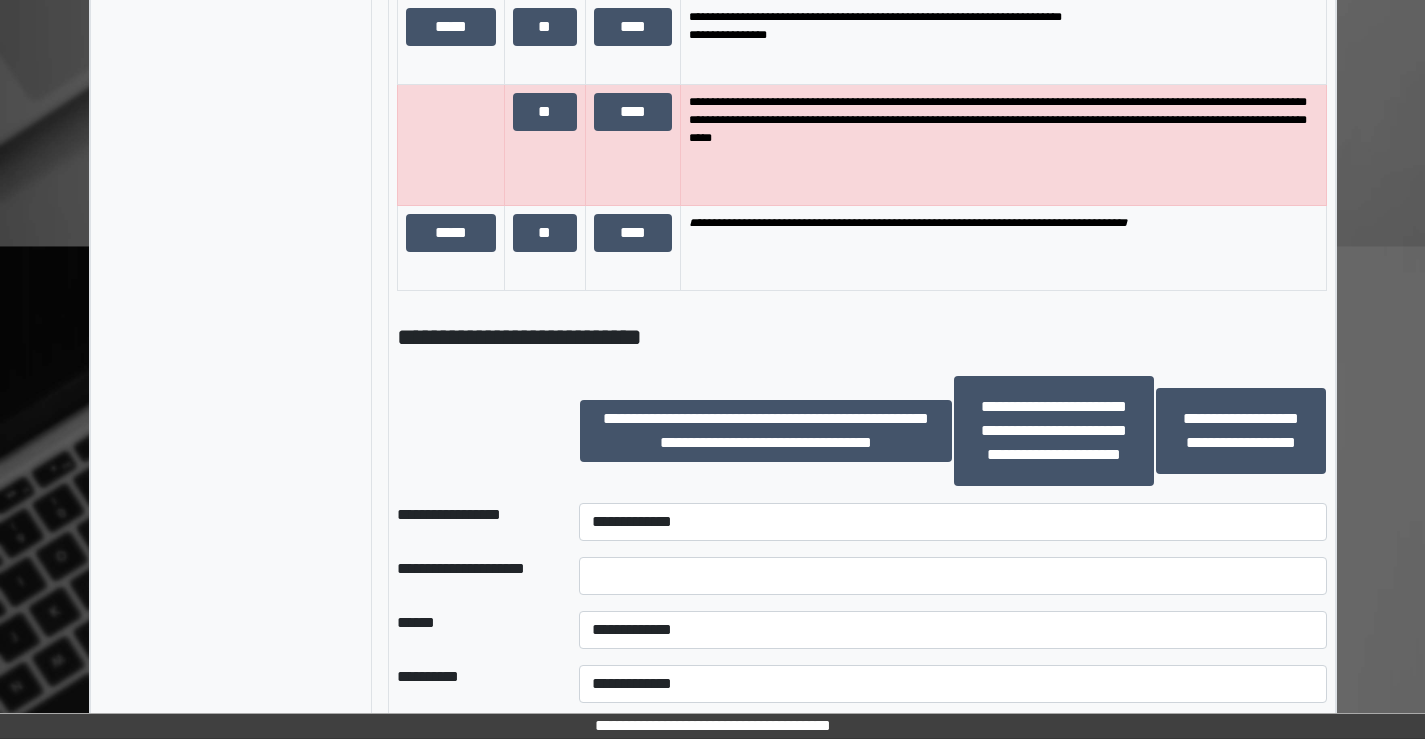 scroll, scrollTop: 1600, scrollLeft: 0, axis: vertical 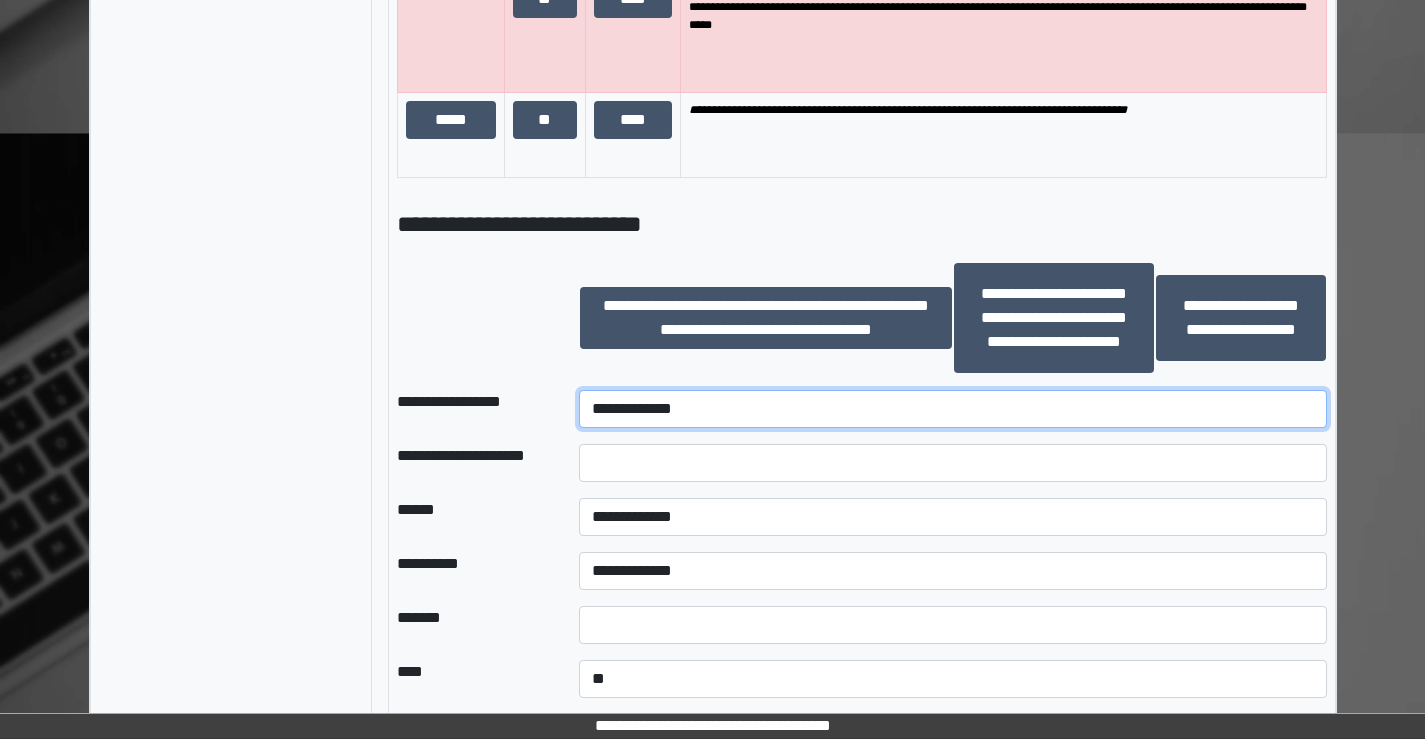 click on "**********" at bounding box center (952, 409) 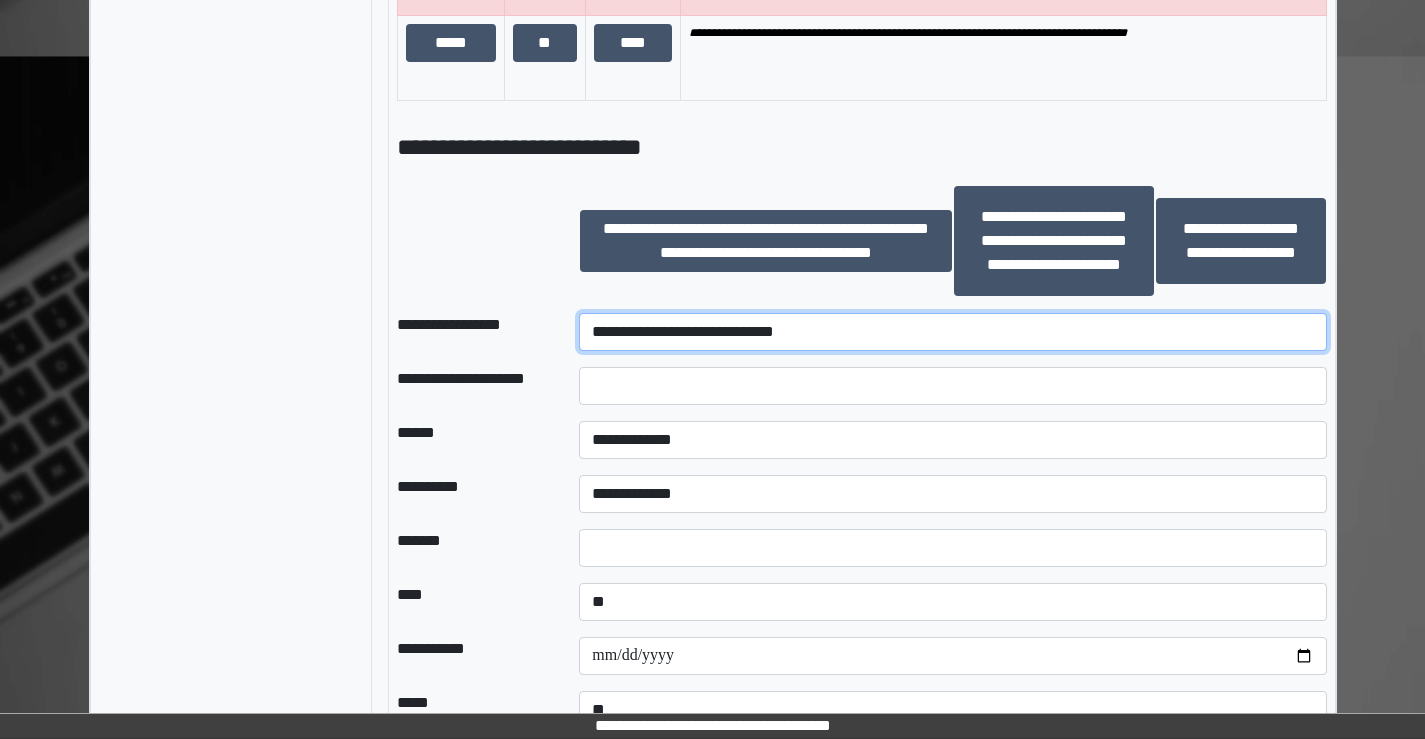 scroll, scrollTop: 1700, scrollLeft: 0, axis: vertical 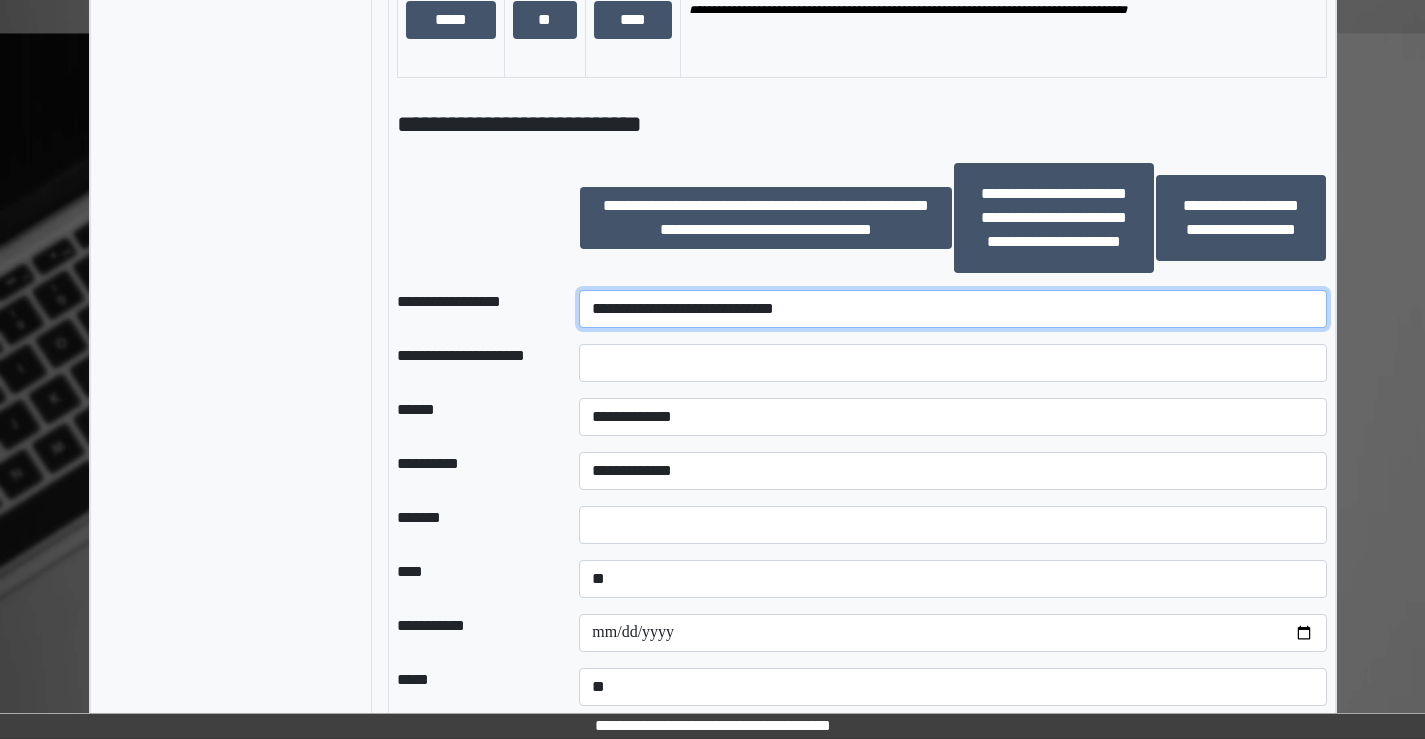 click on "**********" at bounding box center (952, 309) 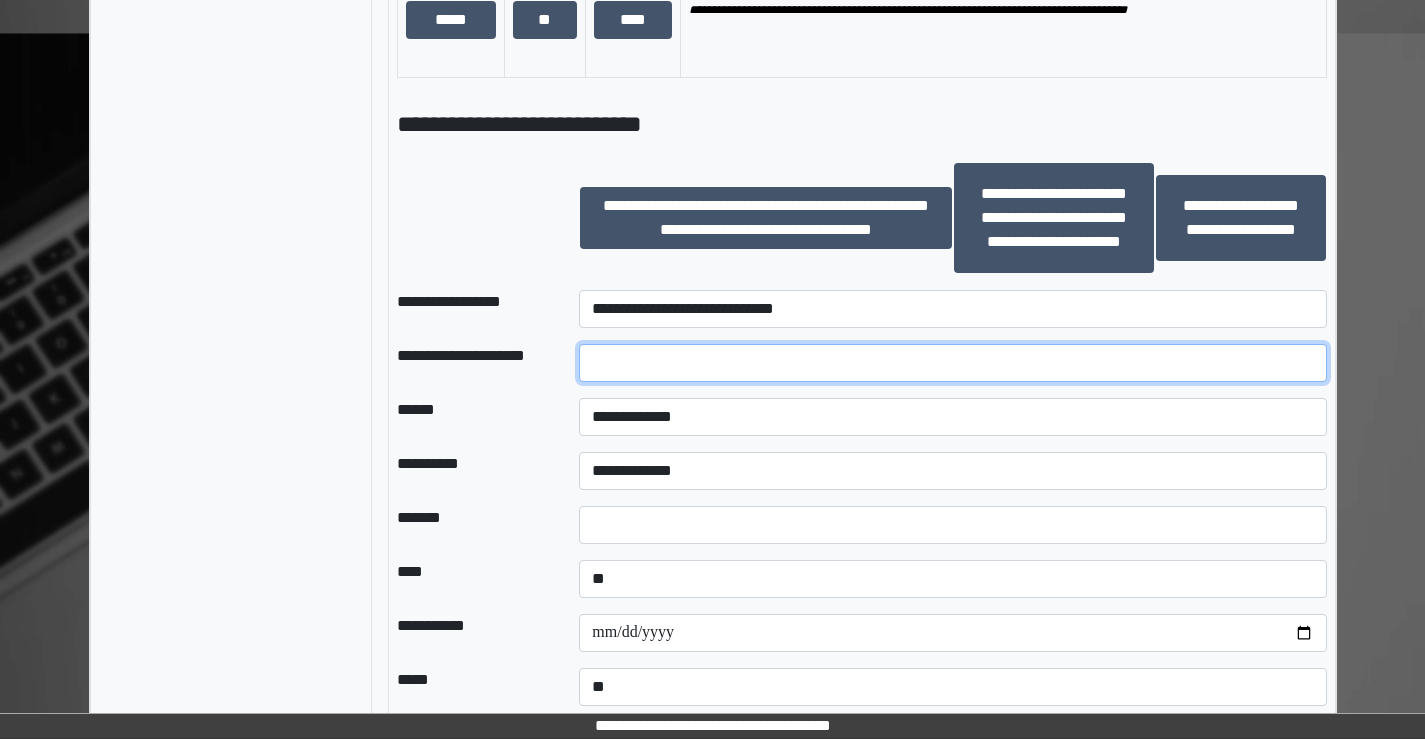 click at bounding box center (952, 363) 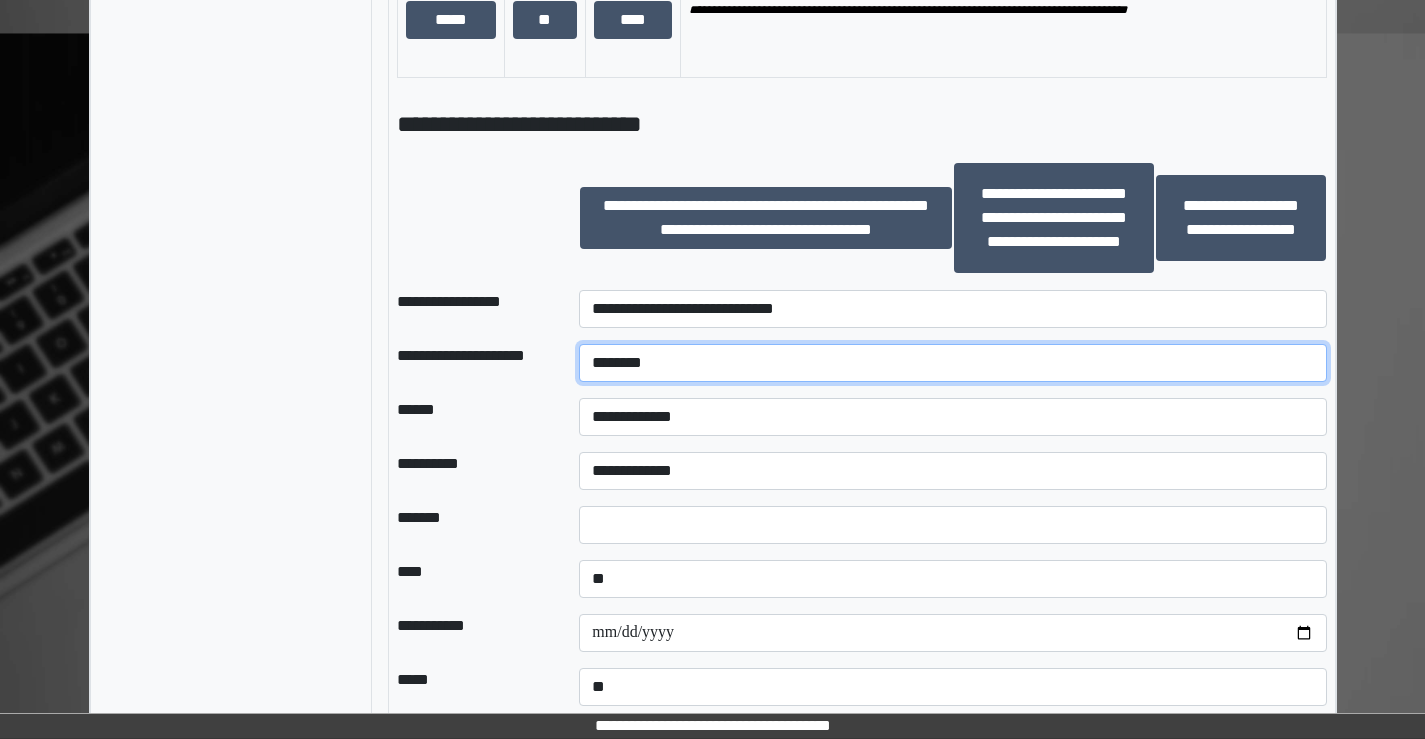 type on "********" 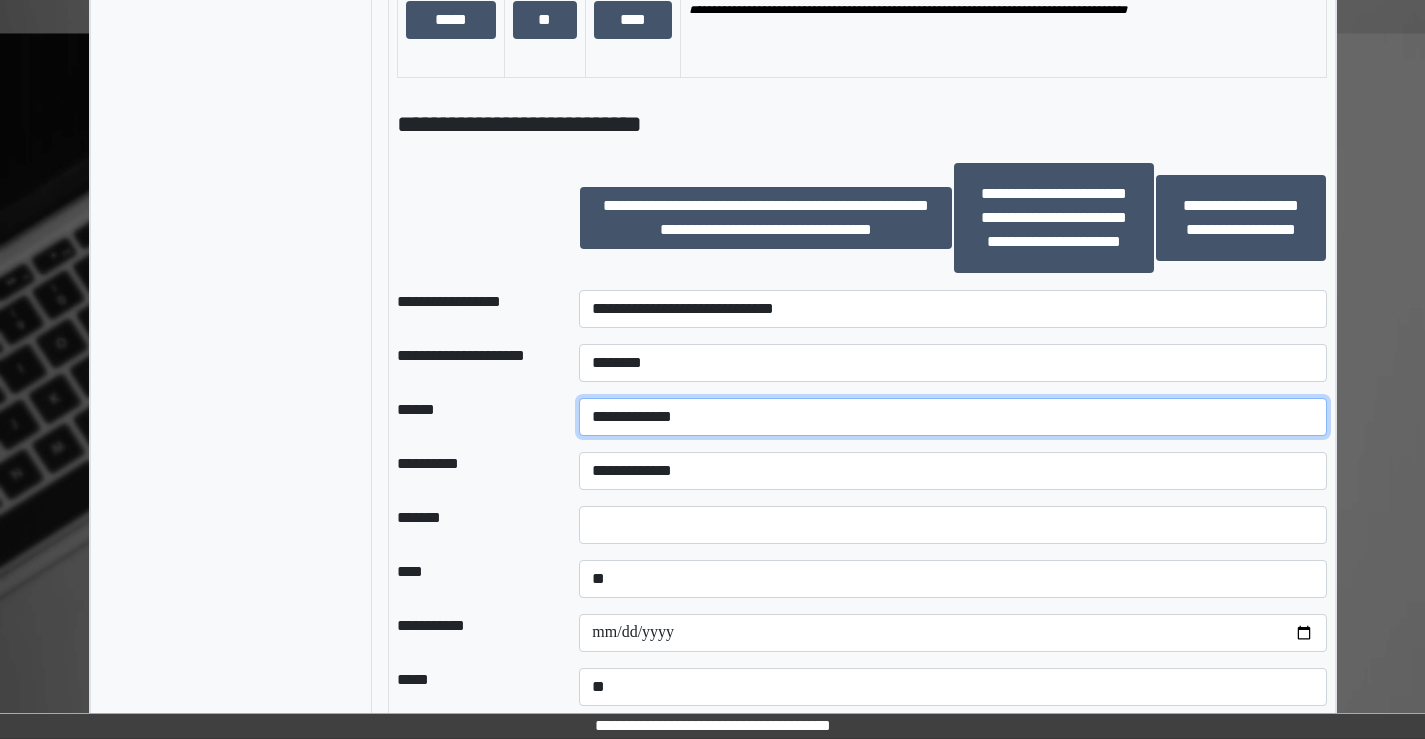 click on "**********" at bounding box center [952, 417] 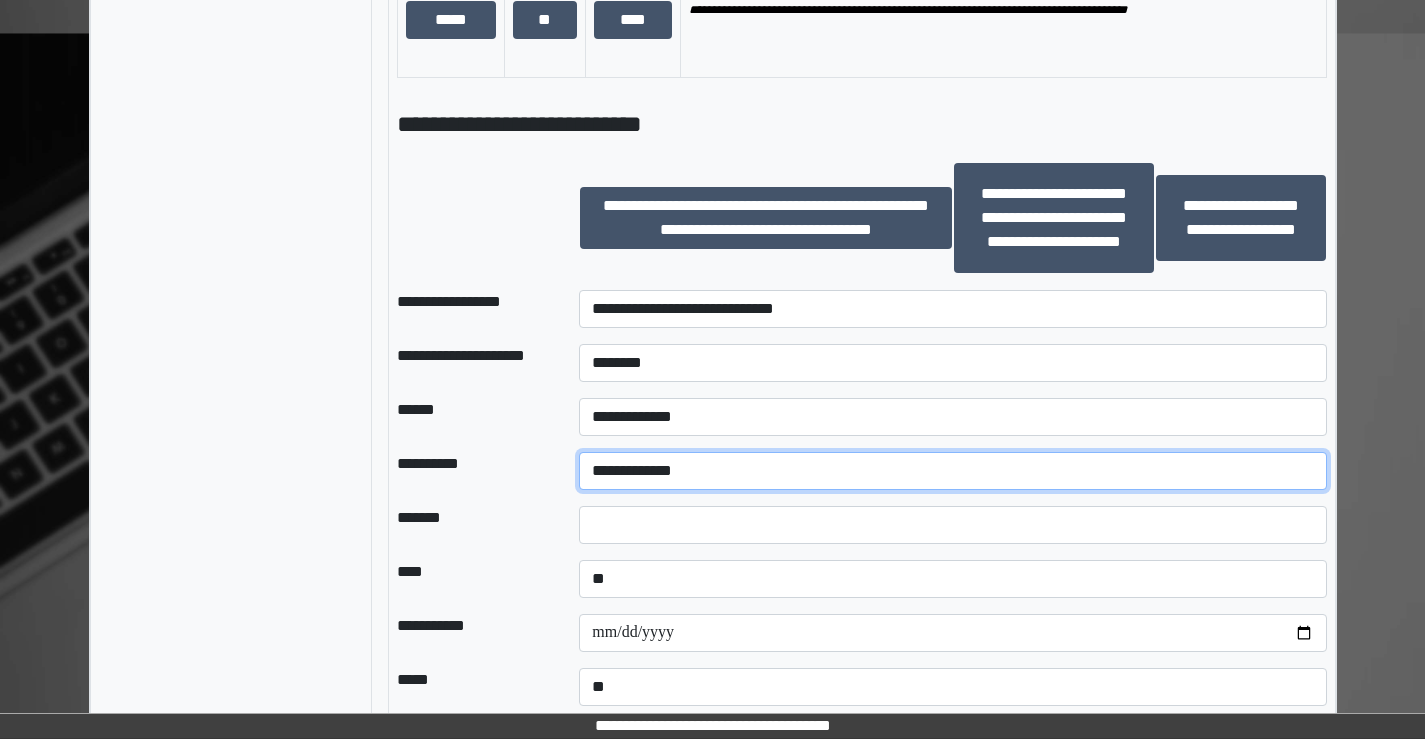 click on "**********" at bounding box center (952, 471) 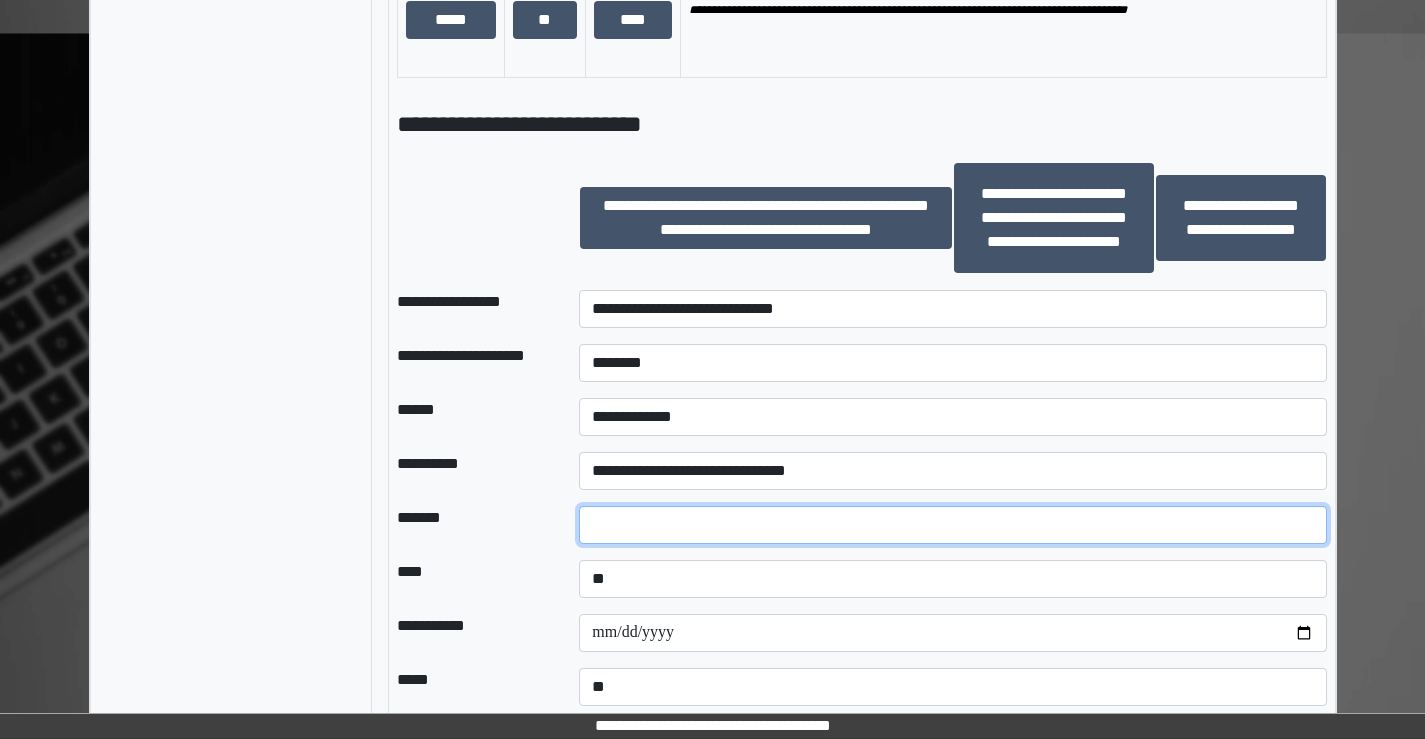 click at bounding box center [952, 525] 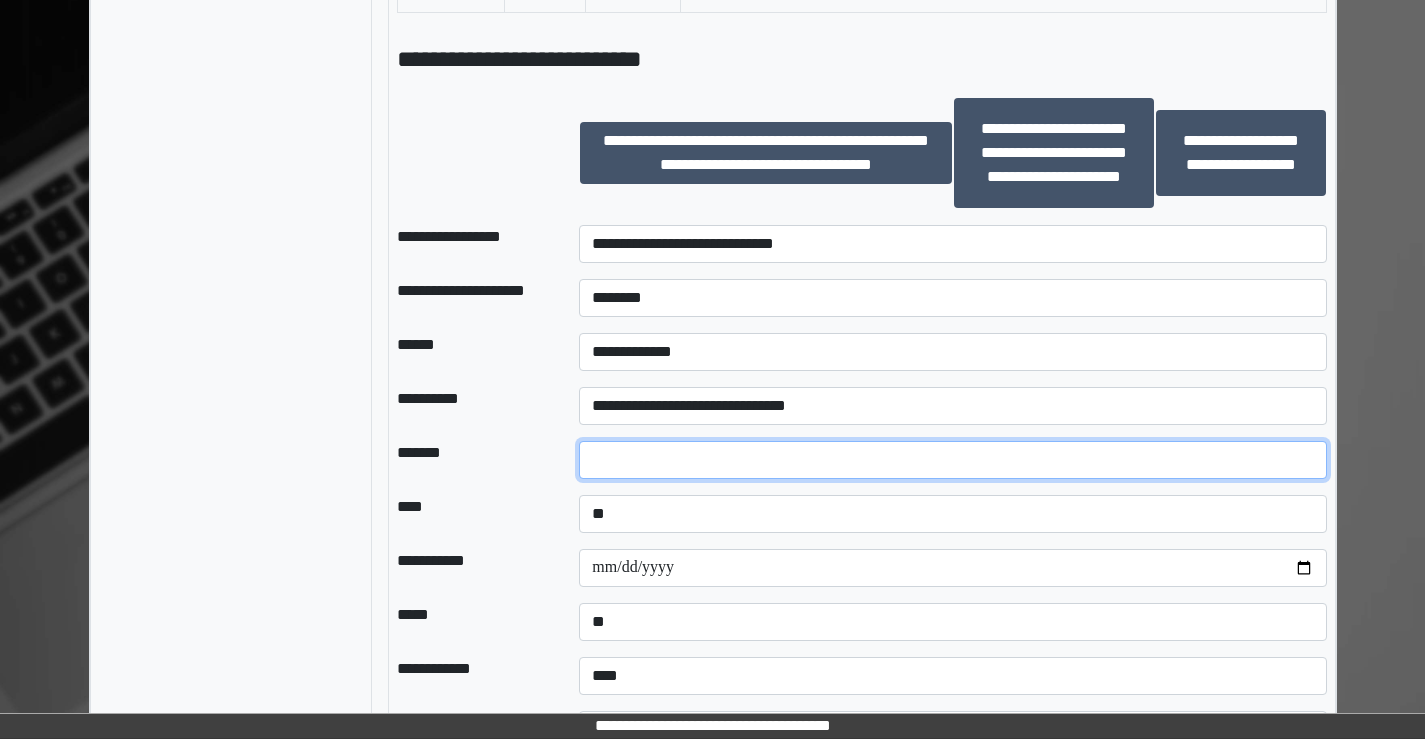 scroll, scrollTop: 1800, scrollLeft: 0, axis: vertical 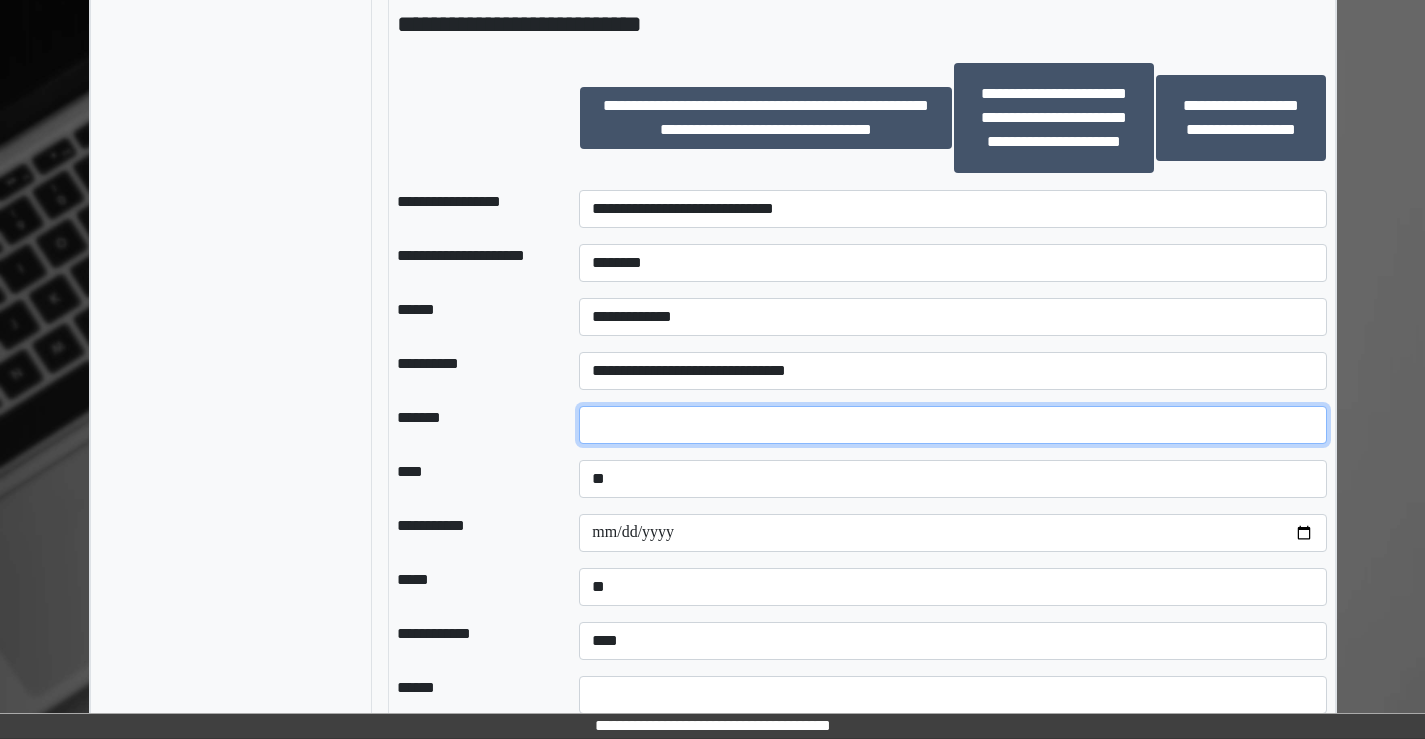 type on "**" 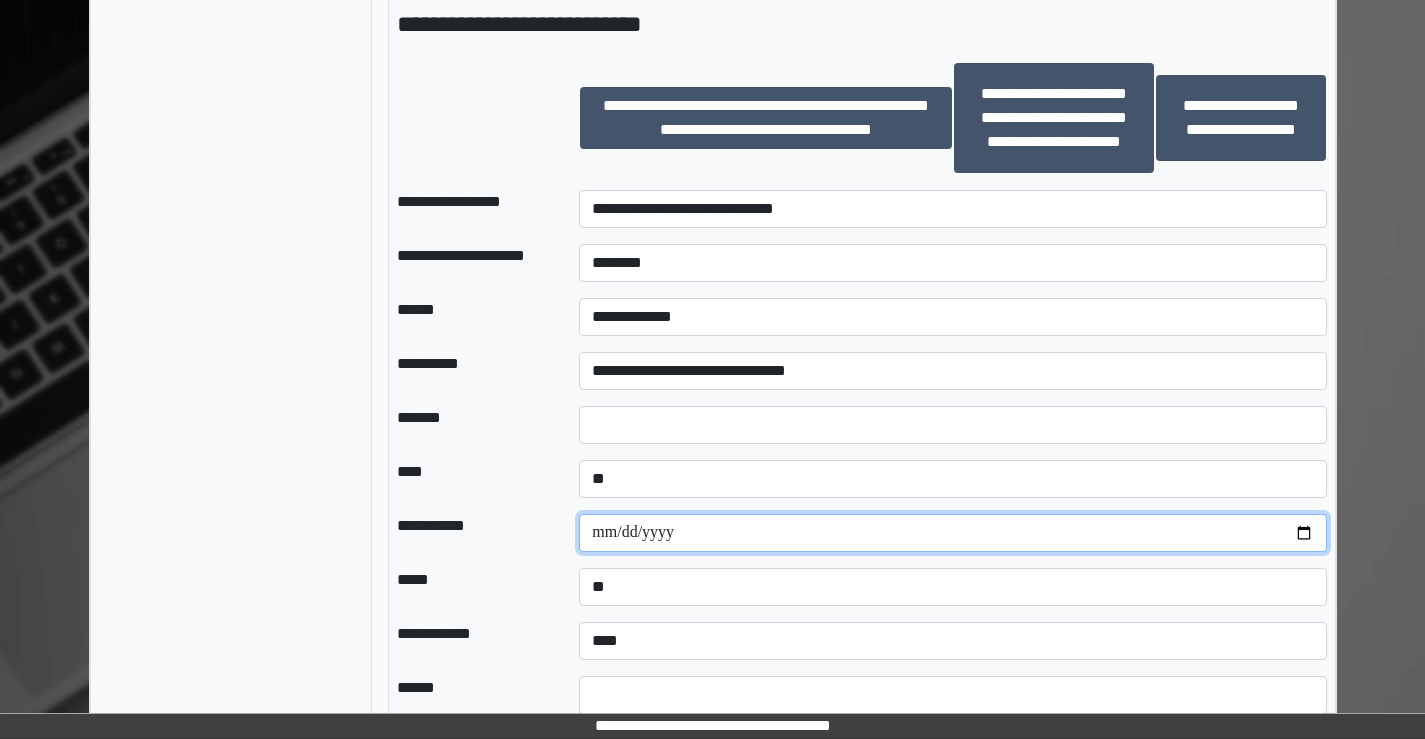click at bounding box center (952, 533) 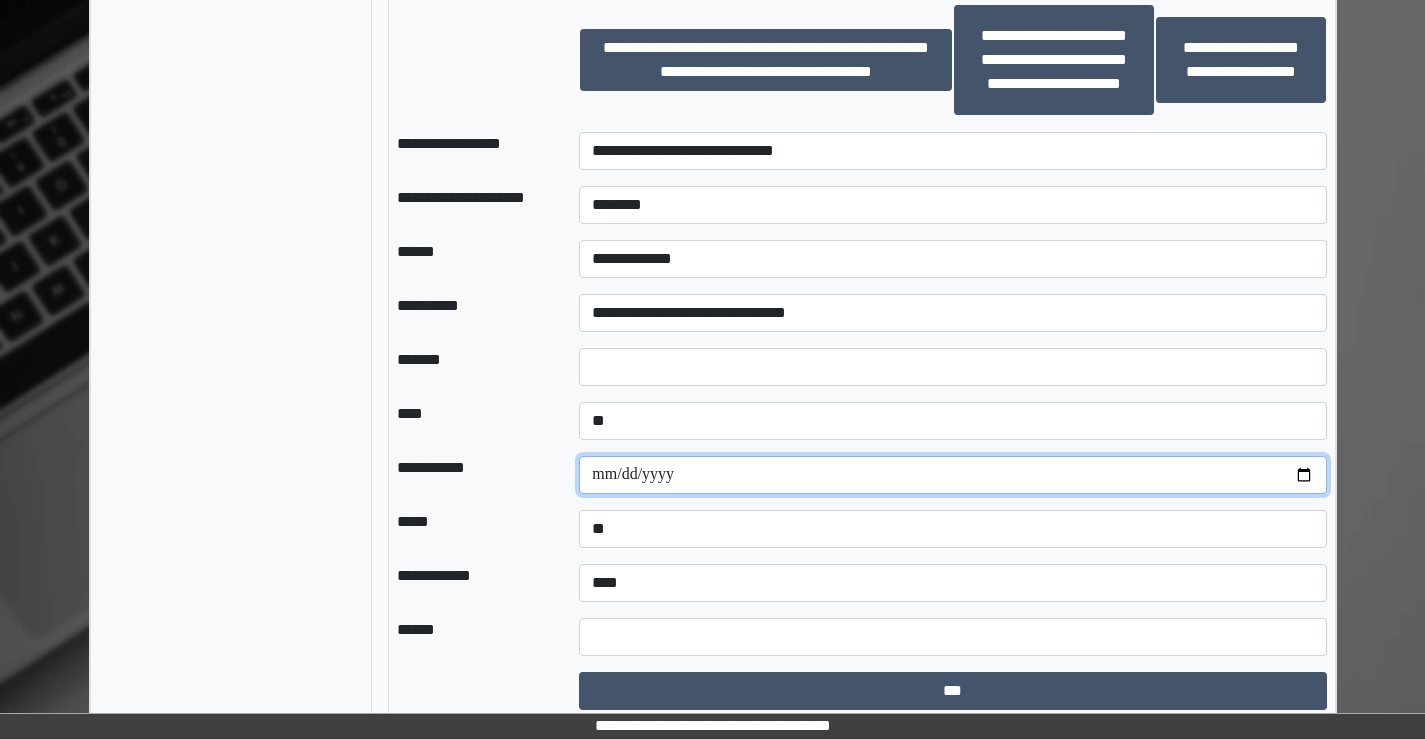 scroll, scrollTop: 1889, scrollLeft: 0, axis: vertical 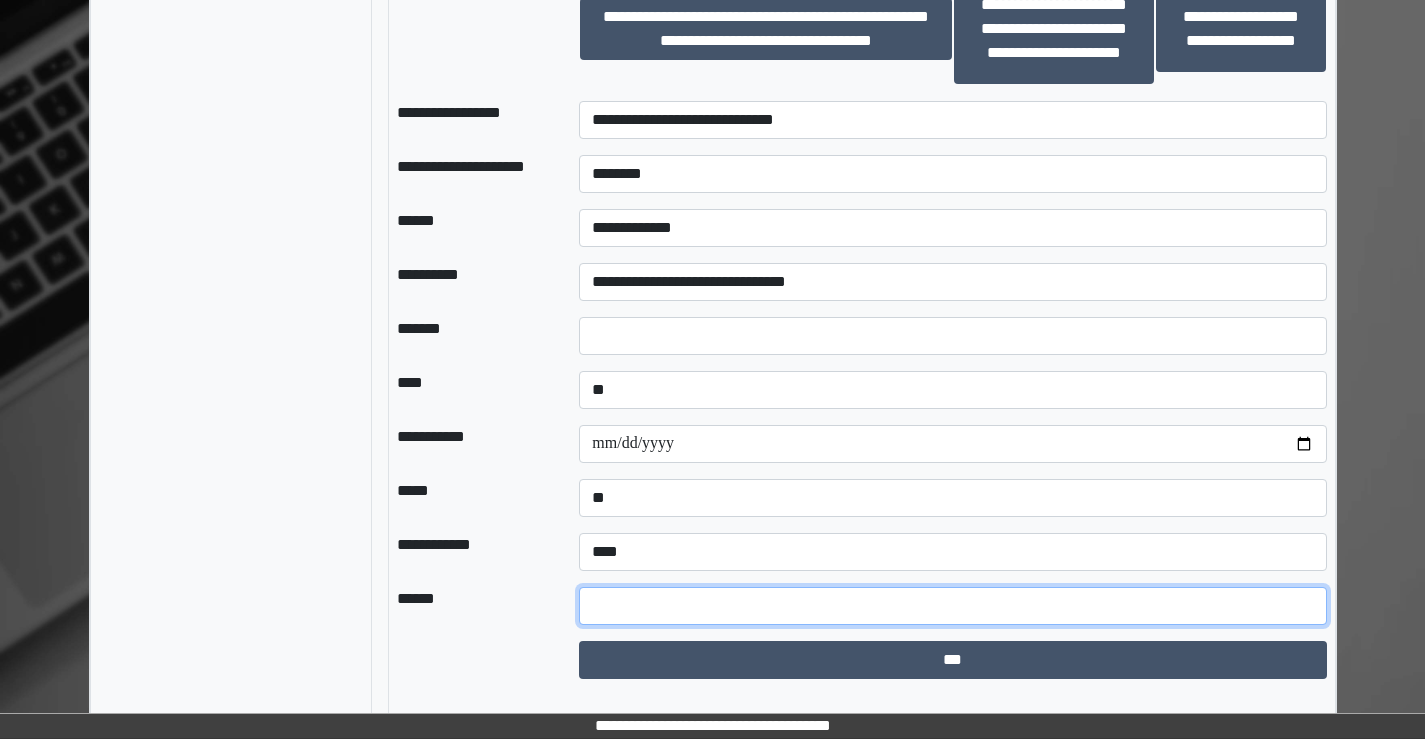 click at bounding box center [952, 606] 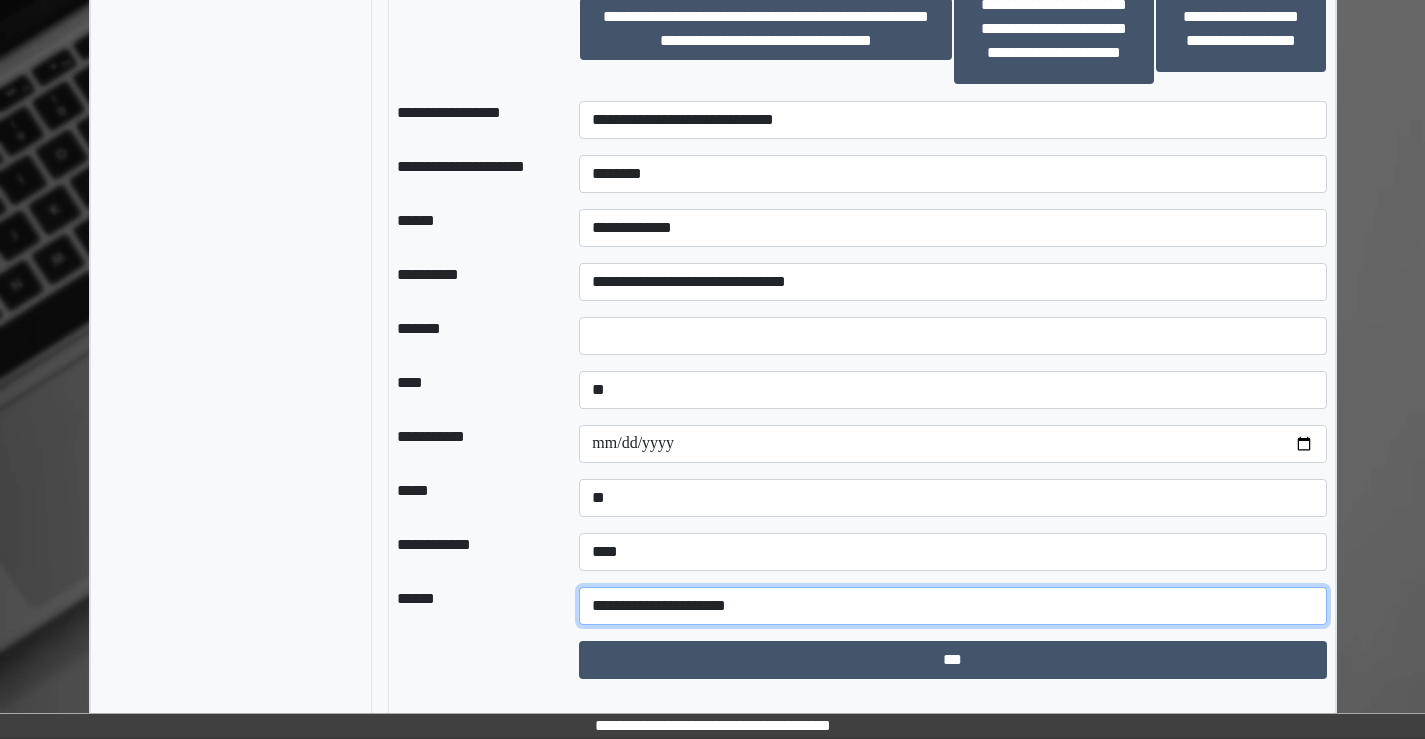 click on "**********" at bounding box center [952, 606] 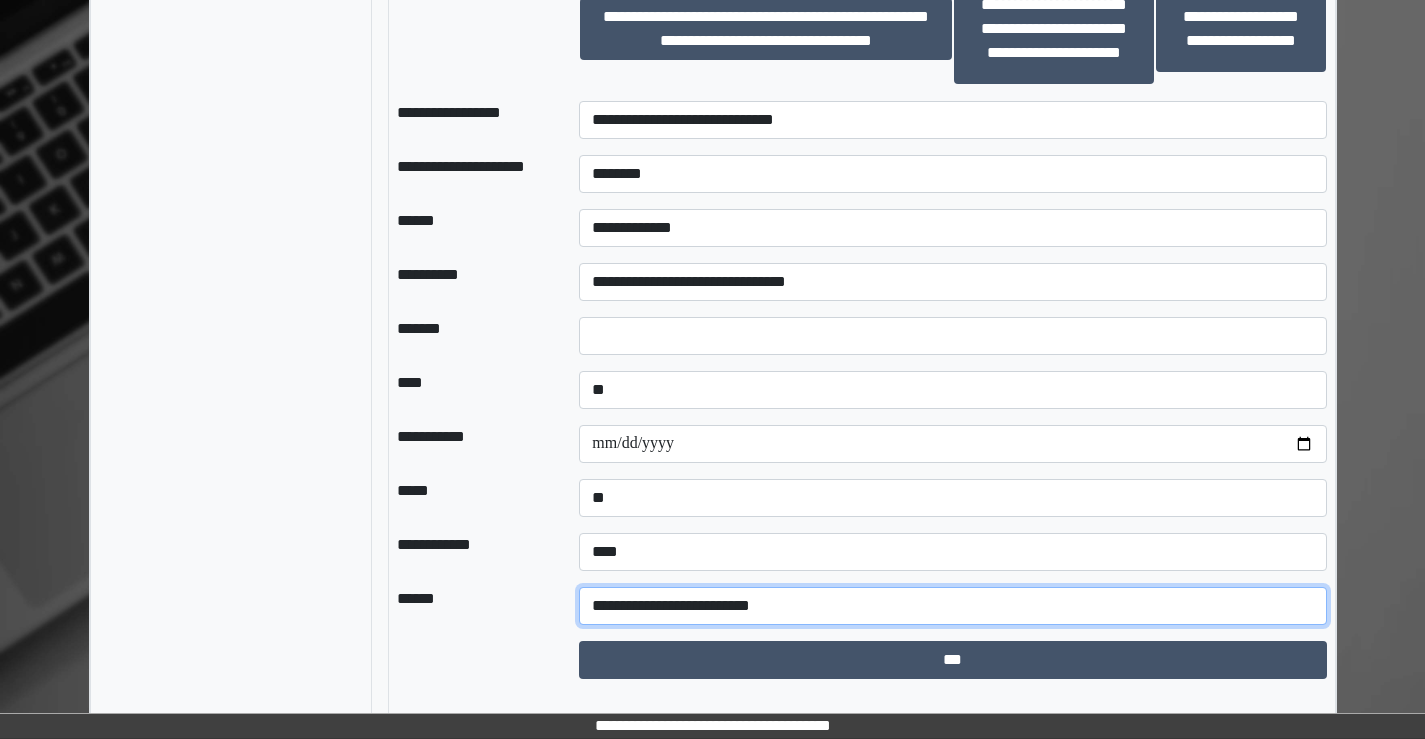 click on "**********" at bounding box center [952, 606] 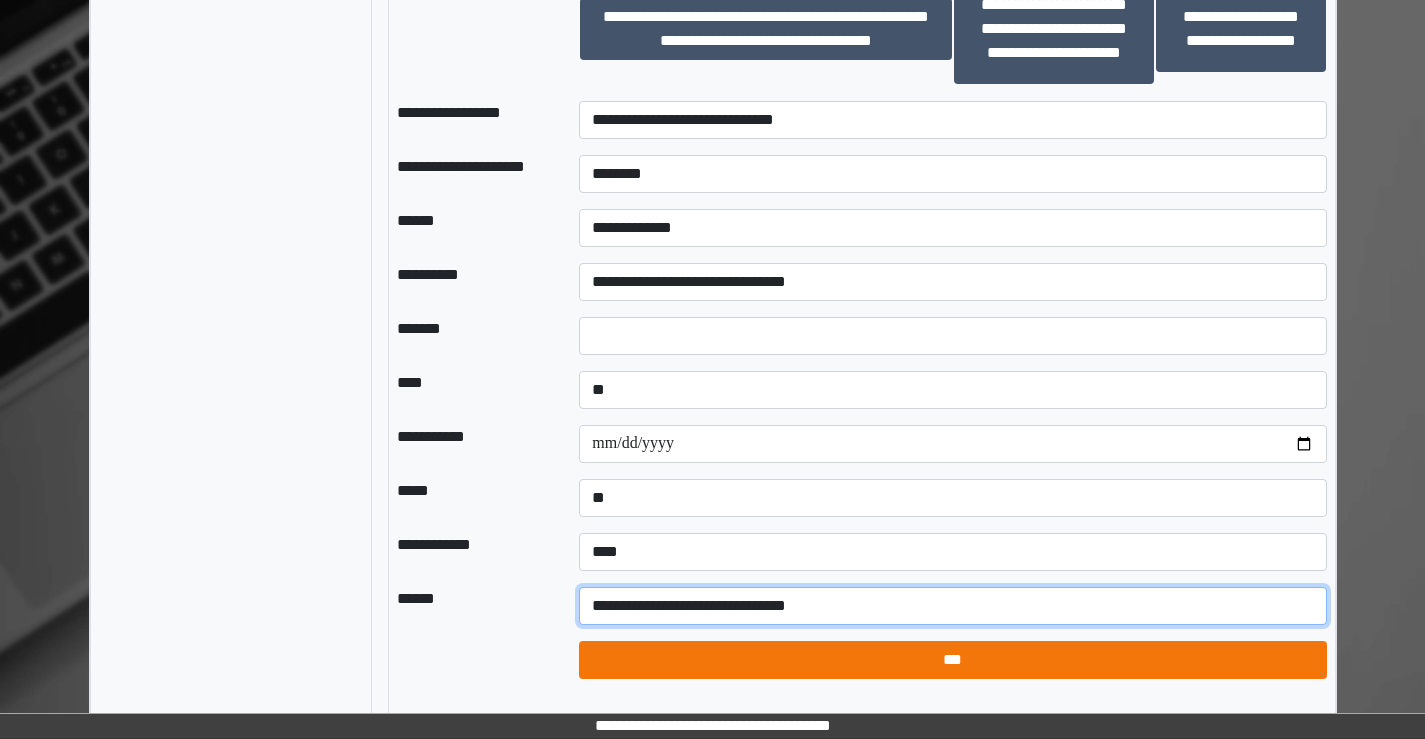 type on "**********" 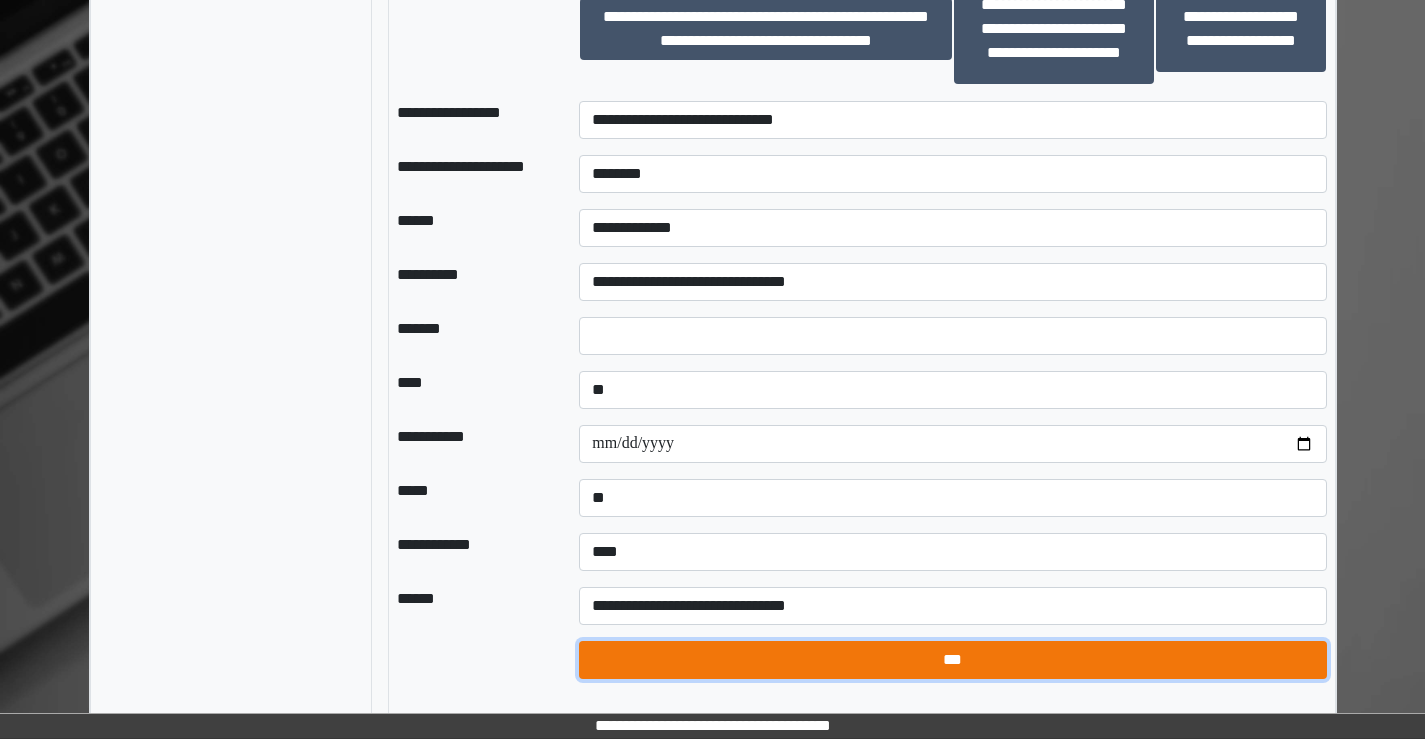 click on "***" at bounding box center (952, 660) 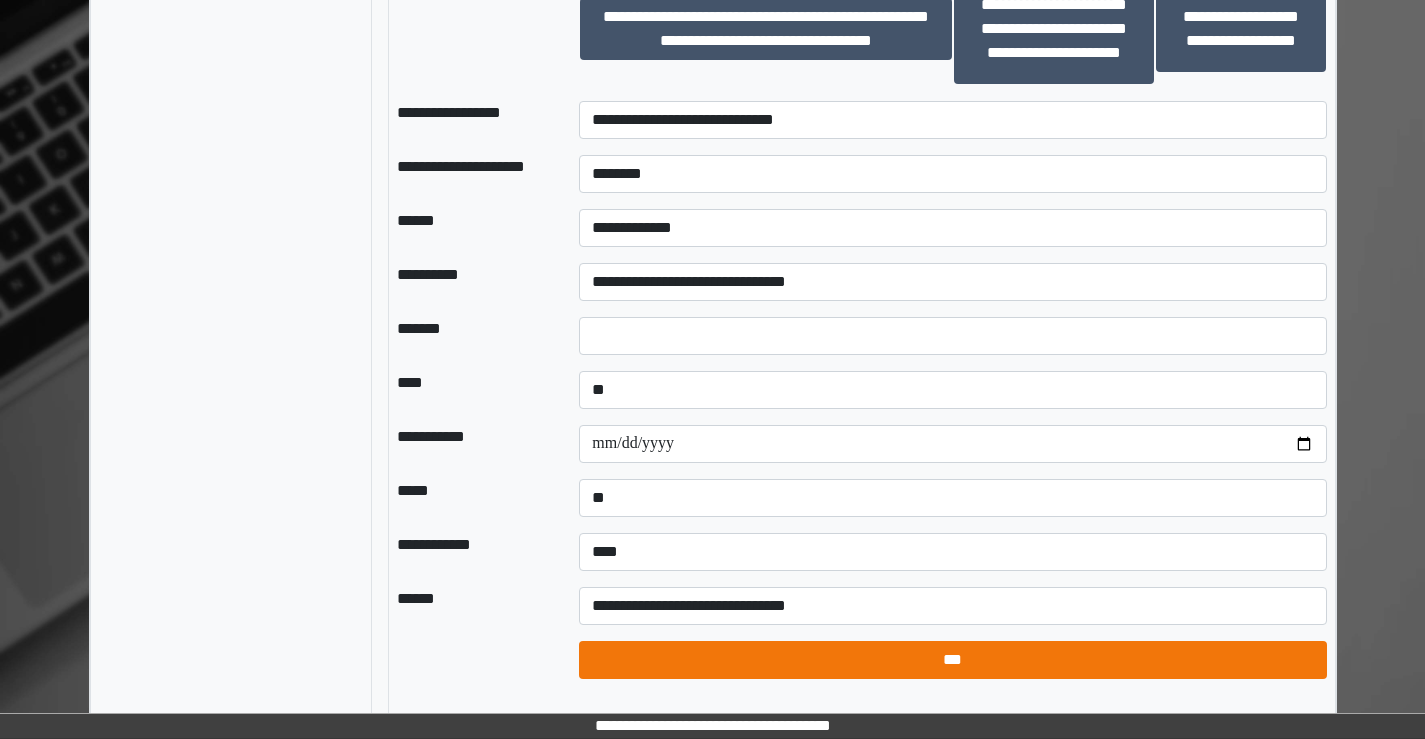 select on "*" 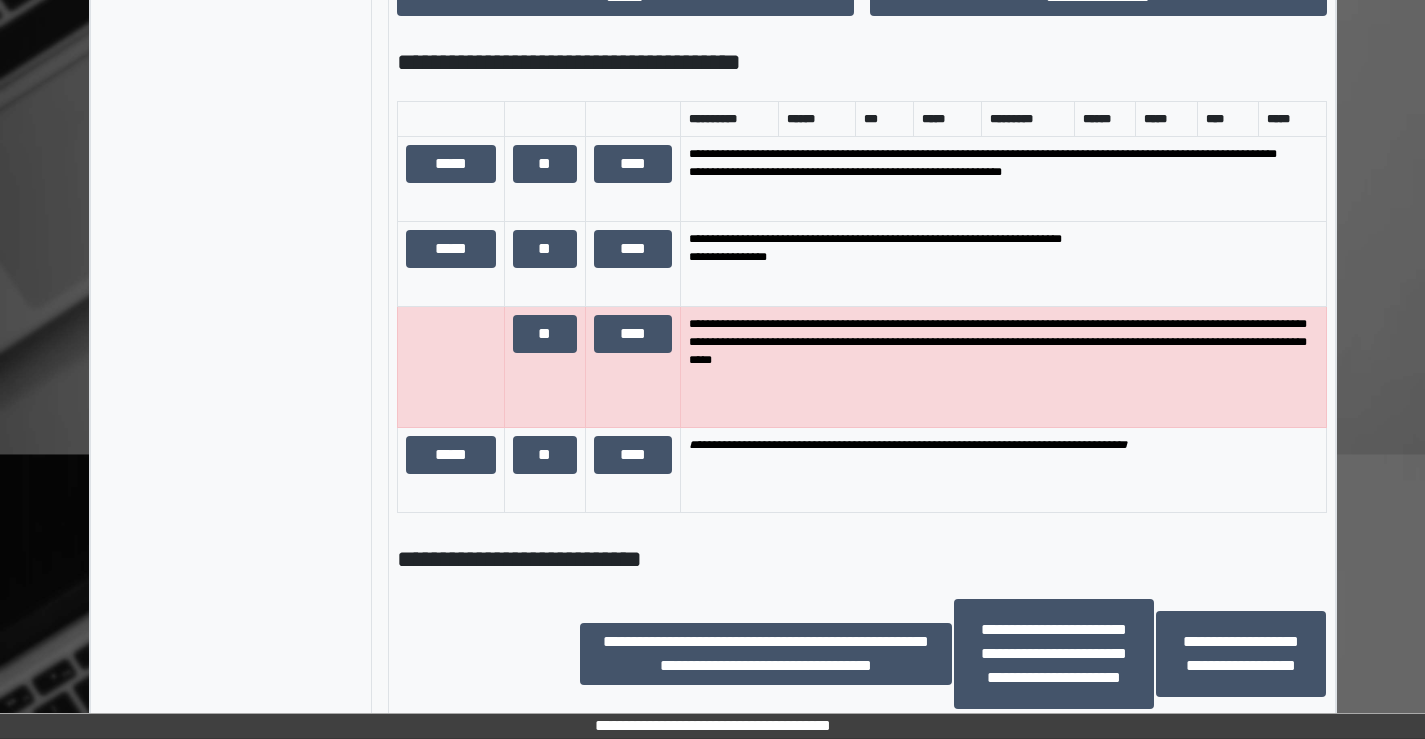 scroll, scrollTop: 924, scrollLeft: 0, axis: vertical 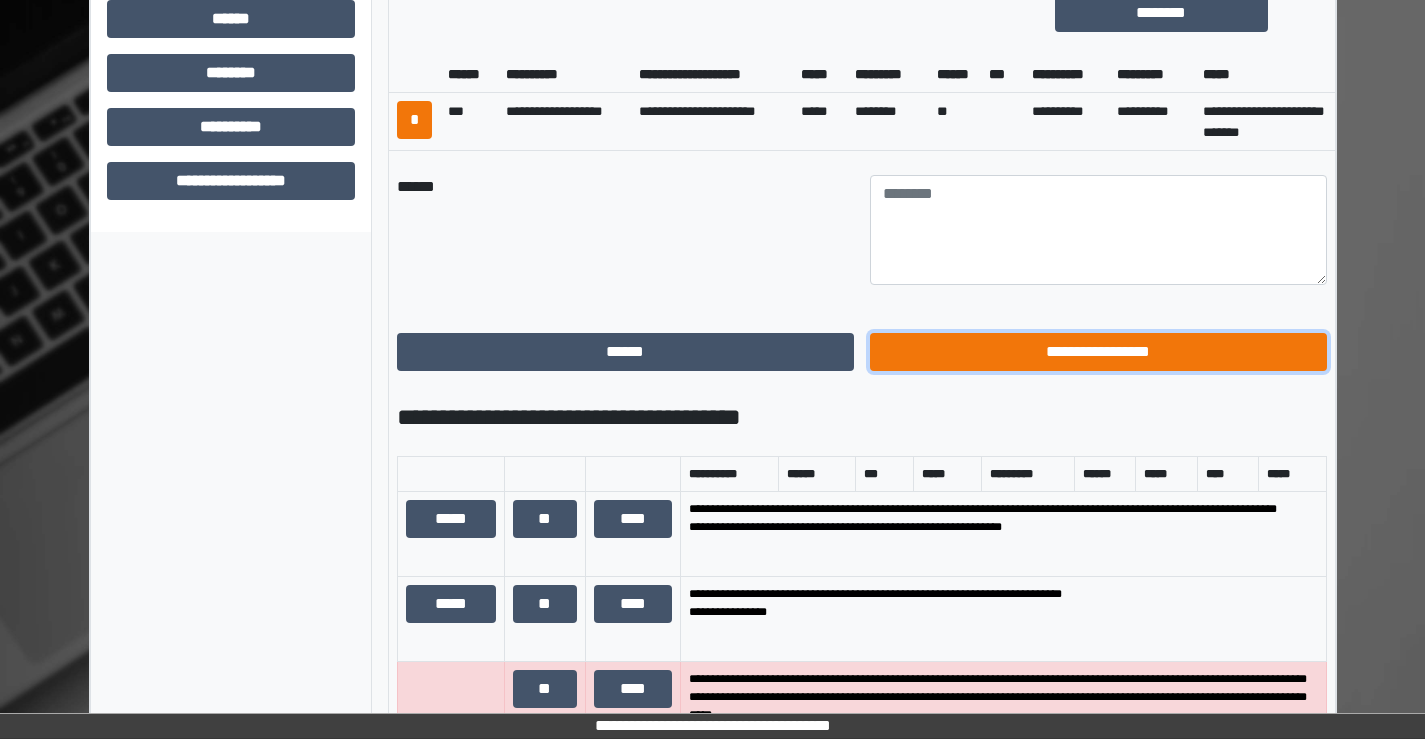 click on "**********" at bounding box center [1098, 352] 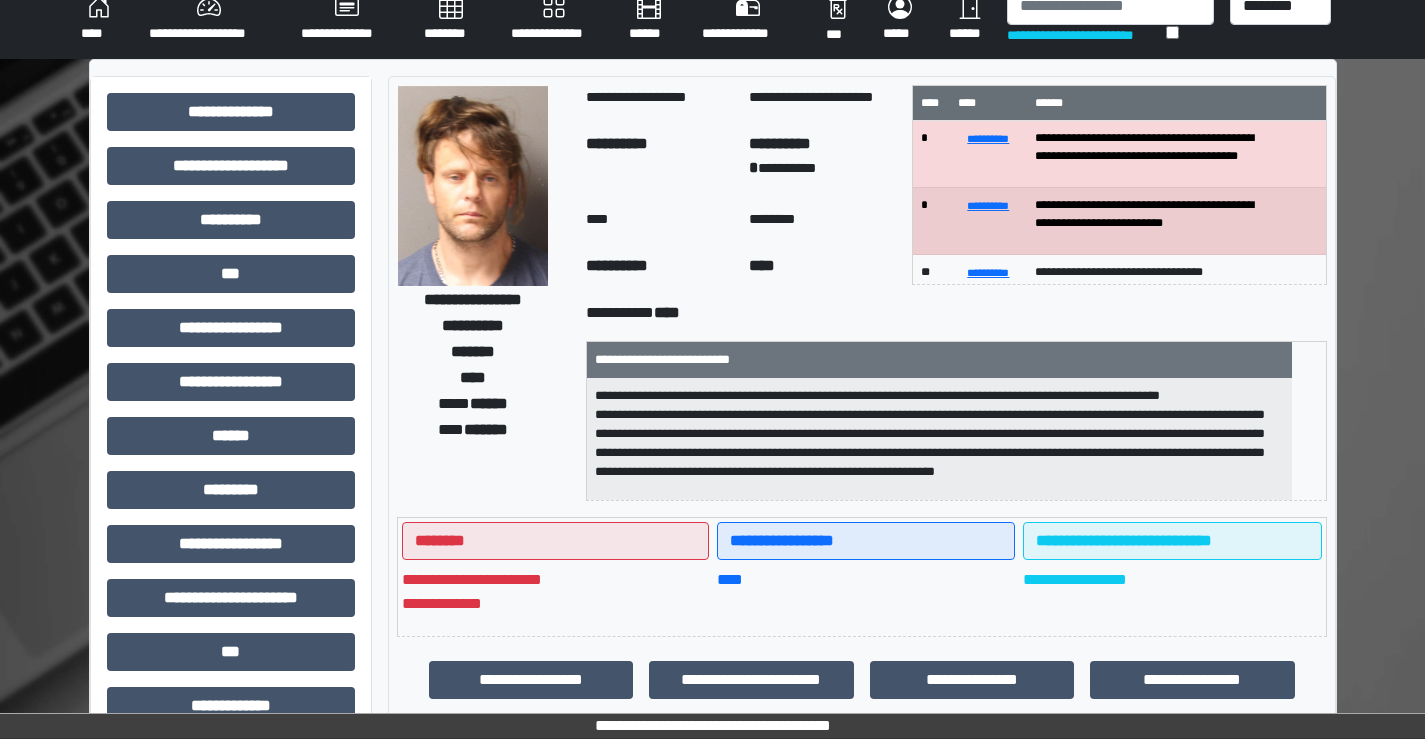 scroll, scrollTop: 0, scrollLeft: 0, axis: both 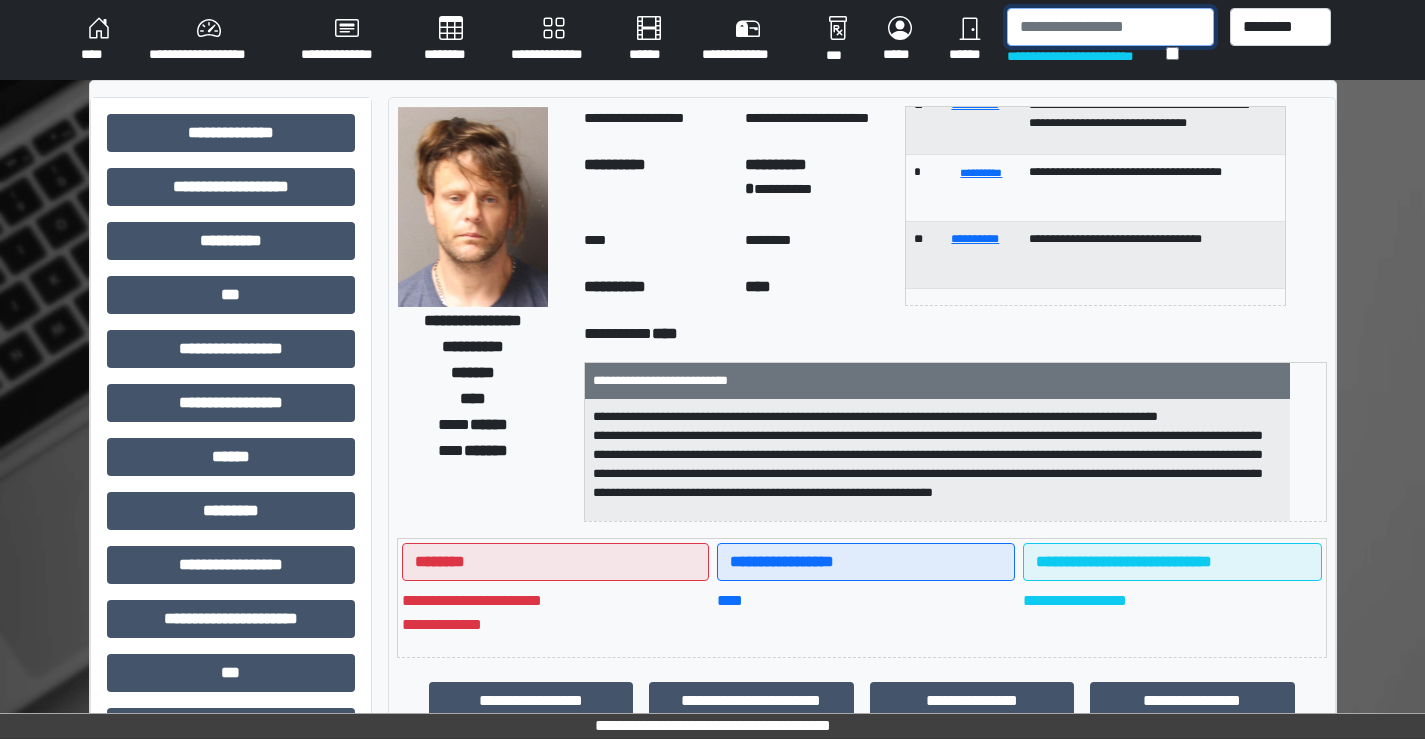 click at bounding box center (1110, 27) 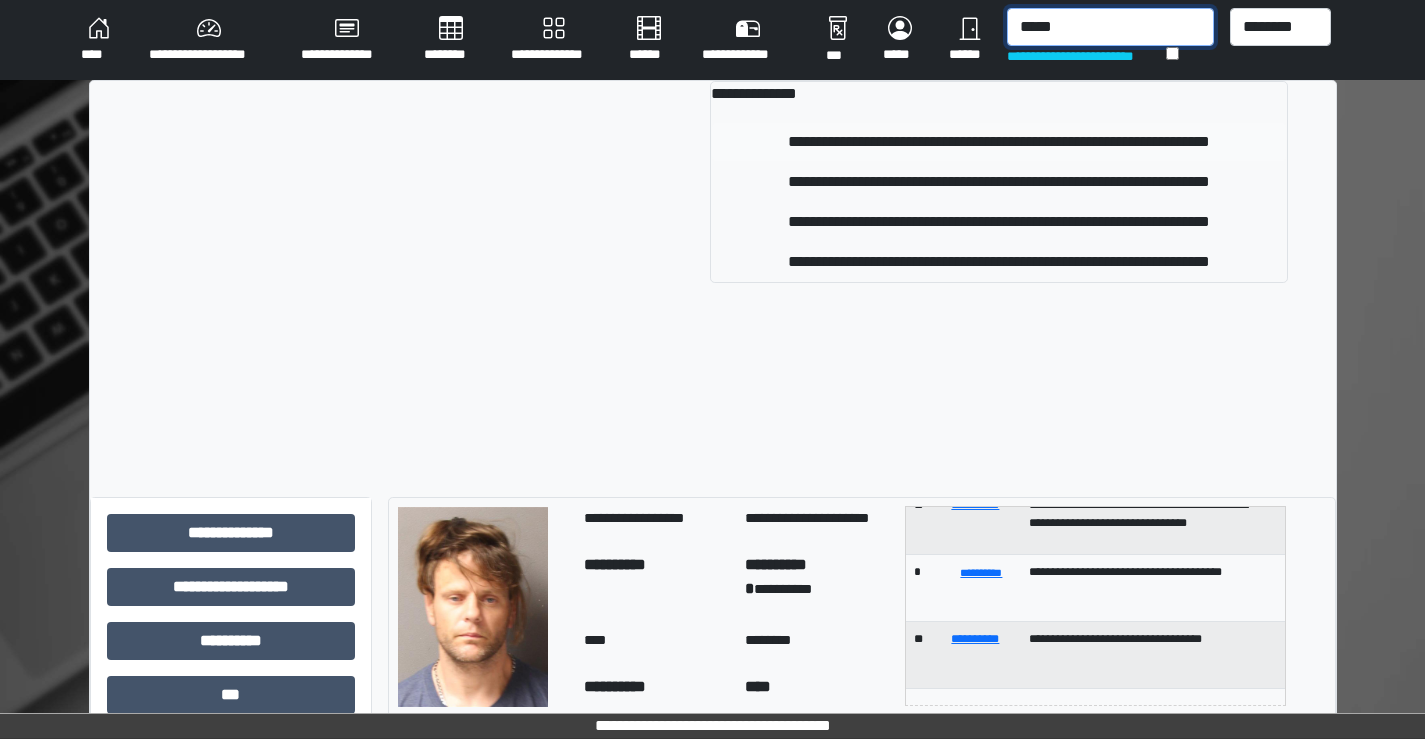type on "*****" 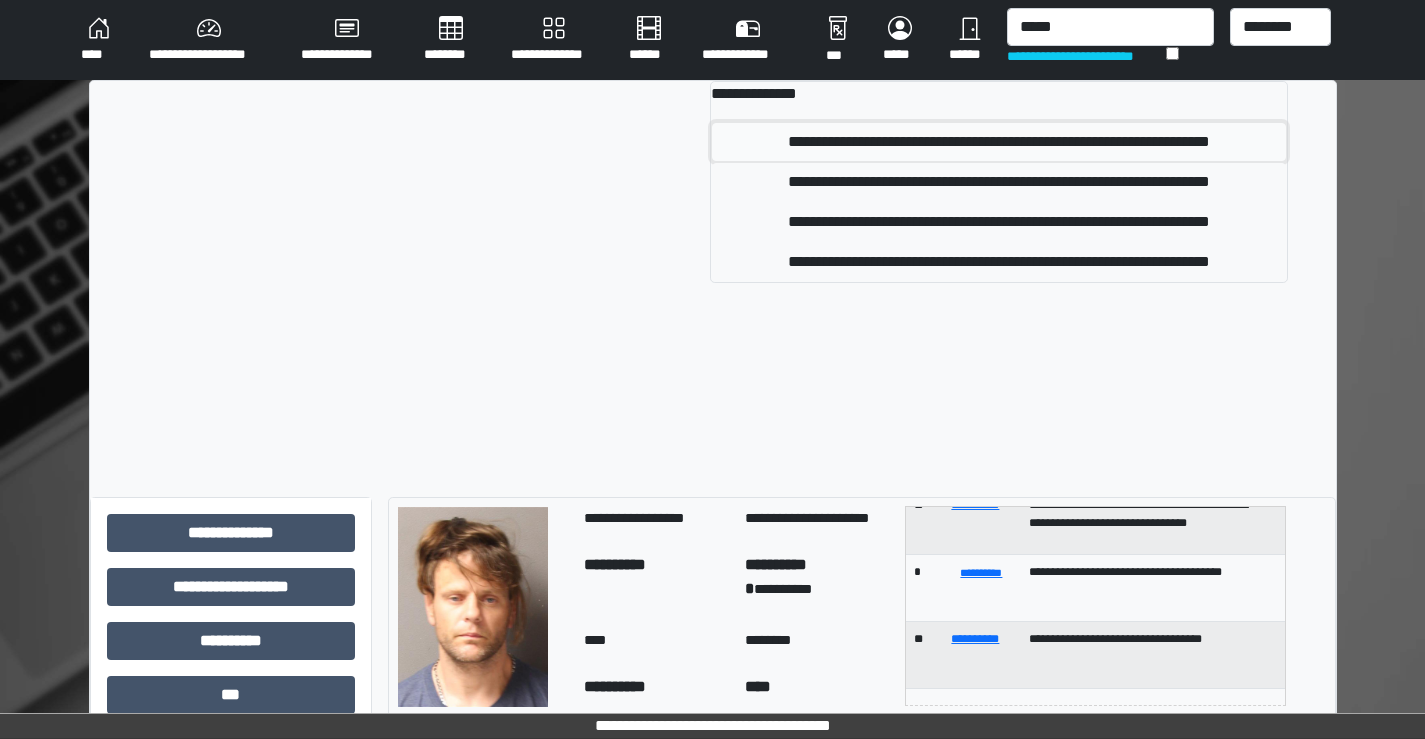 click on "**********" at bounding box center [998, 142] 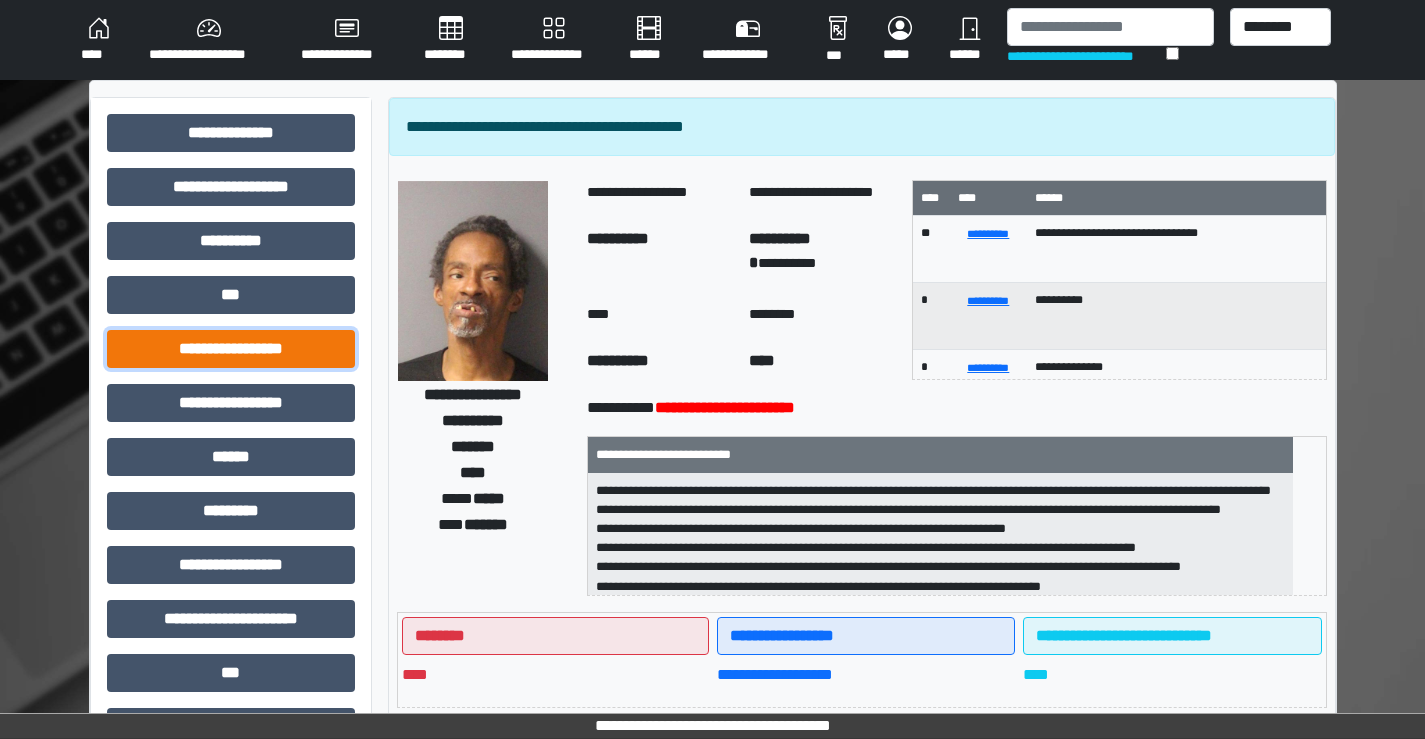 click on "**********" at bounding box center (231, 349) 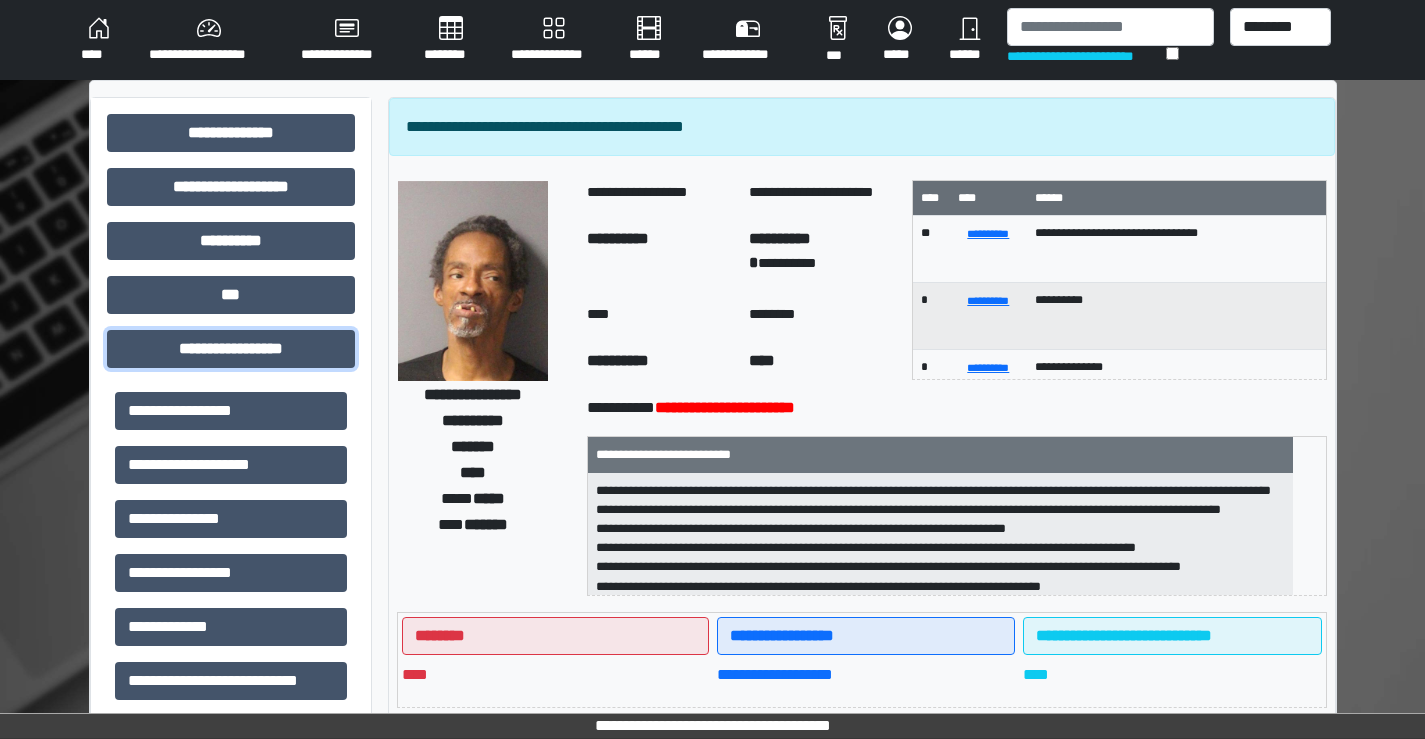 scroll, scrollTop: 100, scrollLeft: 0, axis: vertical 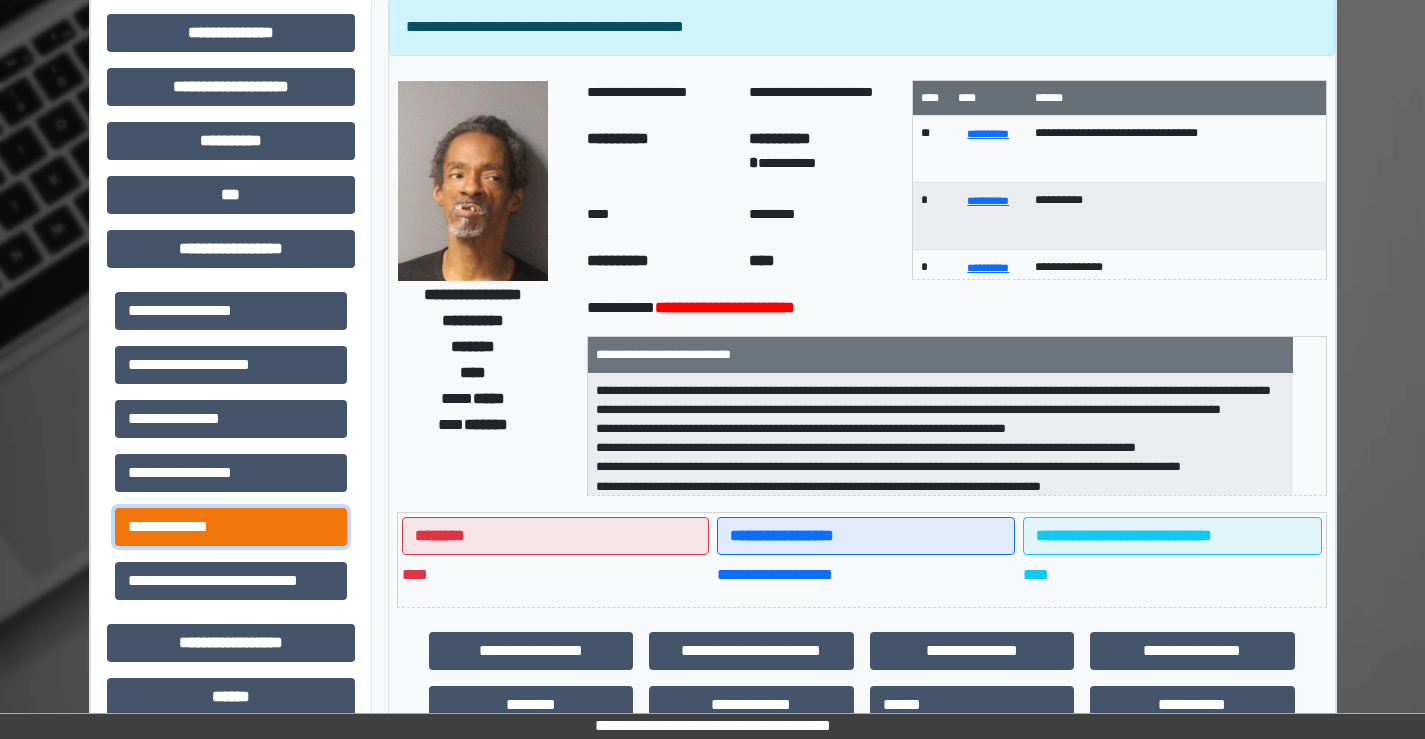 click on "**********" at bounding box center (231, 527) 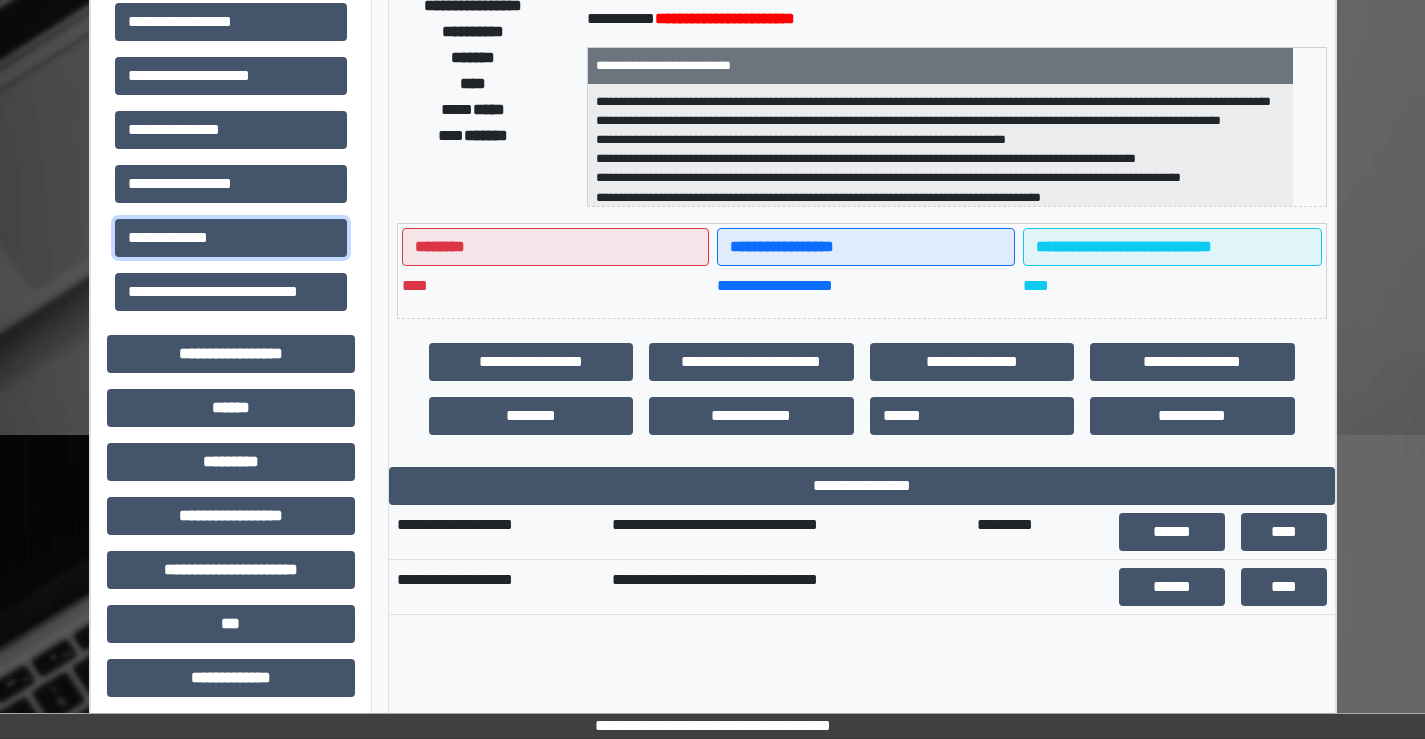 scroll, scrollTop: 400, scrollLeft: 0, axis: vertical 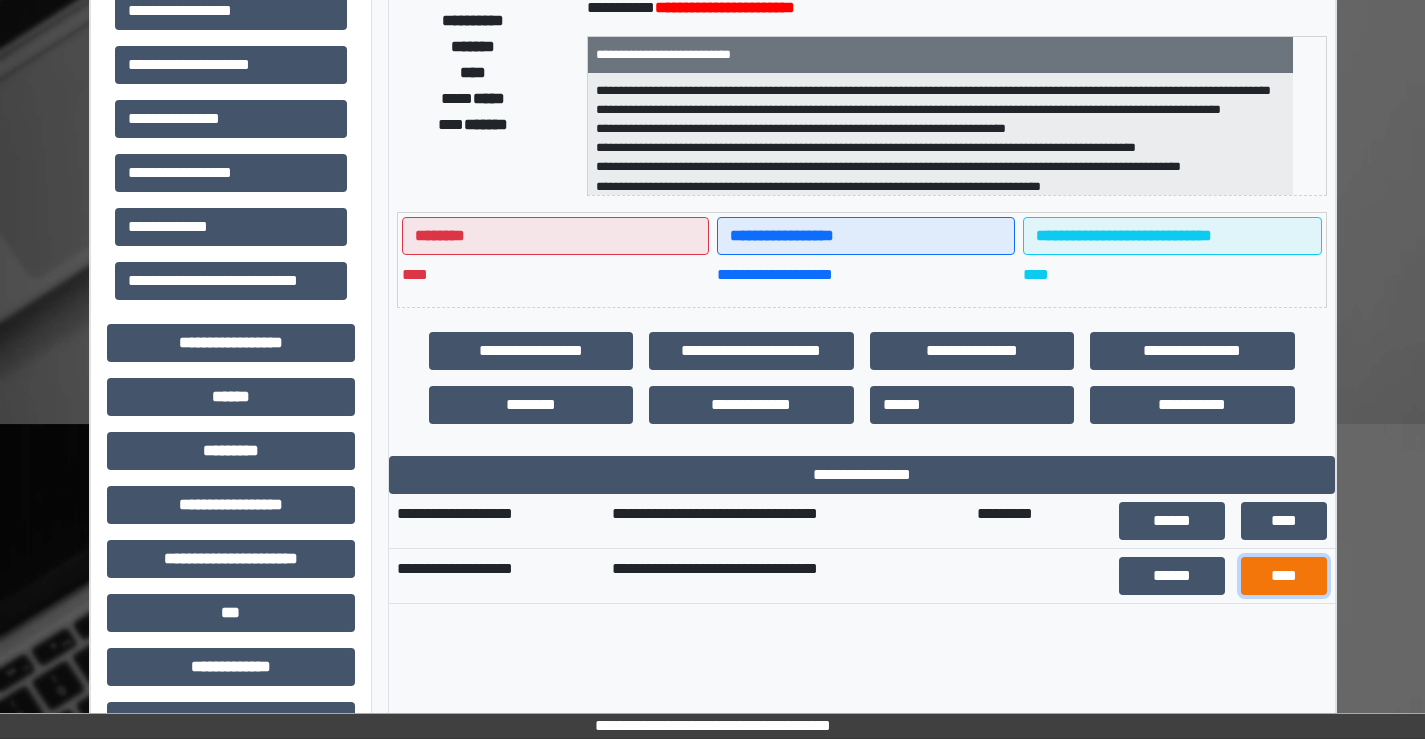 click on "****" at bounding box center [1284, 576] 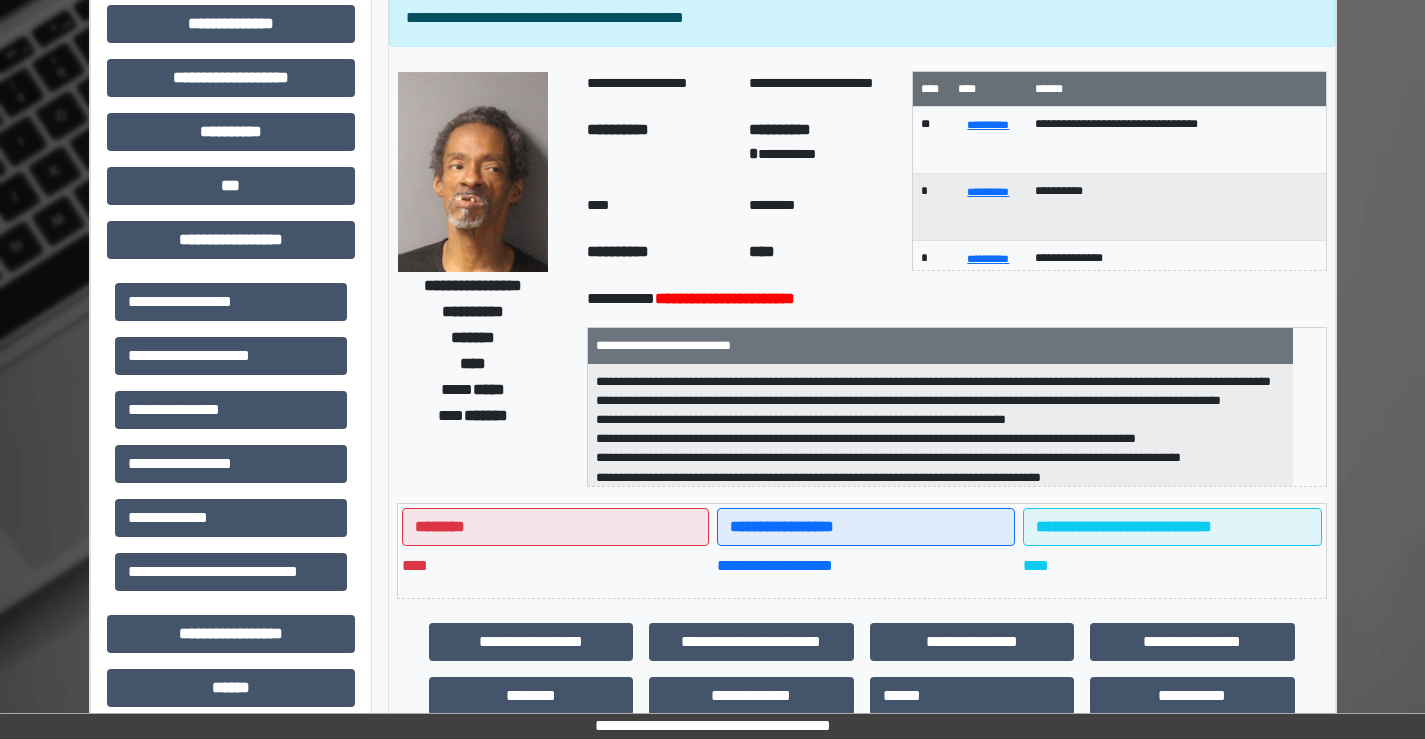 scroll, scrollTop: 0, scrollLeft: 0, axis: both 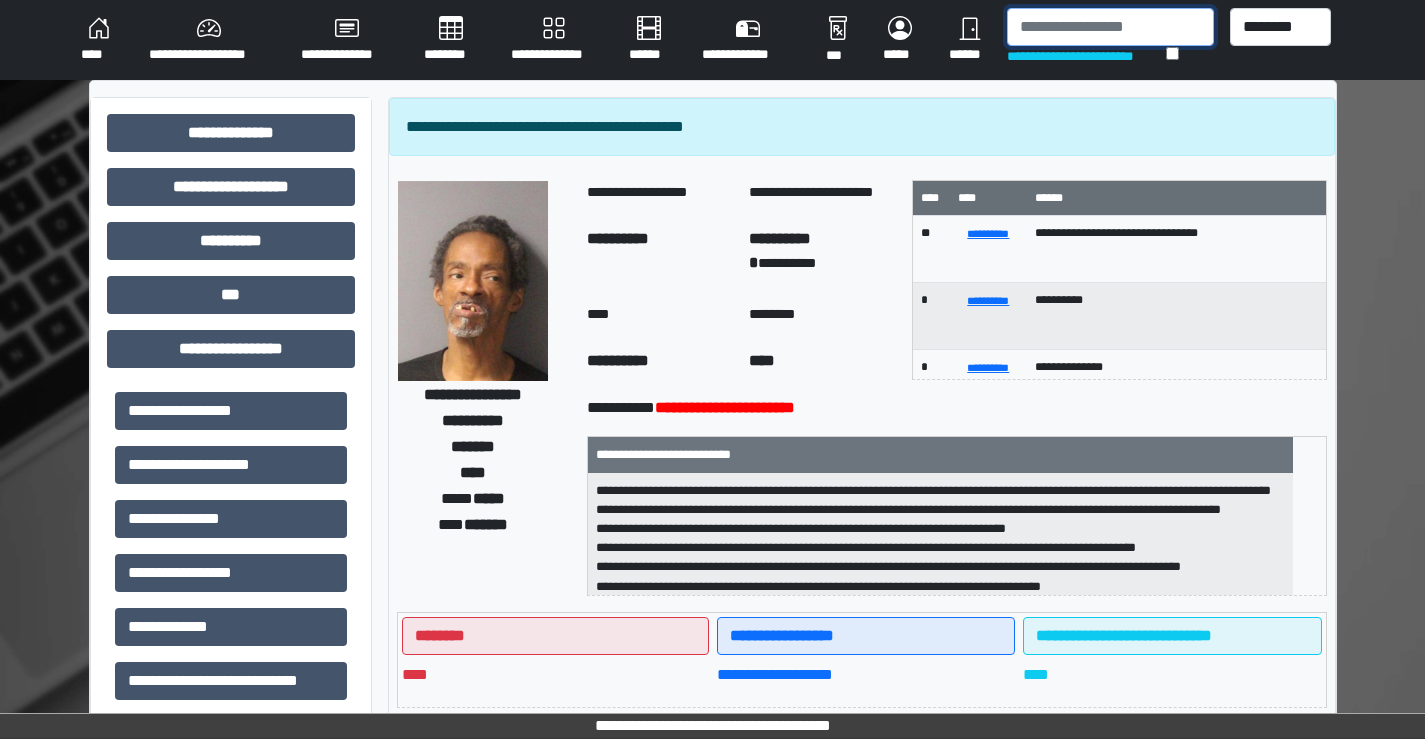 click at bounding box center [1110, 27] 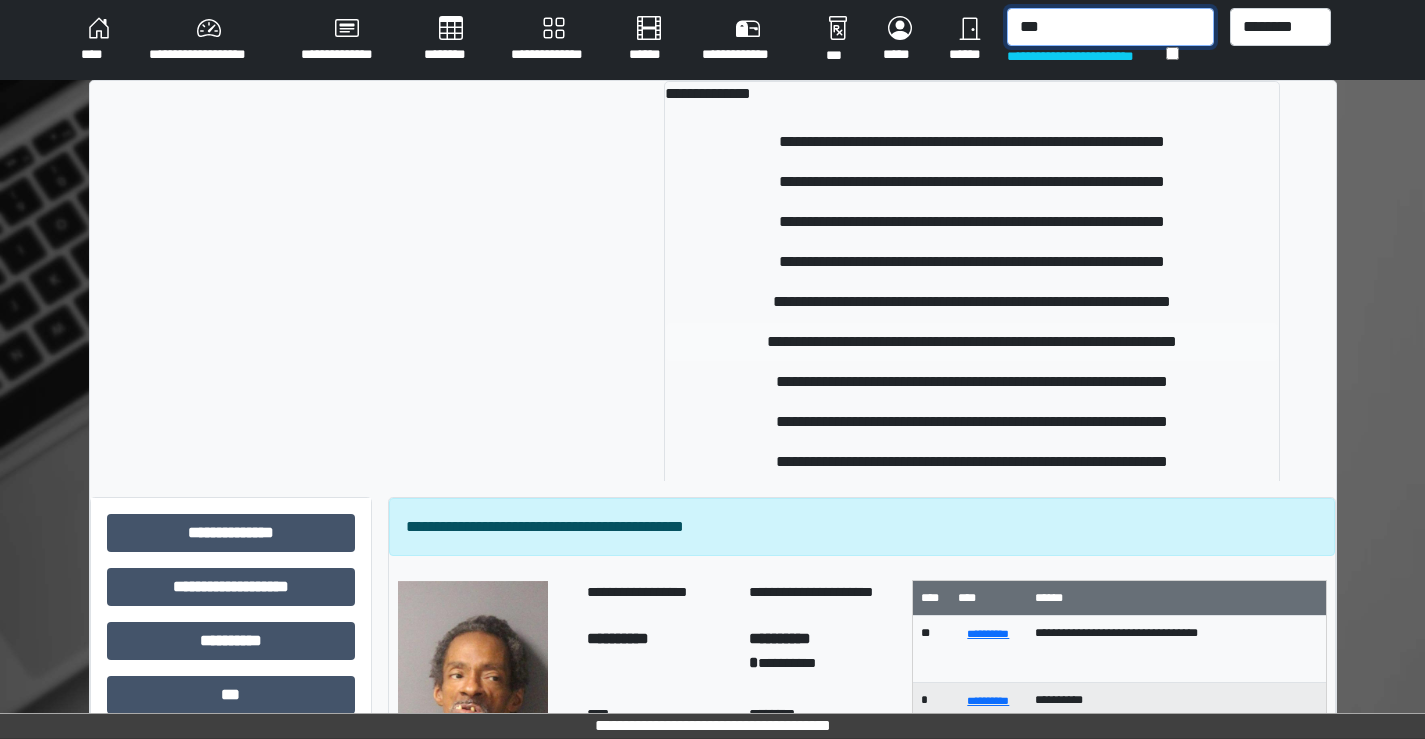 type on "***" 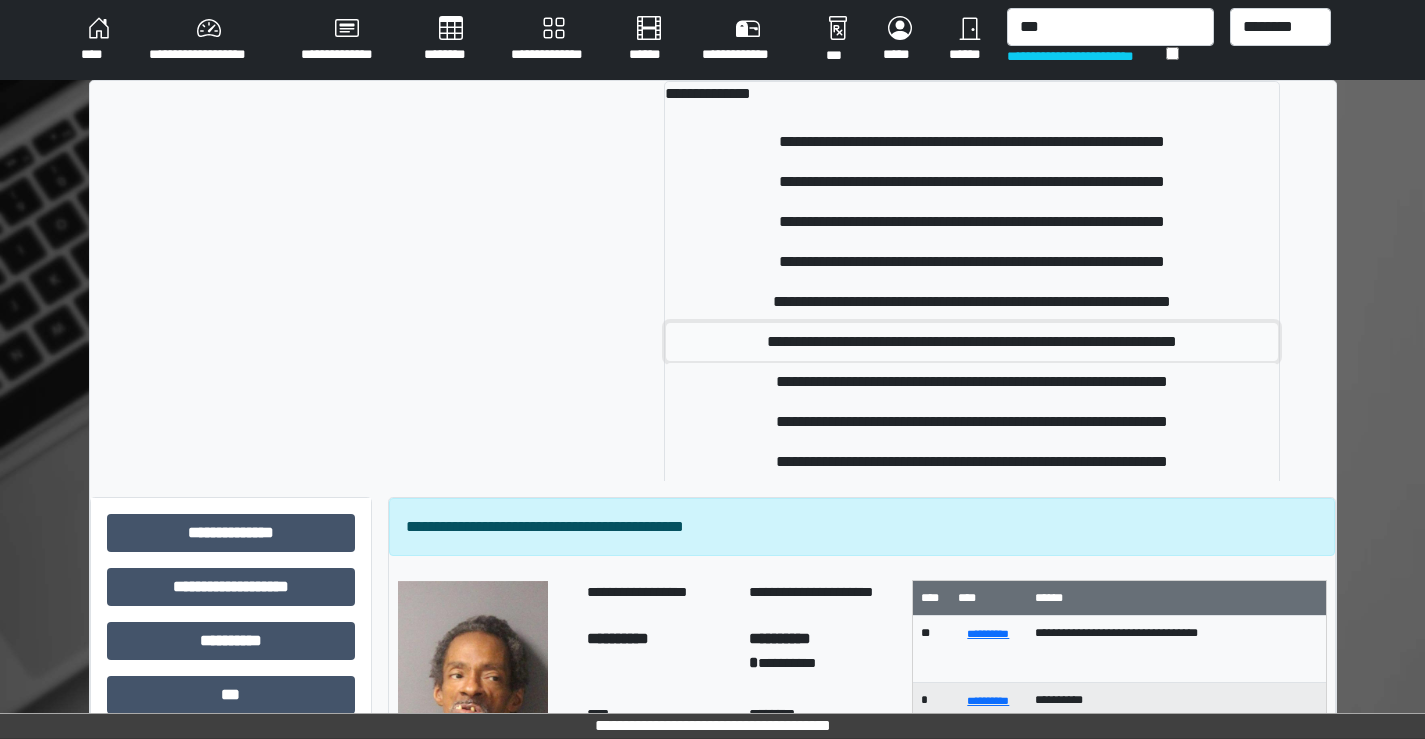 click on "**********" at bounding box center [972, 342] 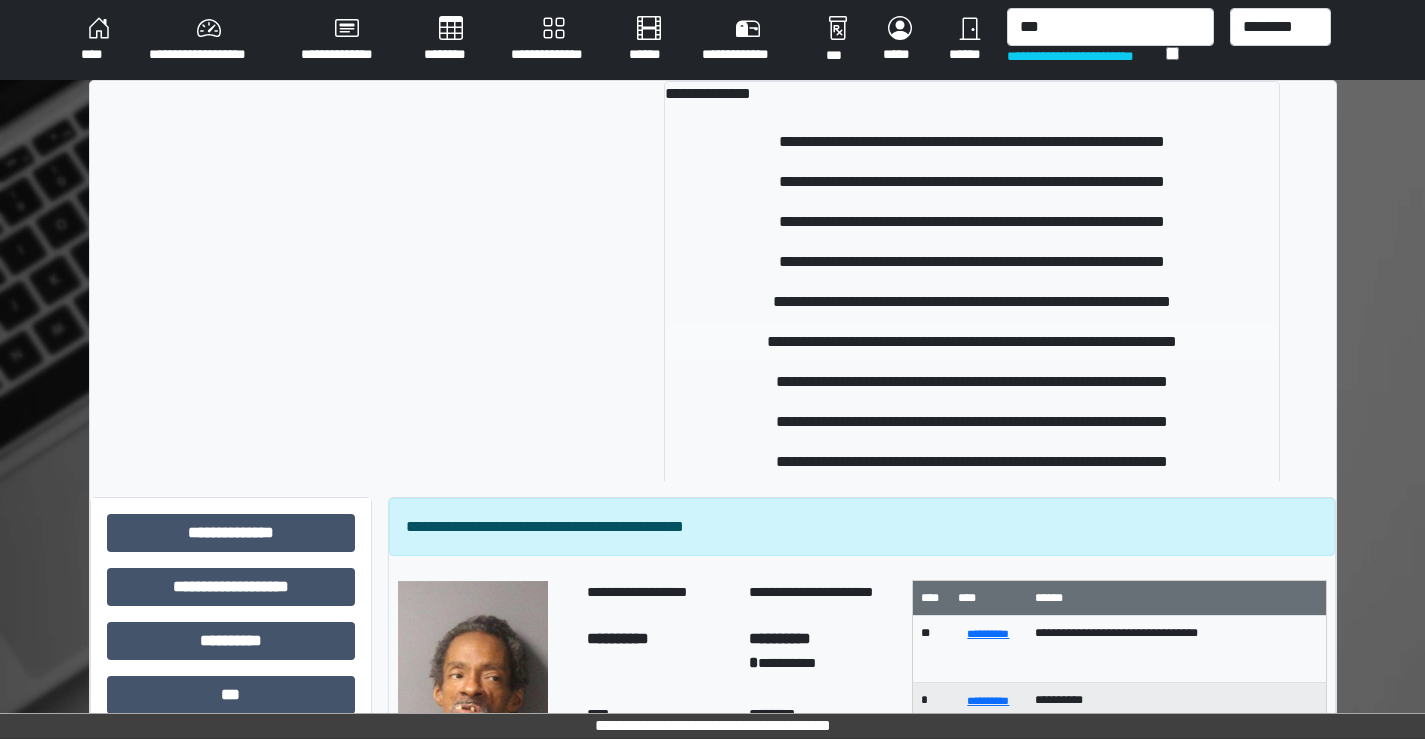 type 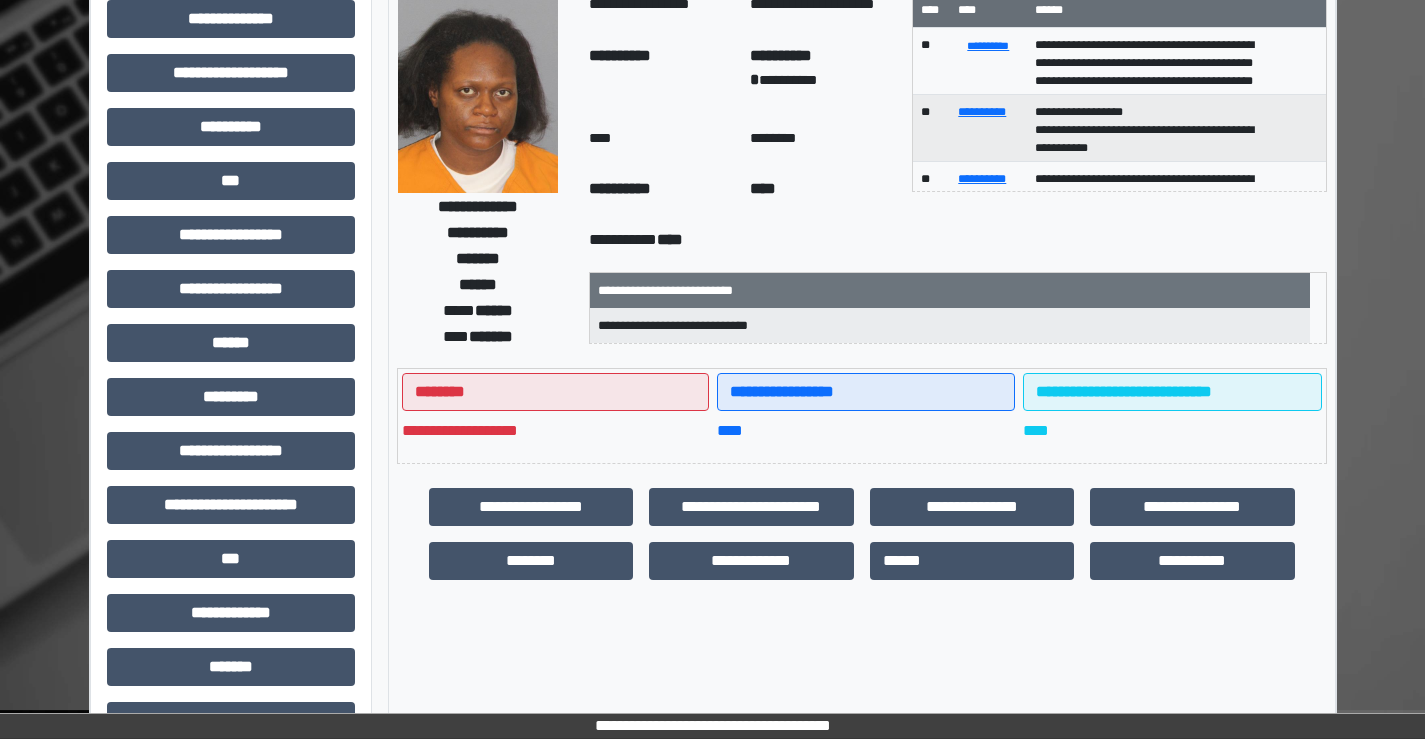 scroll, scrollTop: 300, scrollLeft: 0, axis: vertical 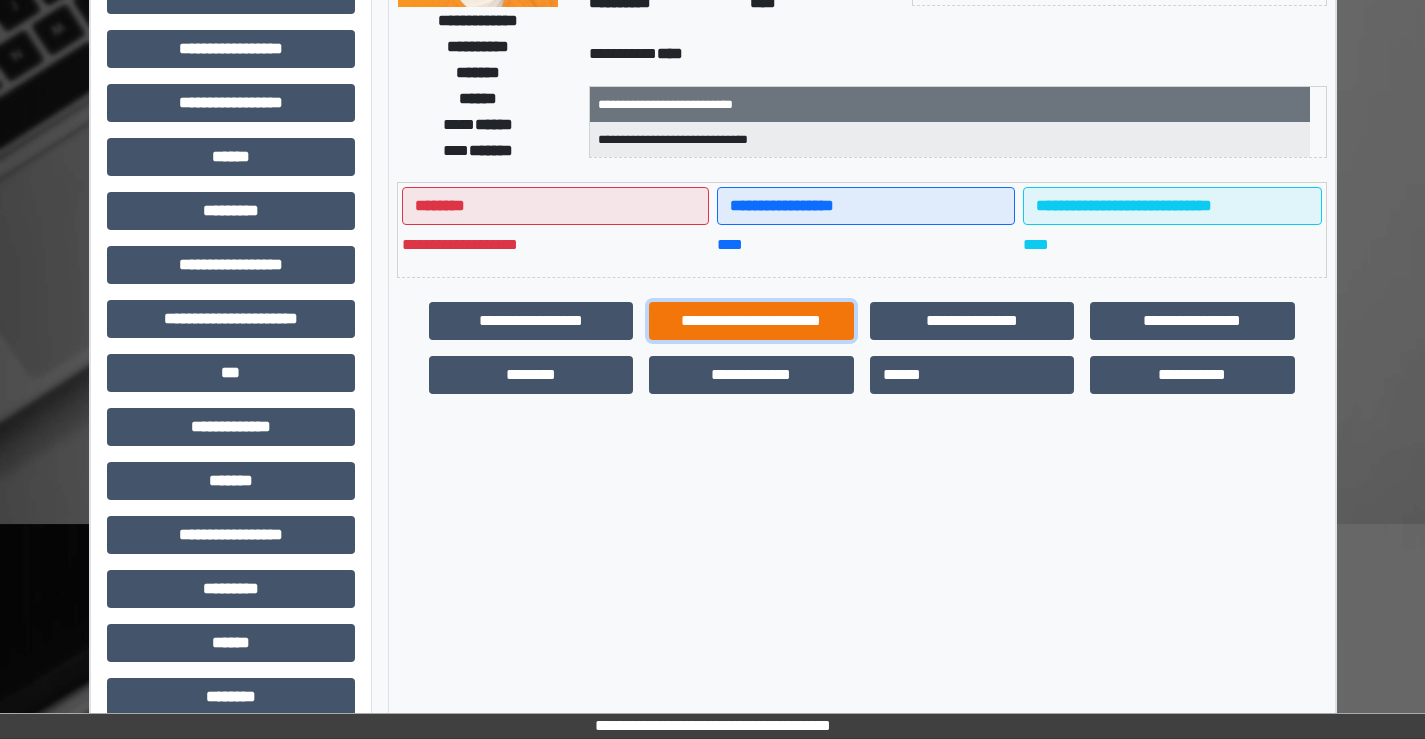 click on "**********" at bounding box center (751, 321) 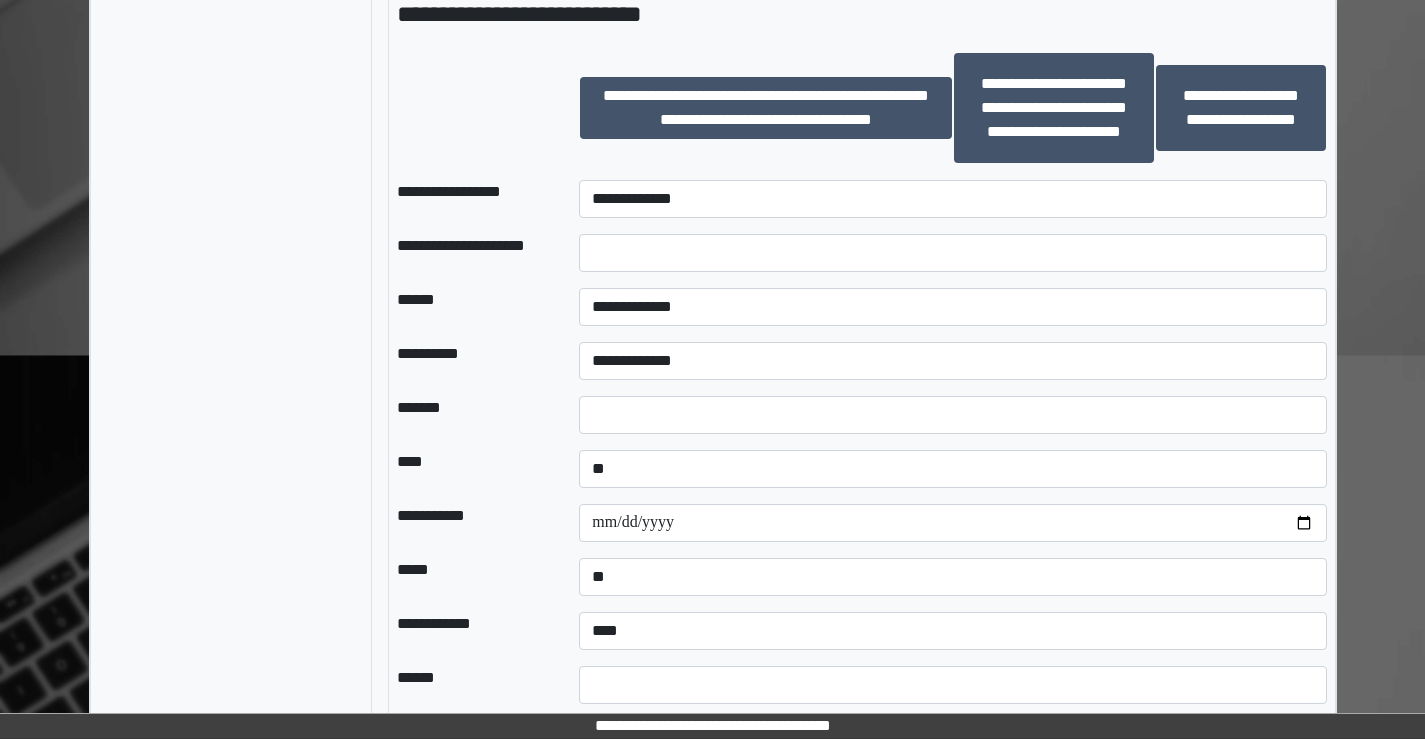 scroll, scrollTop: 1439, scrollLeft: 0, axis: vertical 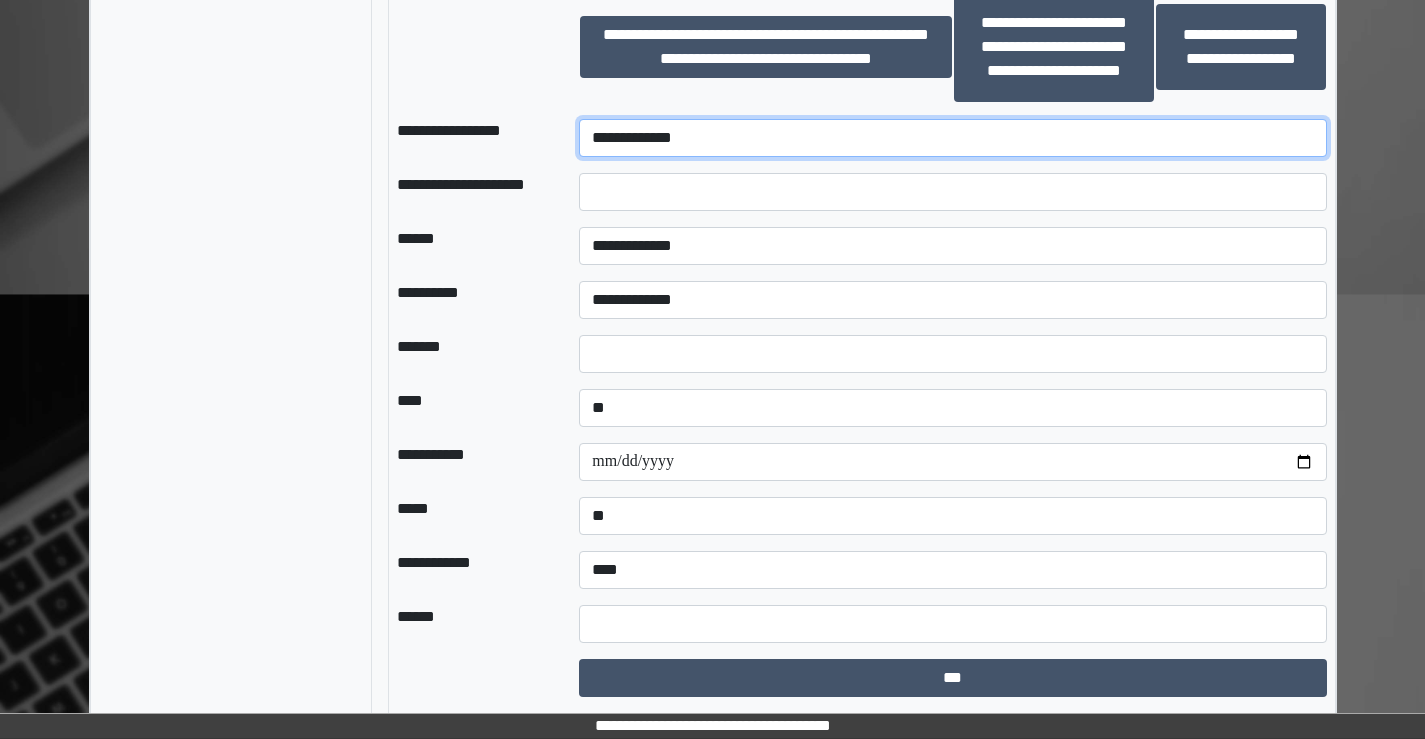 click on "**********" at bounding box center (952, 138) 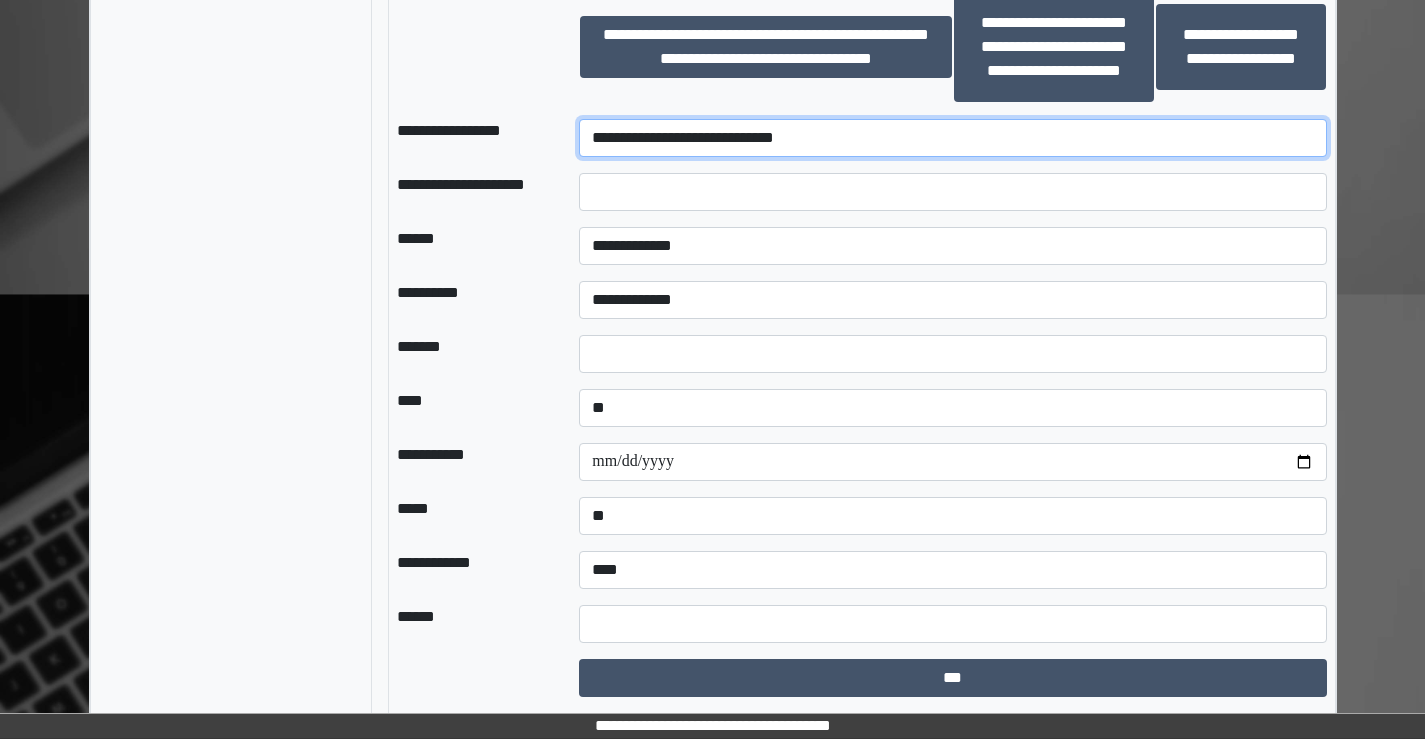 click on "**********" at bounding box center (952, 138) 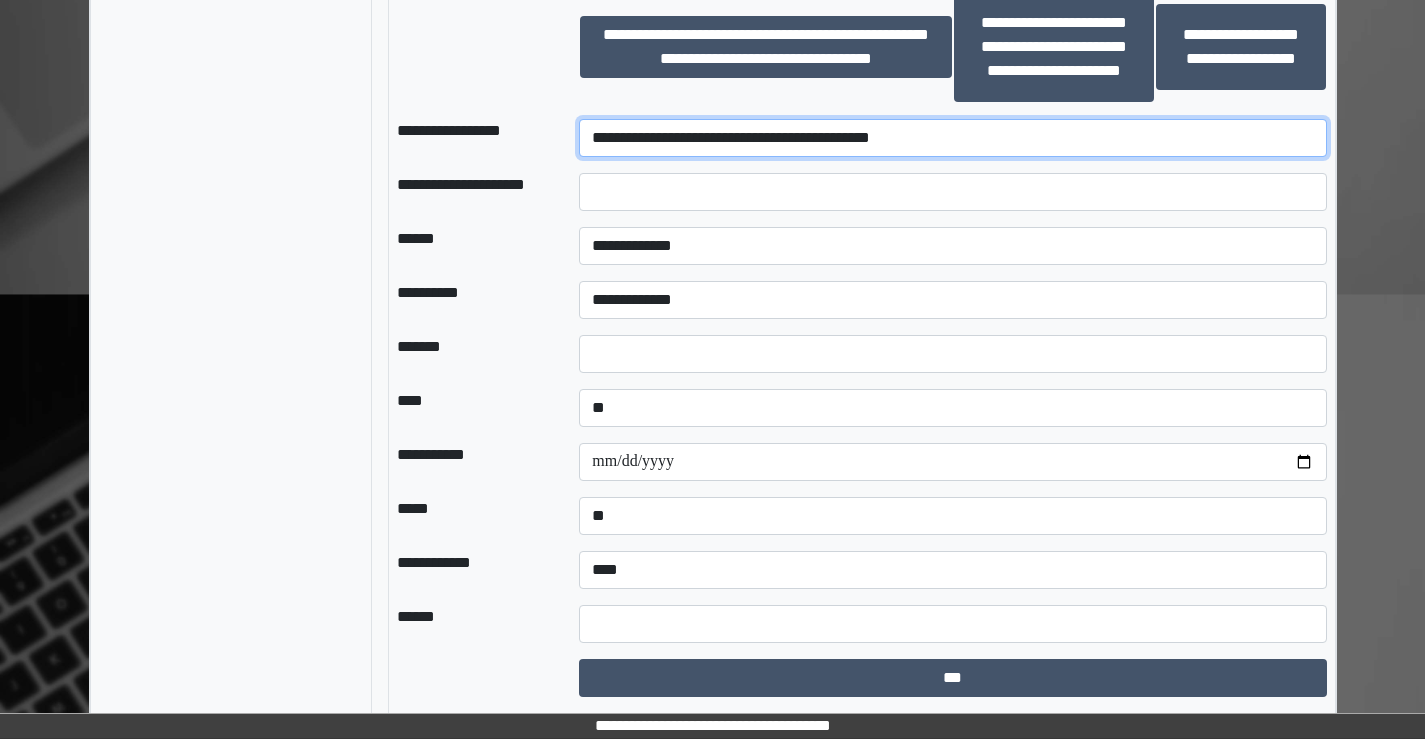 click on "**********" at bounding box center (952, 138) 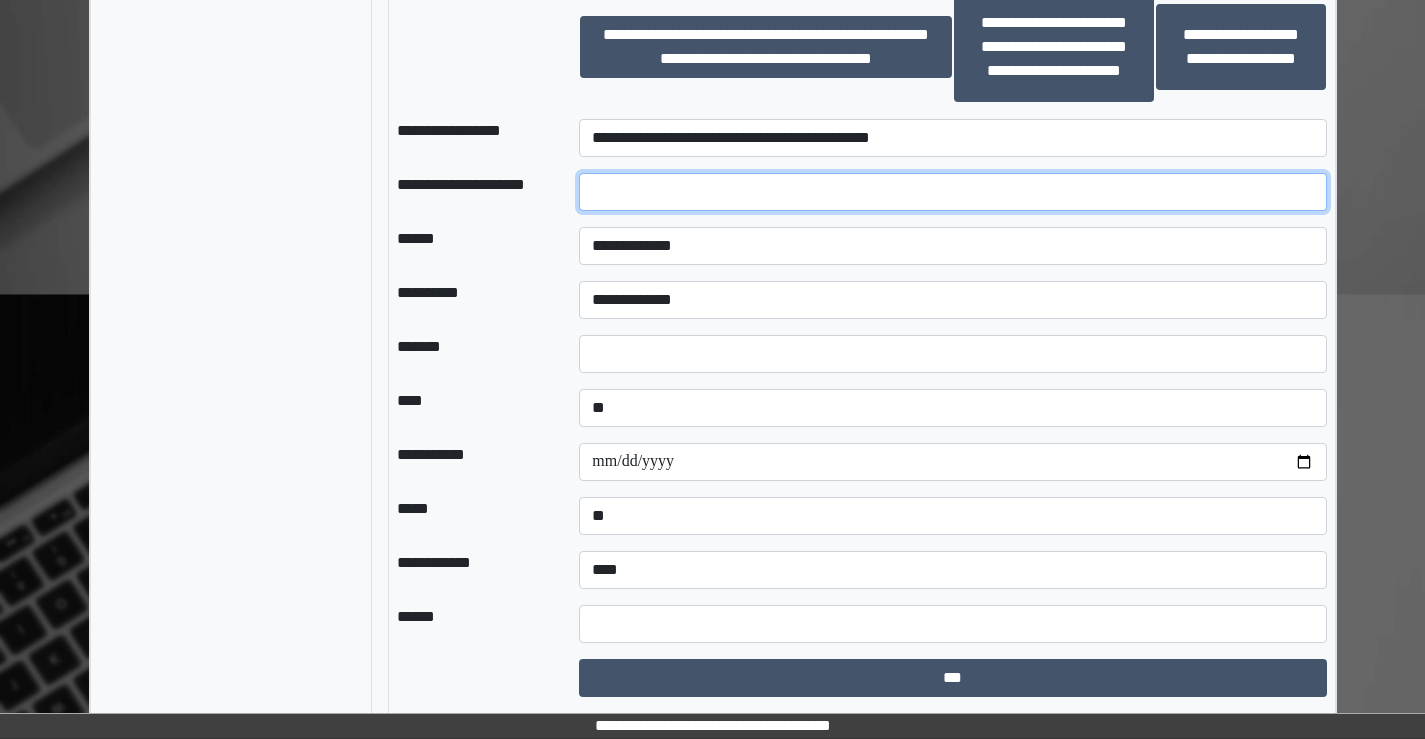 click at bounding box center (952, 192) 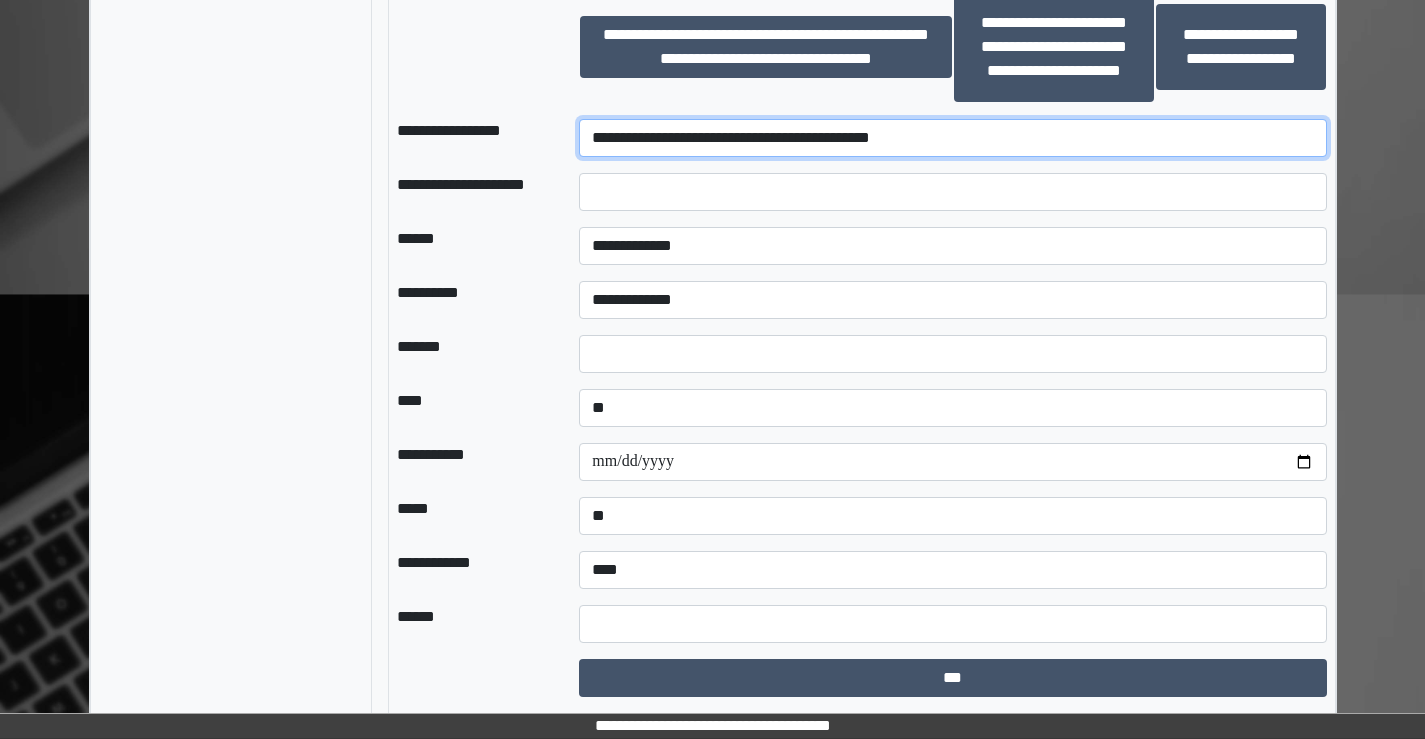 click on "**********" at bounding box center [952, 138] 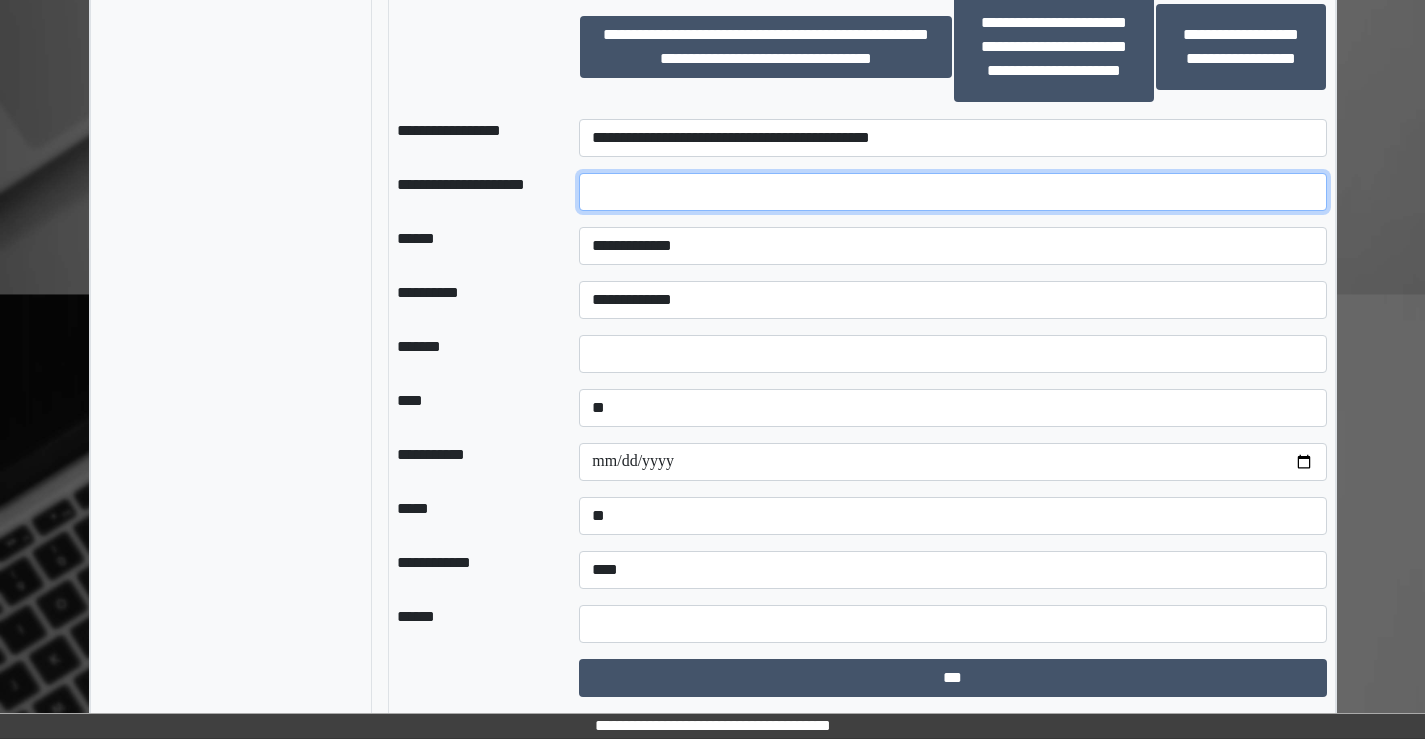 click at bounding box center [952, 192] 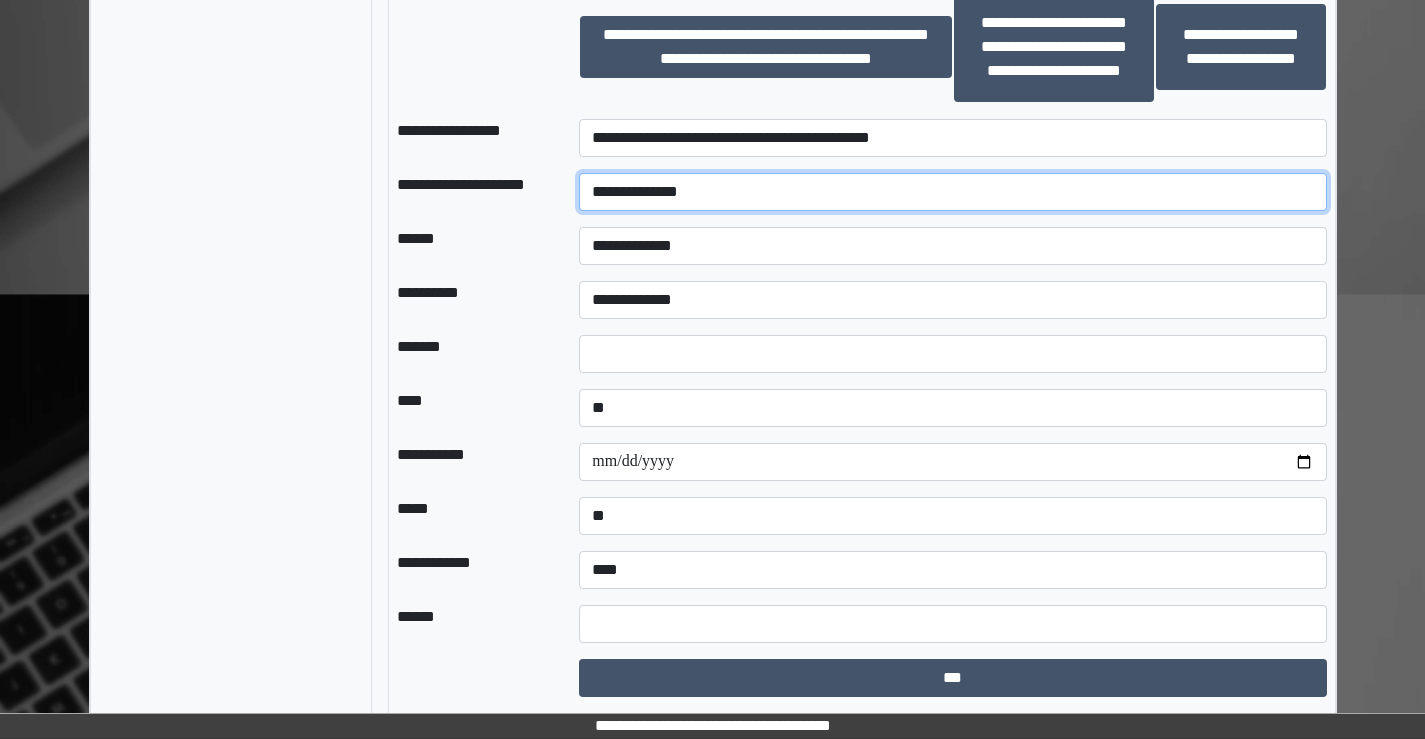 type on "**********" 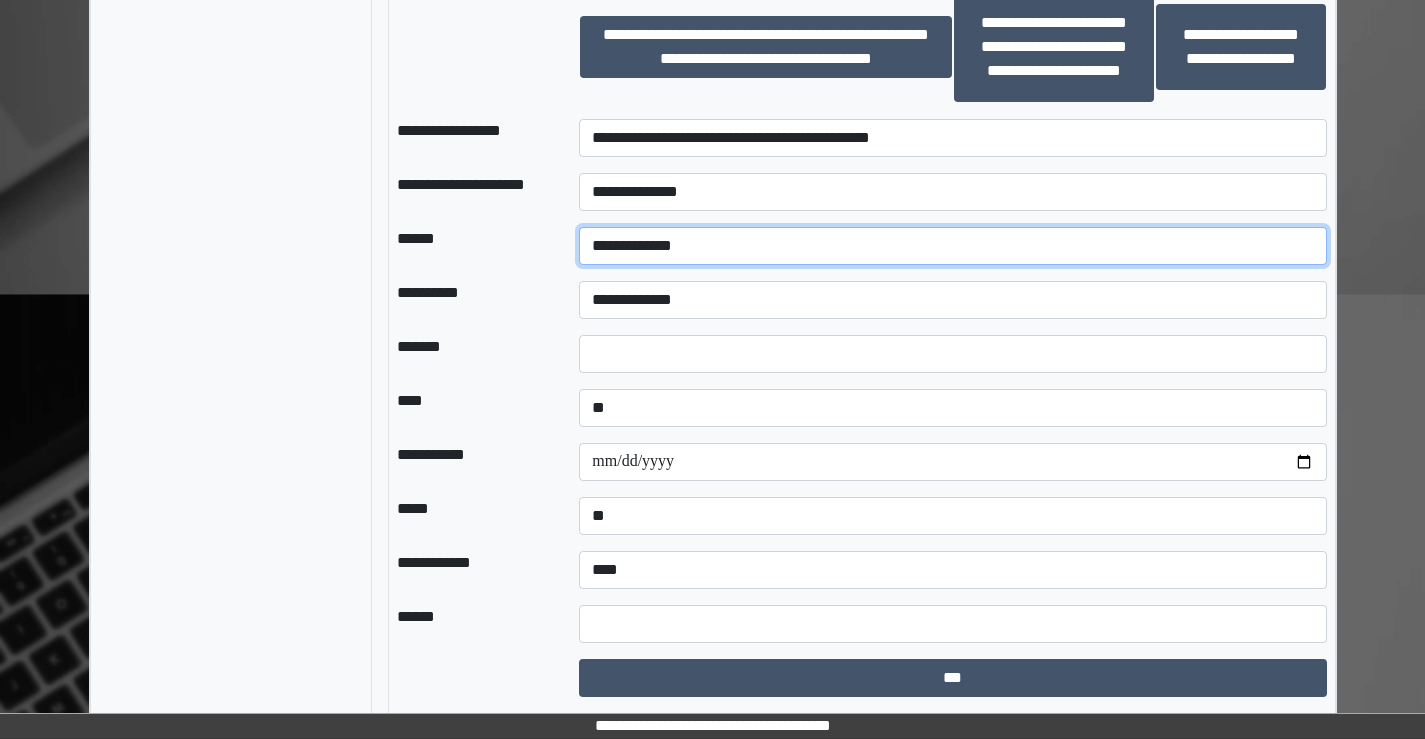 click on "**********" at bounding box center (952, 246) 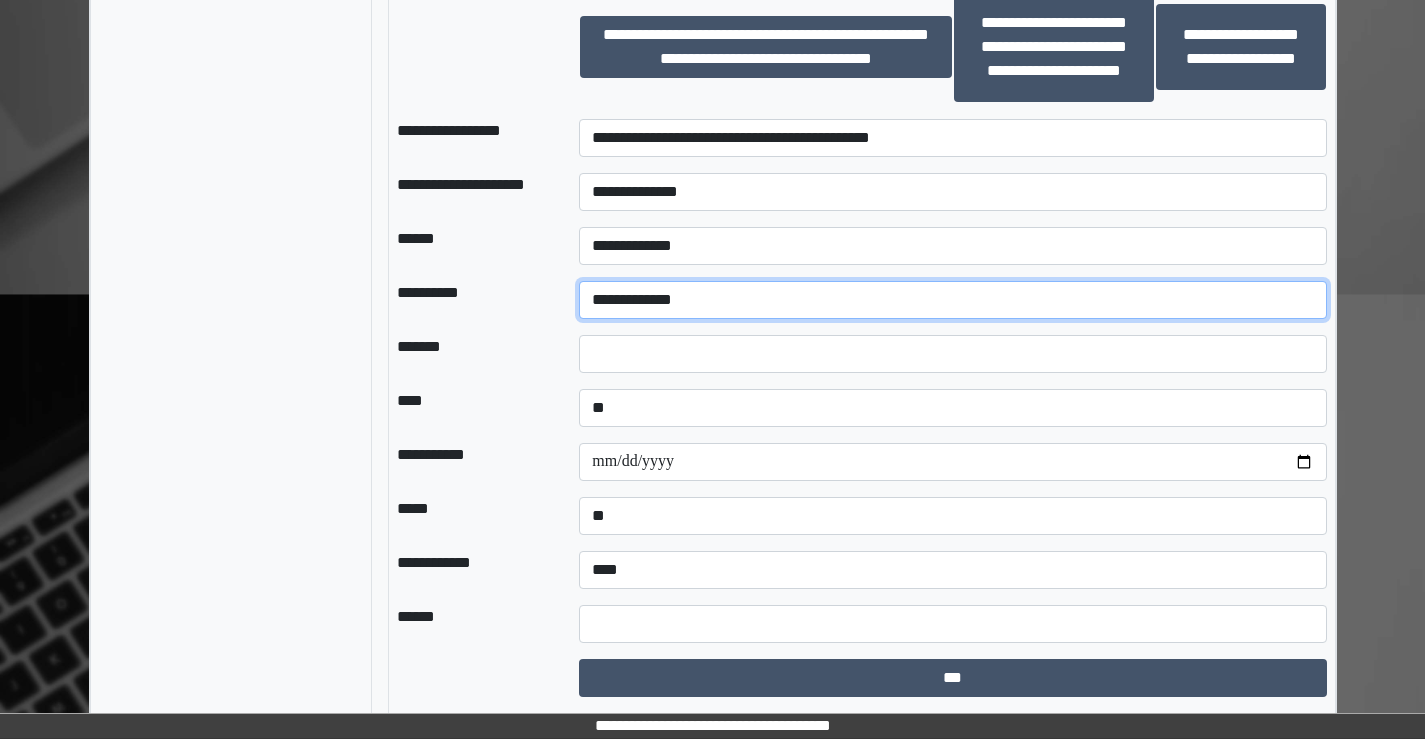 click on "**********" at bounding box center [952, 300] 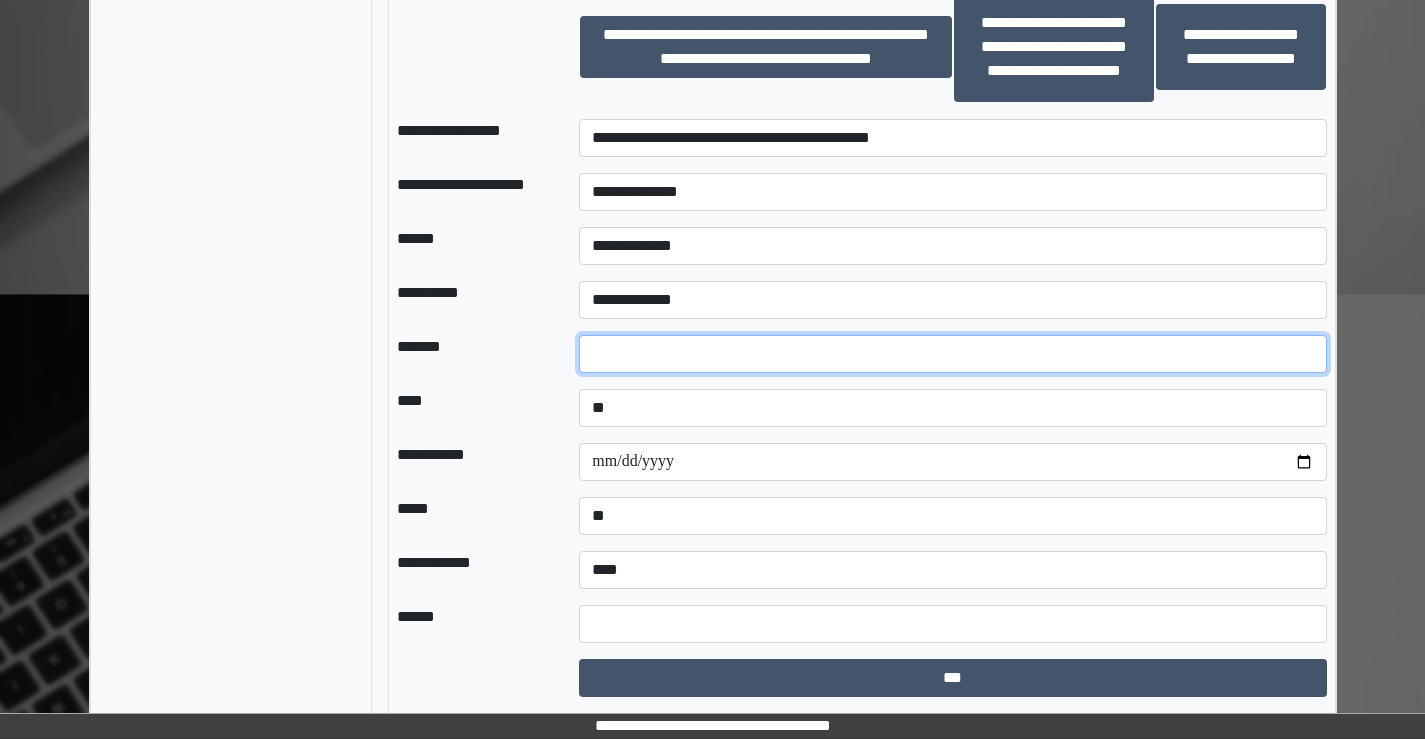 click at bounding box center [952, 354] 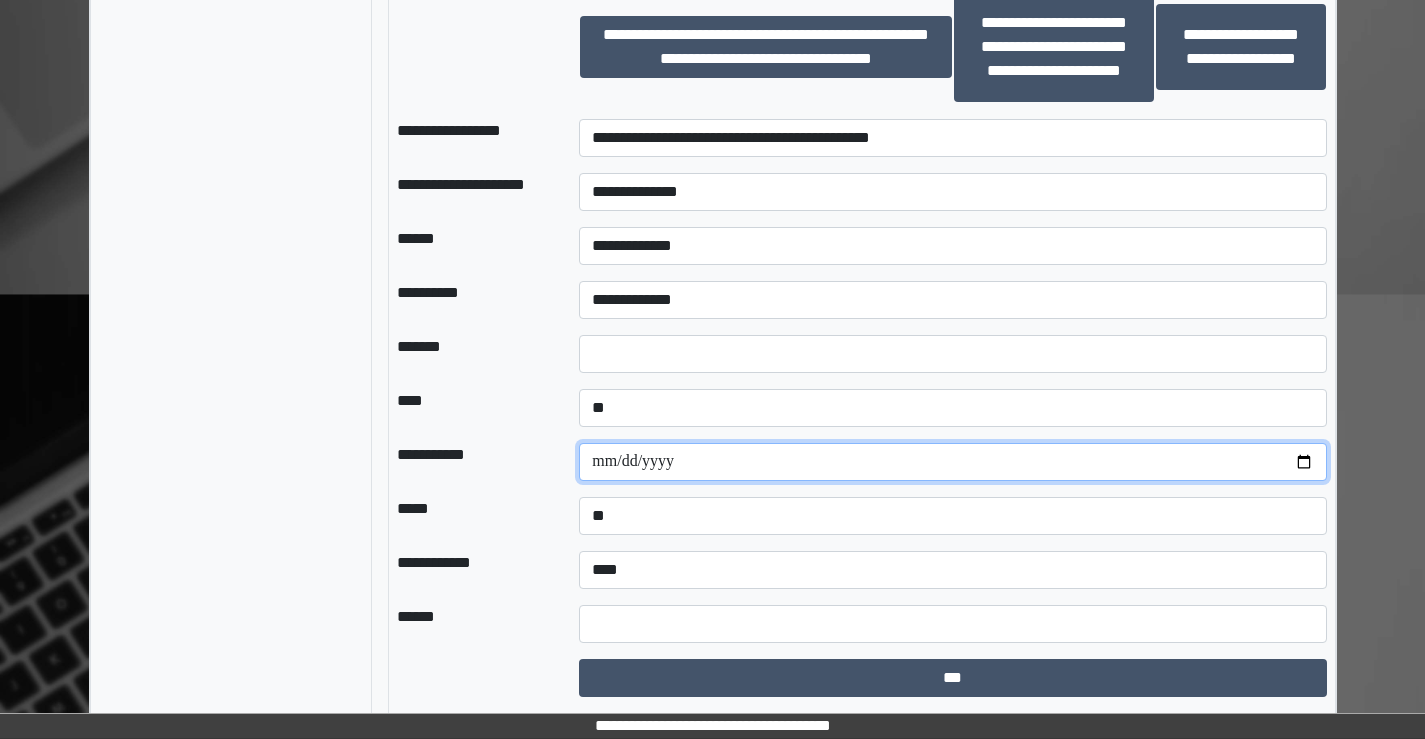 click at bounding box center [952, 462] 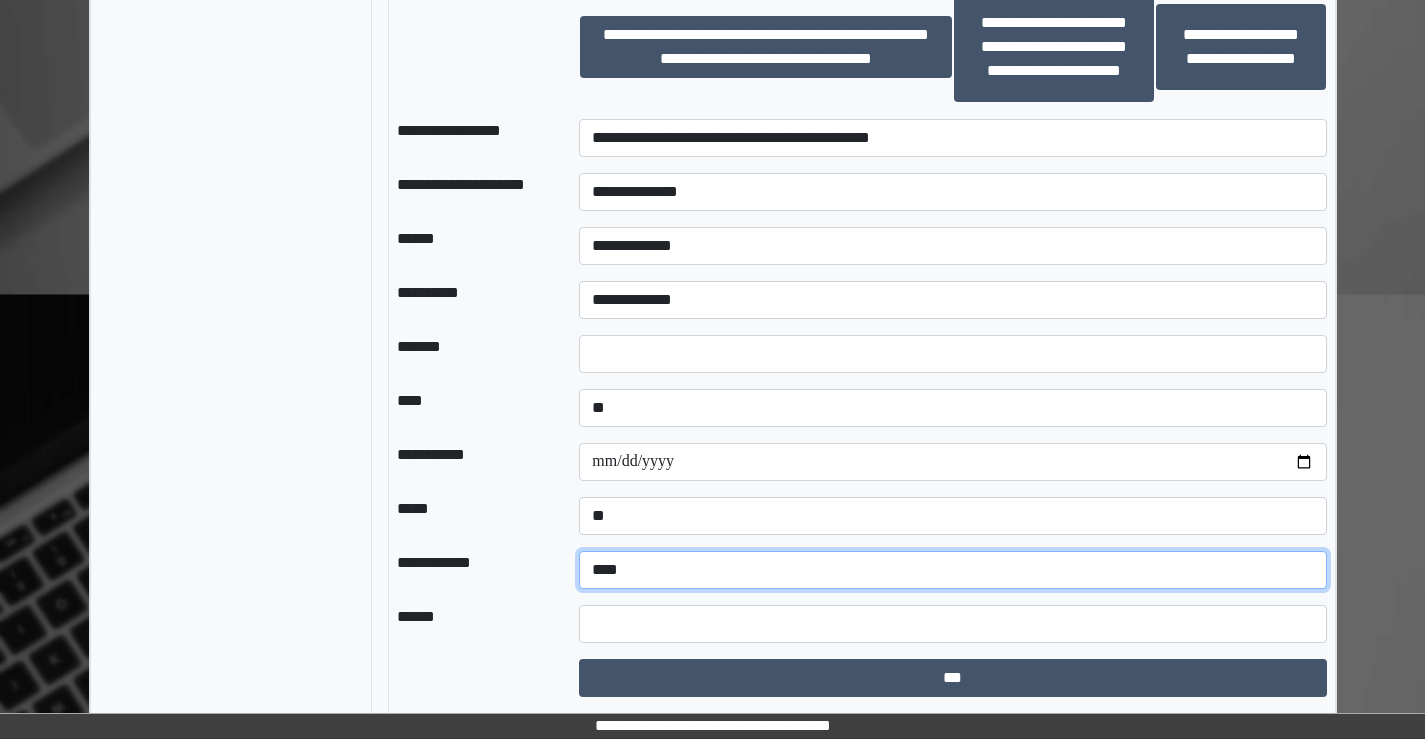 click on "**********" at bounding box center (952, 570) 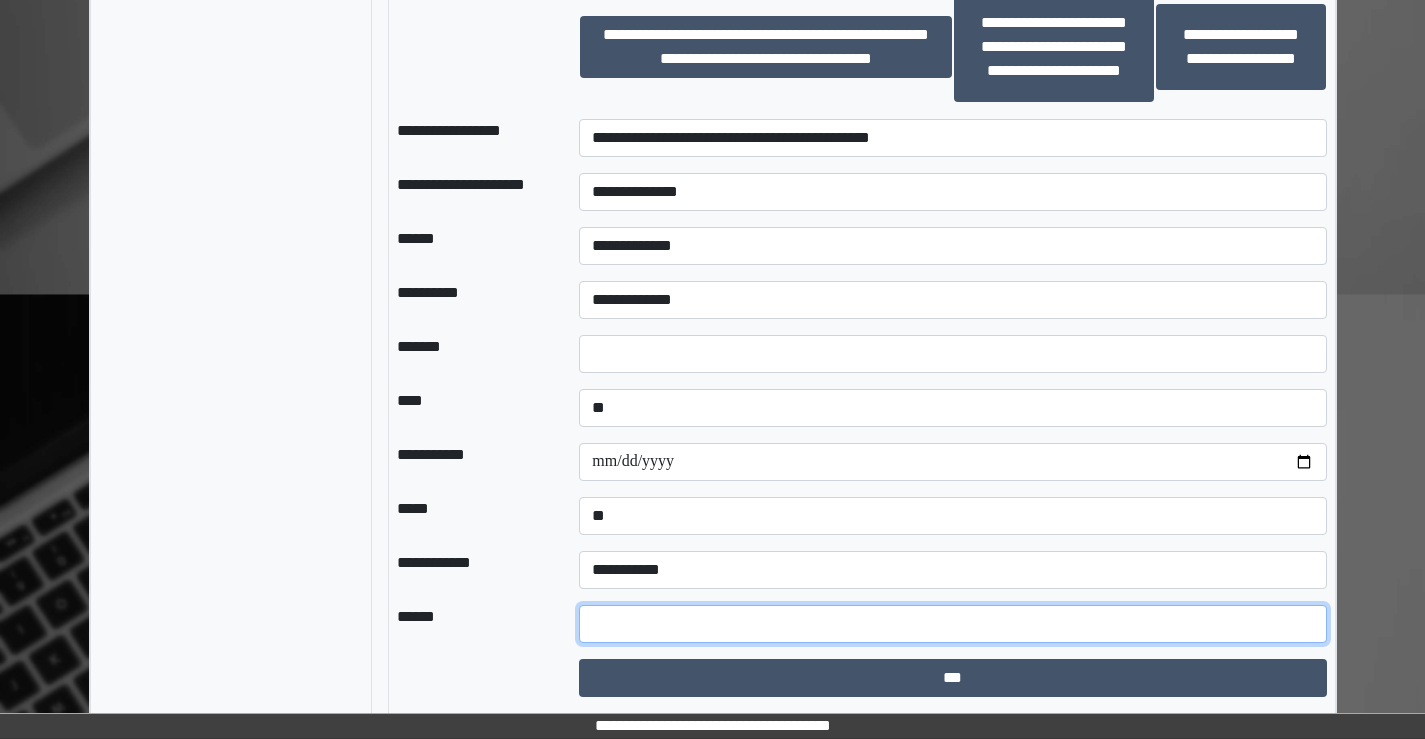click at bounding box center (952, 624) 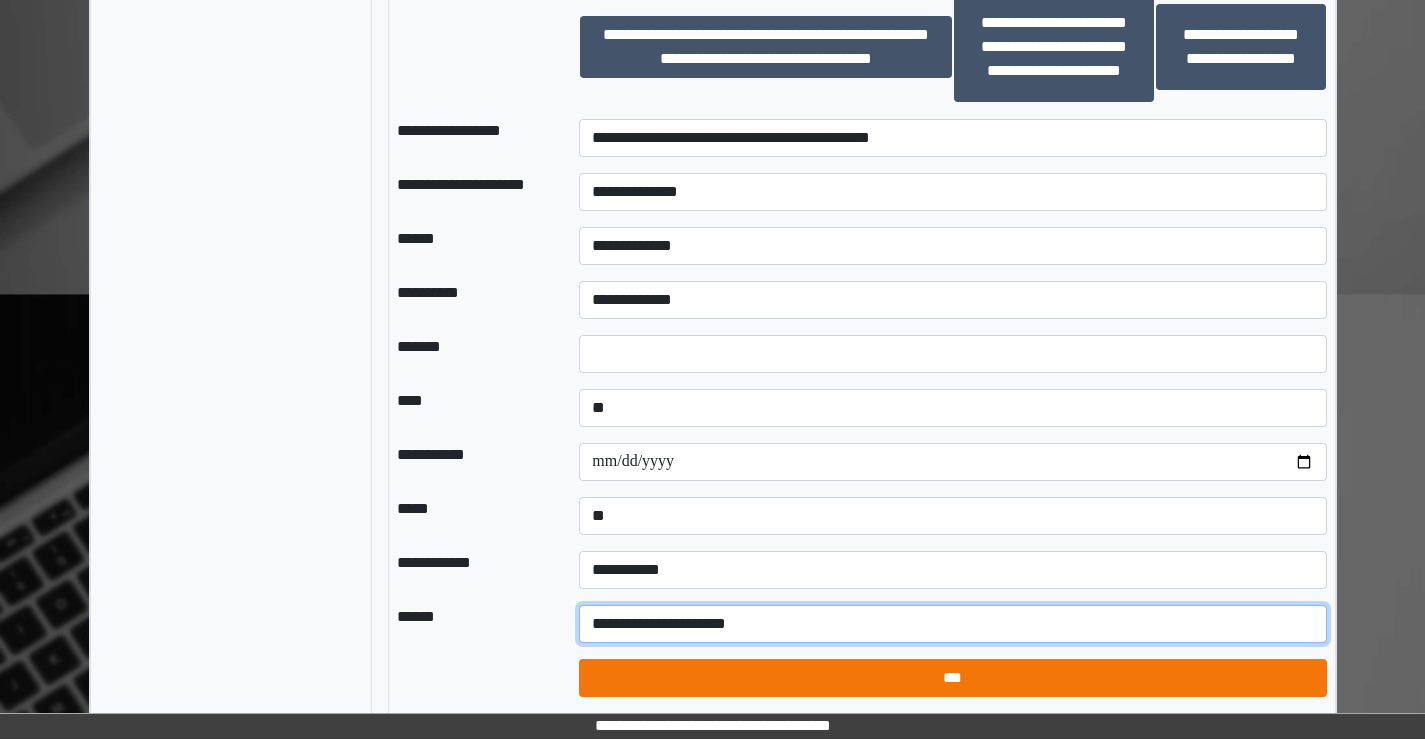 type on "**********" 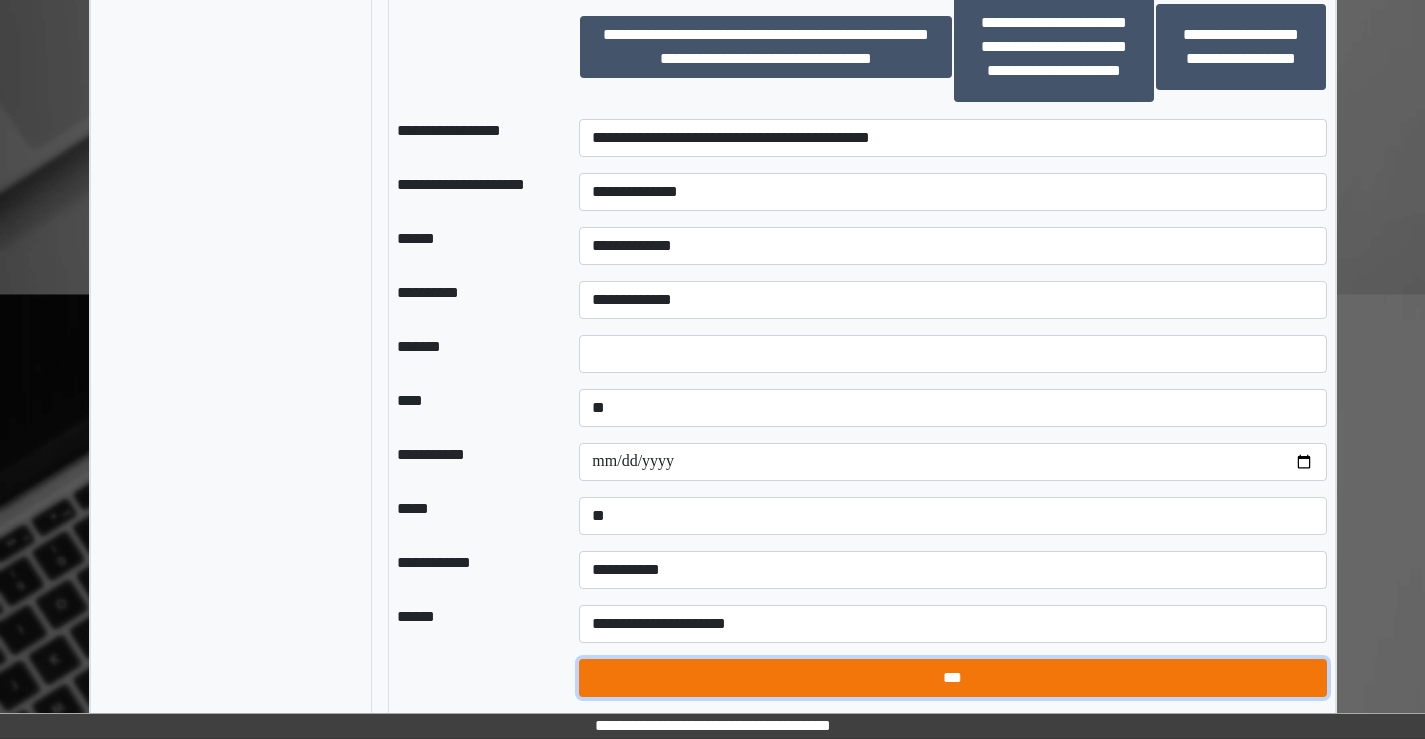 click on "***" at bounding box center [952, 678] 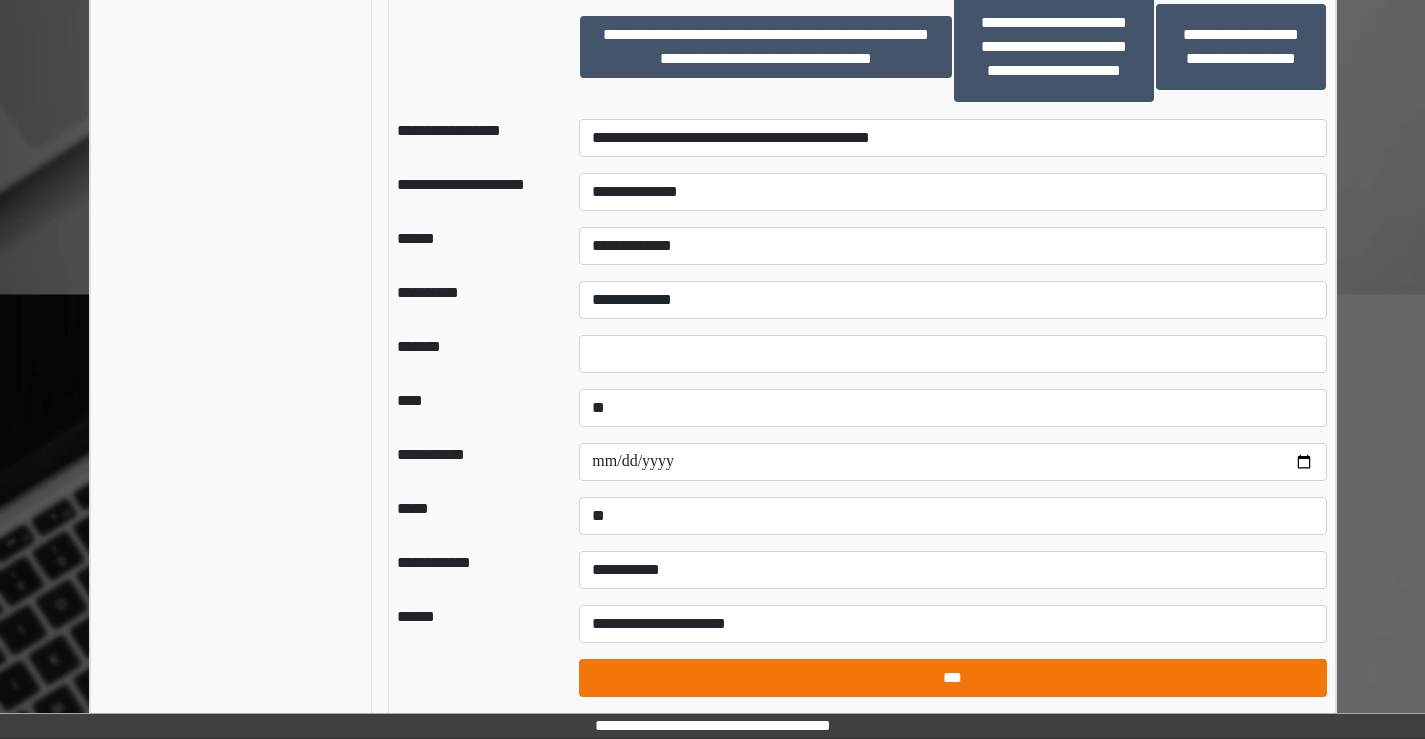 select on "*" 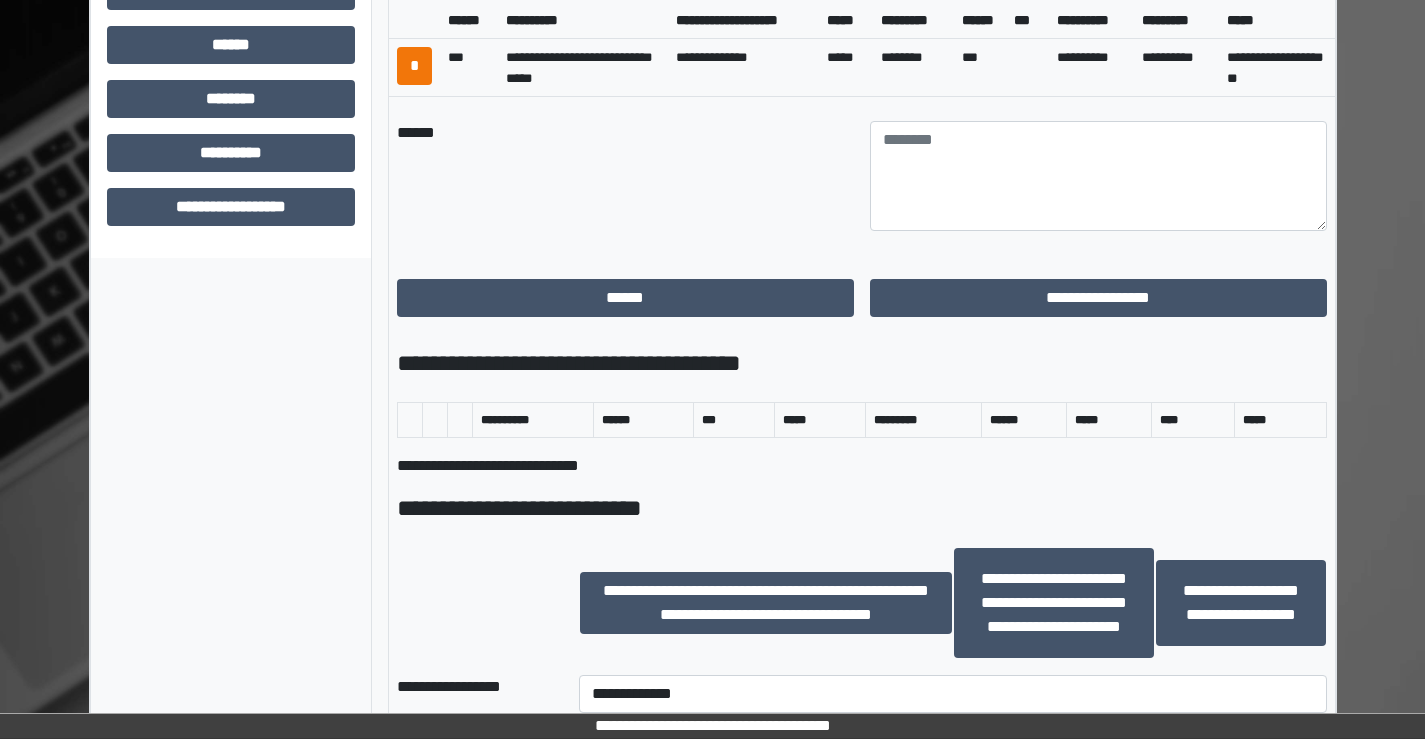 scroll, scrollTop: 639, scrollLeft: 0, axis: vertical 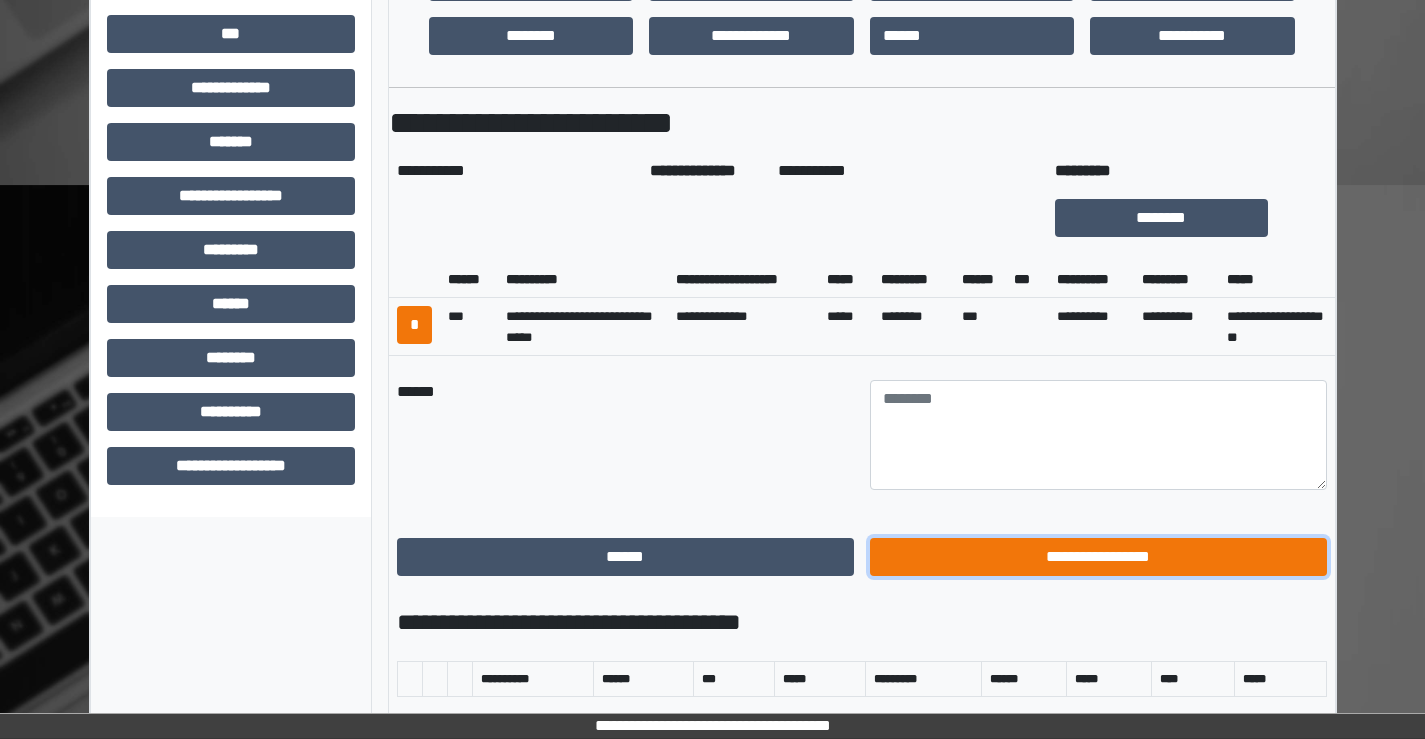 click on "**********" at bounding box center (1098, 557) 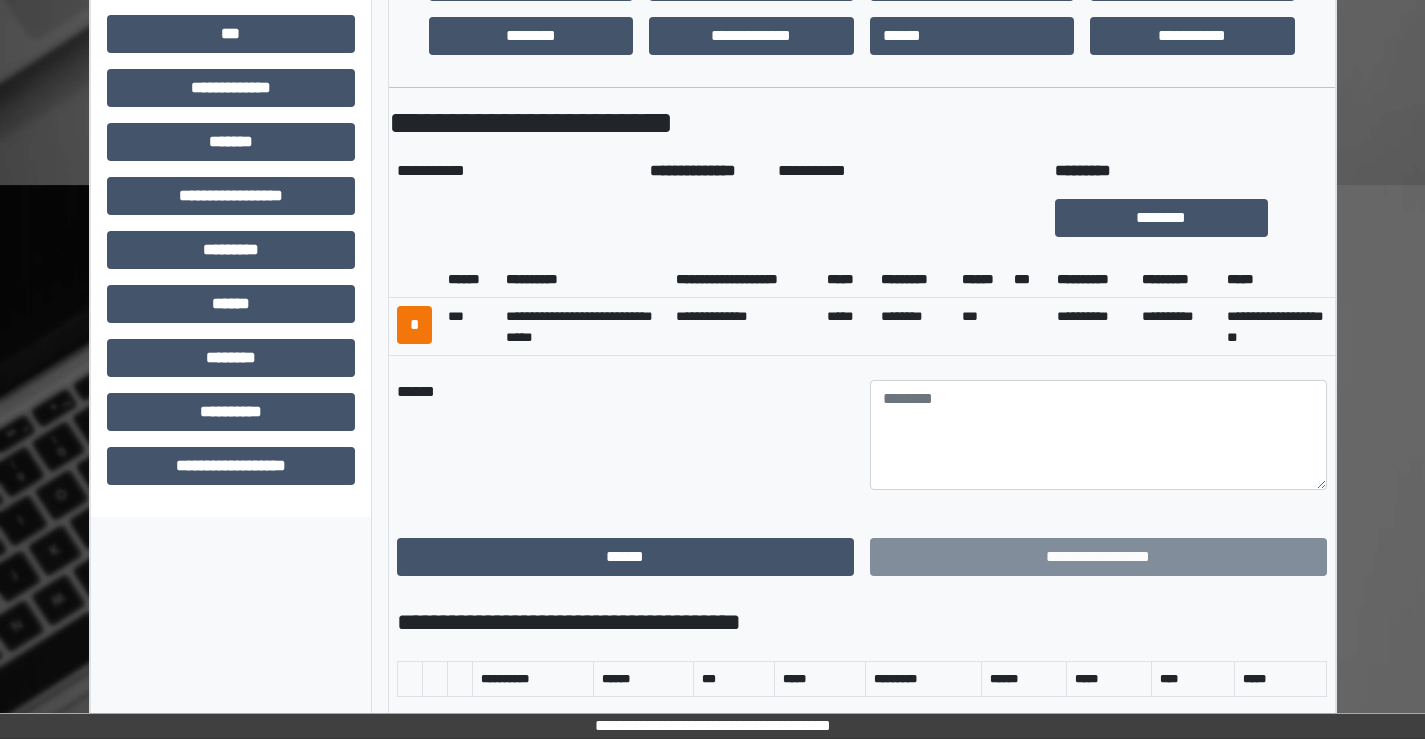 scroll, scrollTop: 435, scrollLeft: 0, axis: vertical 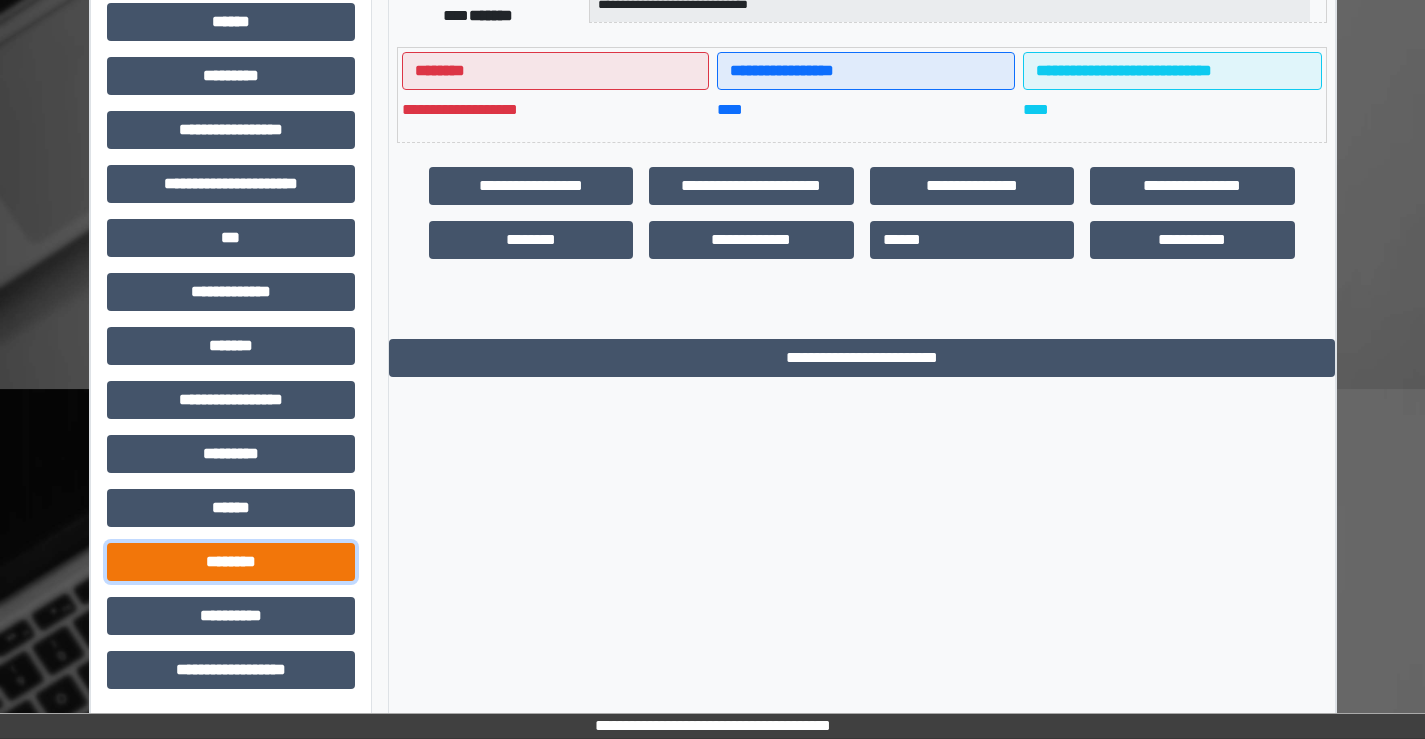 click on "********" at bounding box center [231, 562] 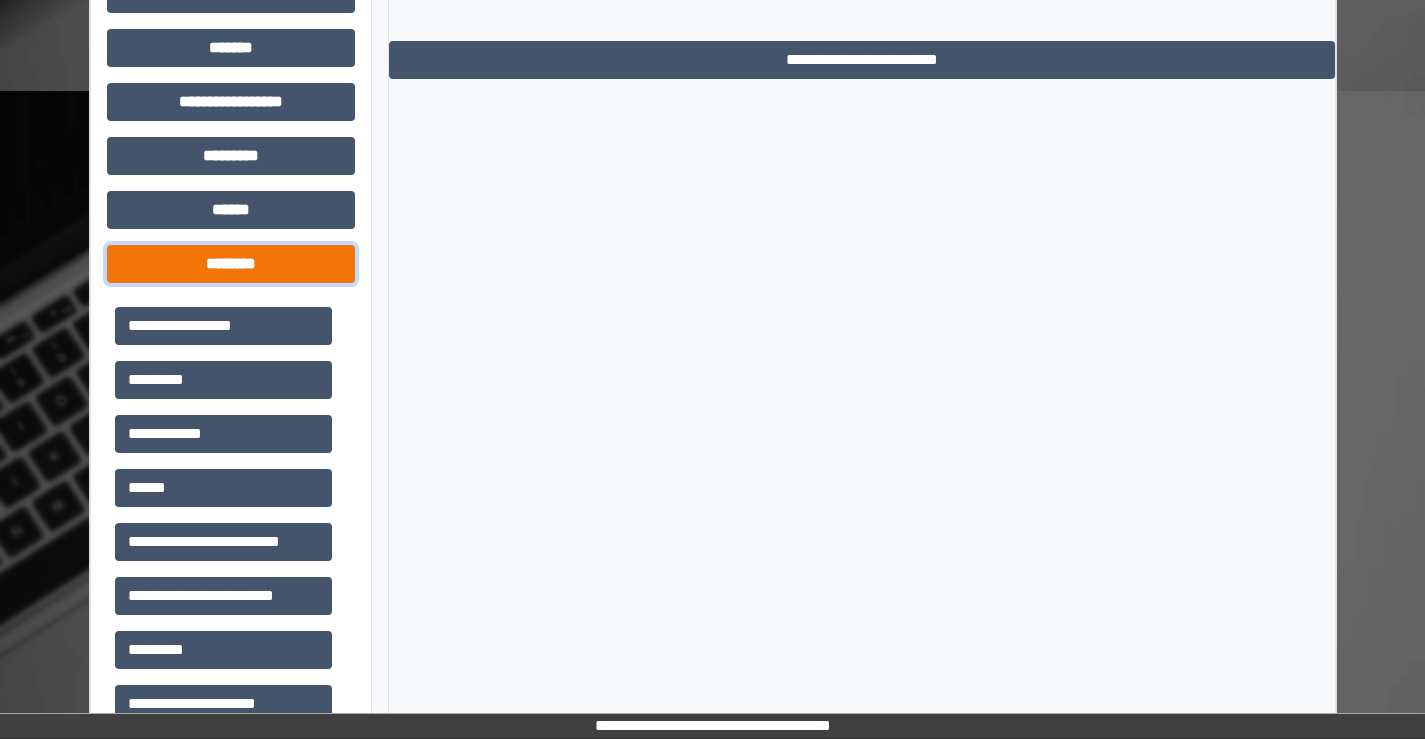 scroll, scrollTop: 735, scrollLeft: 0, axis: vertical 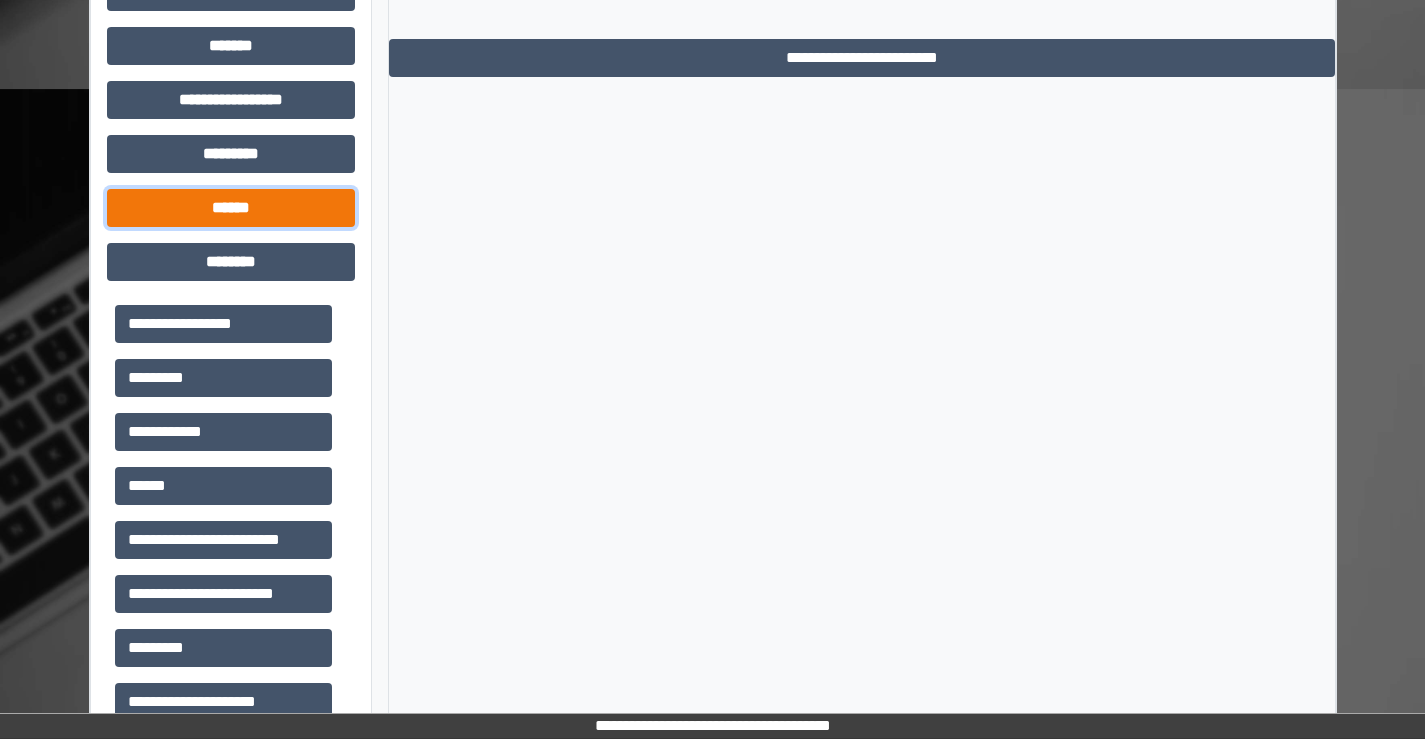 click on "******" at bounding box center [231, 208] 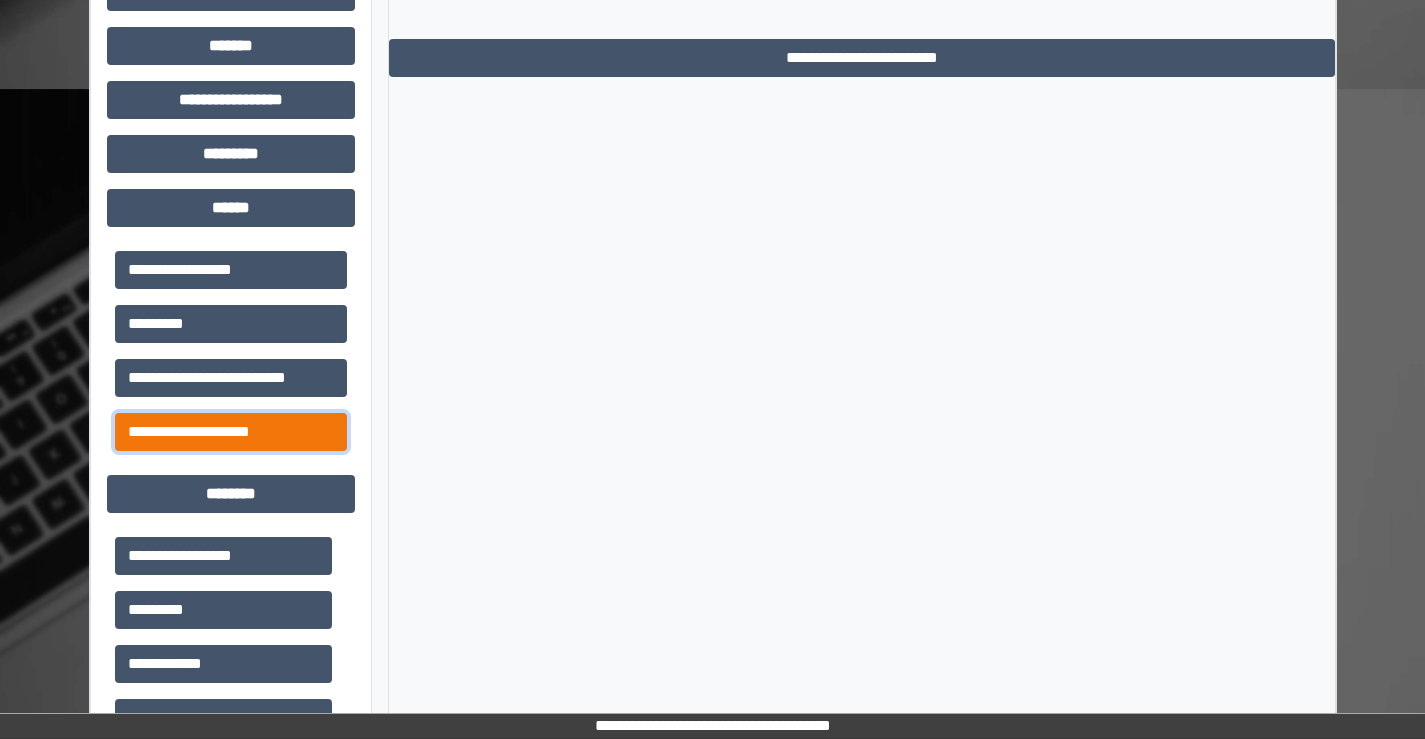 click on "**********" at bounding box center [231, 432] 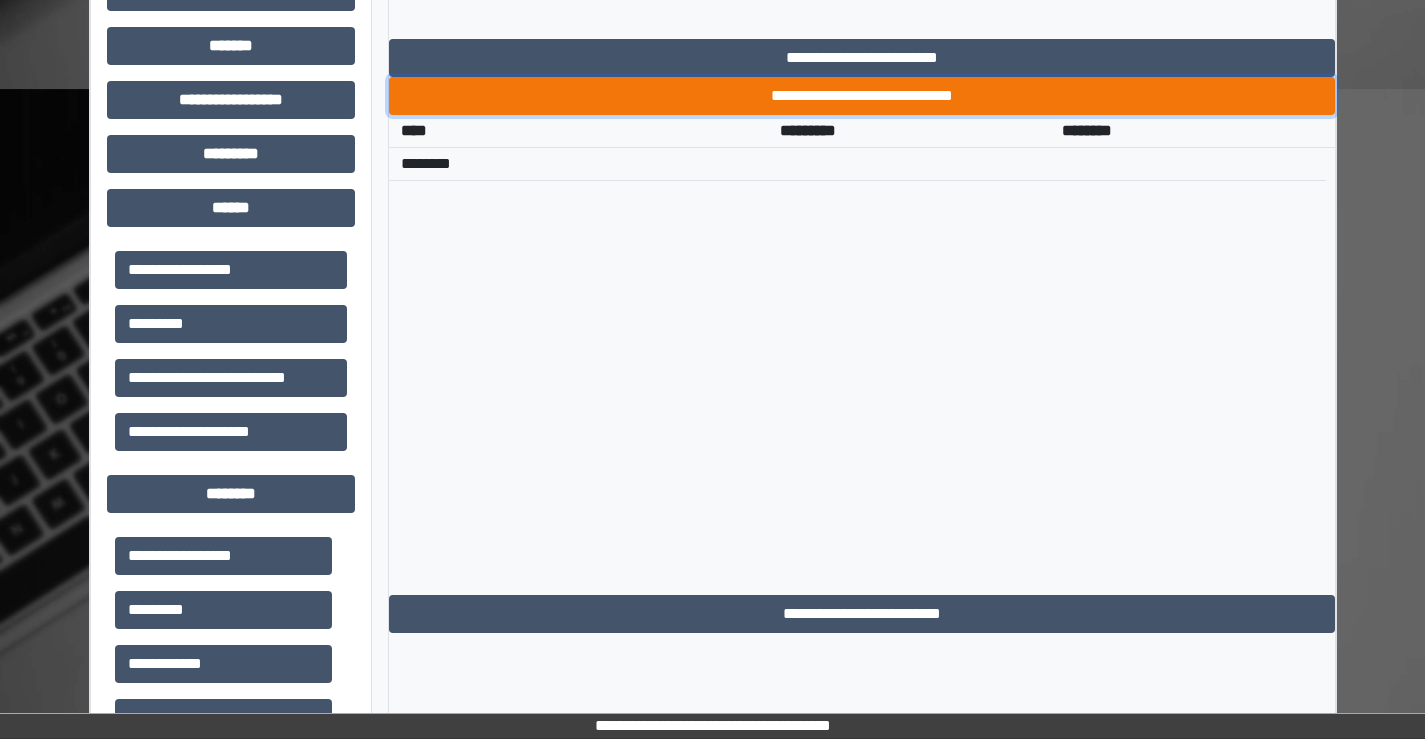 click on "**********" at bounding box center (862, 96) 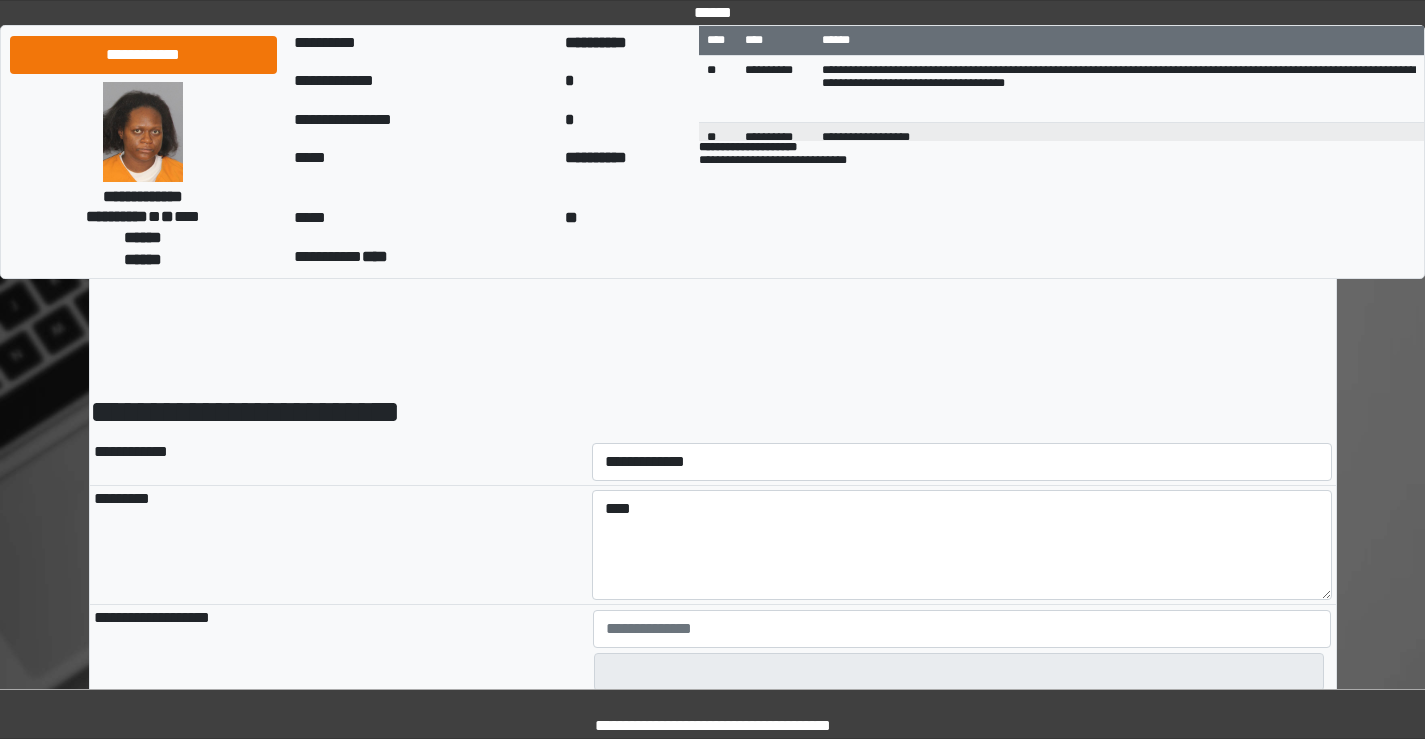 scroll, scrollTop: 0, scrollLeft: 0, axis: both 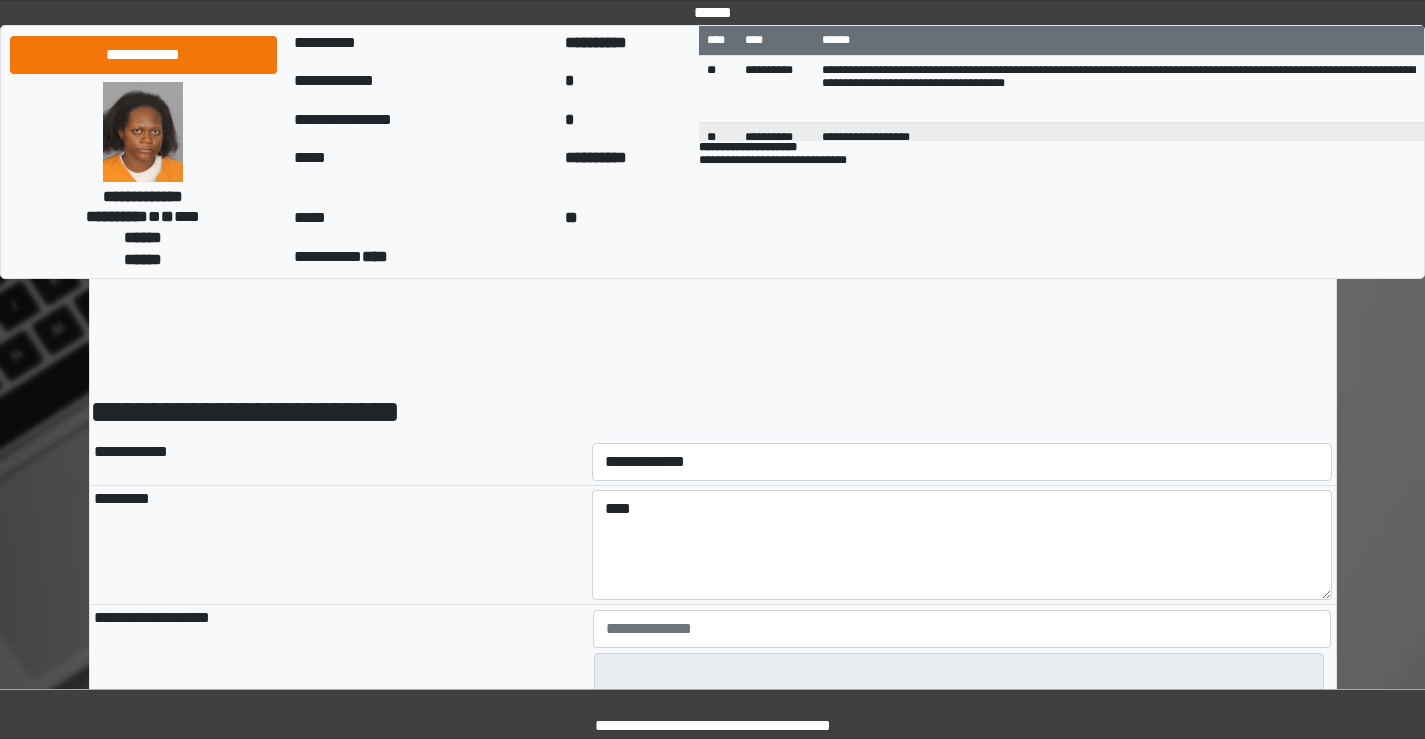 click on "**********" at bounding box center (962, 462) 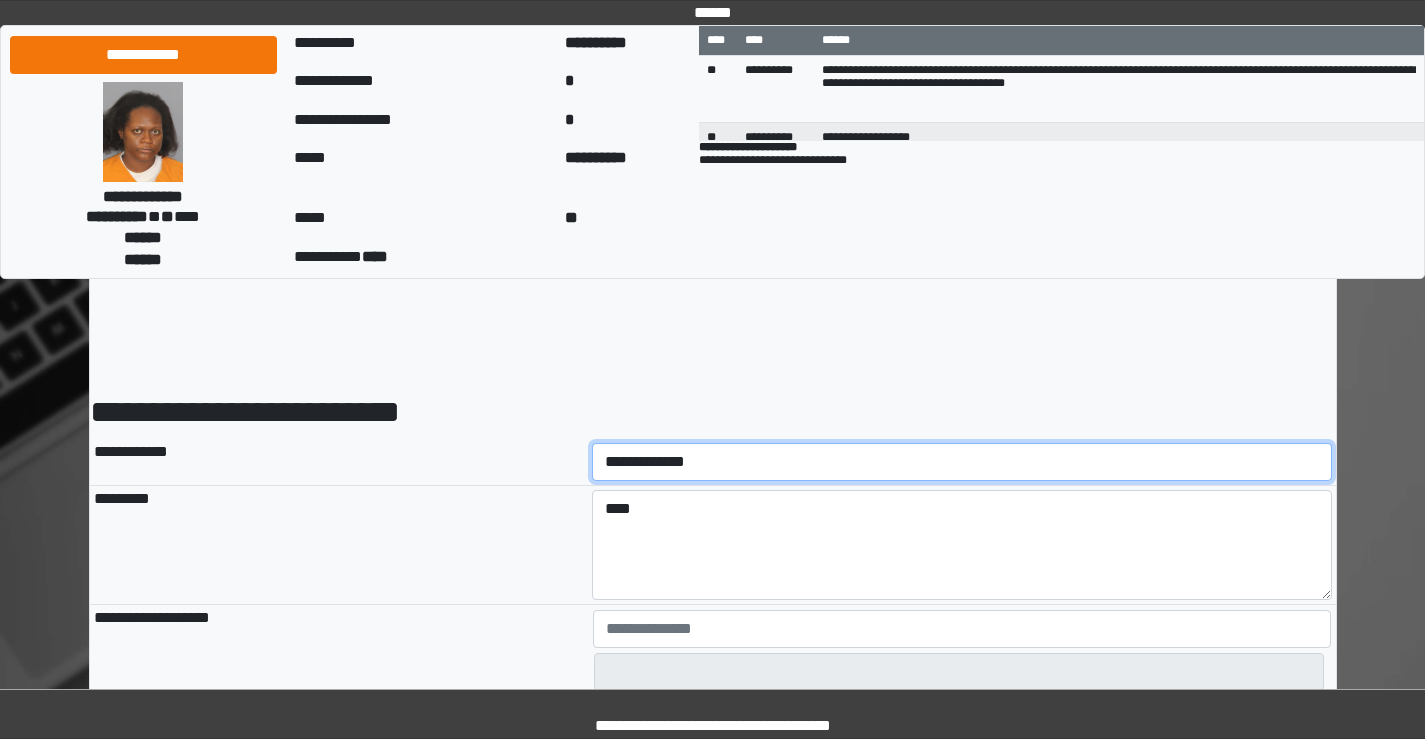 click on "**********" at bounding box center (962, 462) 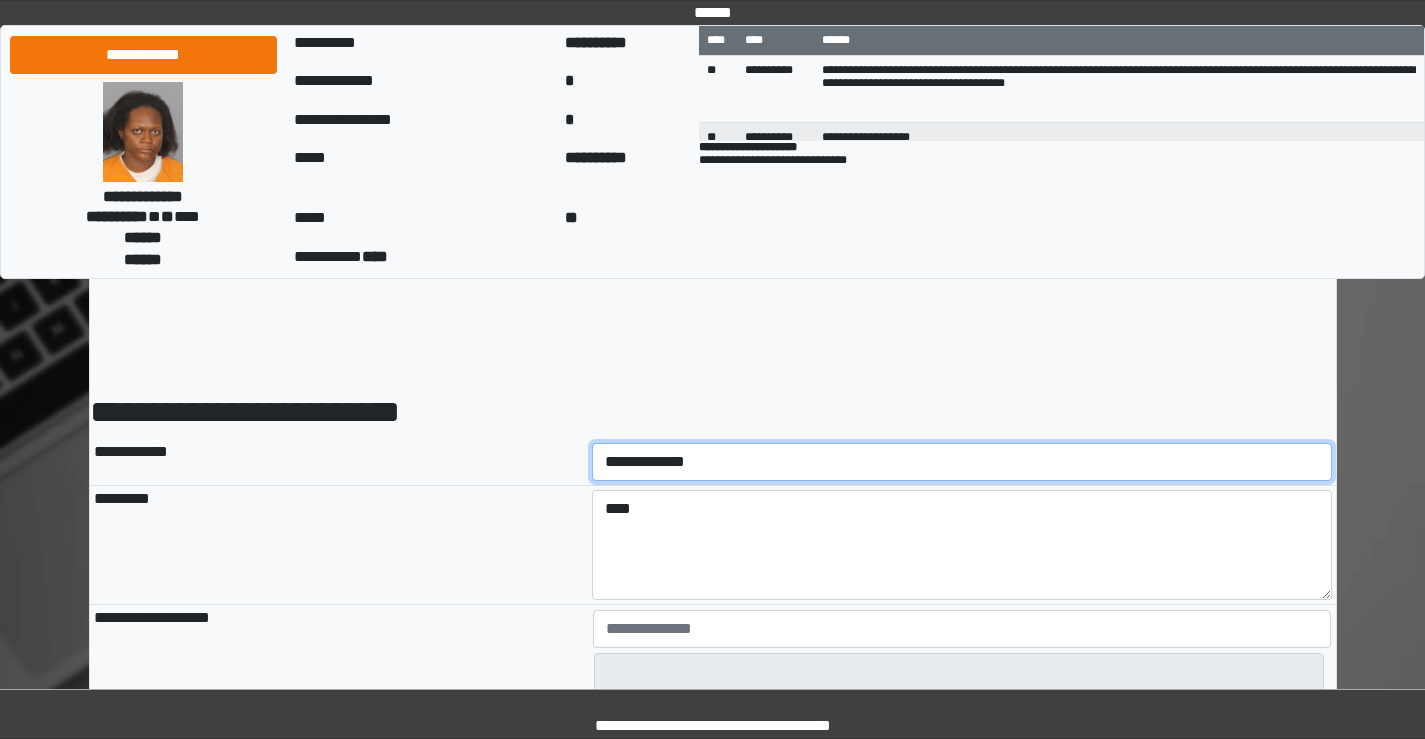 select on "****" 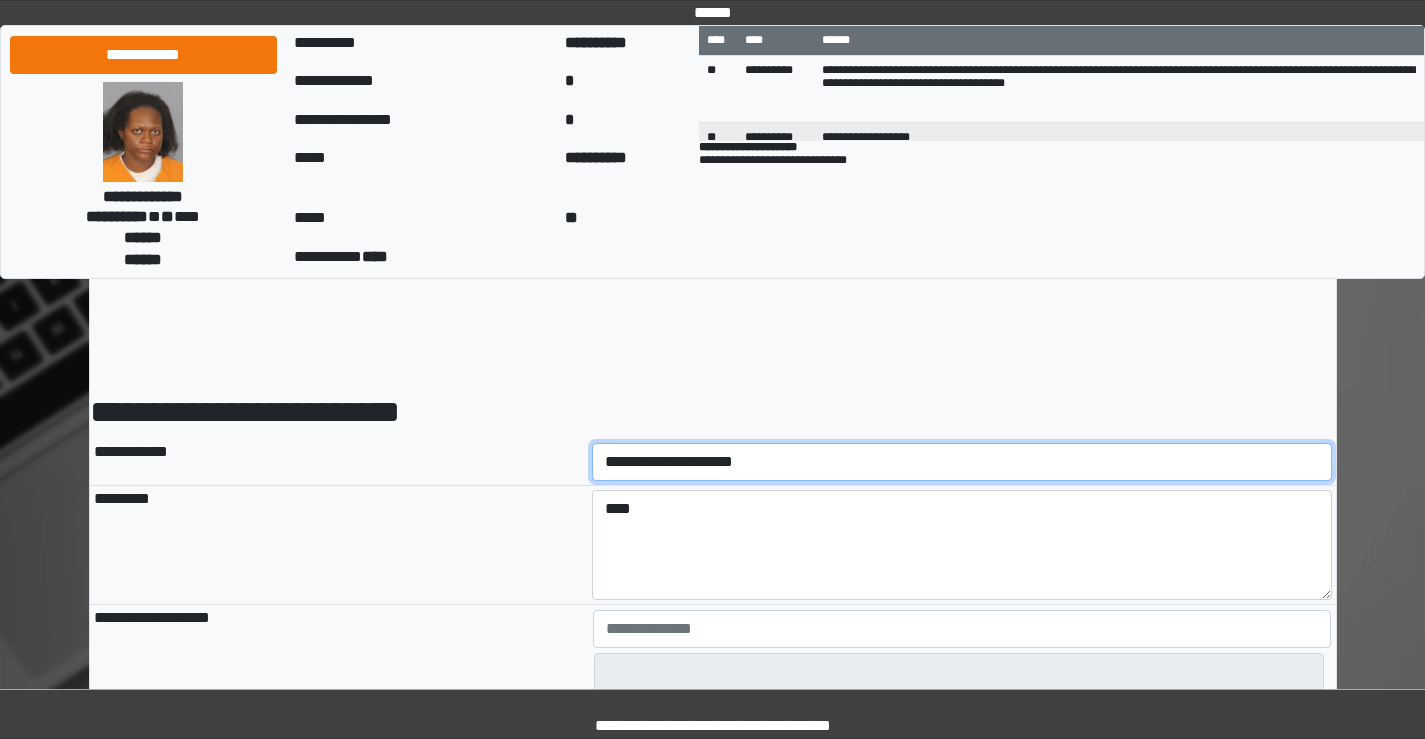 click on "**********" at bounding box center (962, 462) 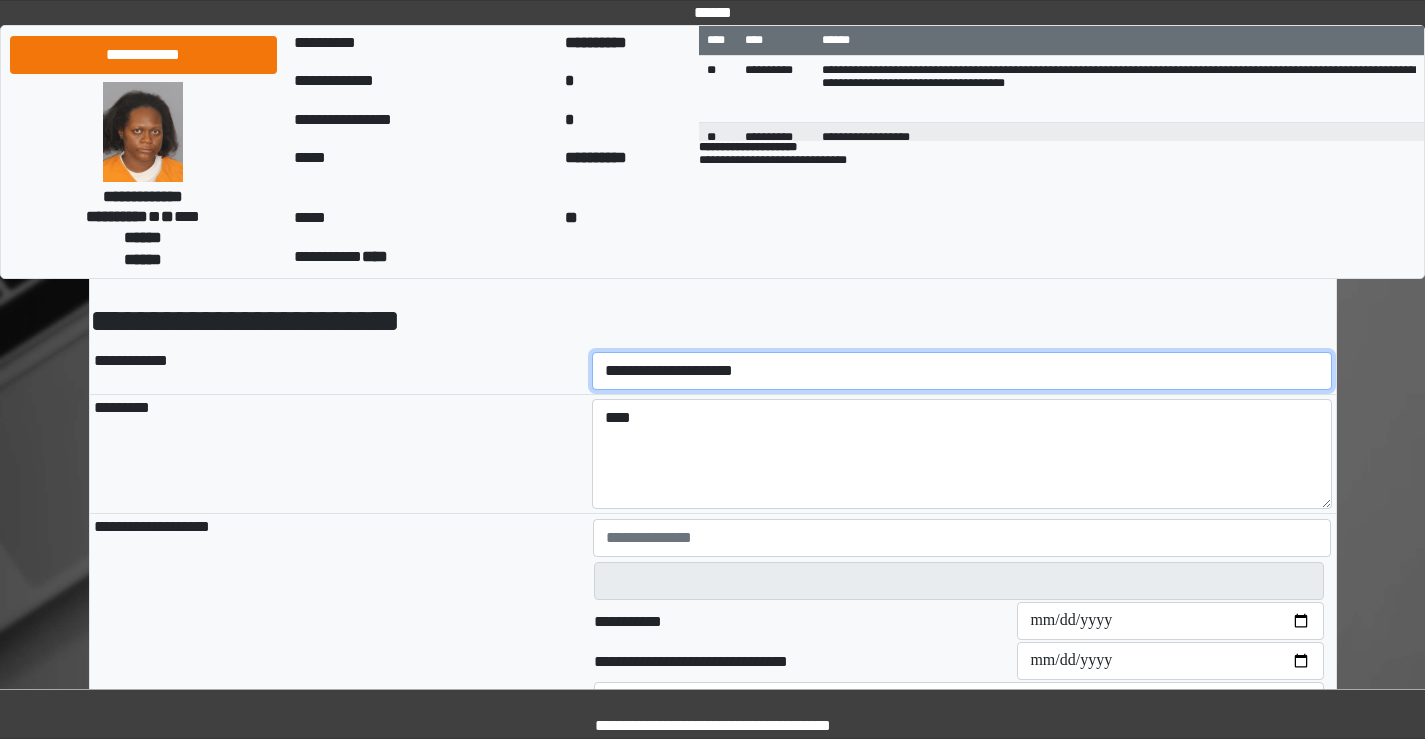 scroll, scrollTop: 200, scrollLeft: 0, axis: vertical 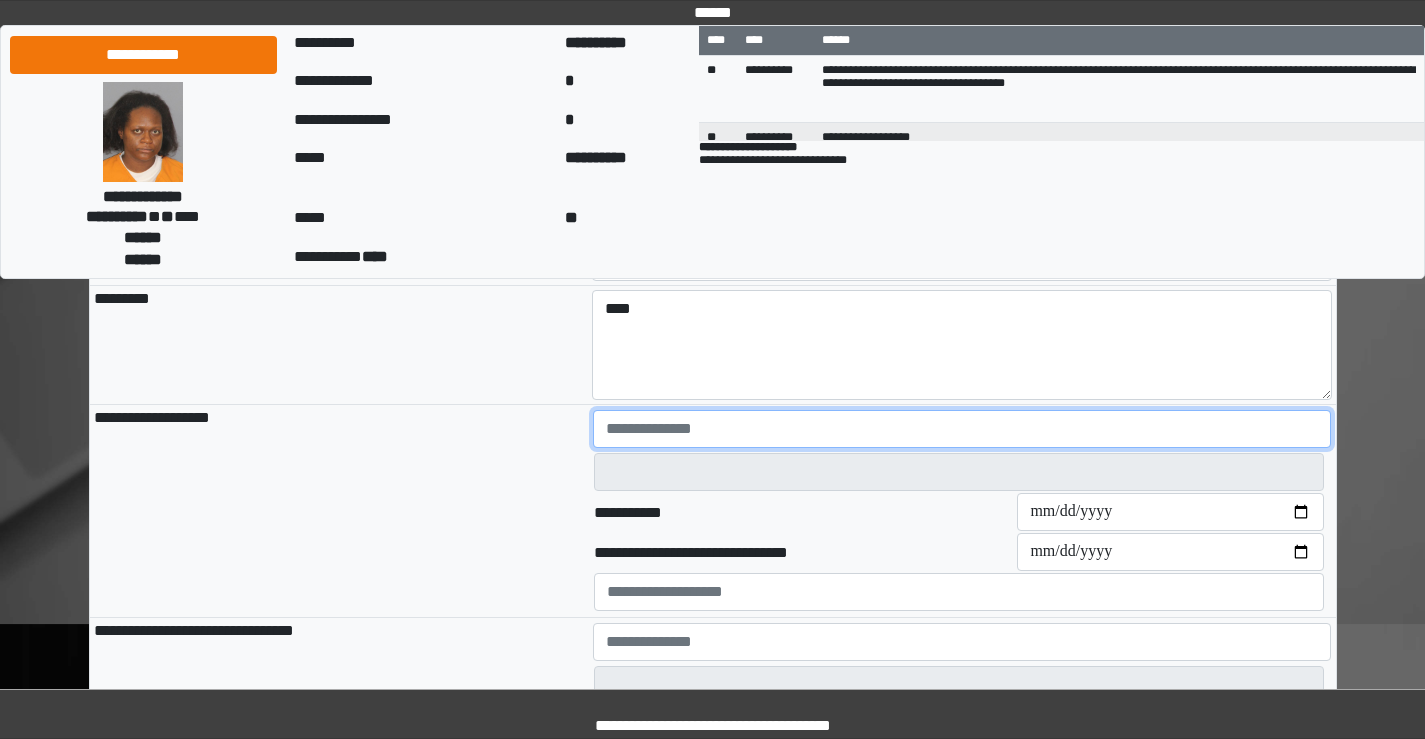 click at bounding box center (962, 429) 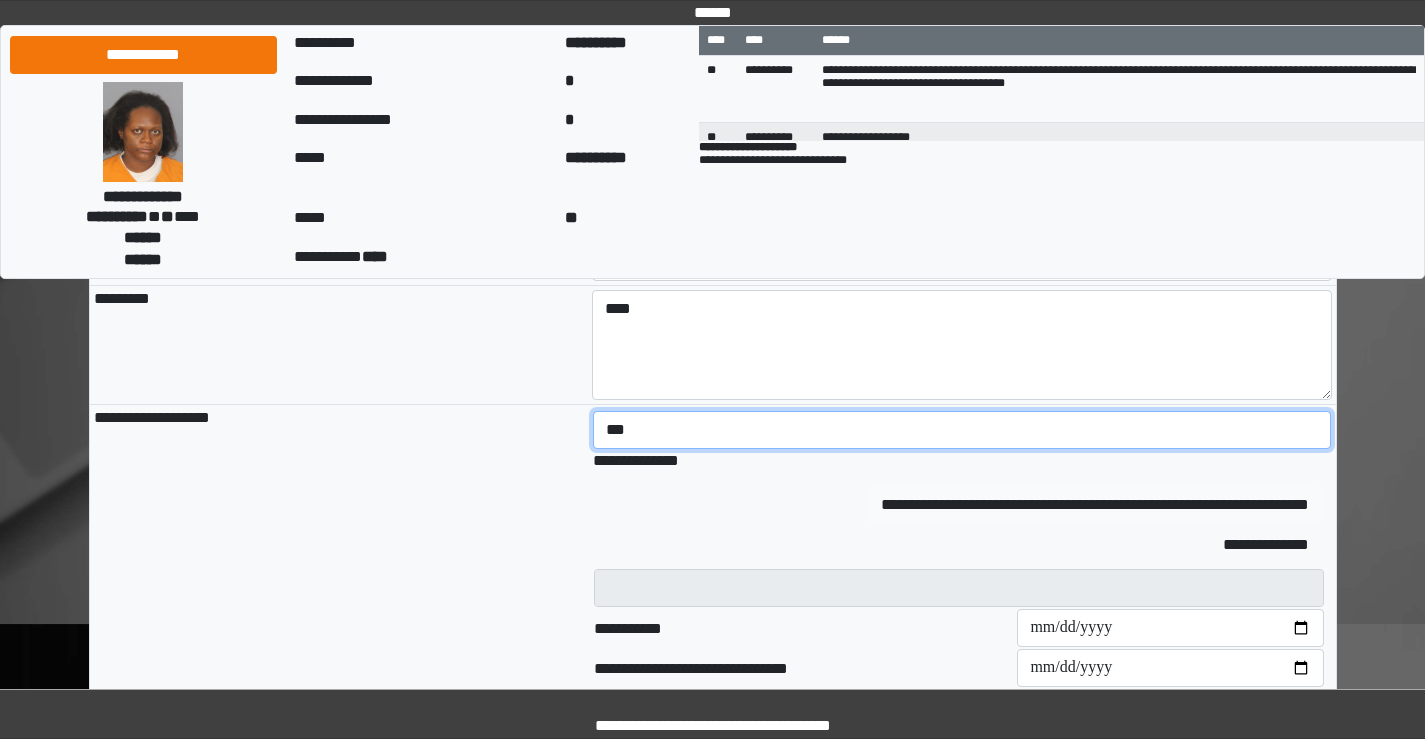 type on "***" 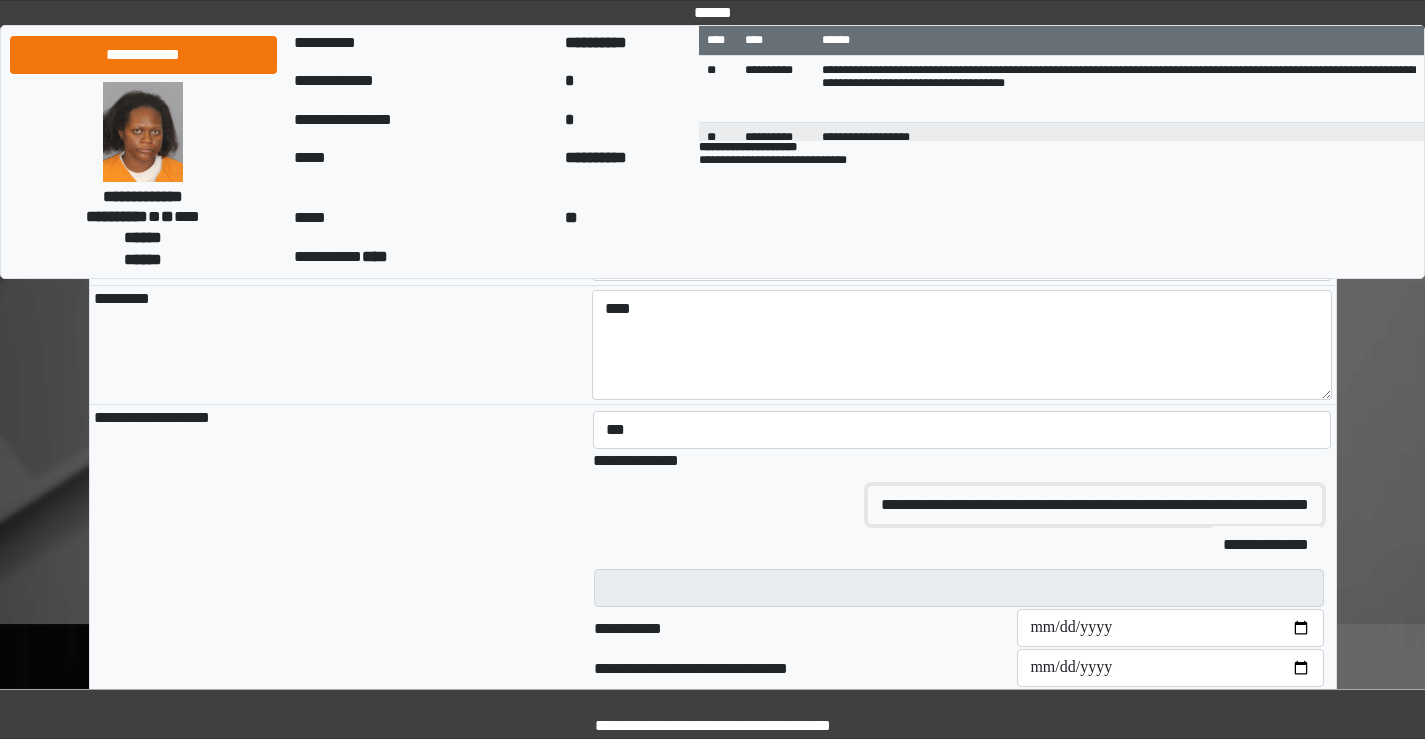 click on "**********" at bounding box center [1095, 505] 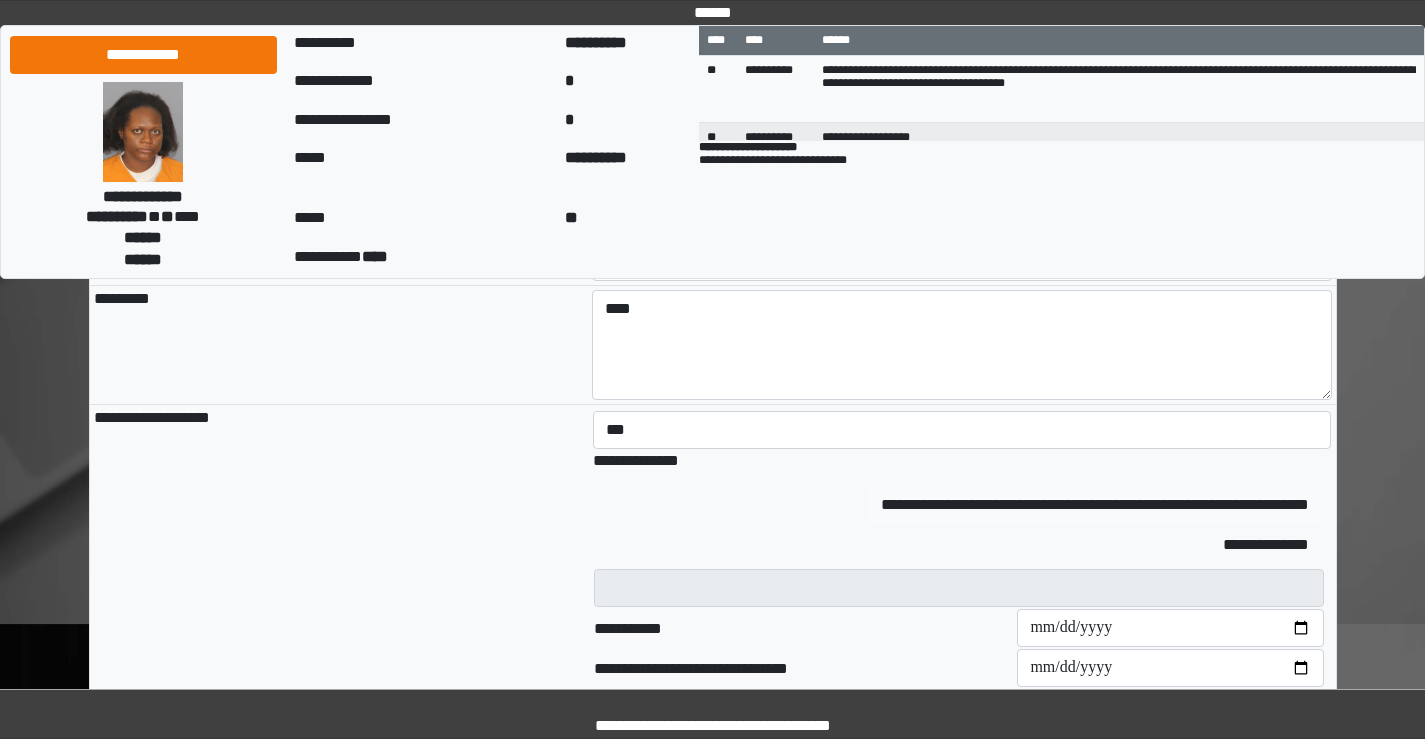 type 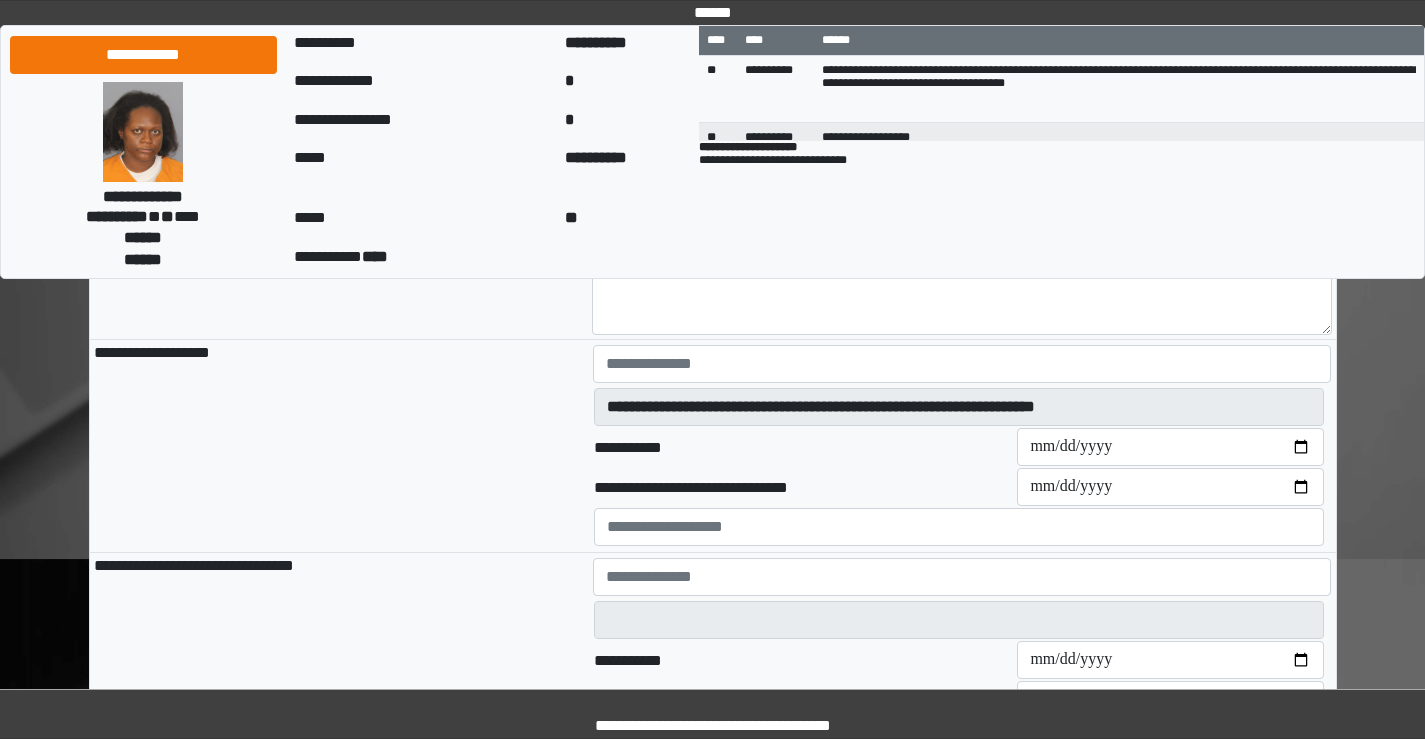 scroll, scrollTop: 300, scrollLeft: 0, axis: vertical 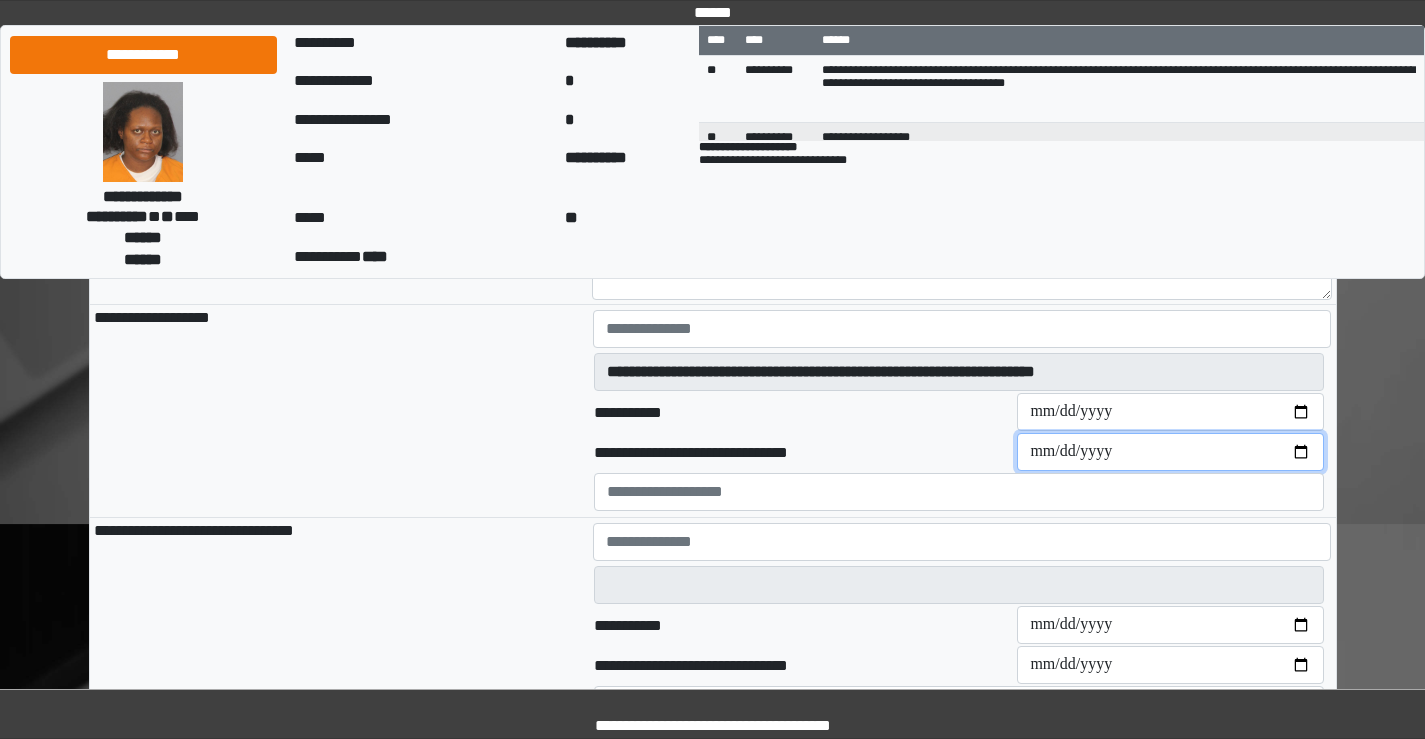 click on "**********" at bounding box center (1170, 452) 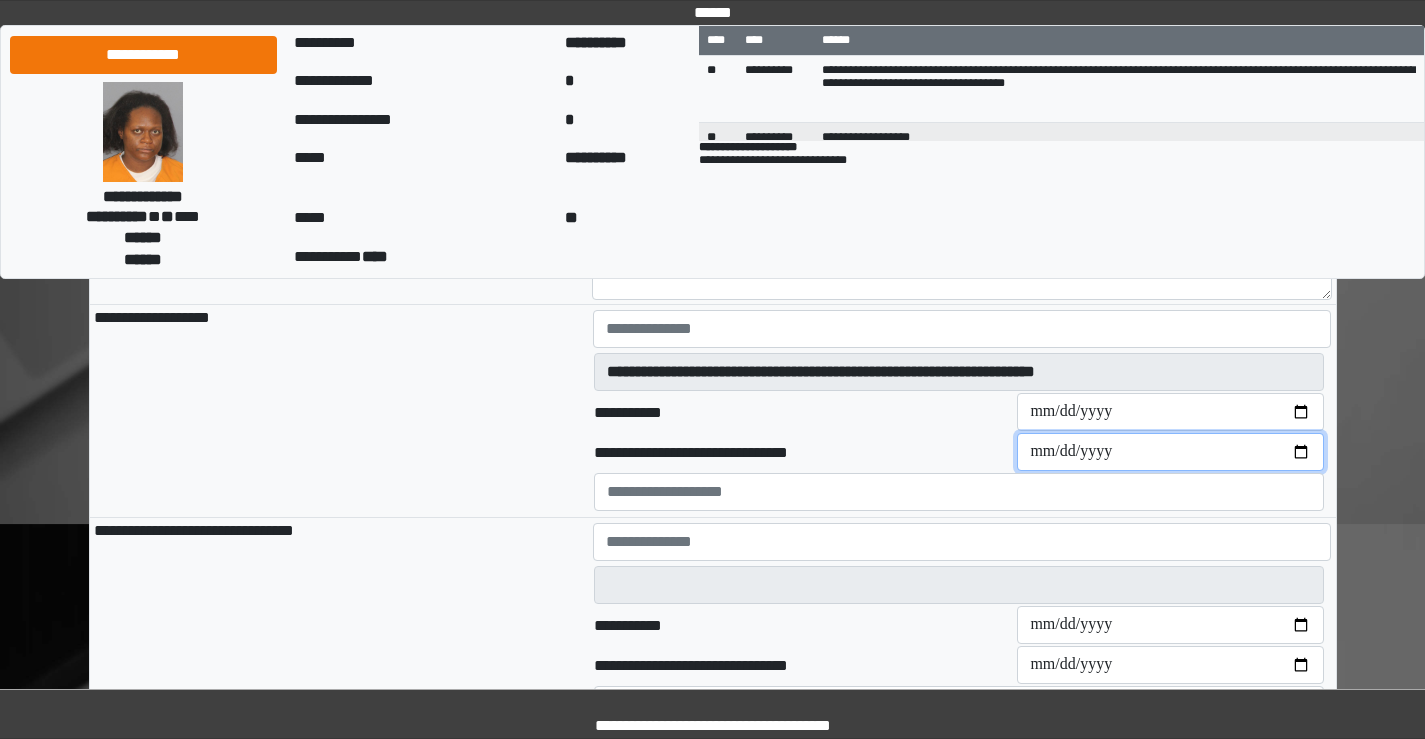 type on "**********" 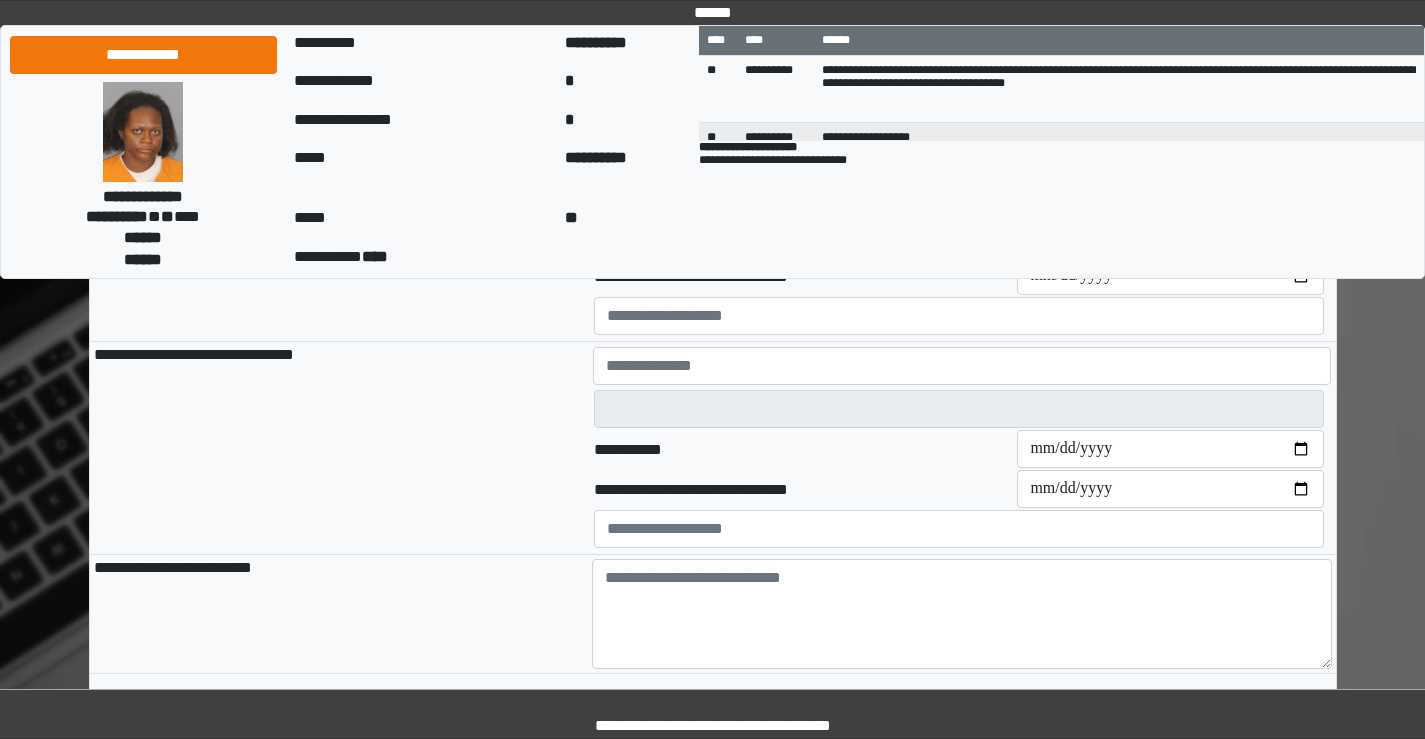 scroll, scrollTop: 700, scrollLeft: 0, axis: vertical 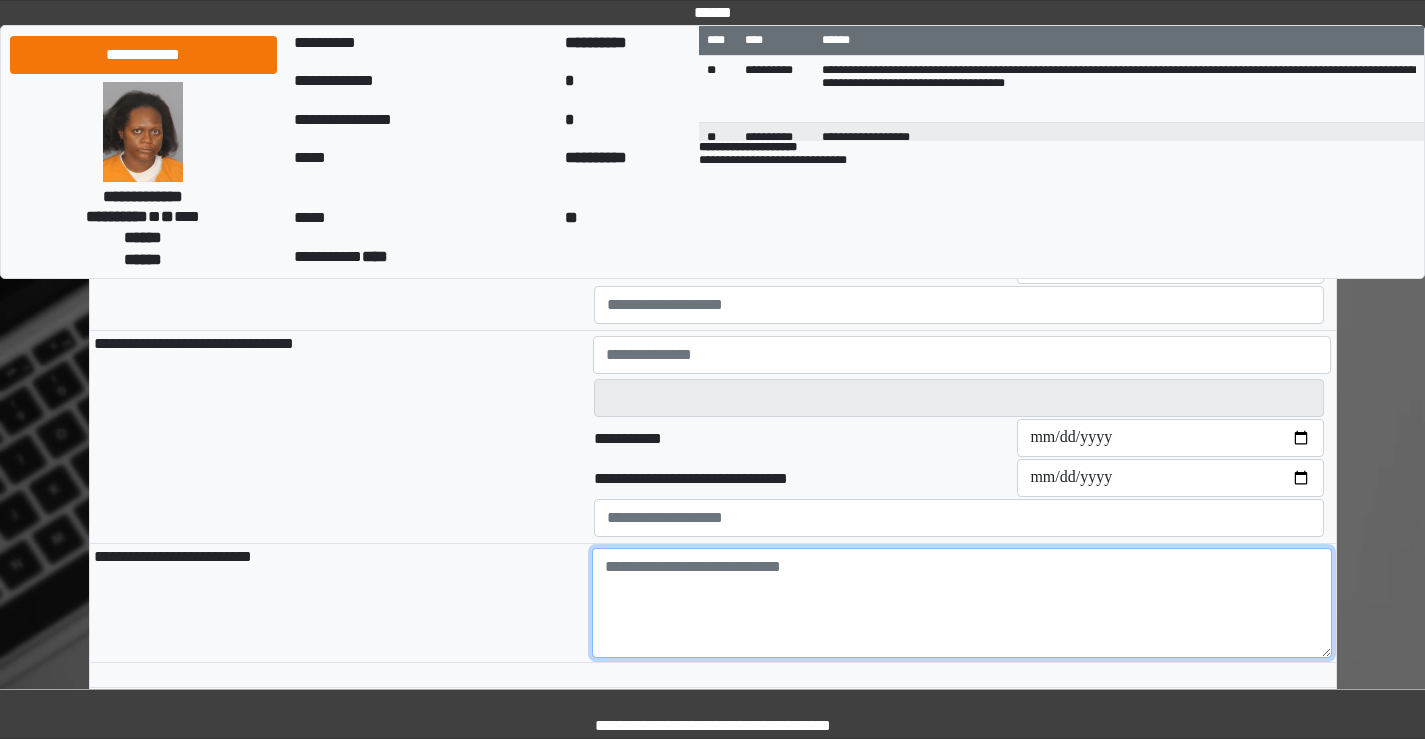 click at bounding box center [962, 603] 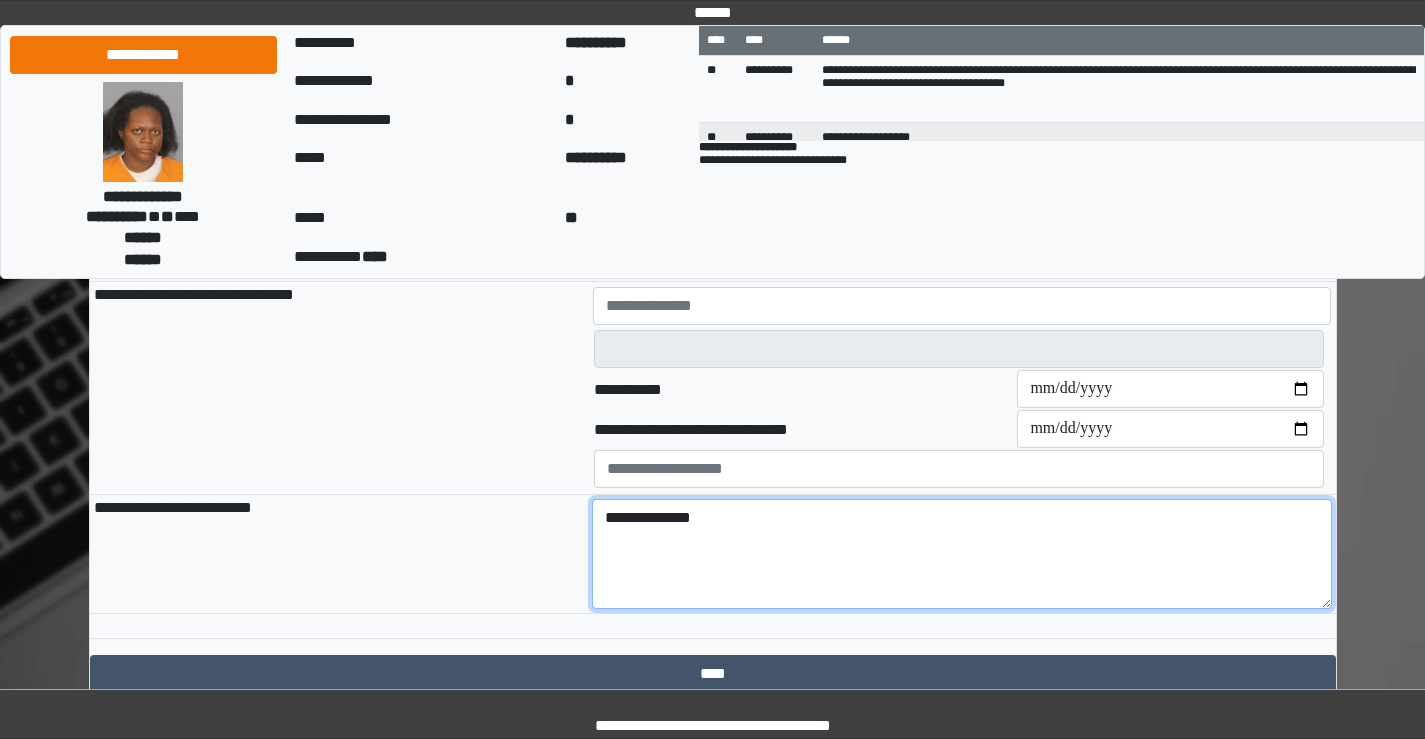 scroll, scrollTop: 832, scrollLeft: 0, axis: vertical 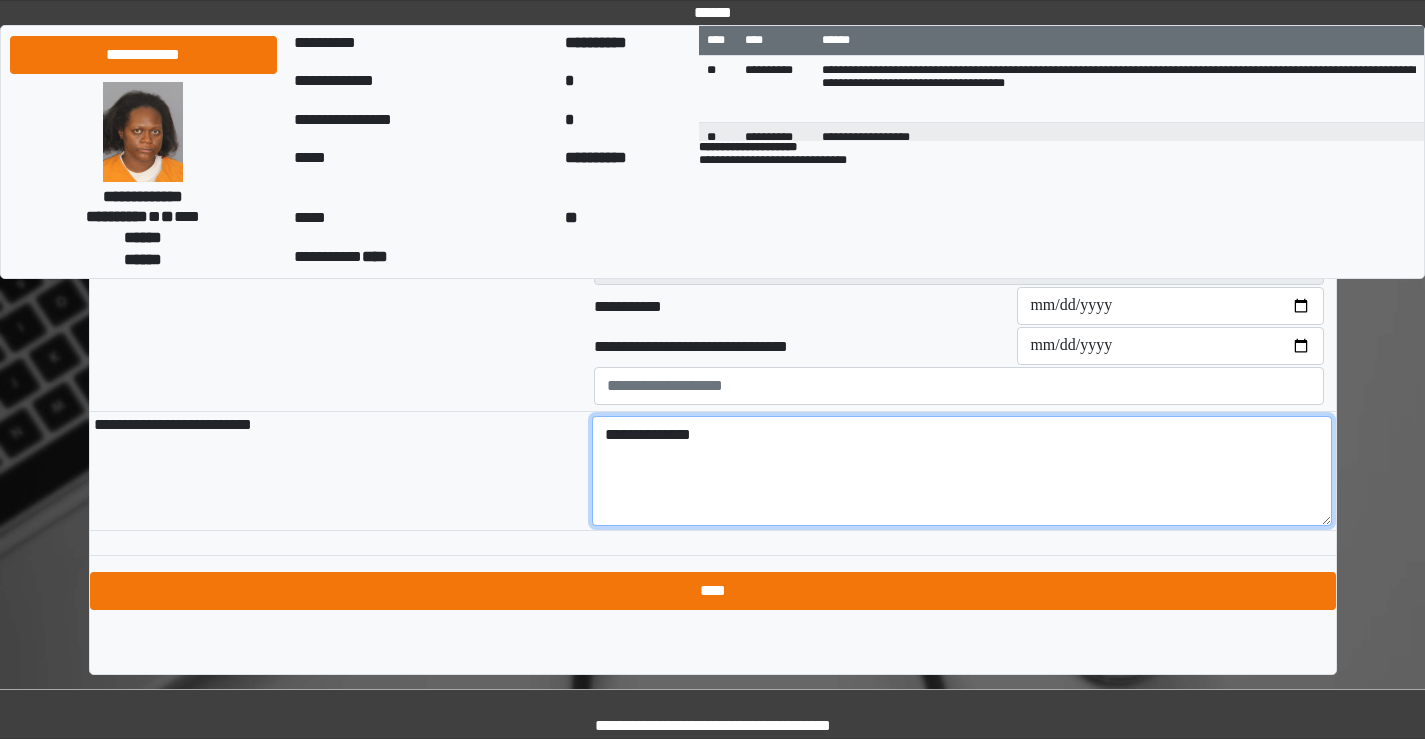type on "**********" 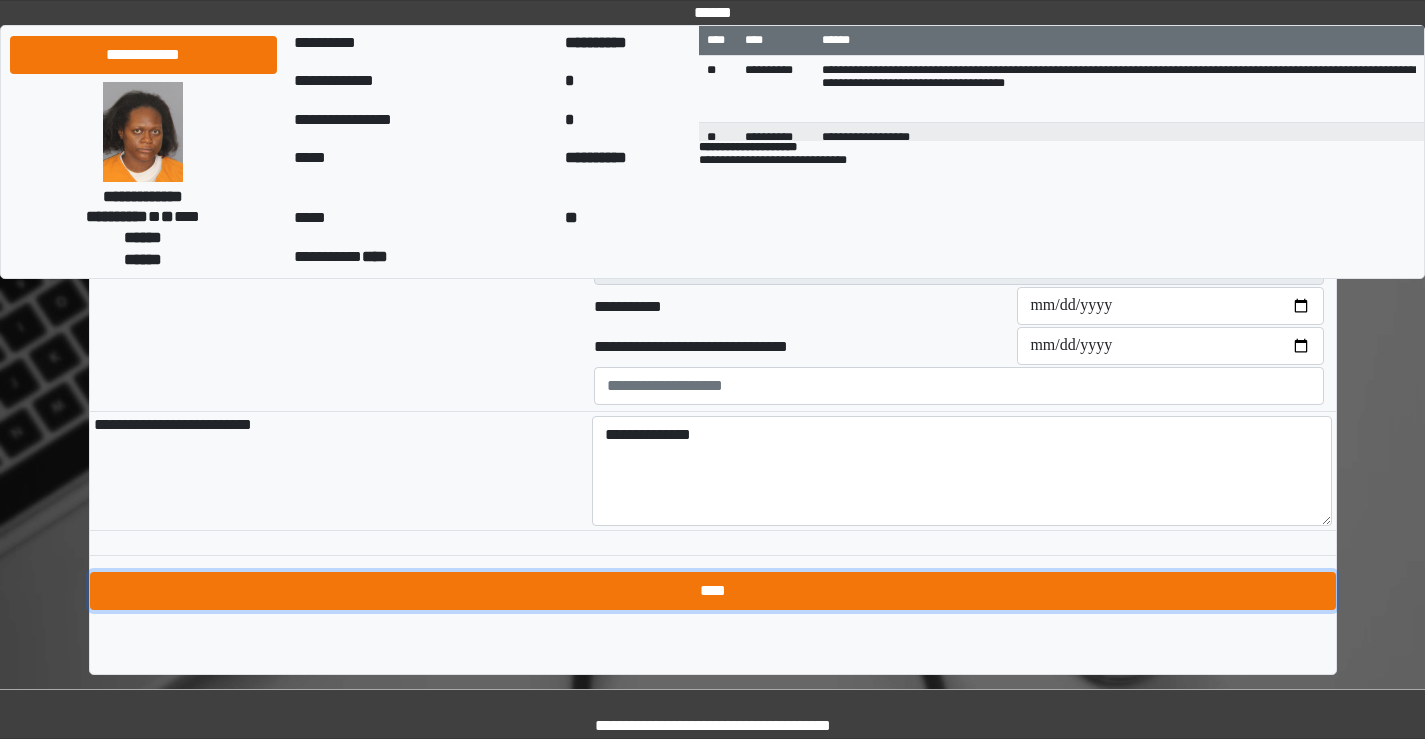 click on "****" at bounding box center [713, 591] 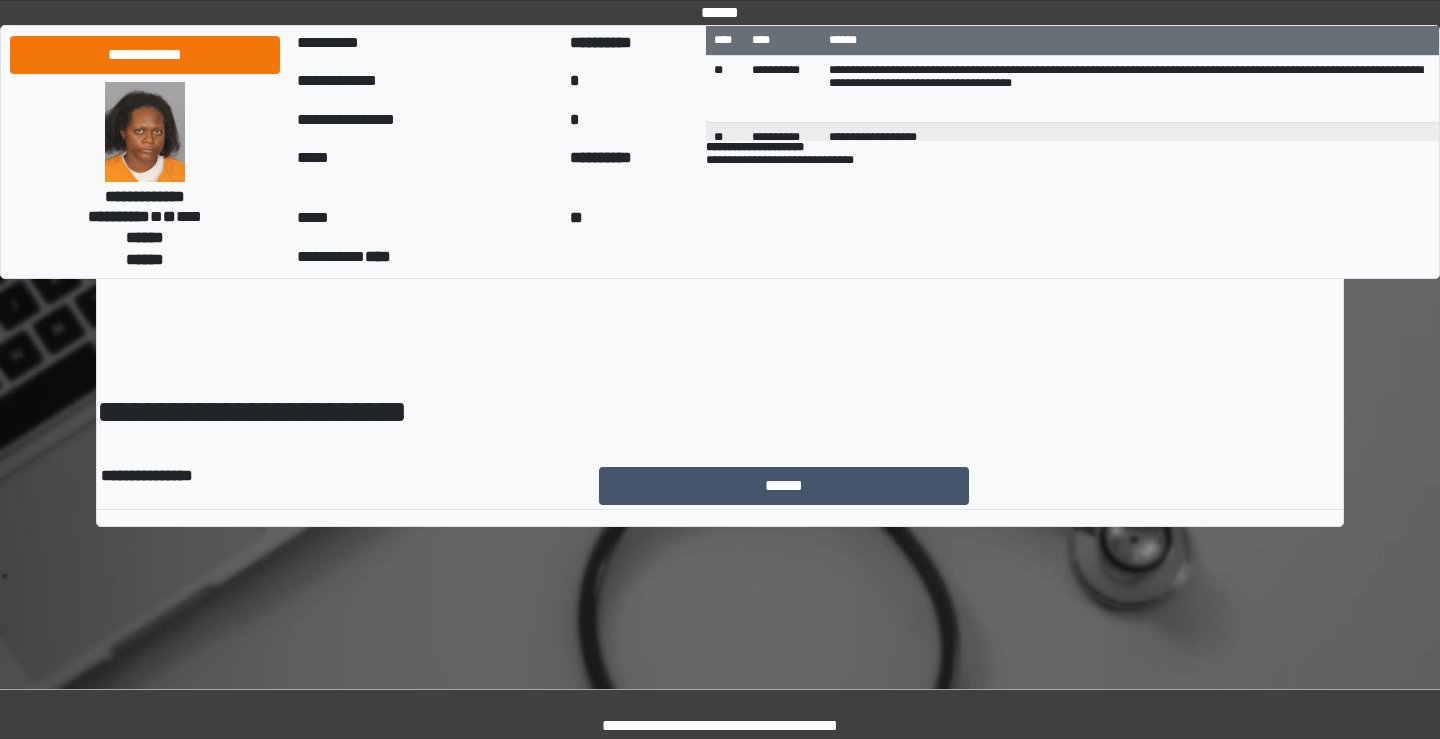 scroll, scrollTop: 0, scrollLeft: 0, axis: both 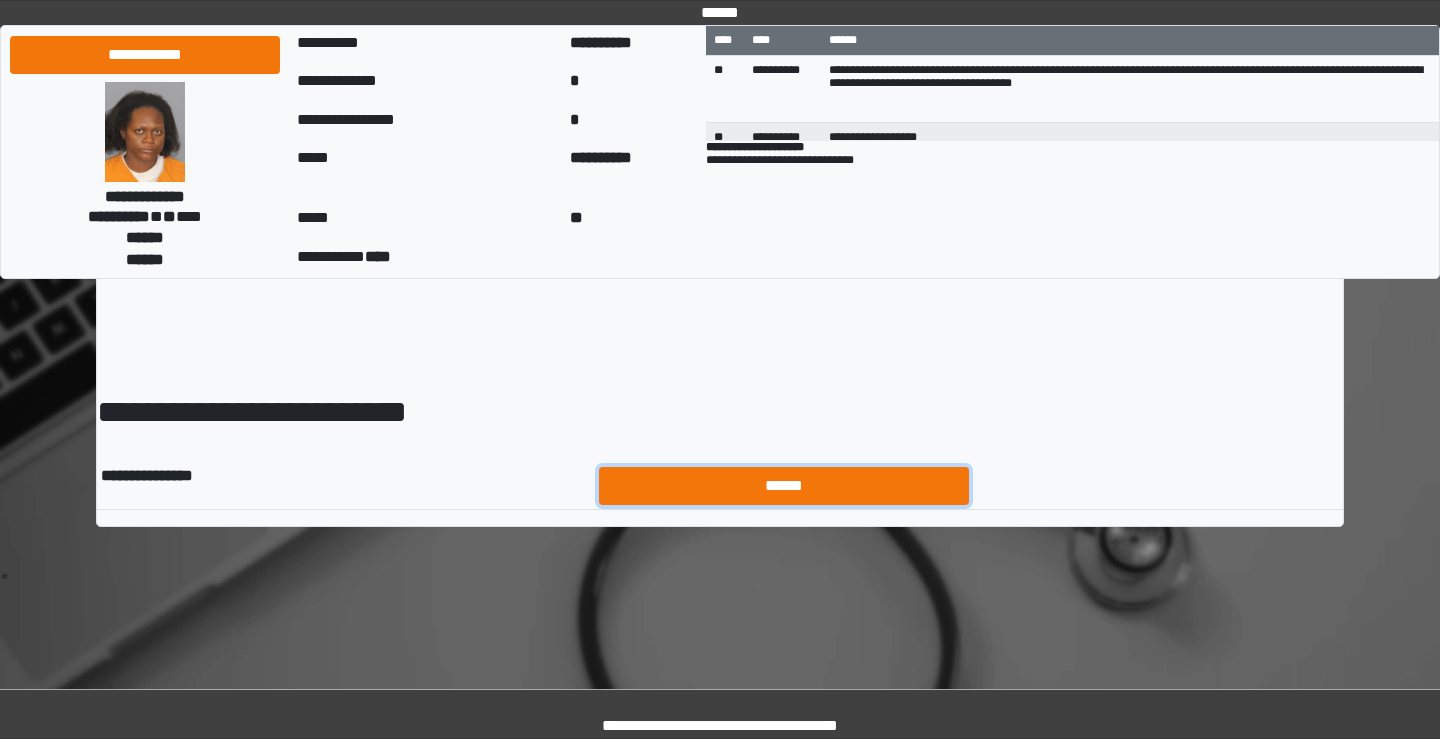 click on "******" at bounding box center (784, 486) 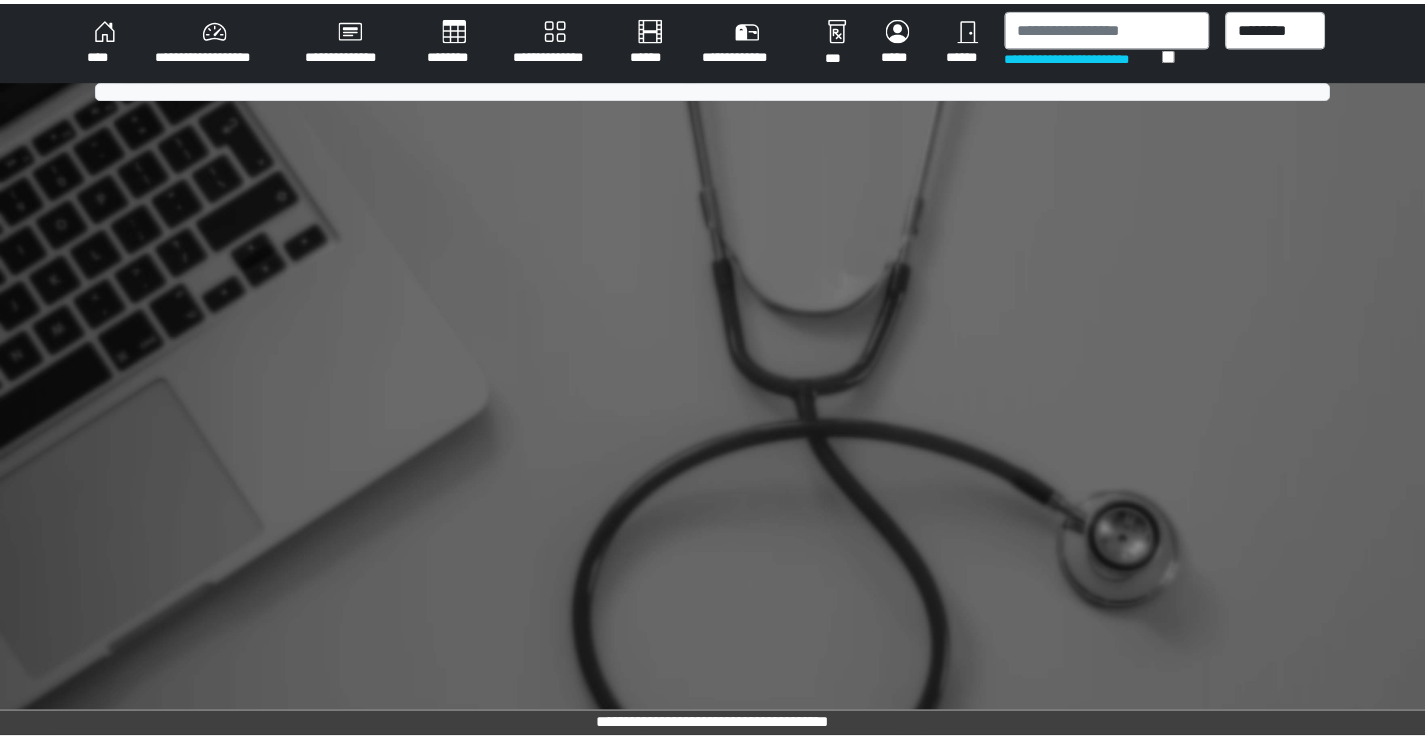 scroll, scrollTop: 0, scrollLeft: 0, axis: both 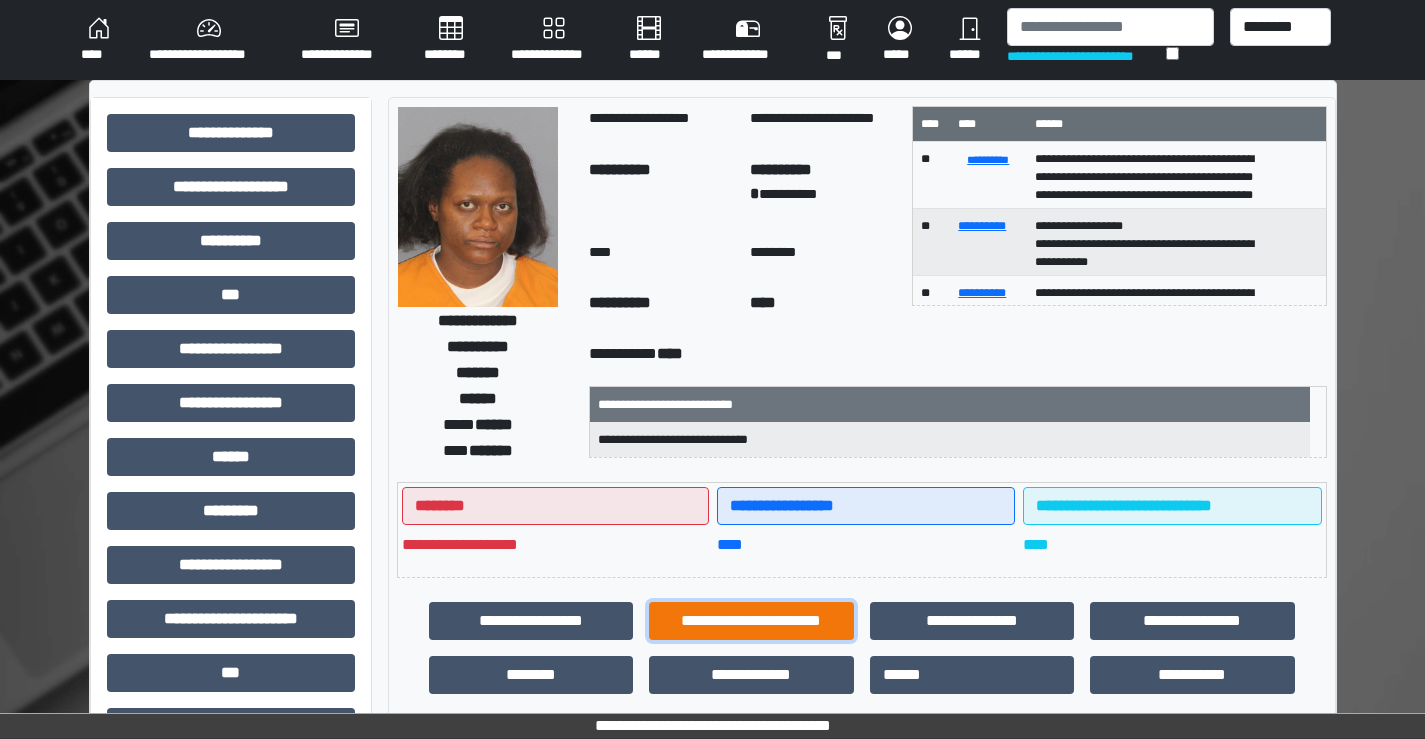 click on "**********" at bounding box center [751, 621] 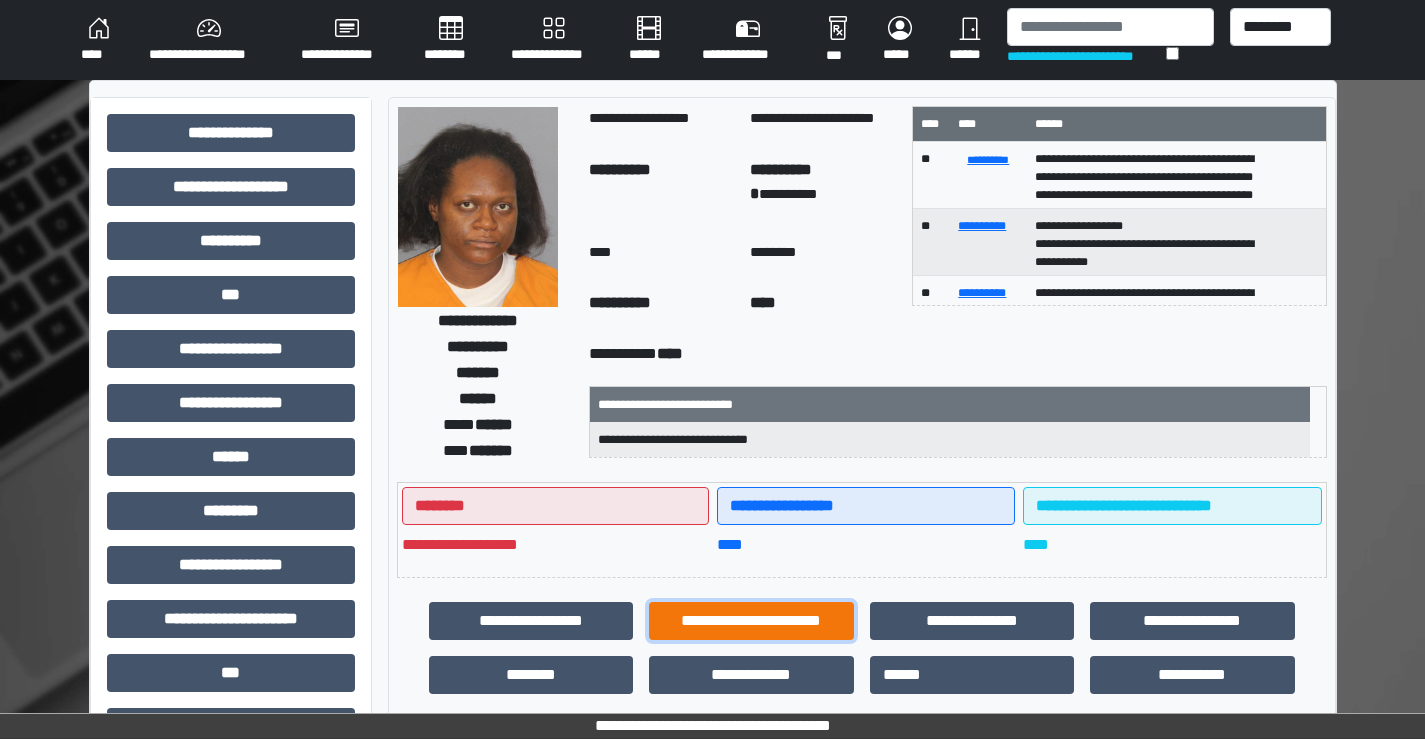 click on "**********" at bounding box center (751, 621) 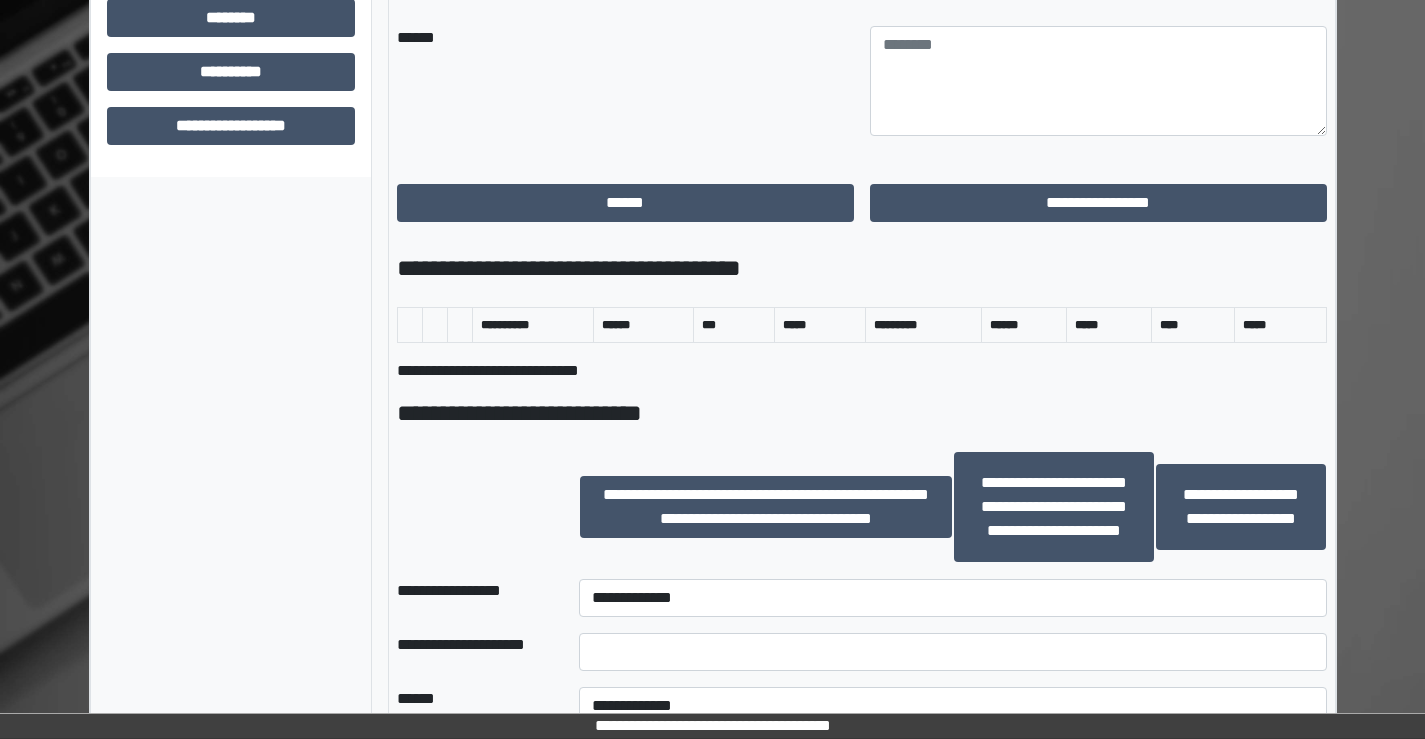 scroll, scrollTop: 1000, scrollLeft: 0, axis: vertical 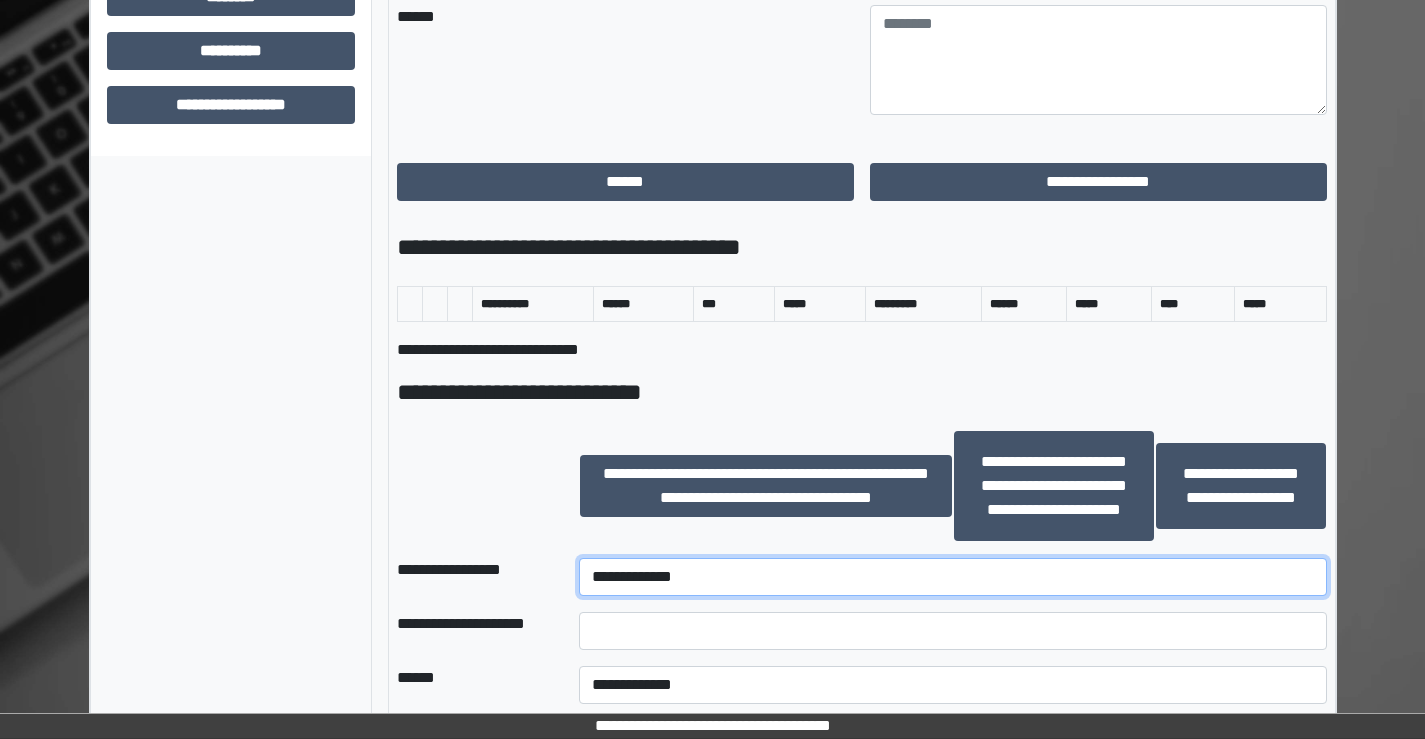 click on "**********" at bounding box center [952, 577] 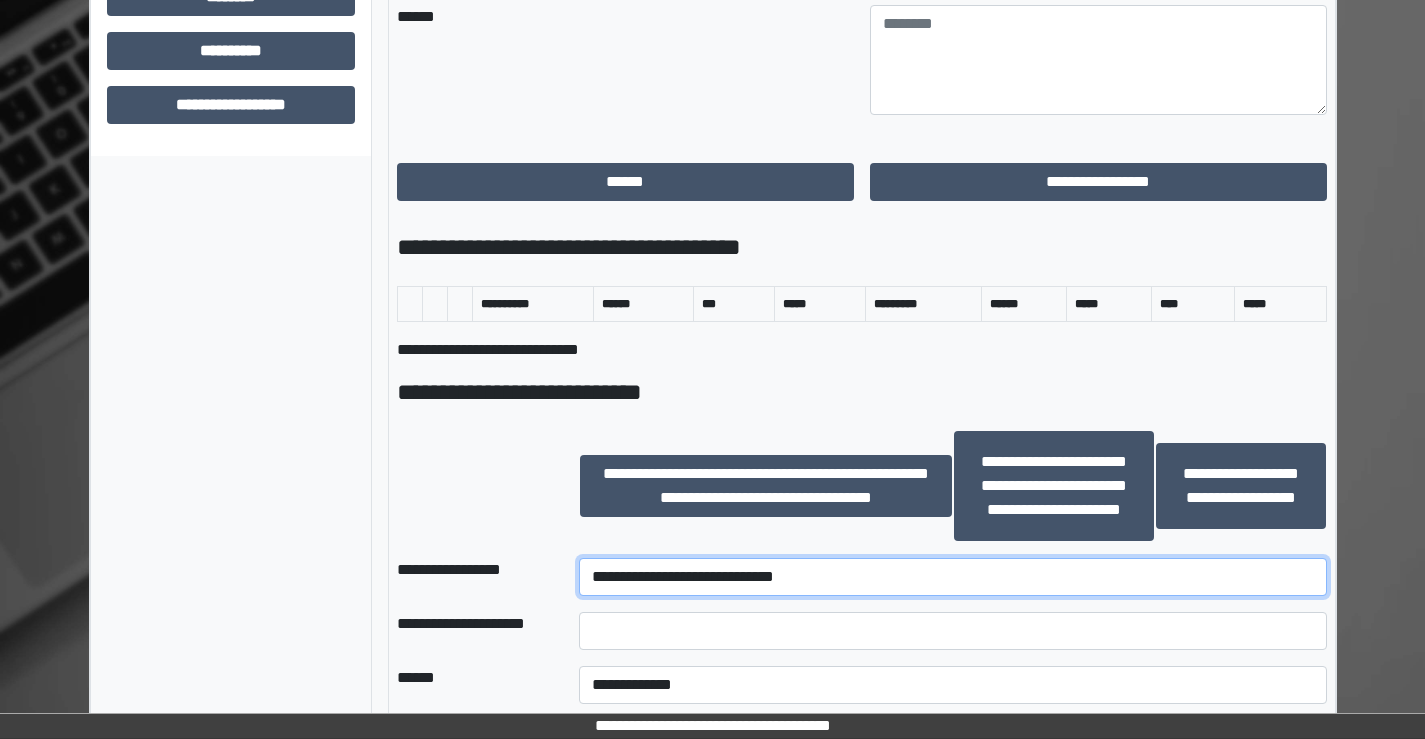 click on "**********" at bounding box center (952, 577) 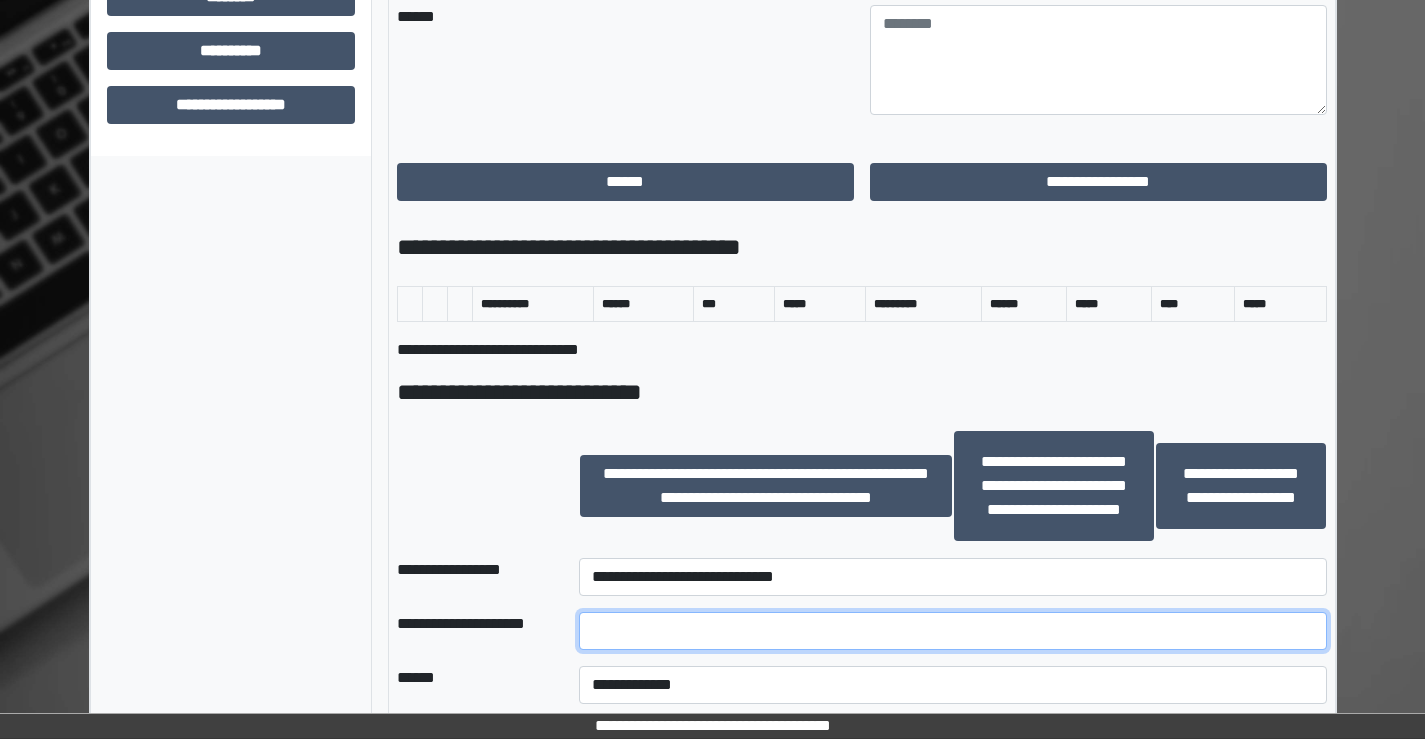 click at bounding box center [952, 631] 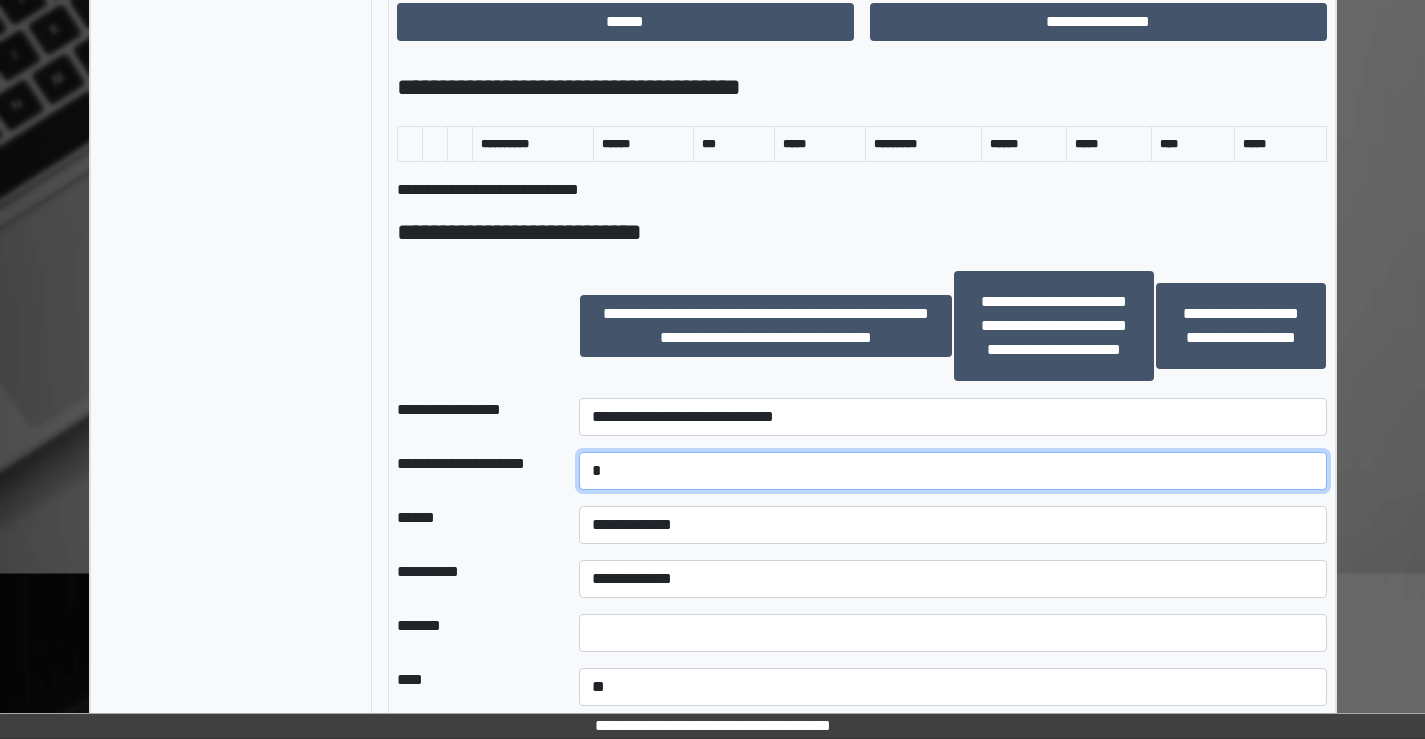 scroll, scrollTop: 1200, scrollLeft: 0, axis: vertical 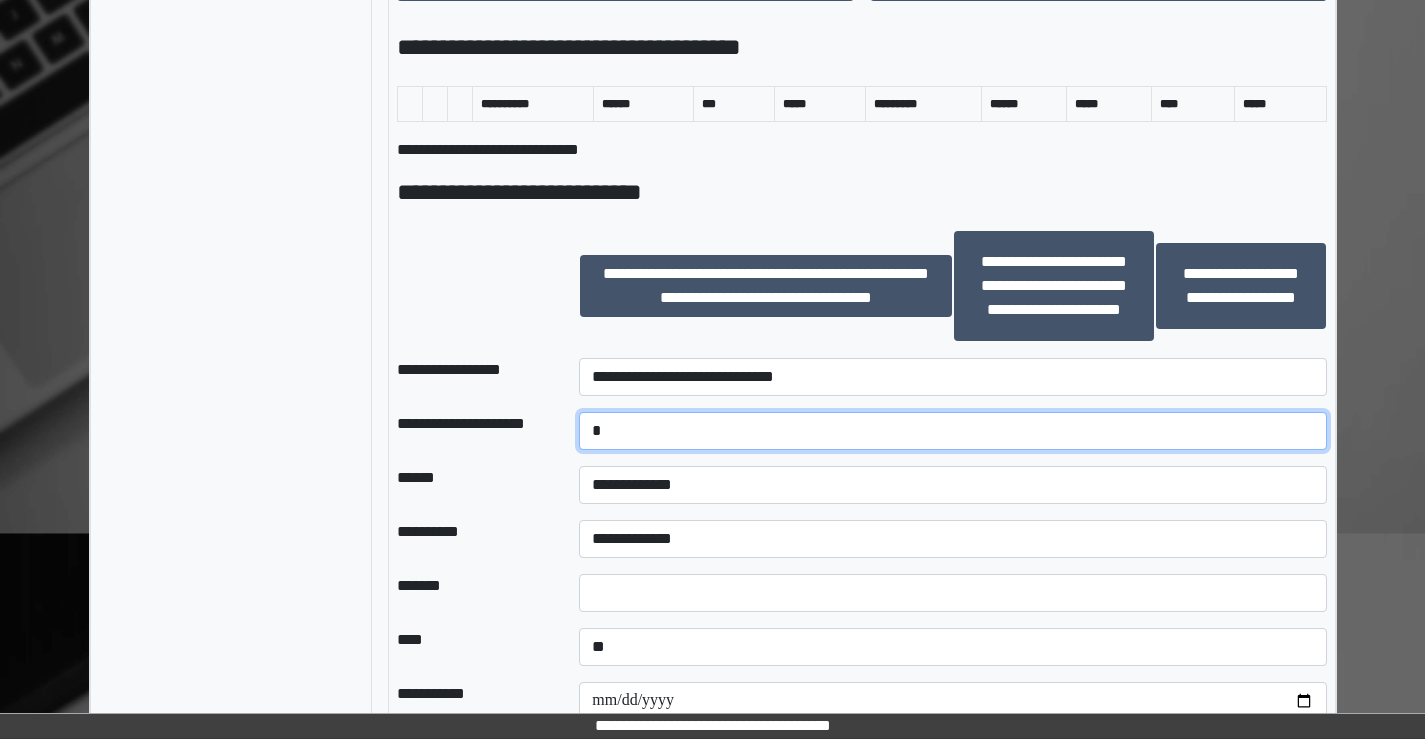 type on "*" 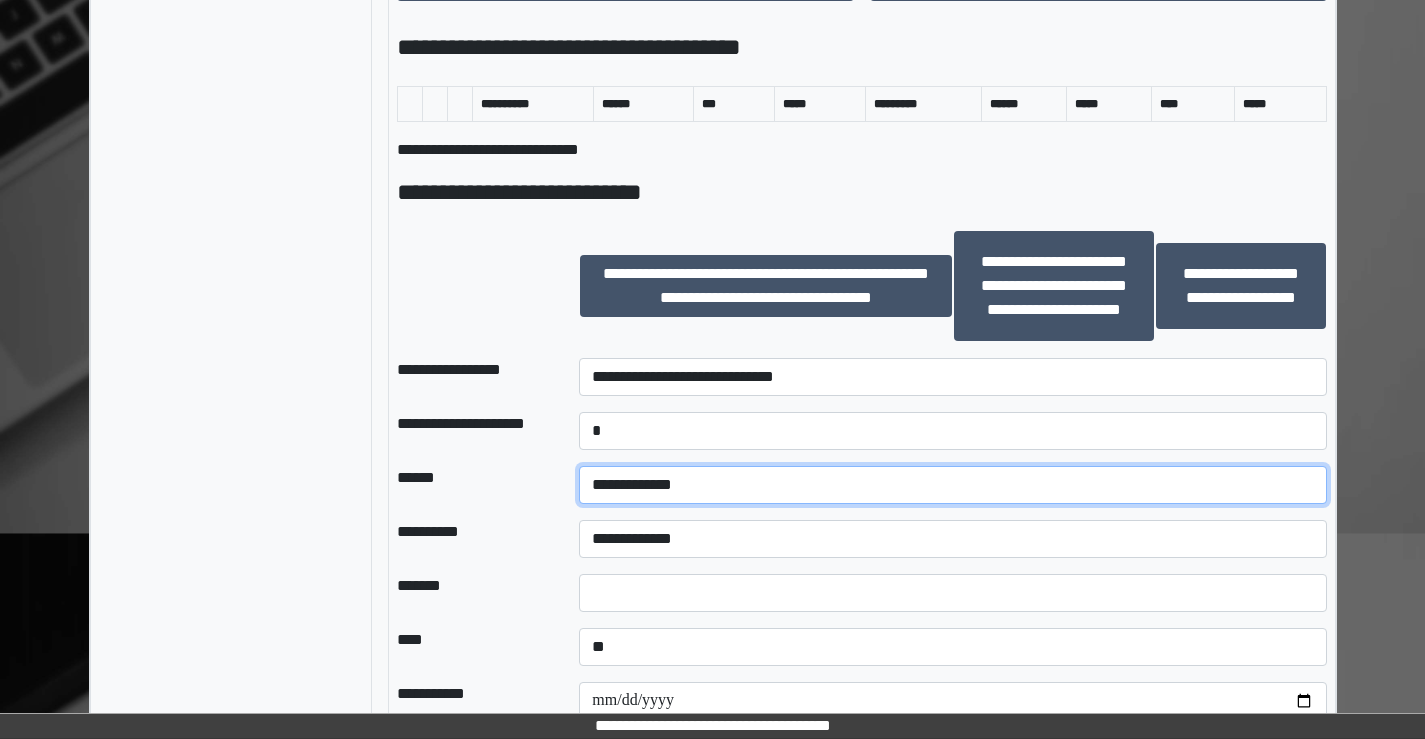 click on "**********" at bounding box center (952, 485) 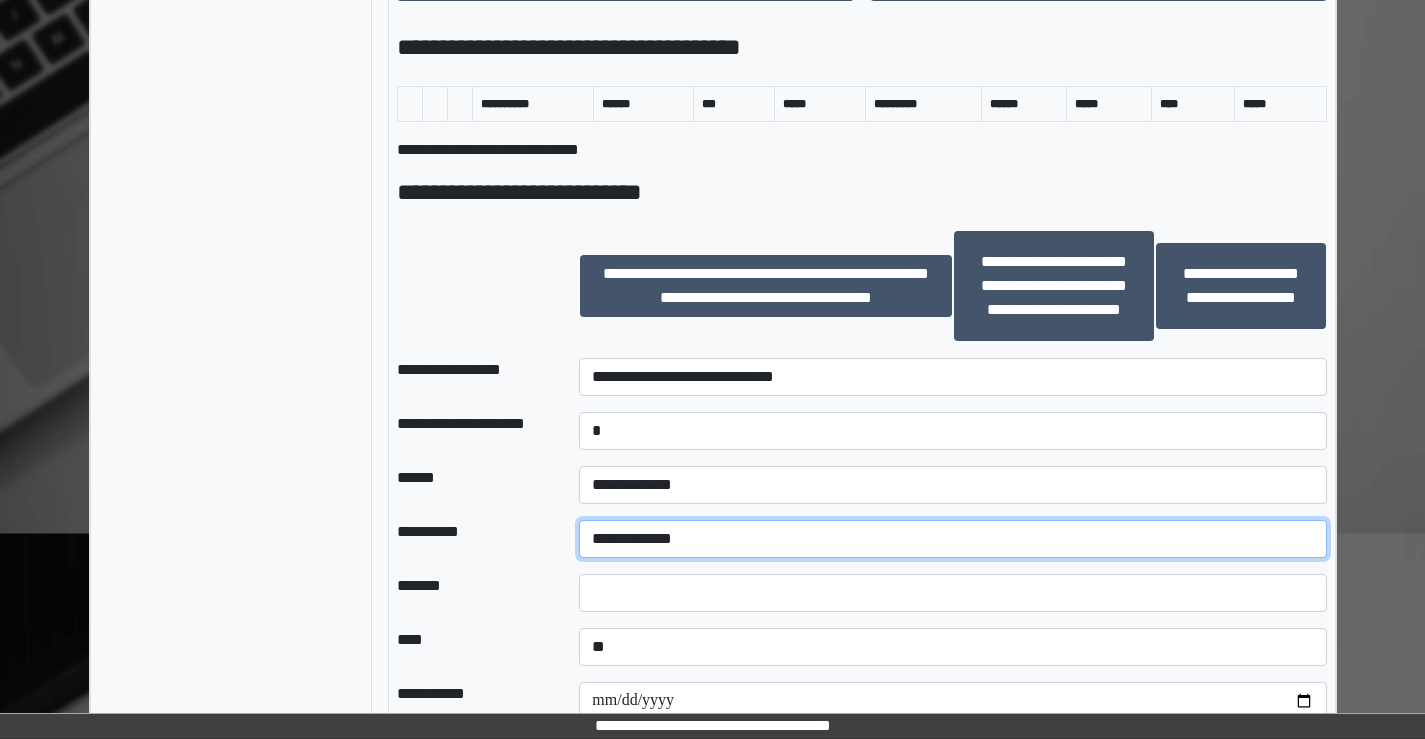 click on "**********" at bounding box center (952, 539) 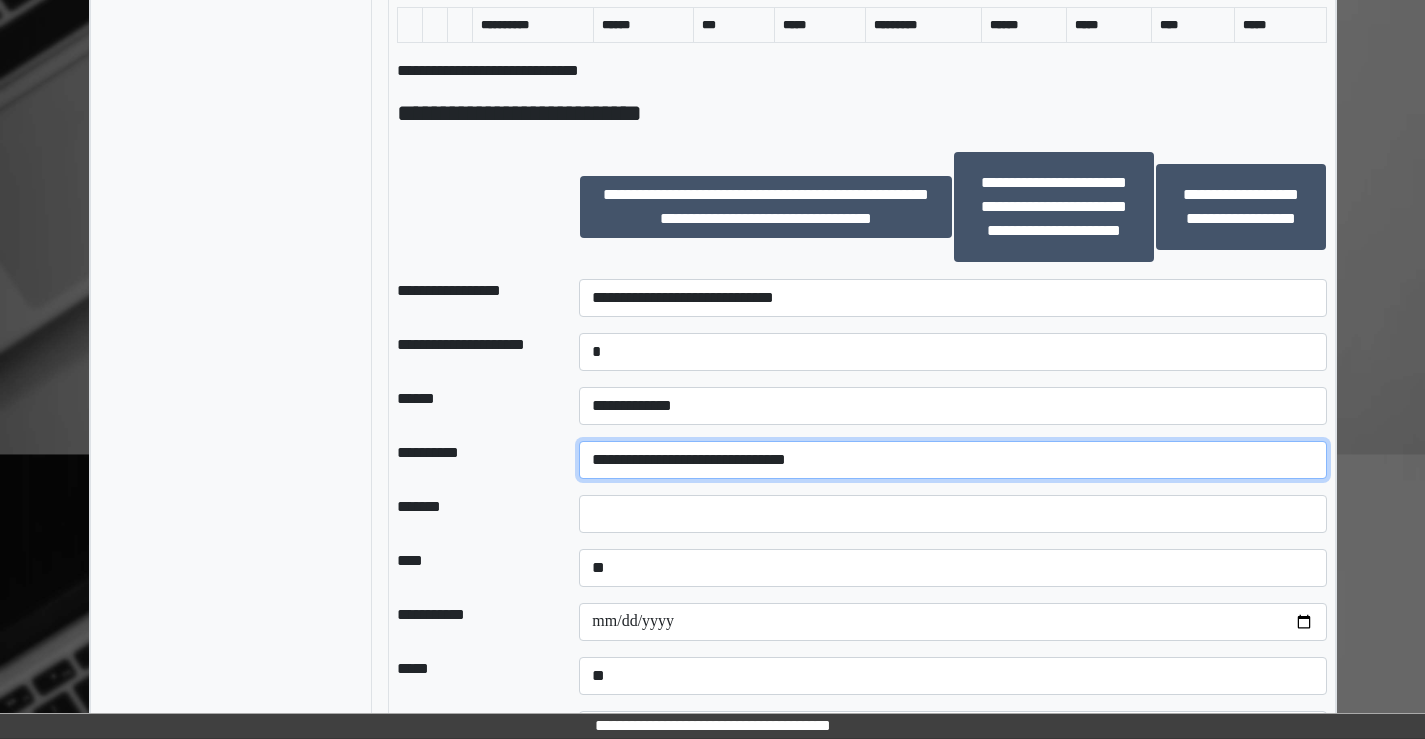scroll, scrollTop: 1400, scrollLeft: 0, axis: vertical 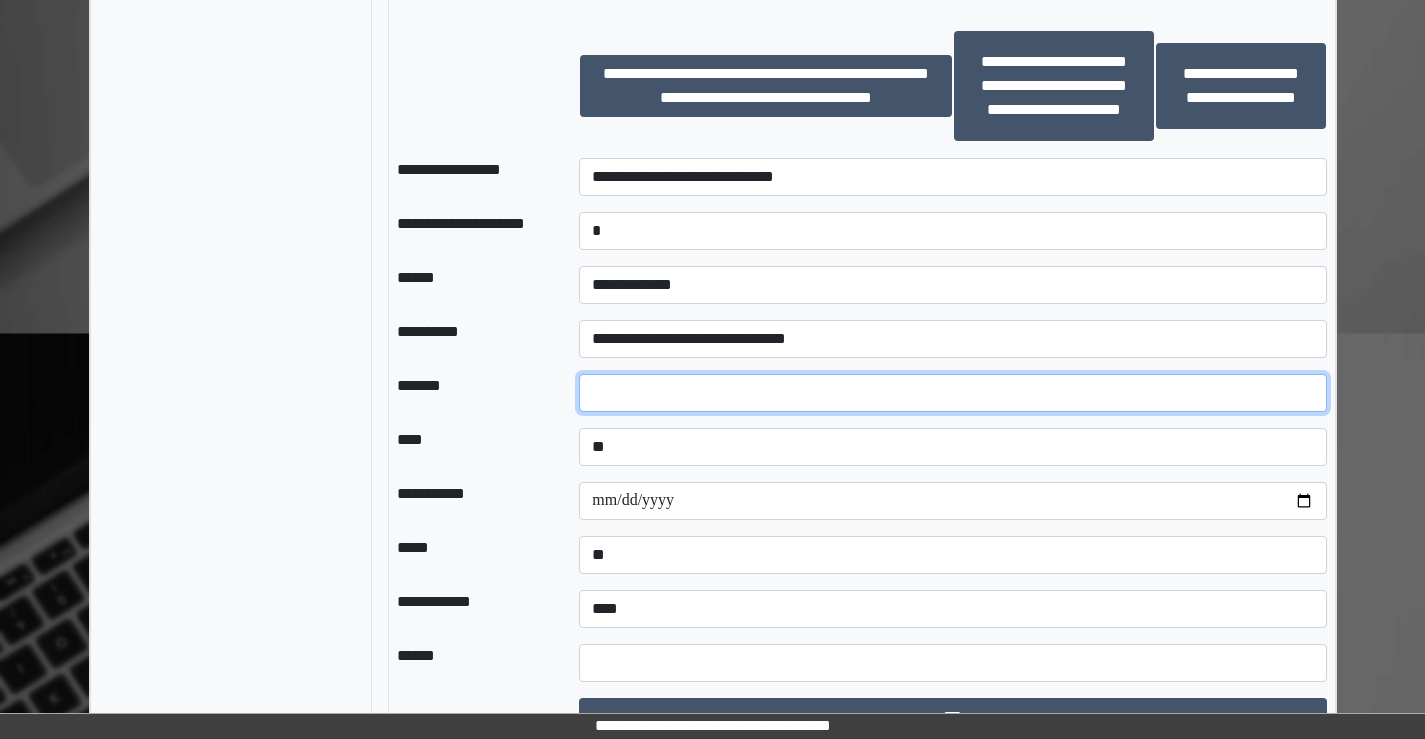 click at bounding box center (952, 393) 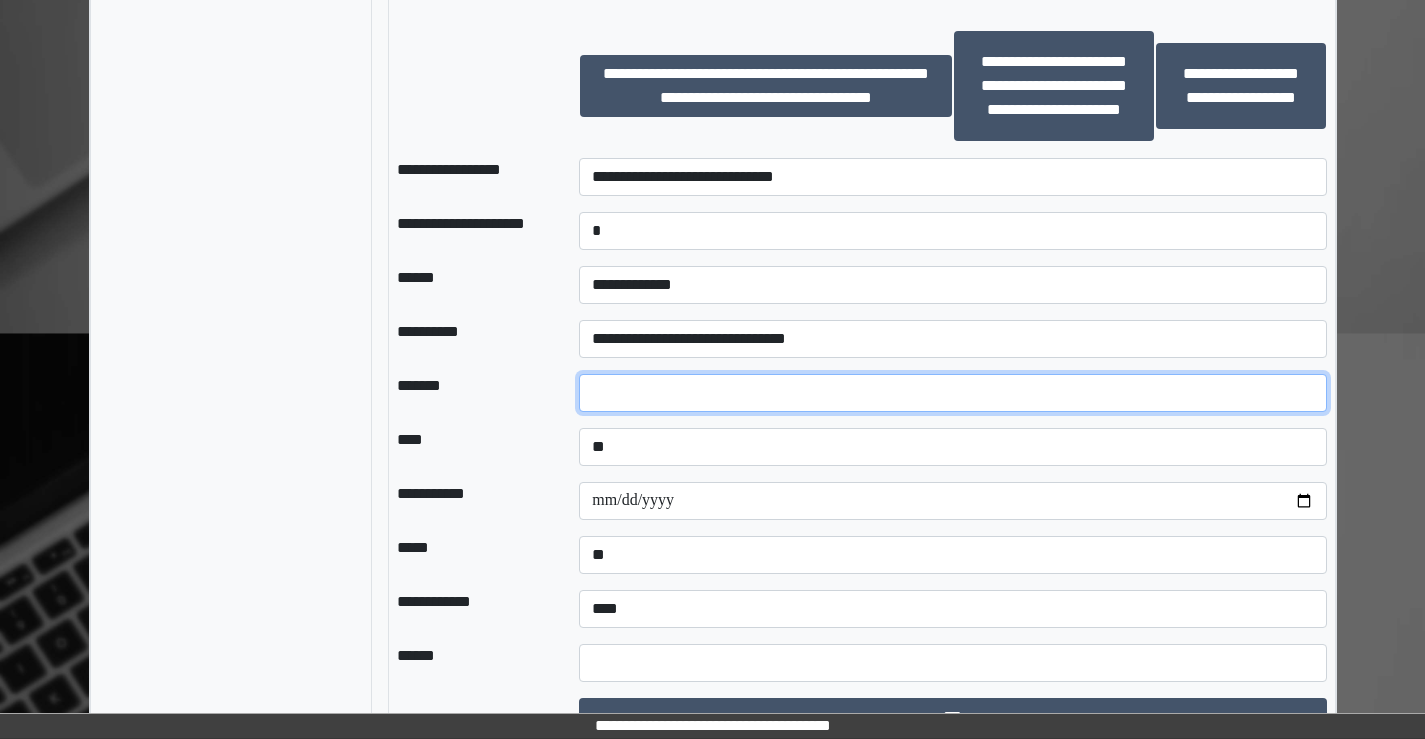type on "*" 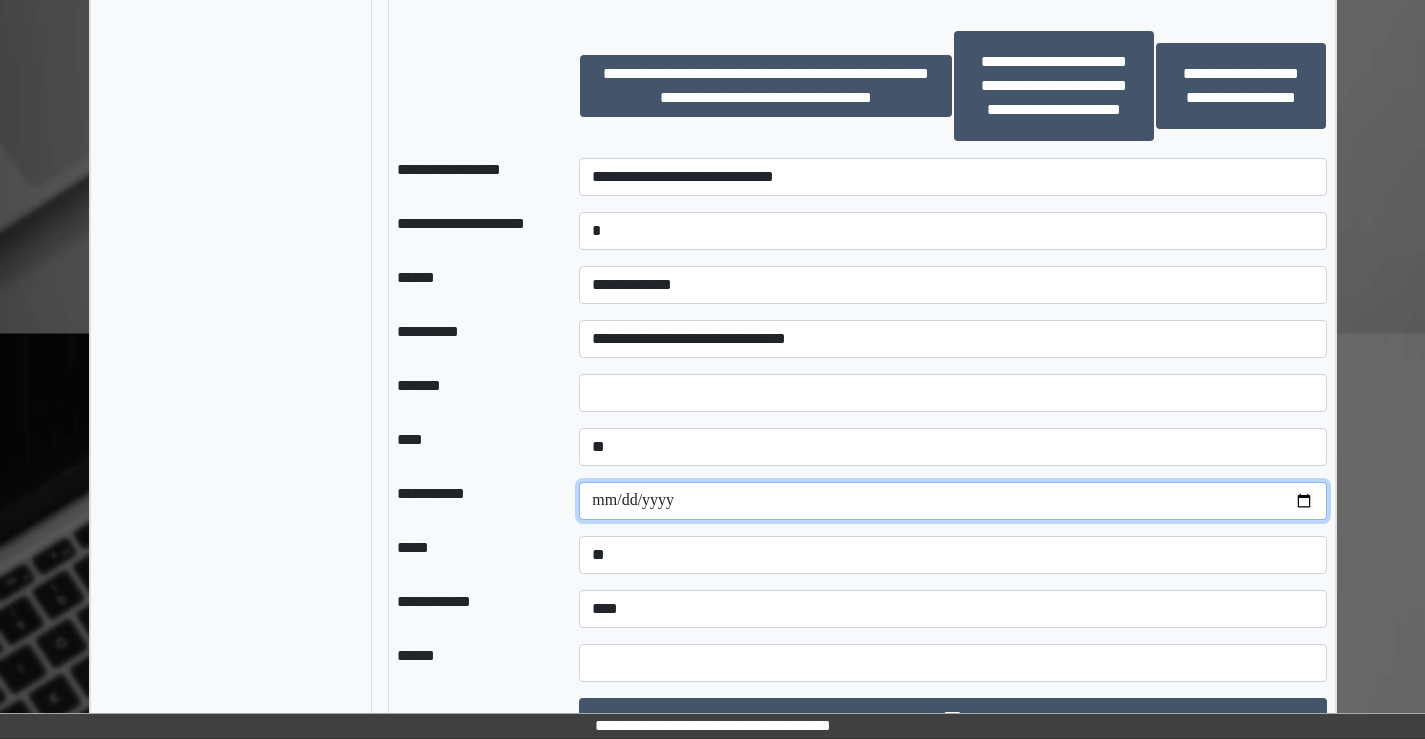 click at bounding box center [952, 501] 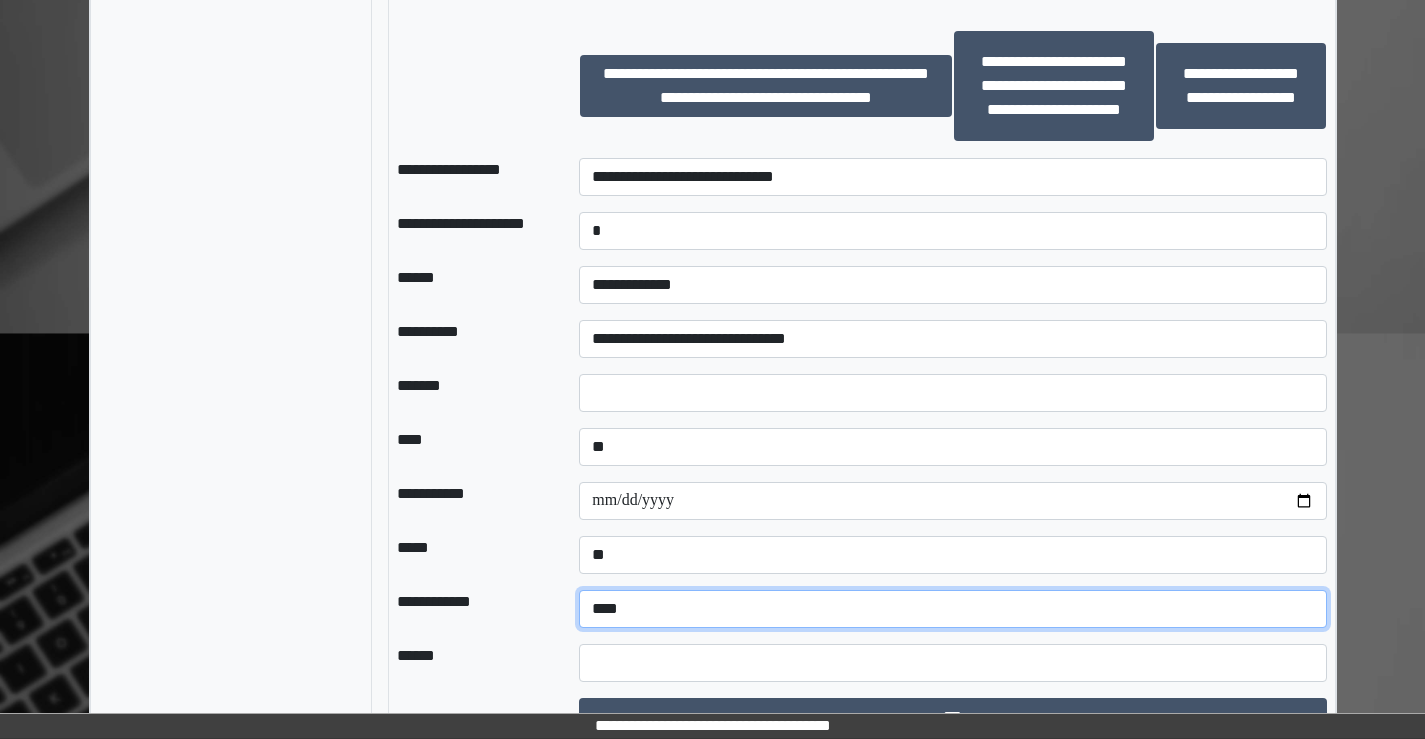 click on "**********" at bounding box center (952, 609) 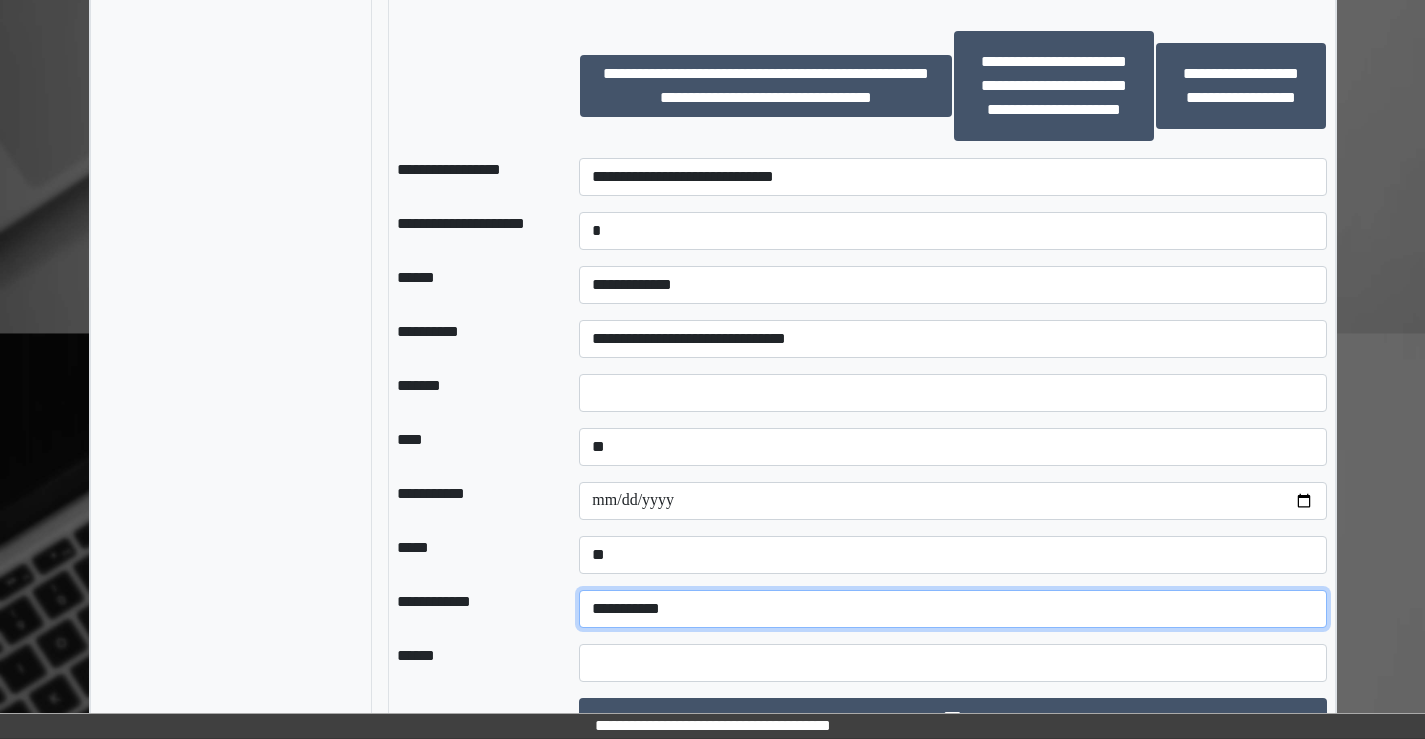 click on "**********" at bounding box center [952, 609] 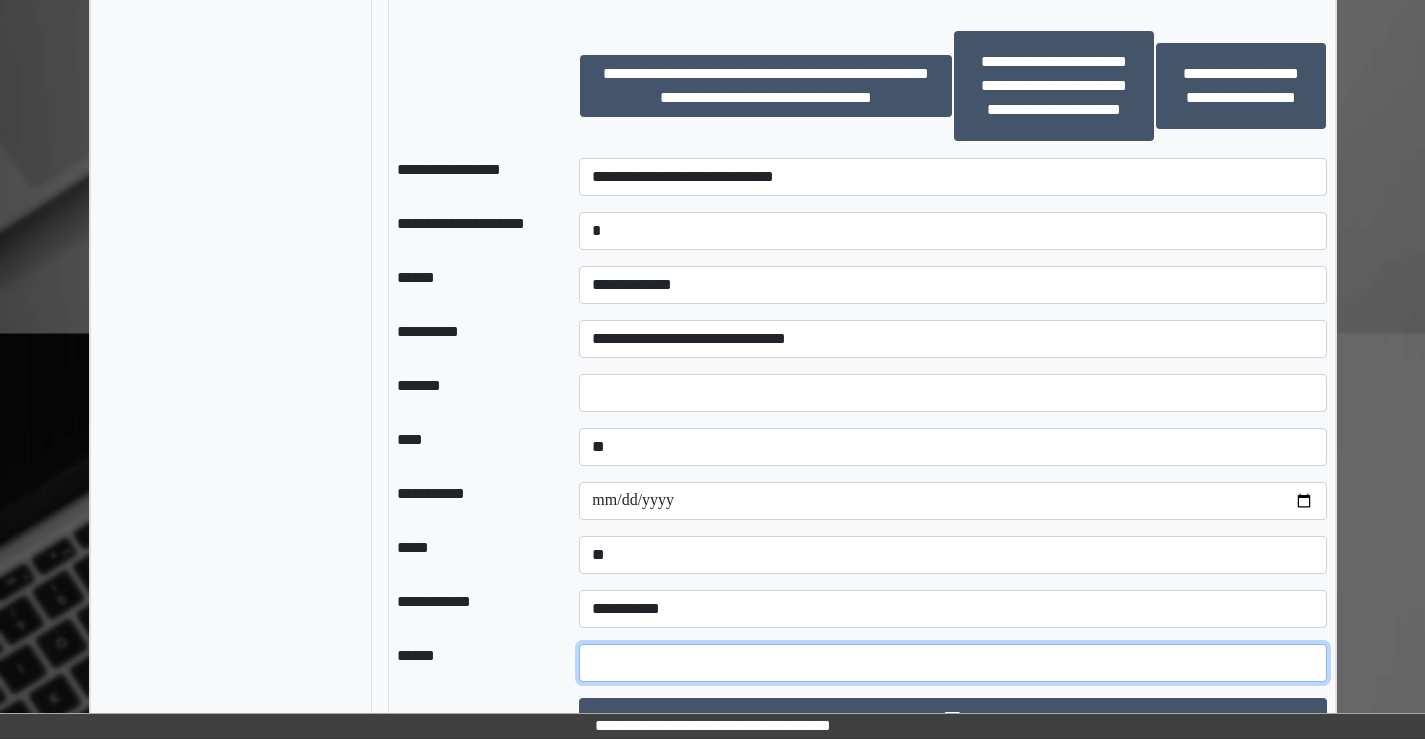 click at bounding box center [952, 663] 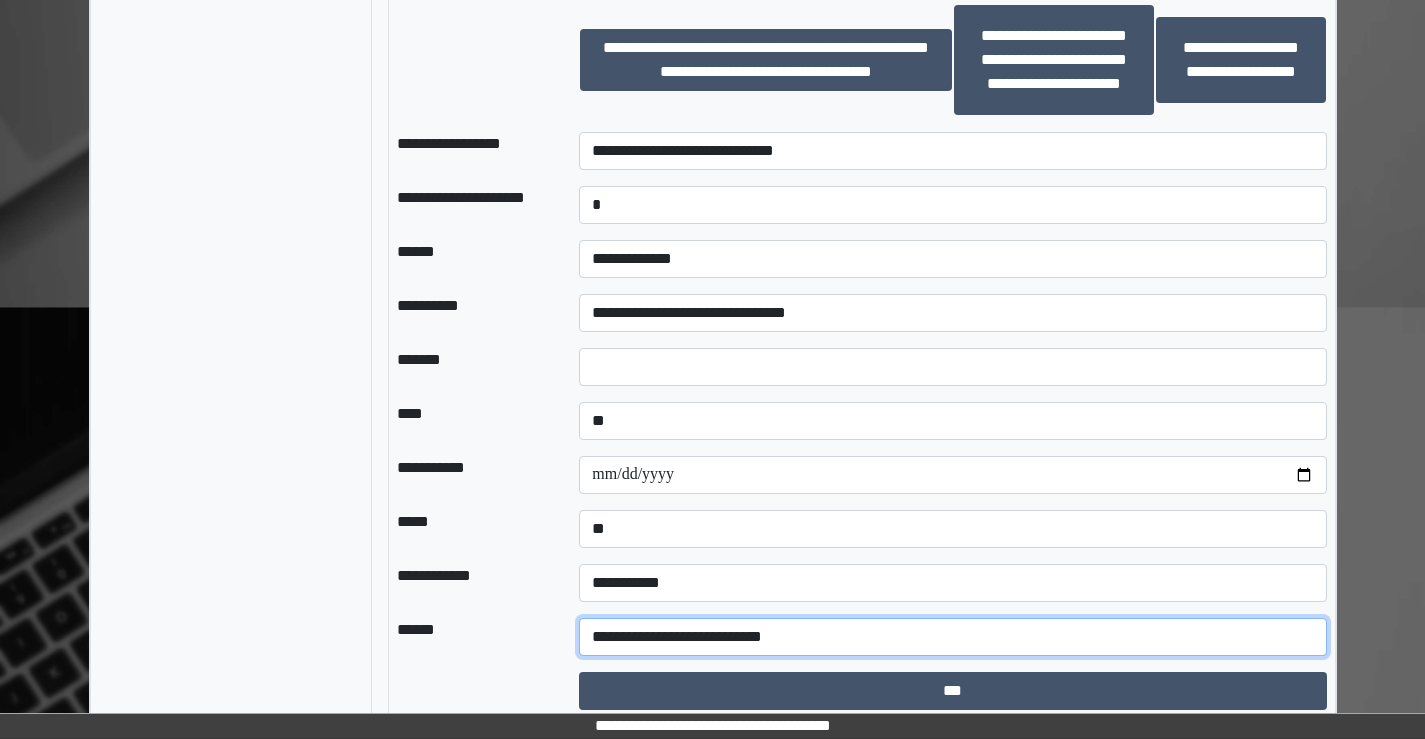 scroll, scrollTop: 1439, scrollLeft: 0, axis: vertical 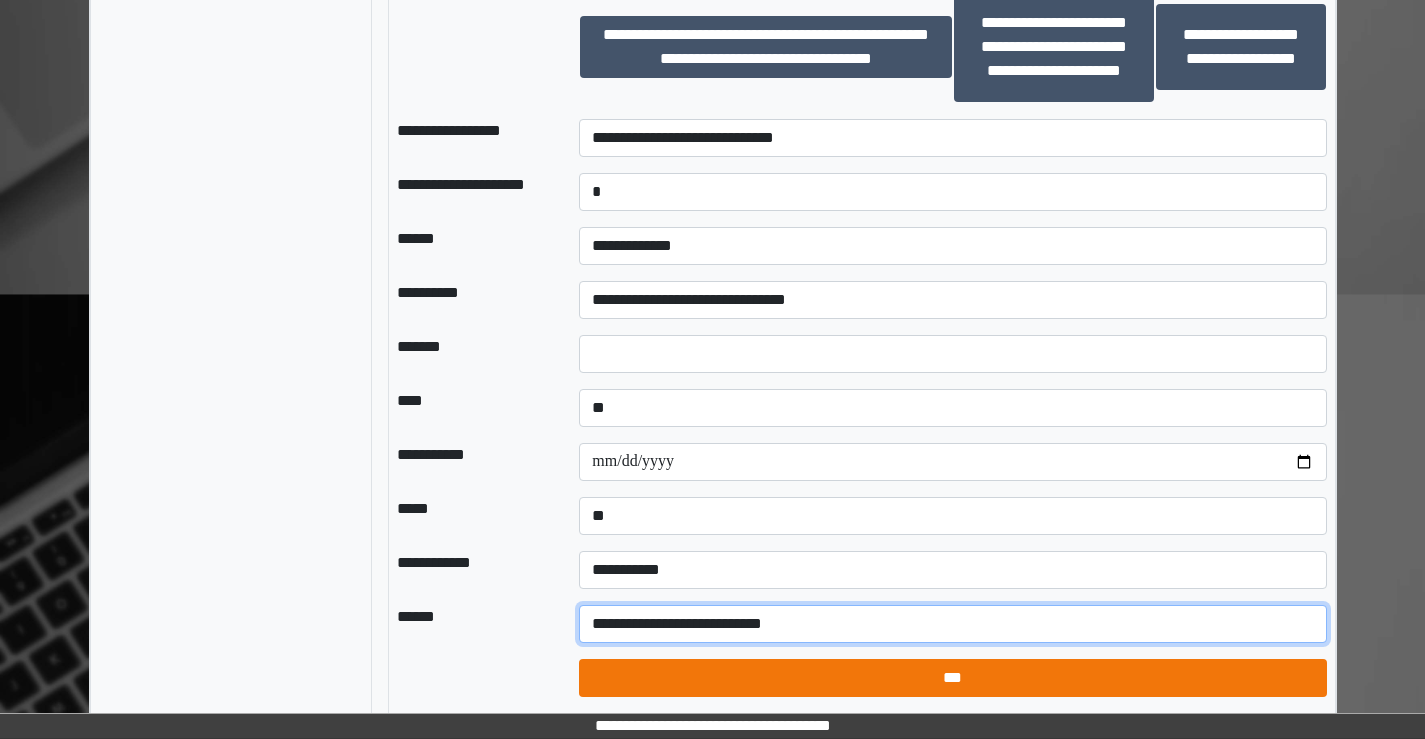 type on "**********" 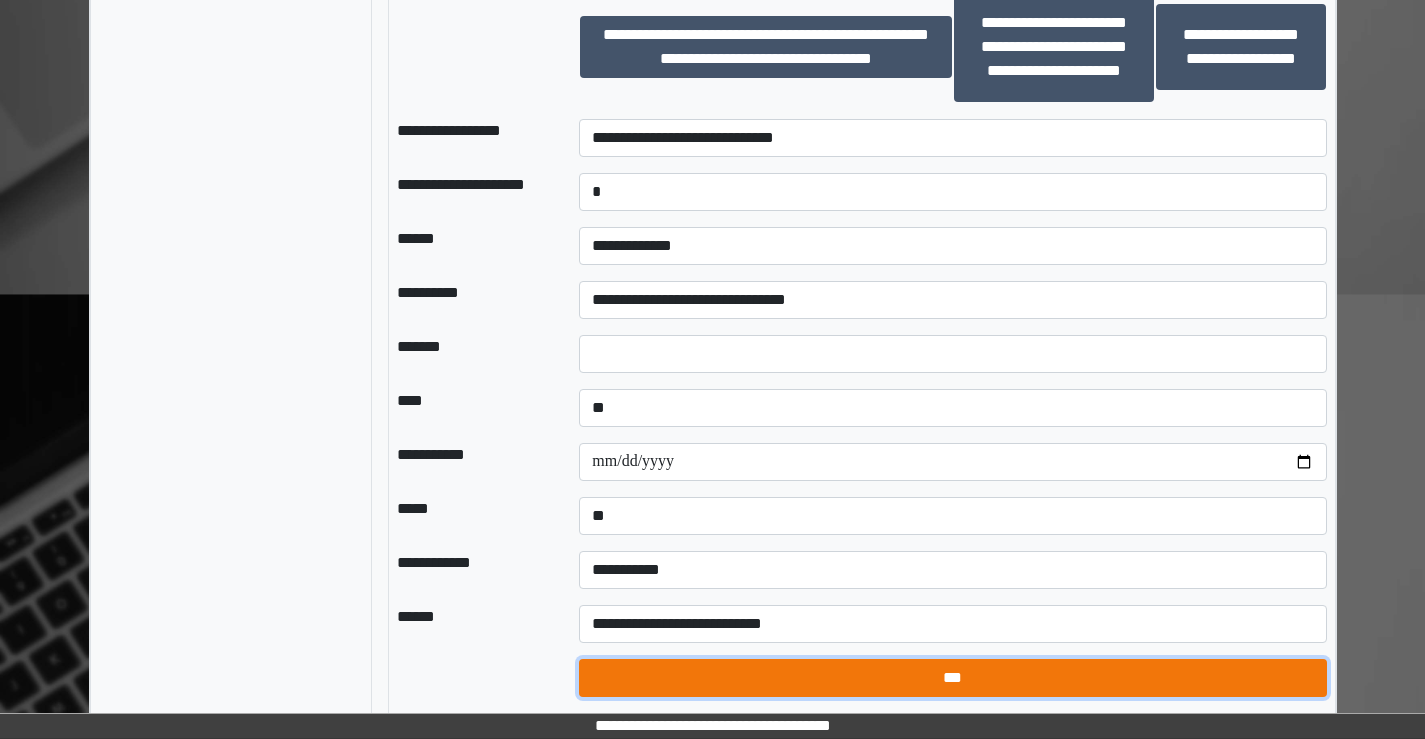 click on "***" at bounding box center (952, 678) 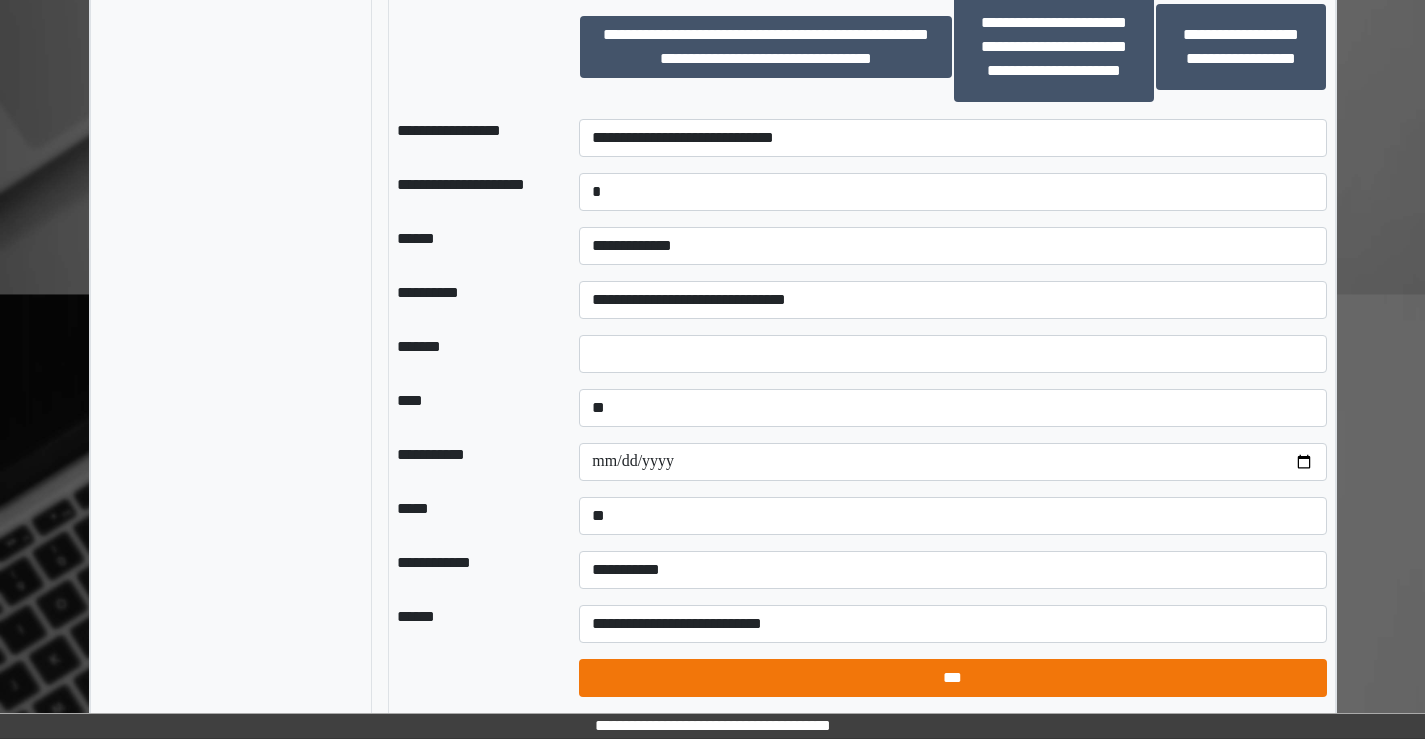 select on "*" 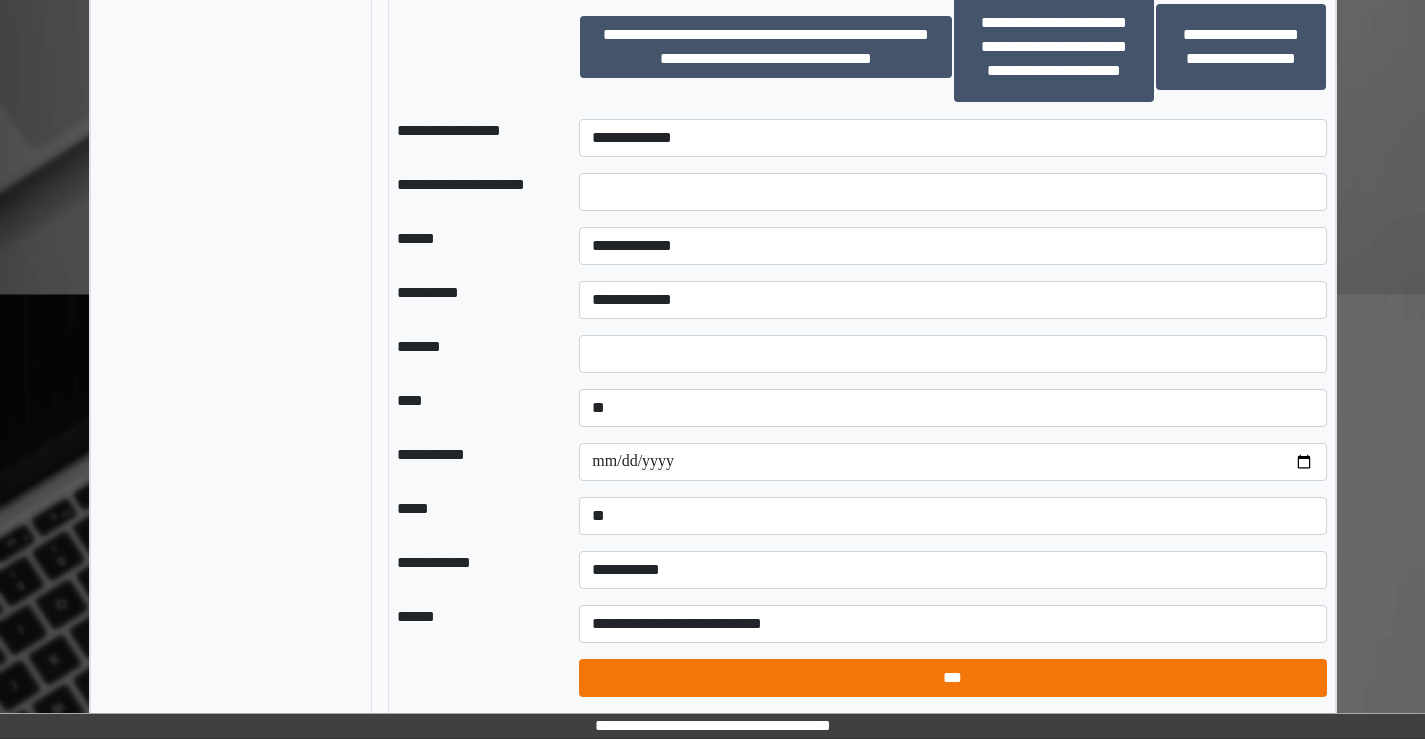 type on "*" 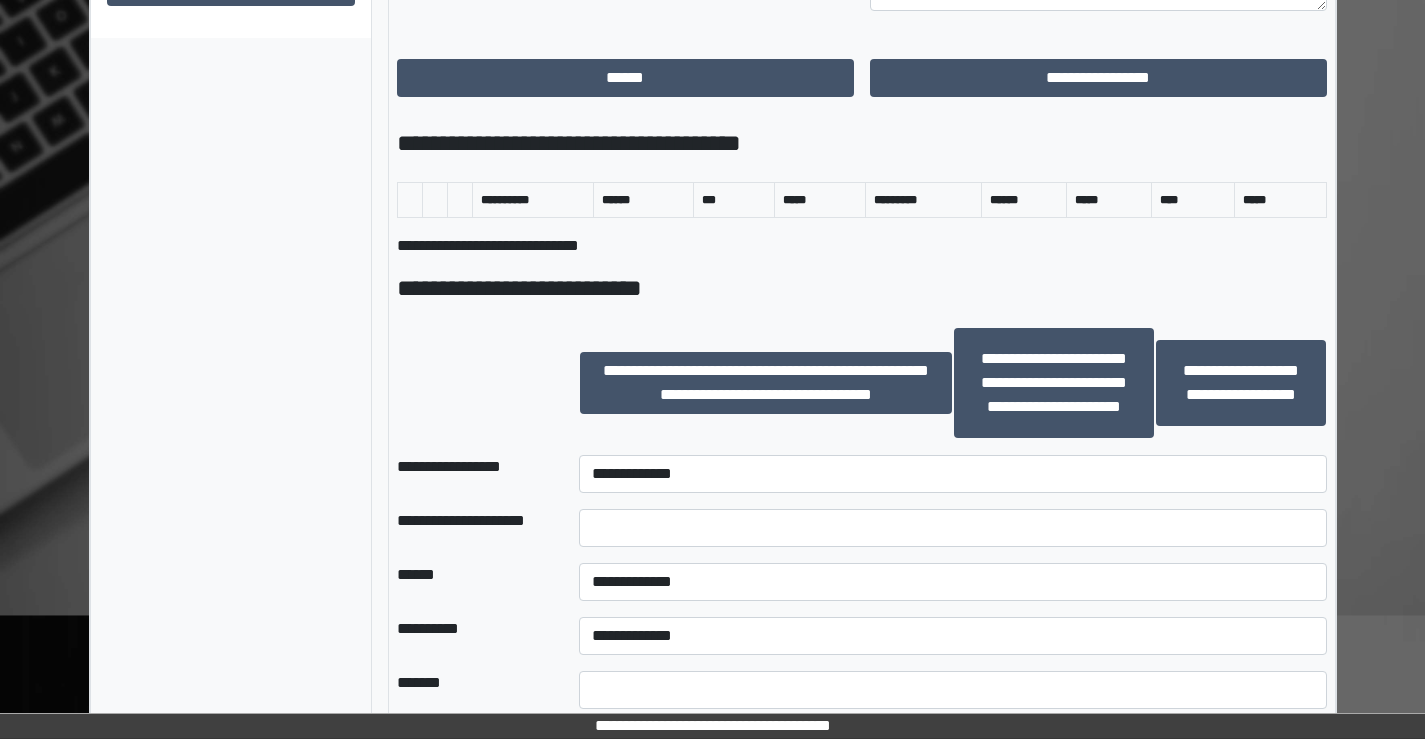 scroll, scrollTop: 839, scrollLeft: 0, axis: vertical 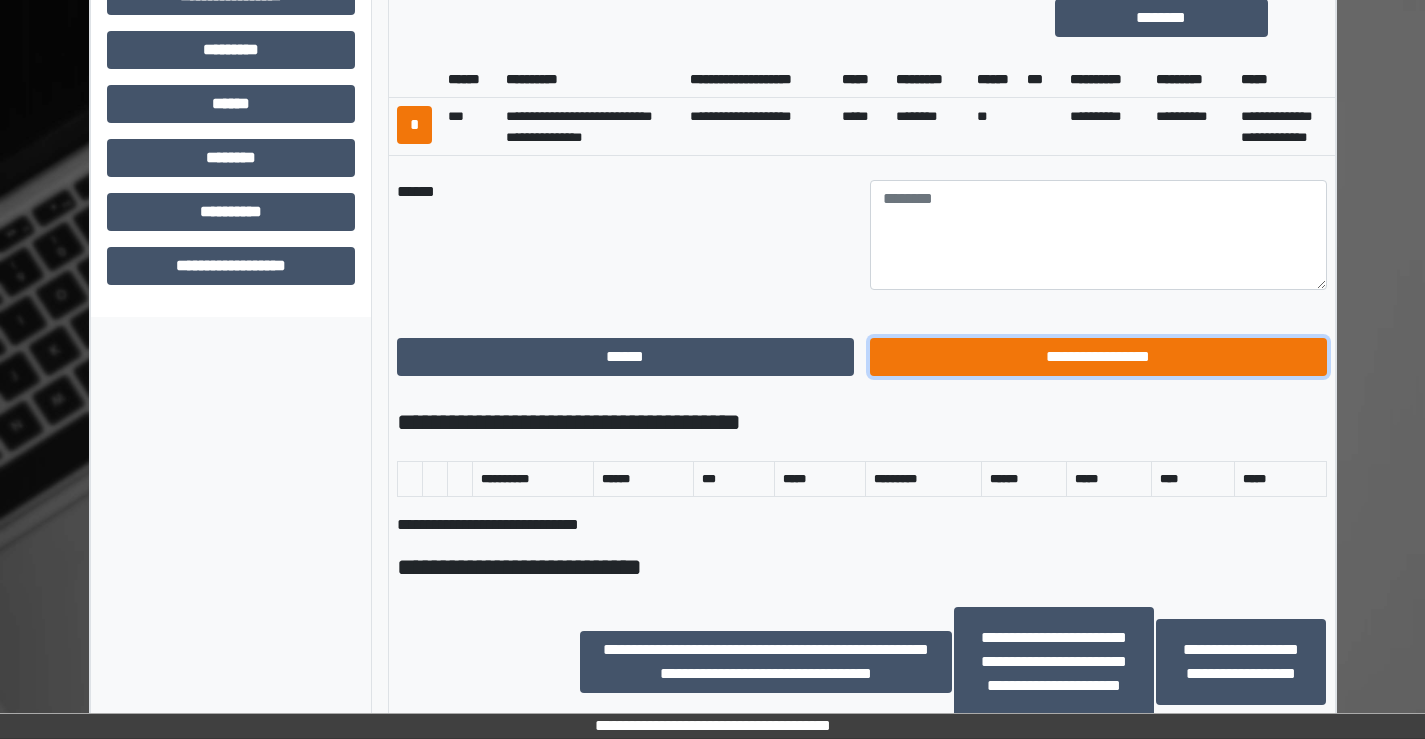 click on "**********" at bounding box center (1098, 357) 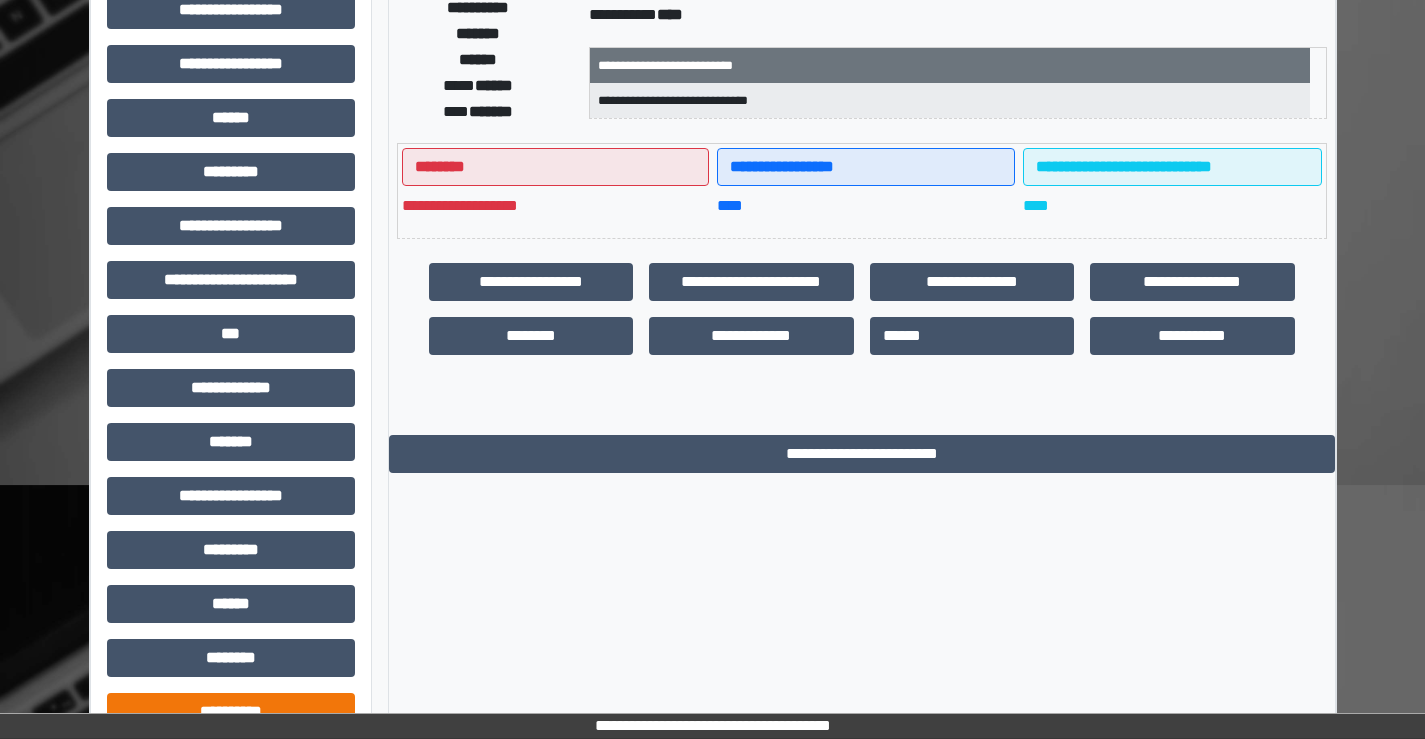 scroll, scrollTop: 435, scrollLeft: 0, axis: vertical 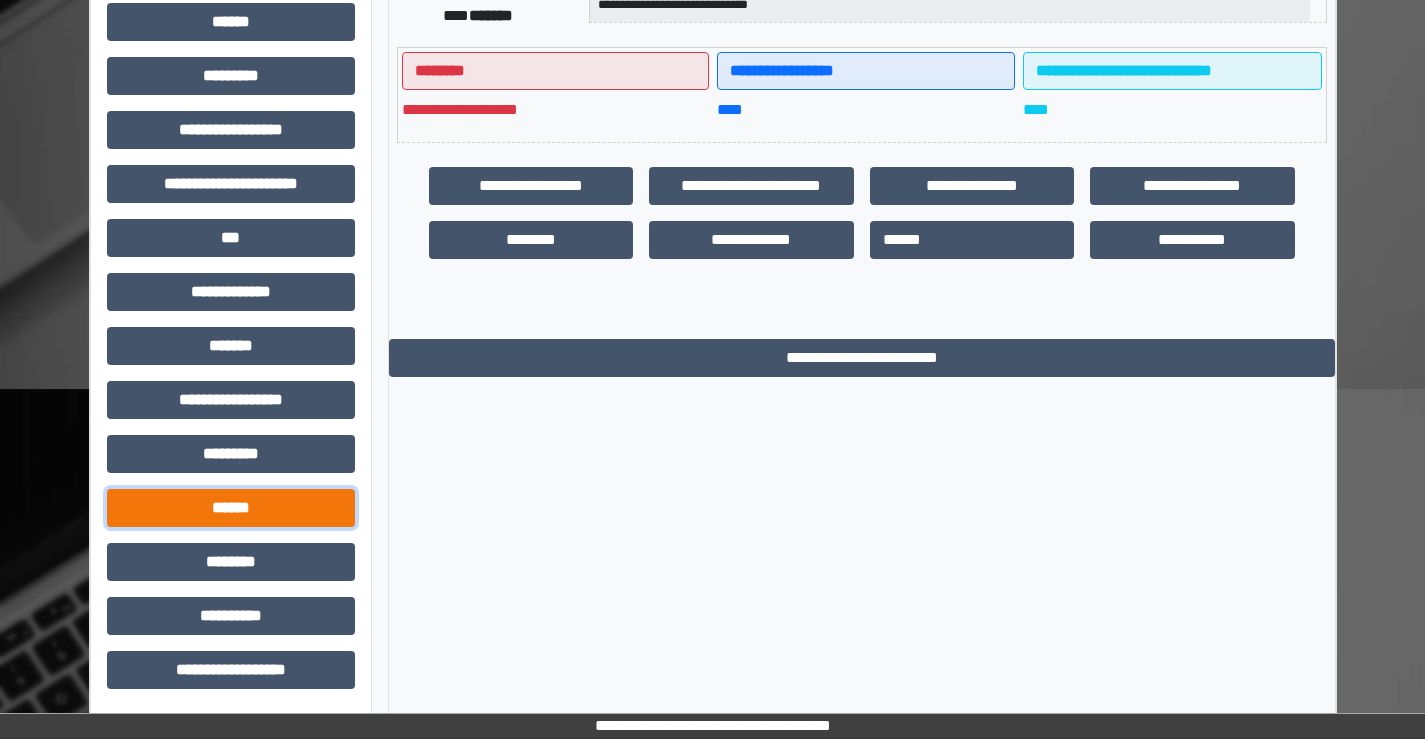 click on "******" at bounding box center [231, 508] 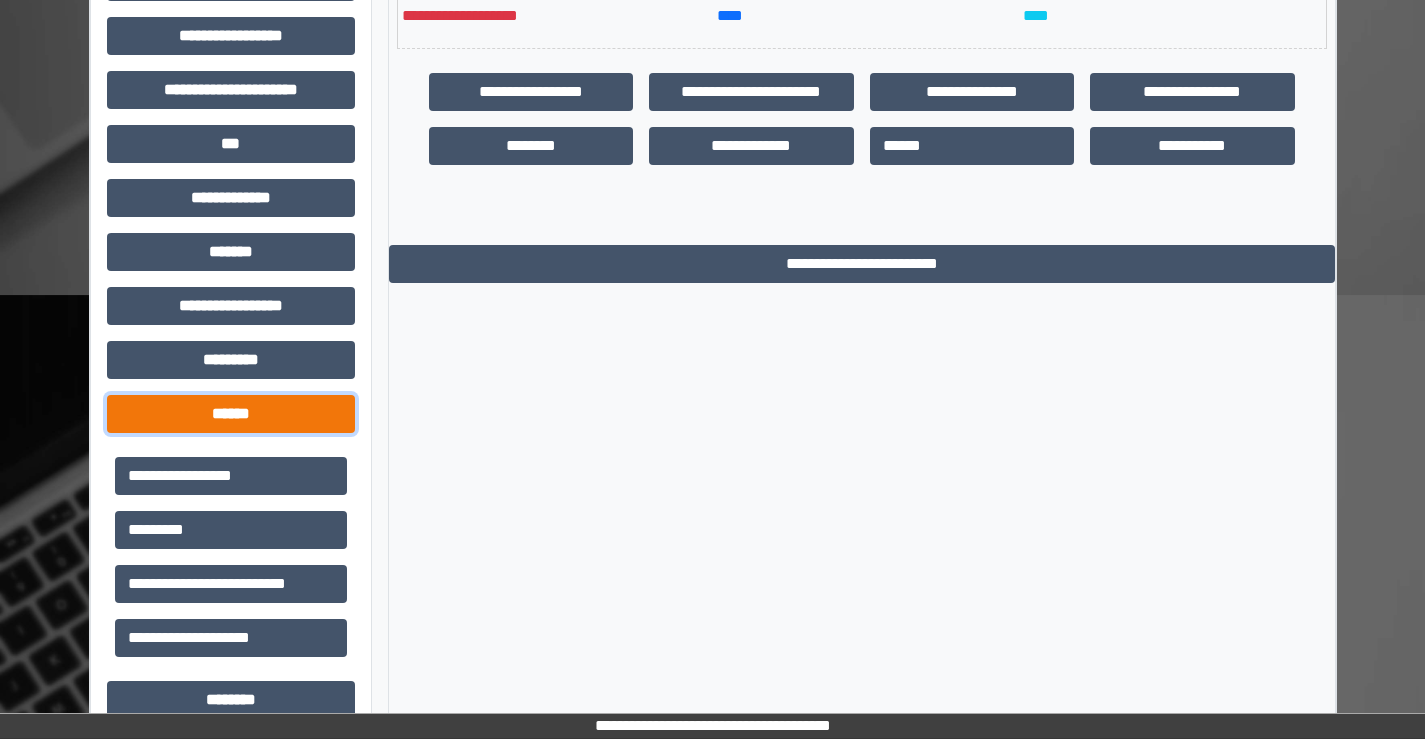 scroll, scrollTop: 635, scrollLeft: 0, axis: vertical 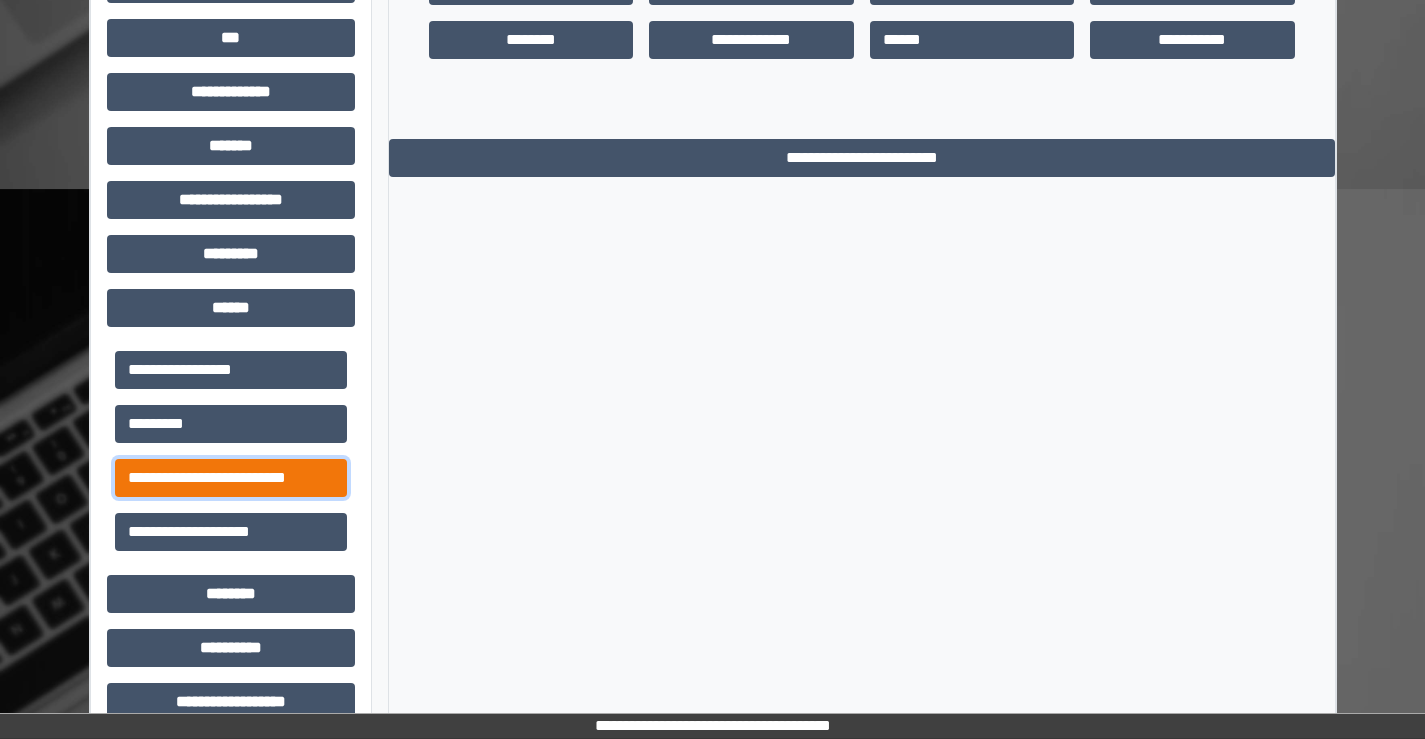 click on "**********" at bounding box center (231, 478) 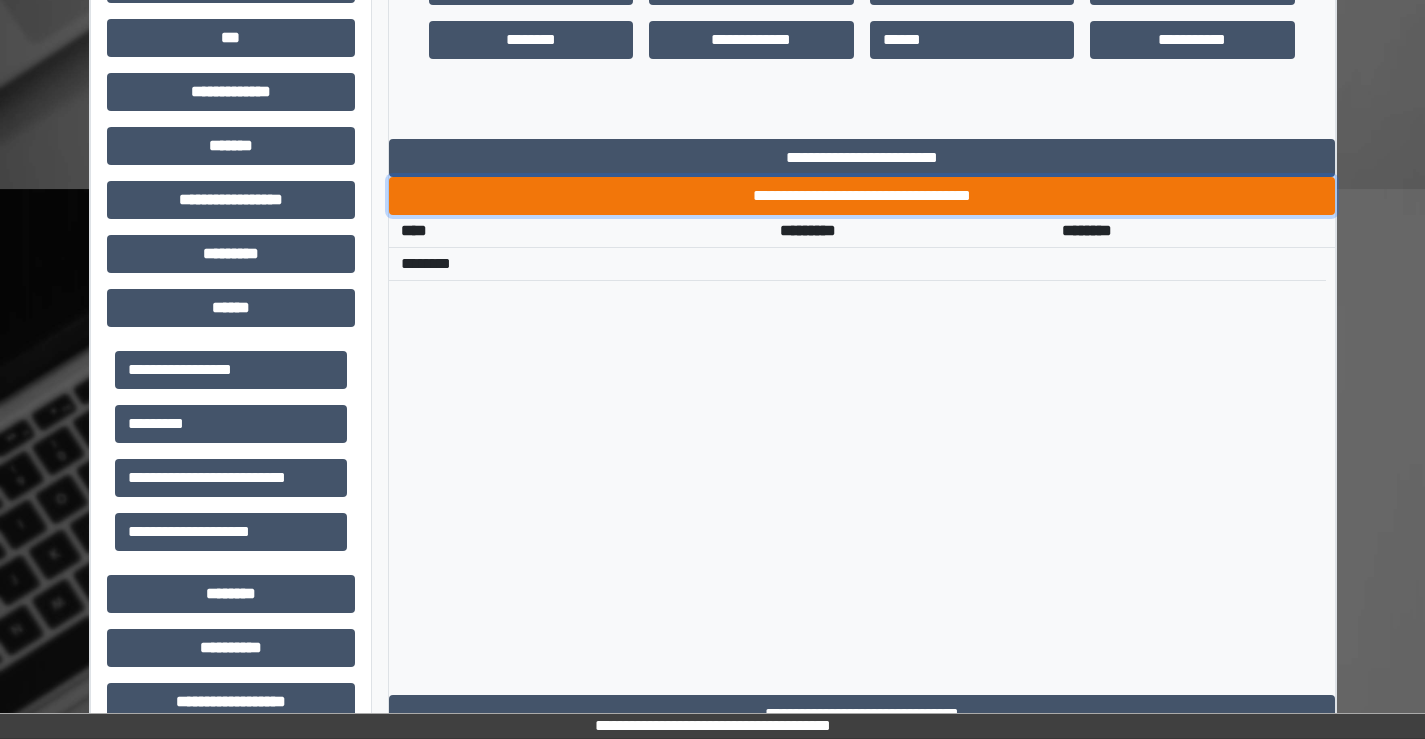 click on "**********" at bounding box center (862, 196) 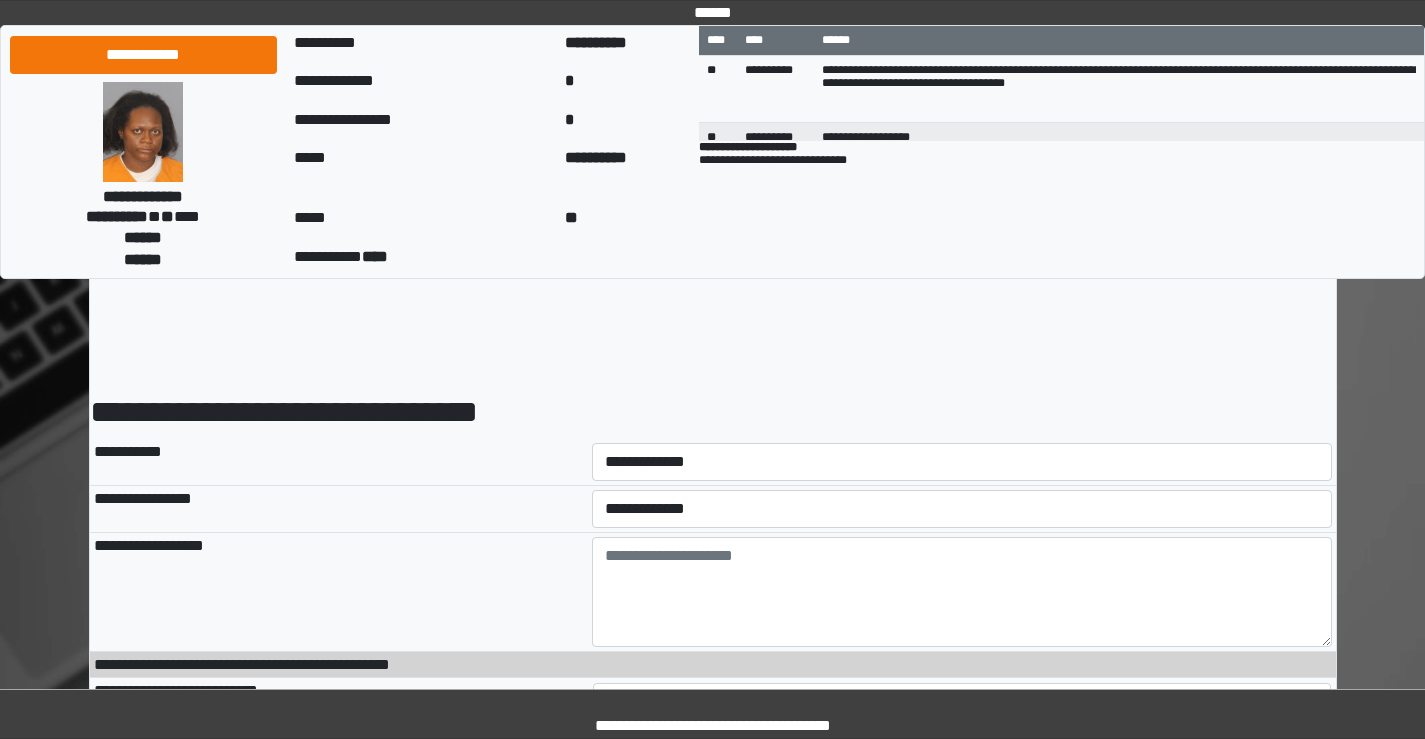 scroll, scrollTop: 0, scrollLeft: 0, axis: both 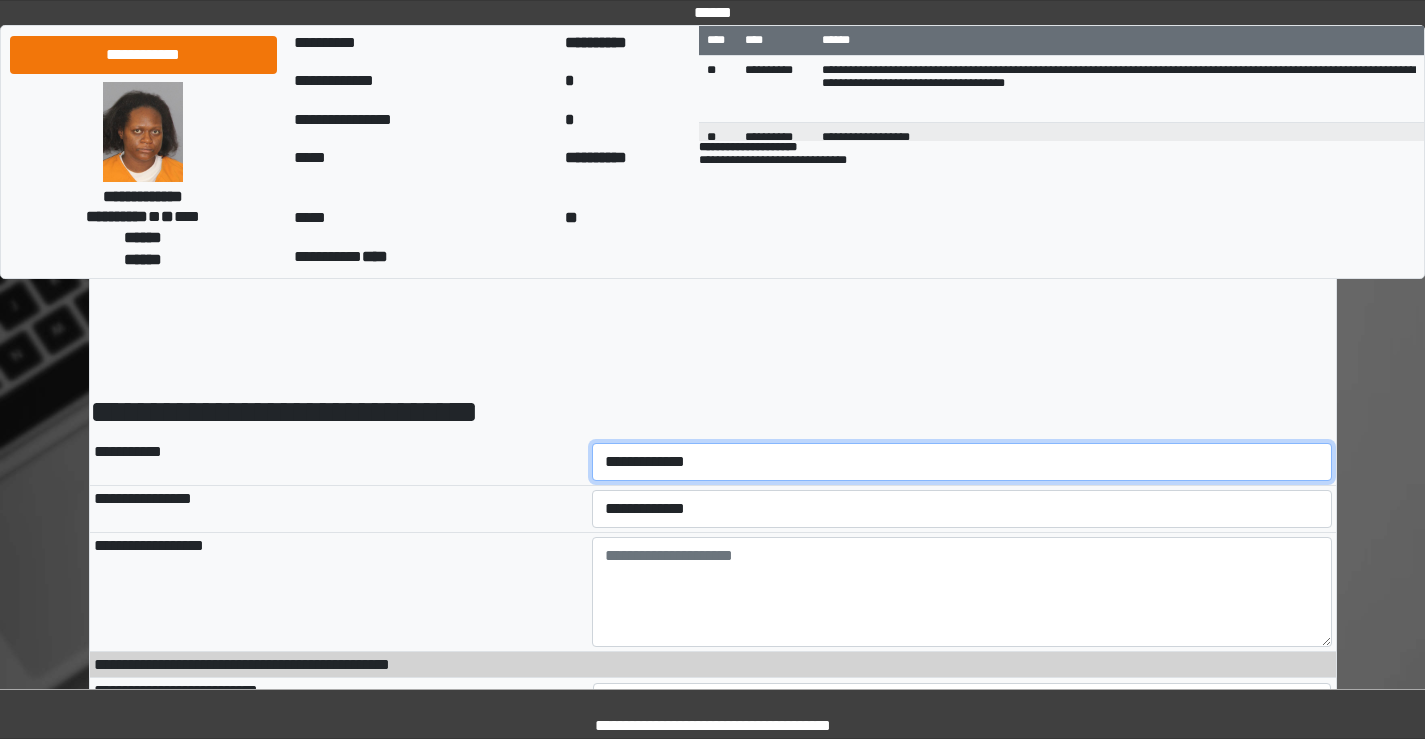 click on "**********" at bounding box center (962, 462) 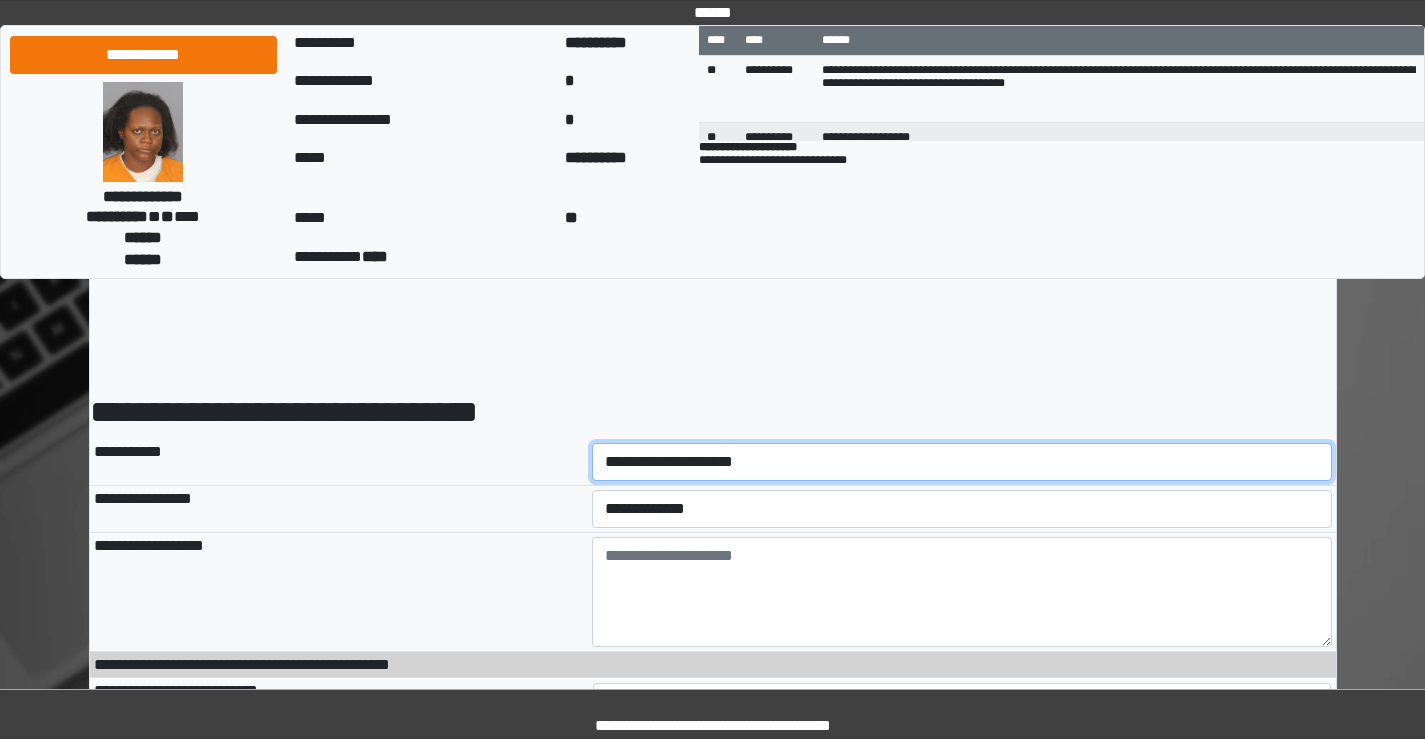 click on "**********" at bounding box center (962, 462) 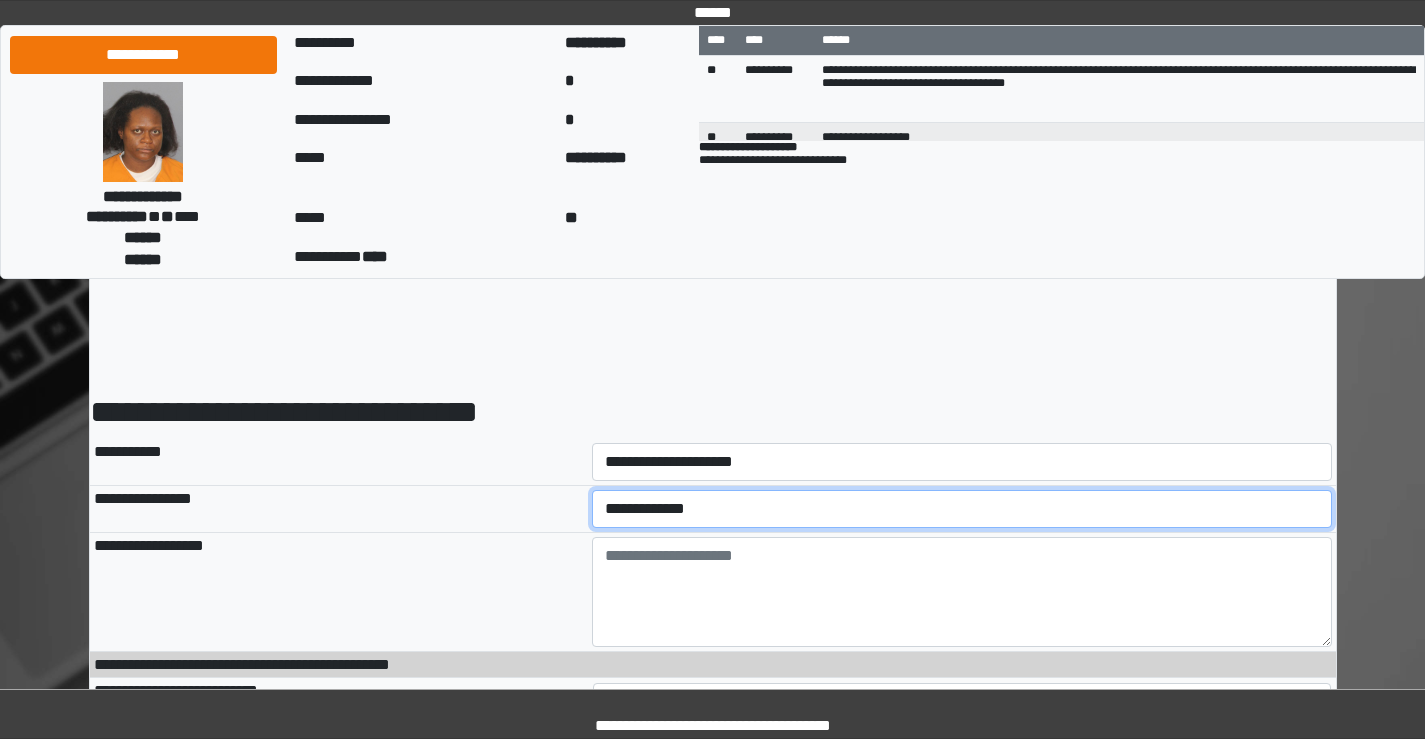 click on "**********" at bounding box center (962, 509) 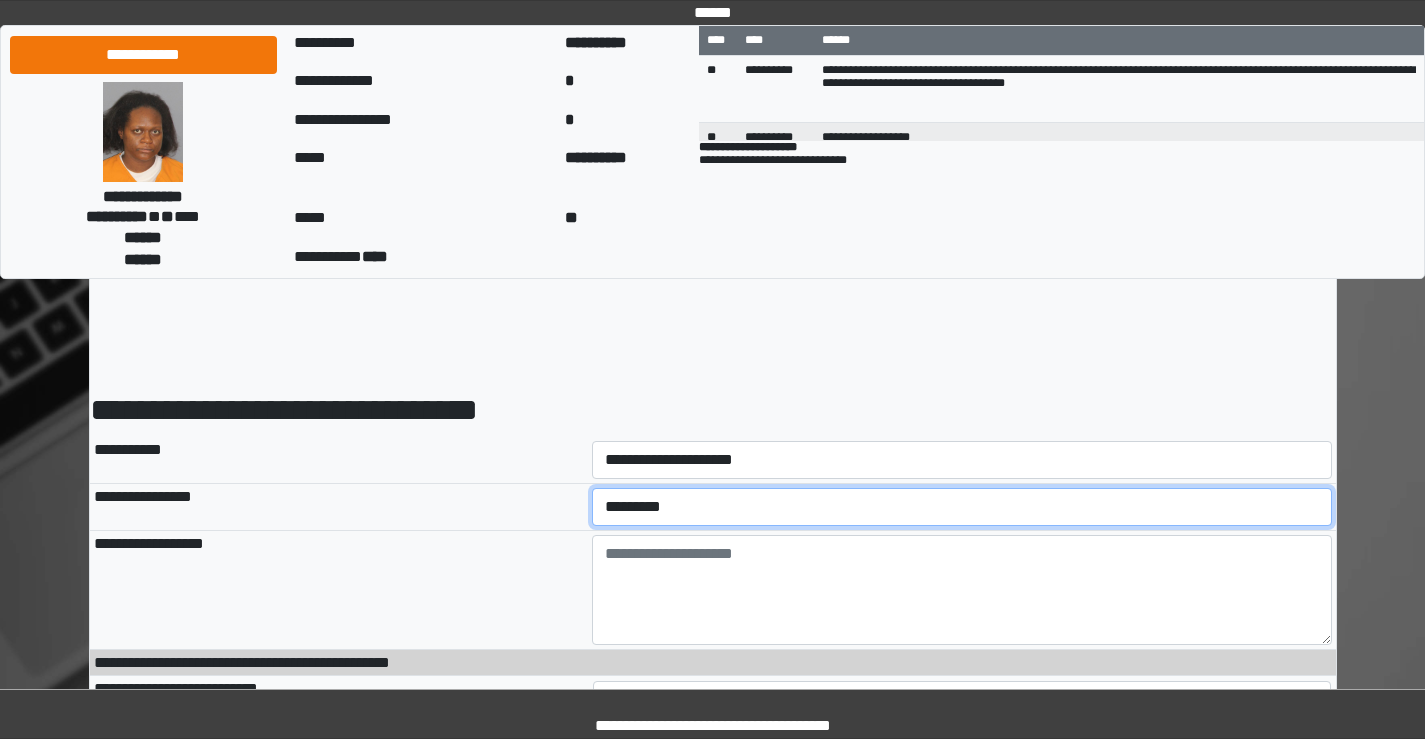 scroll, scrollTop: 200, scrollLeft: 0, axis: vertical 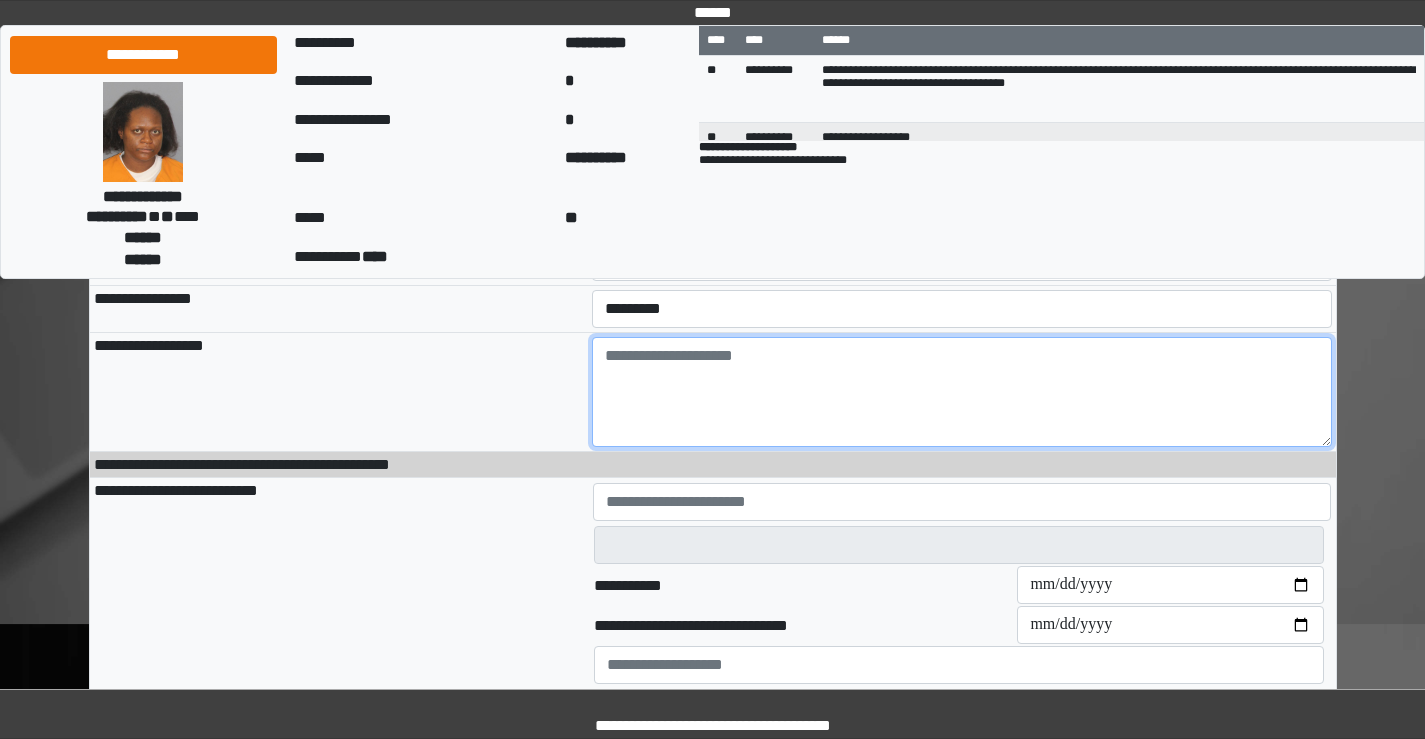 click at bounding box center [962, 392] 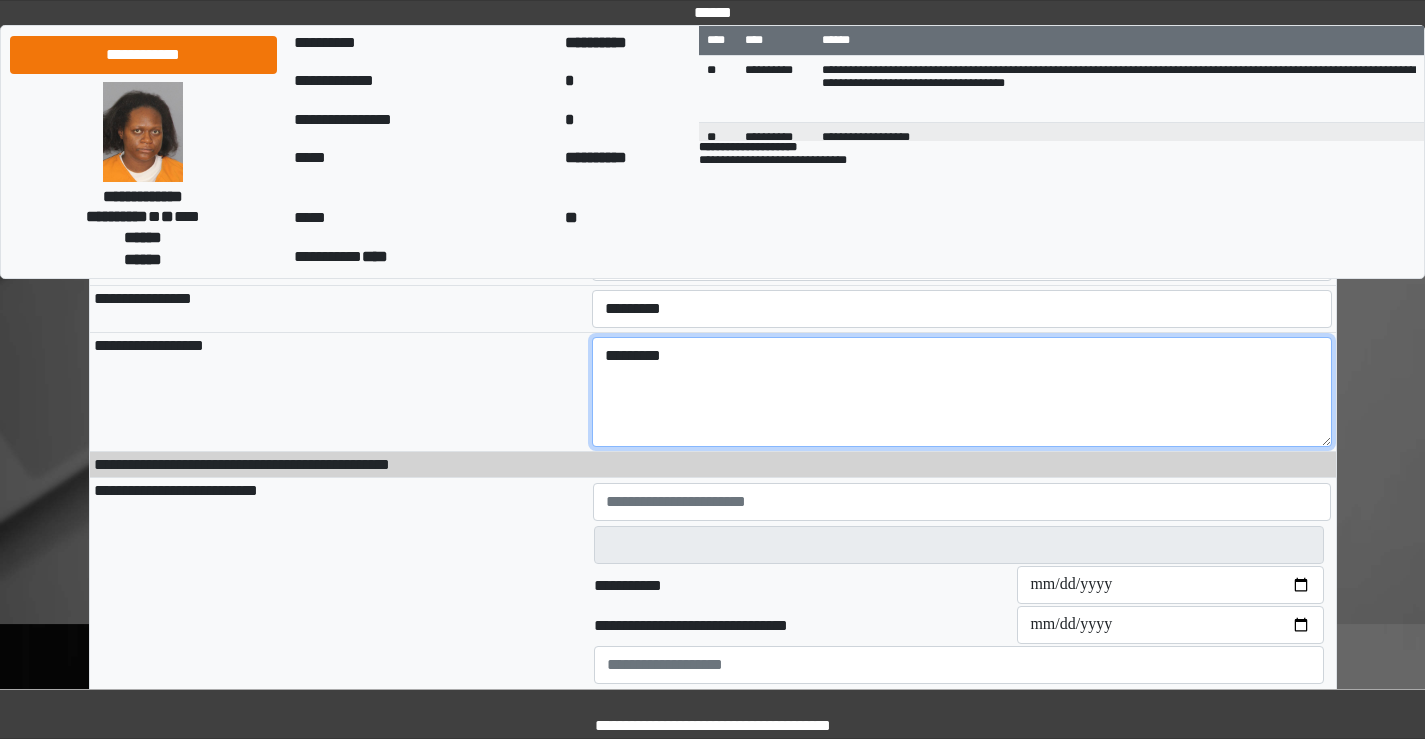 type on "*********" 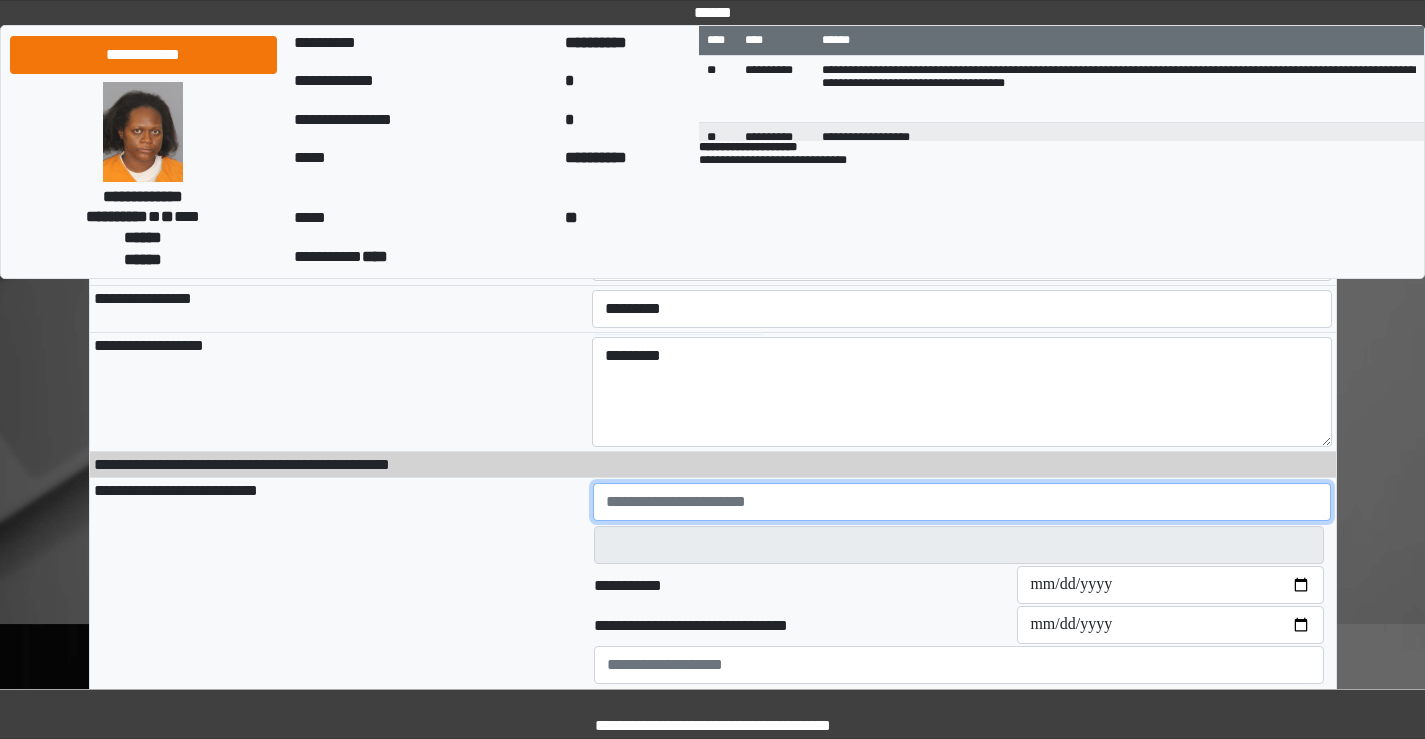 click at bounding box center (962, 502) 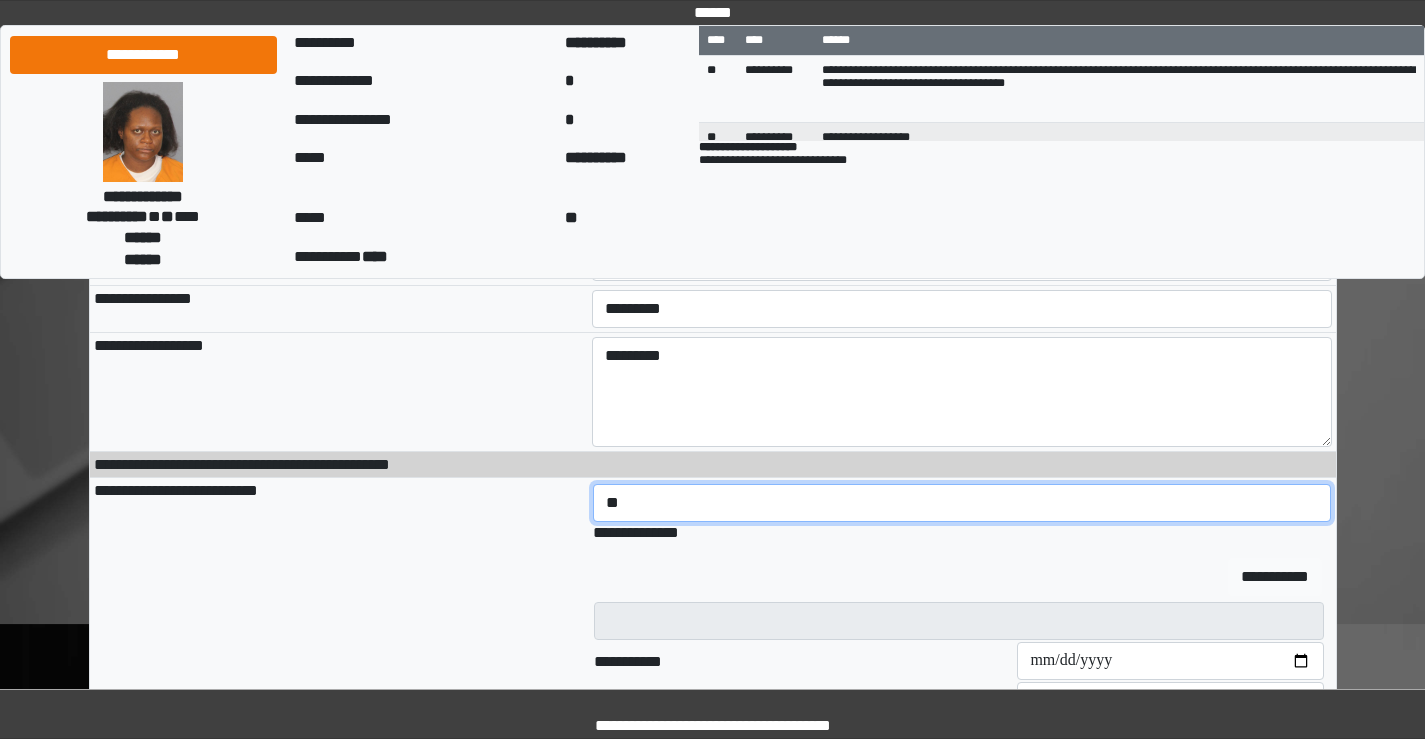 type on "**" 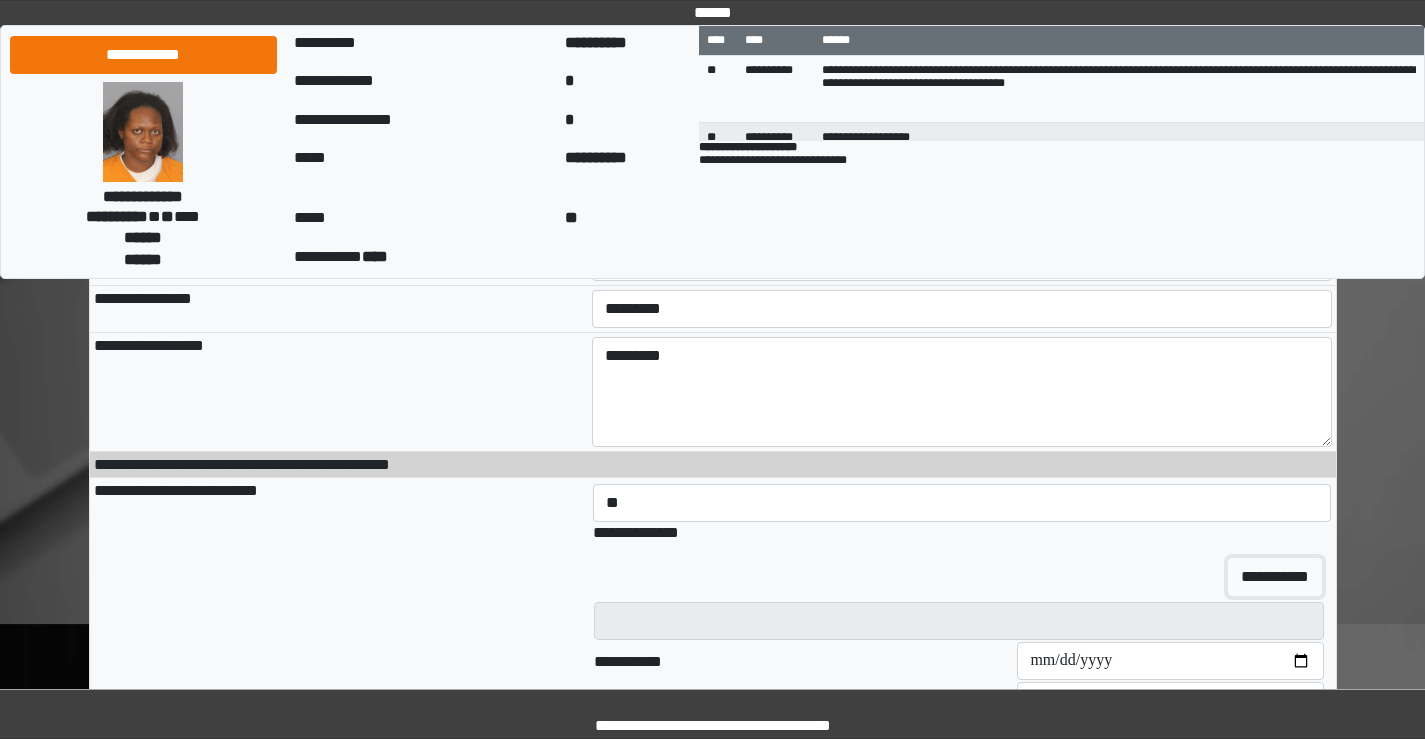 click on "**********" at bounding box center (1275, 577) 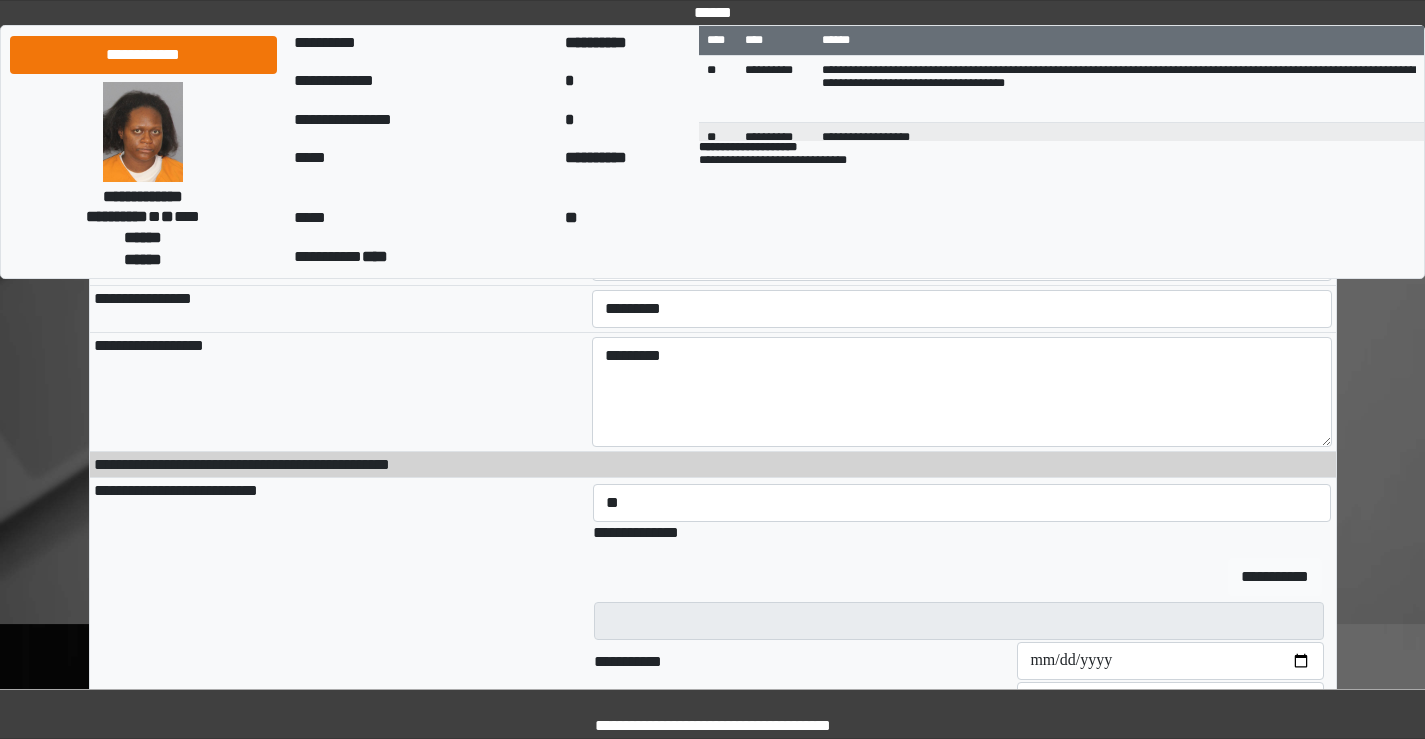 type 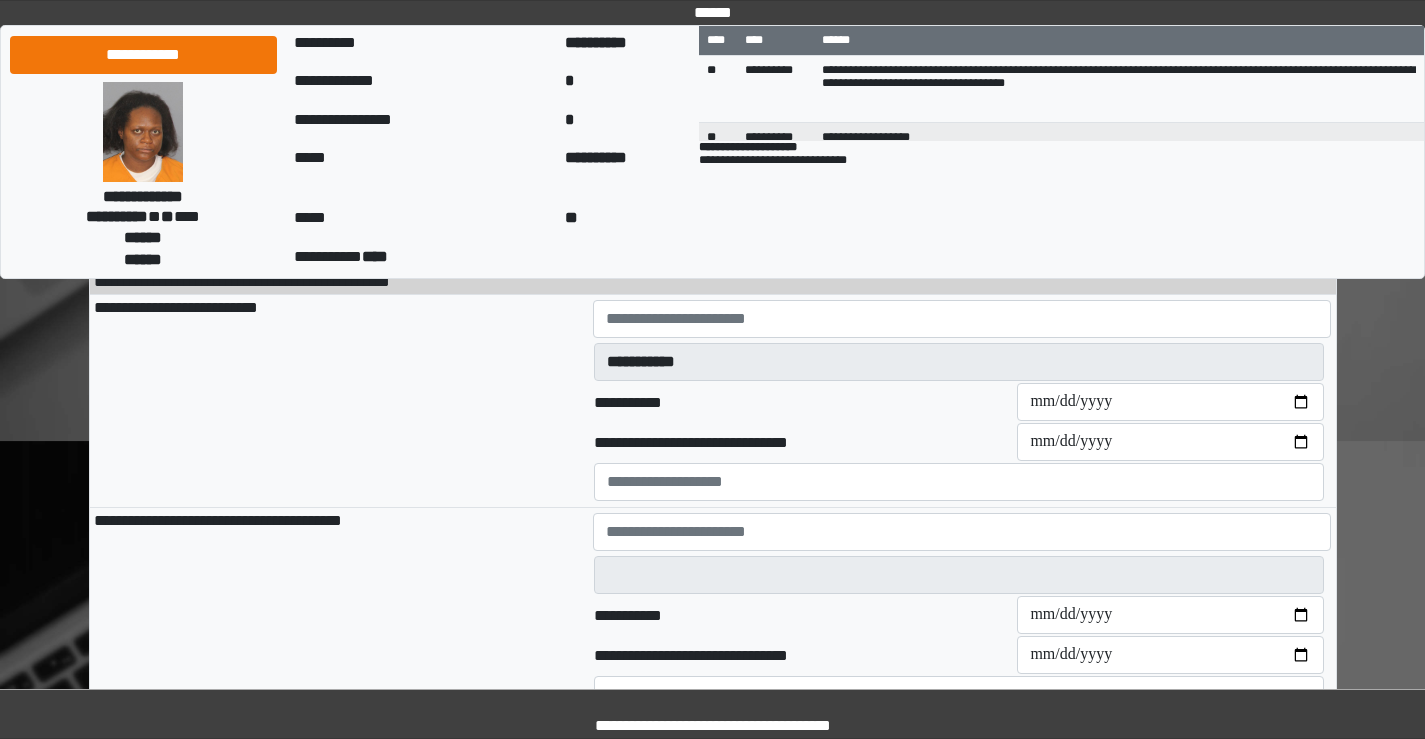 scroll, scrollTop: 400, scrollLeft: 0, axis: vertical 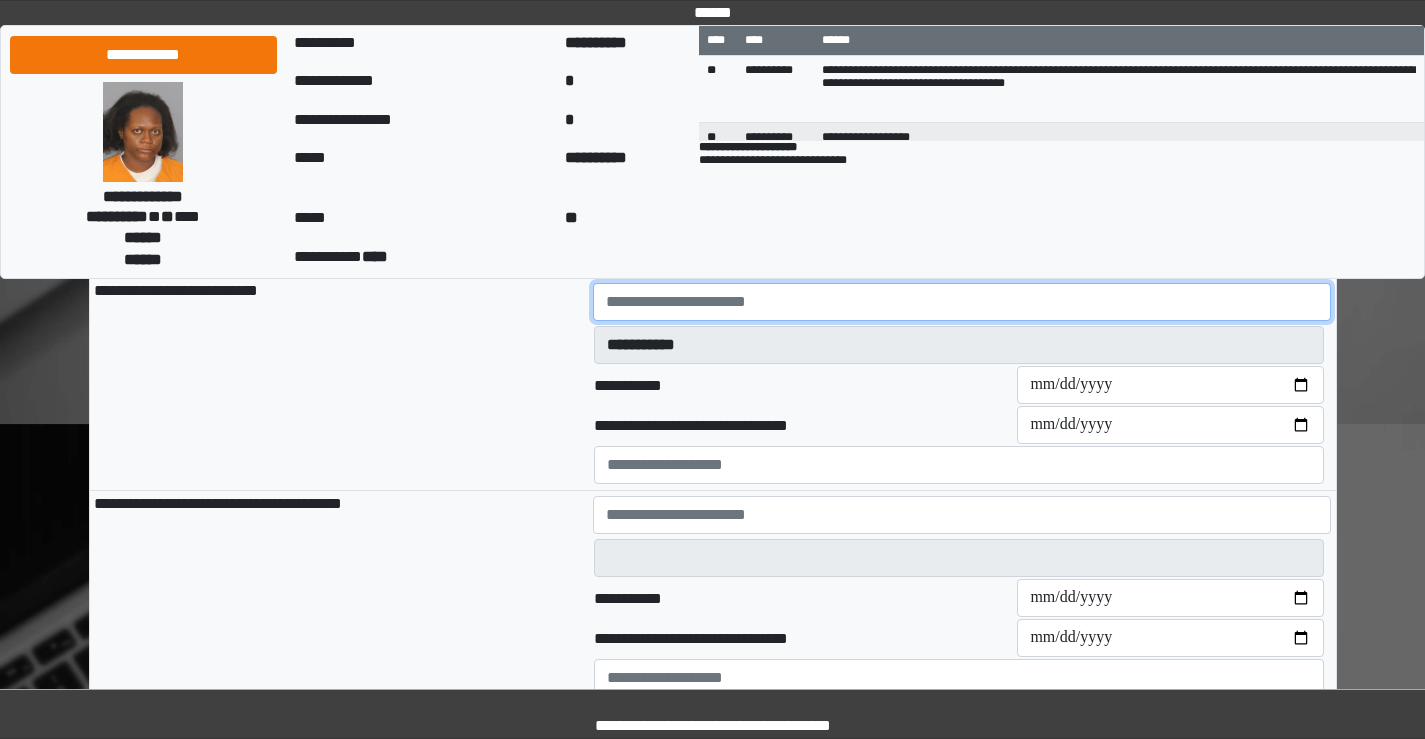 click at bounding box center (962, 302) 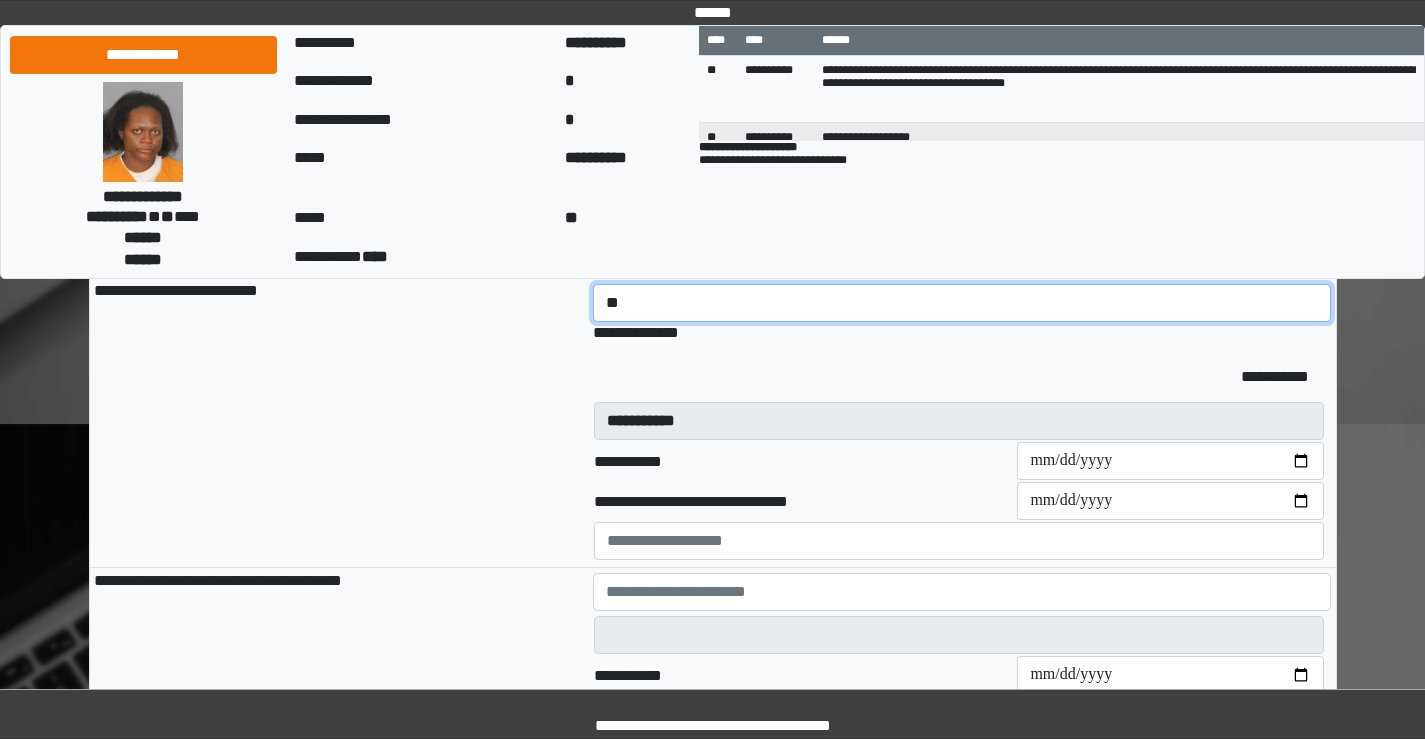 type on "*" 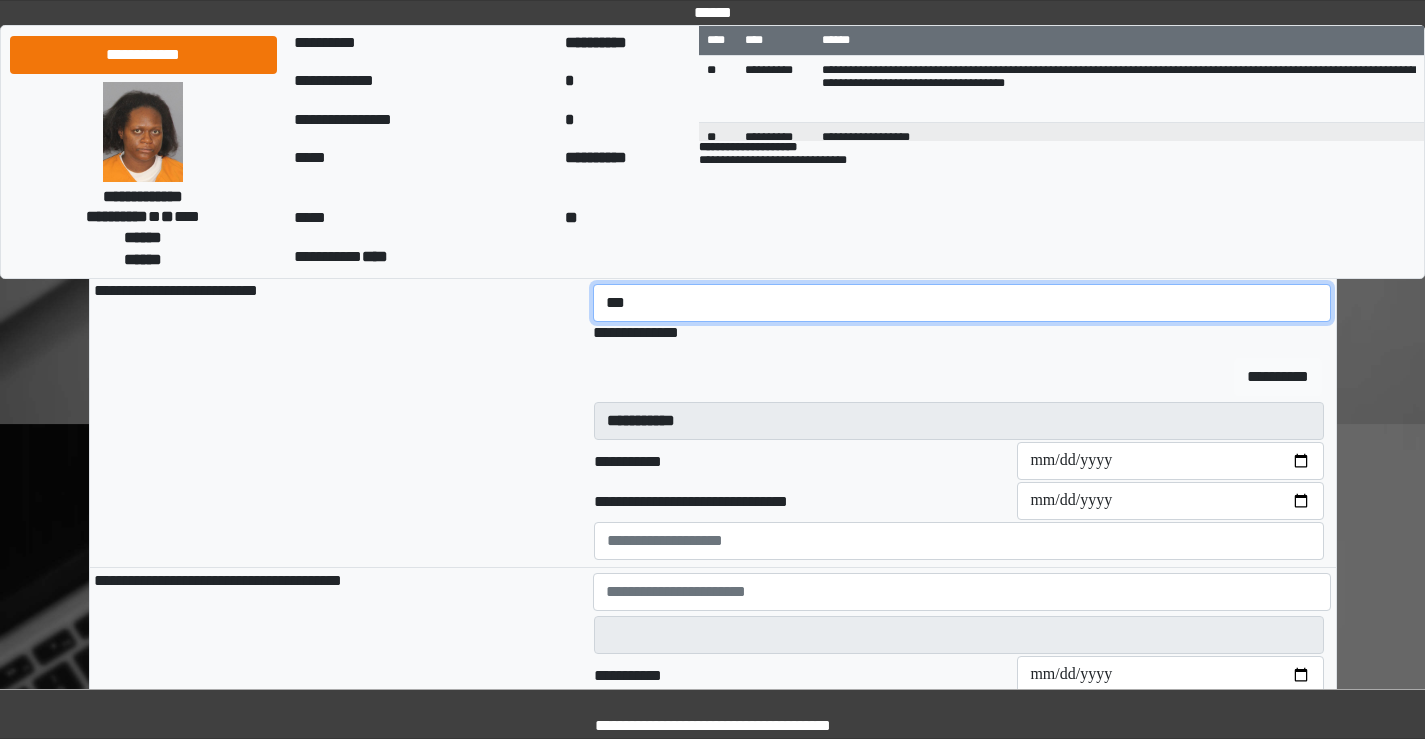 type on "***" 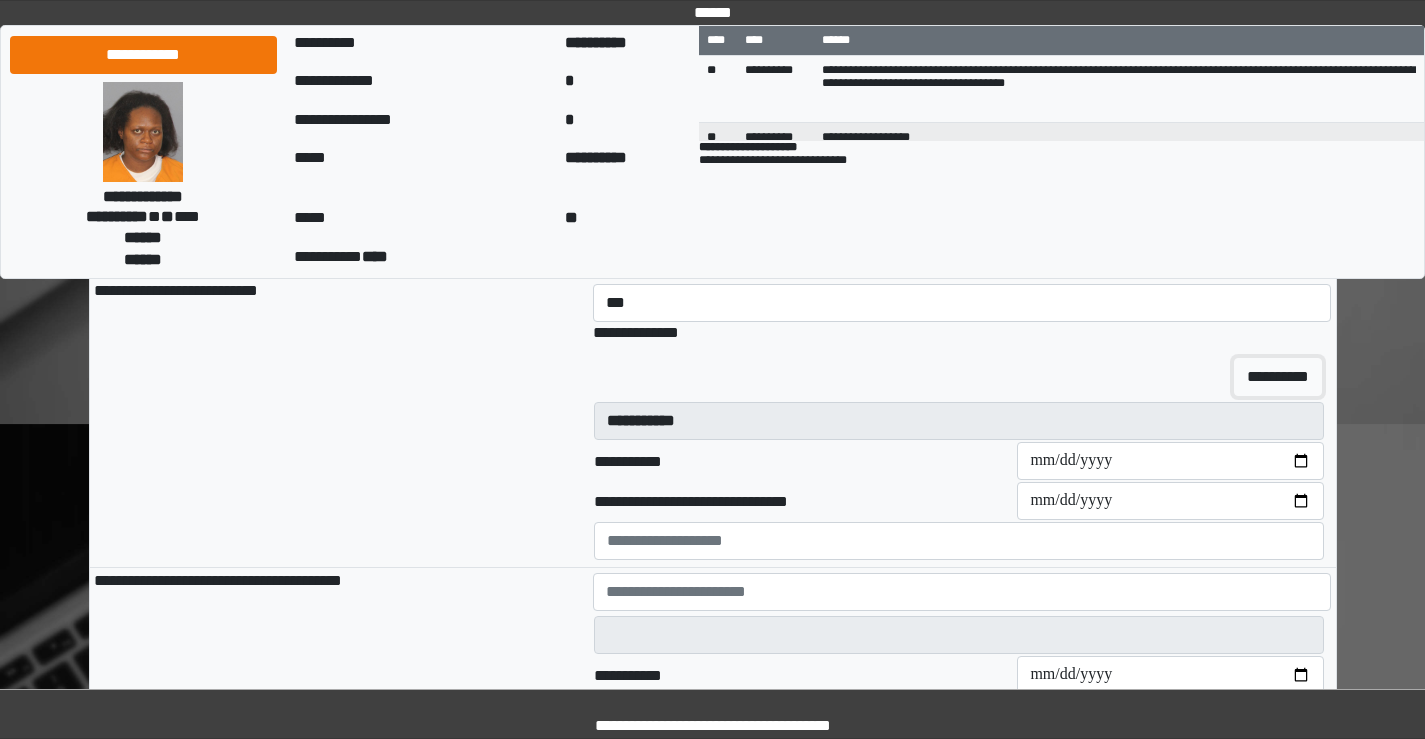 click on "**********" at bounding box center [1278, 377] 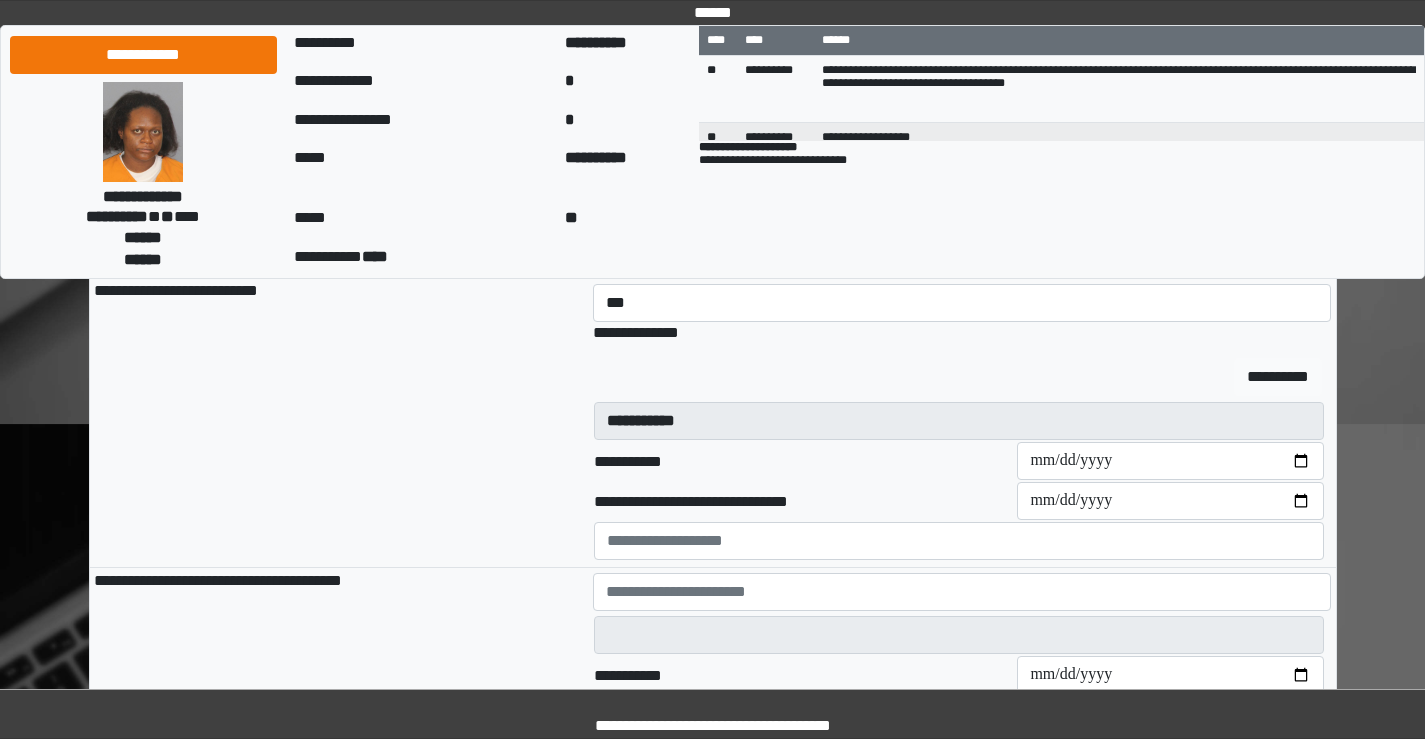 type 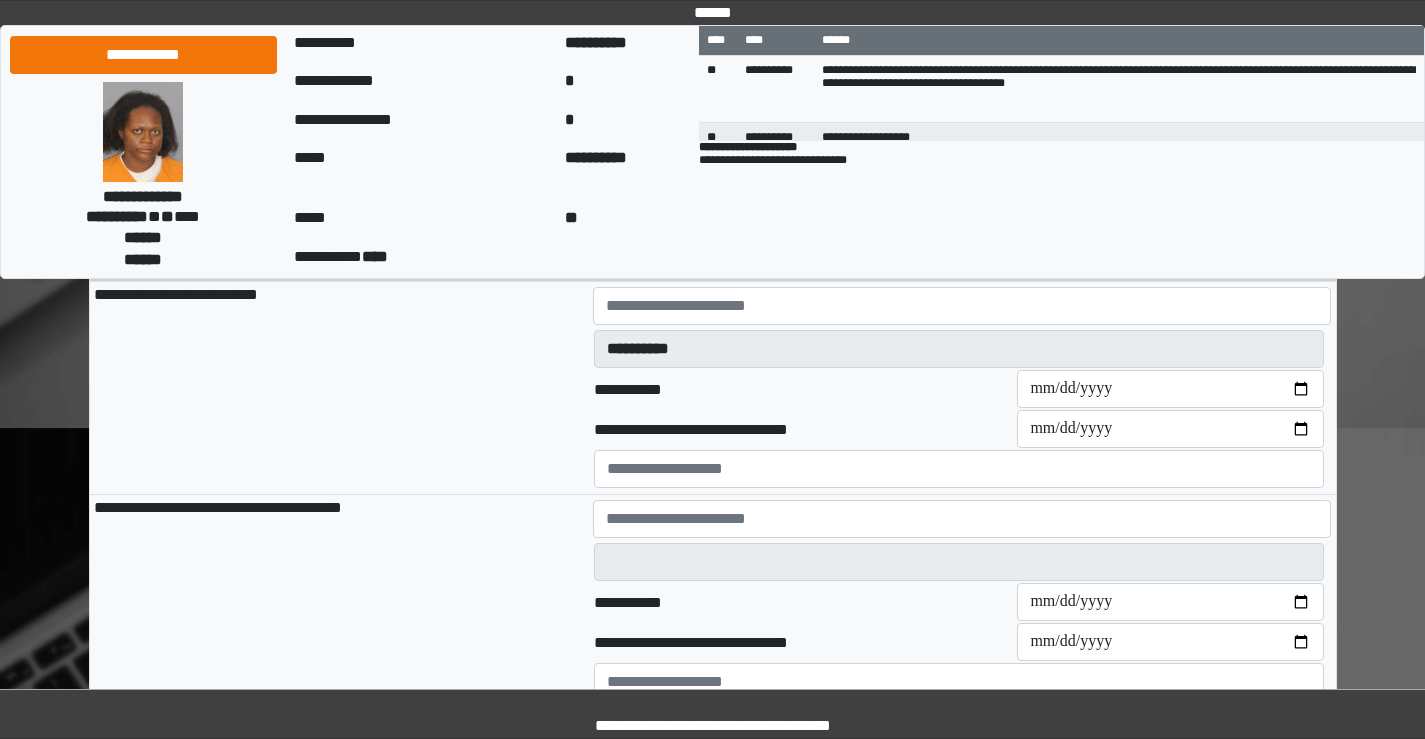 scroll, scrollTop: 394, scrollLeft: 0, axis: vertical 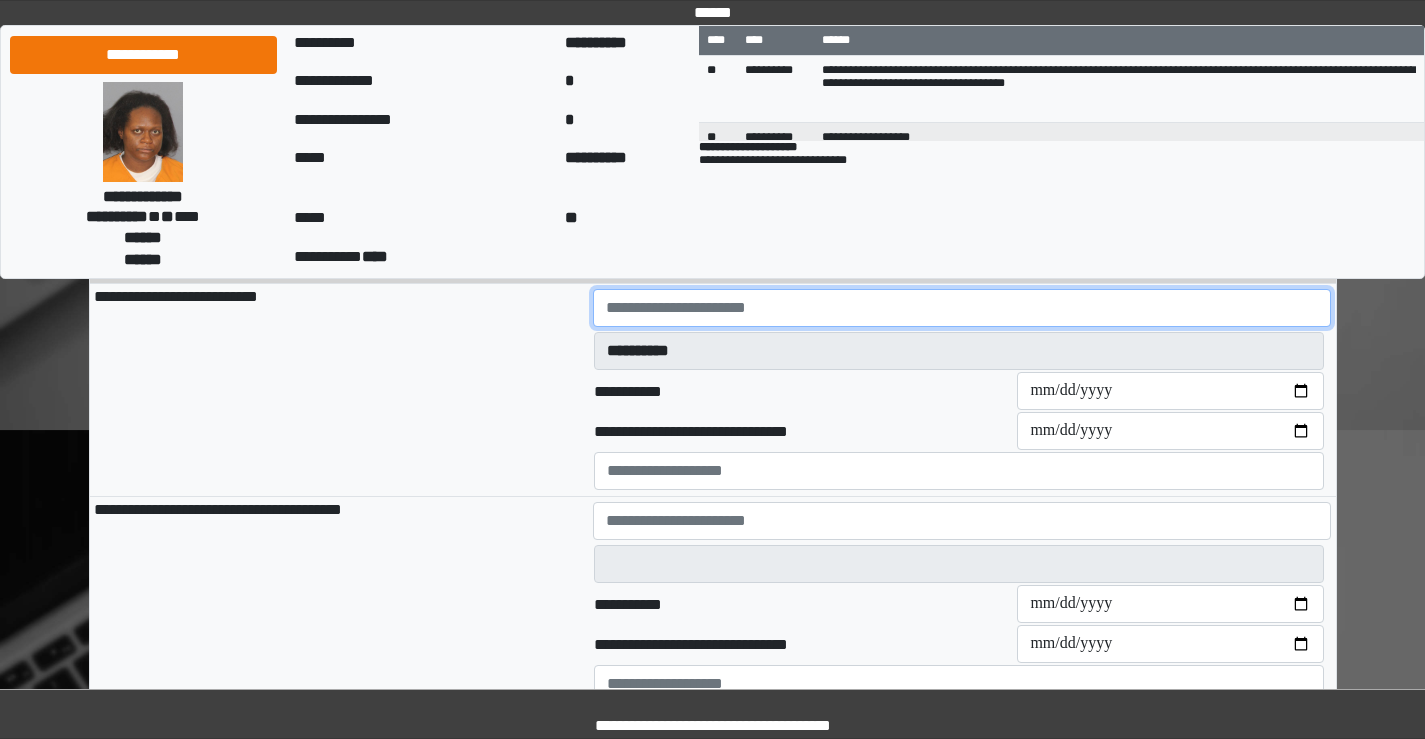 click at bounding box center [962, 308] 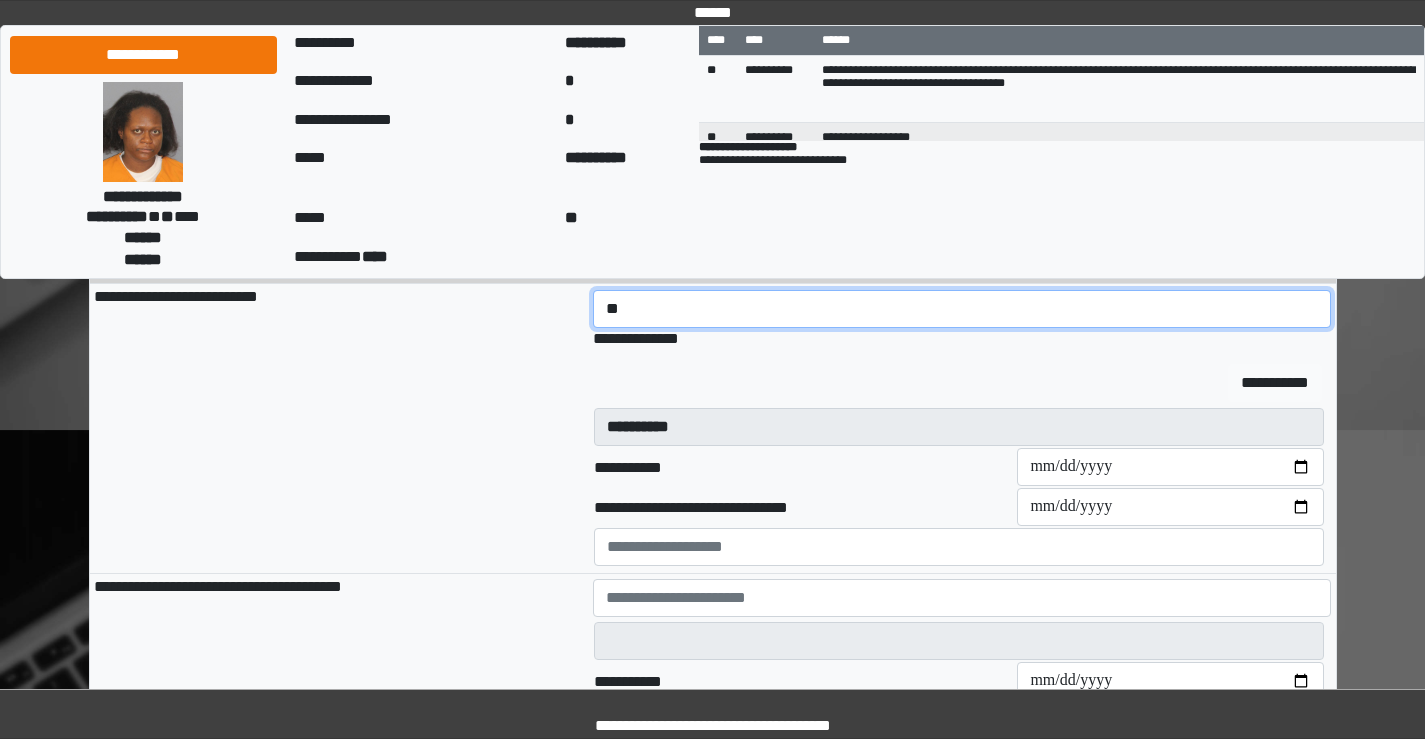 type on "**" 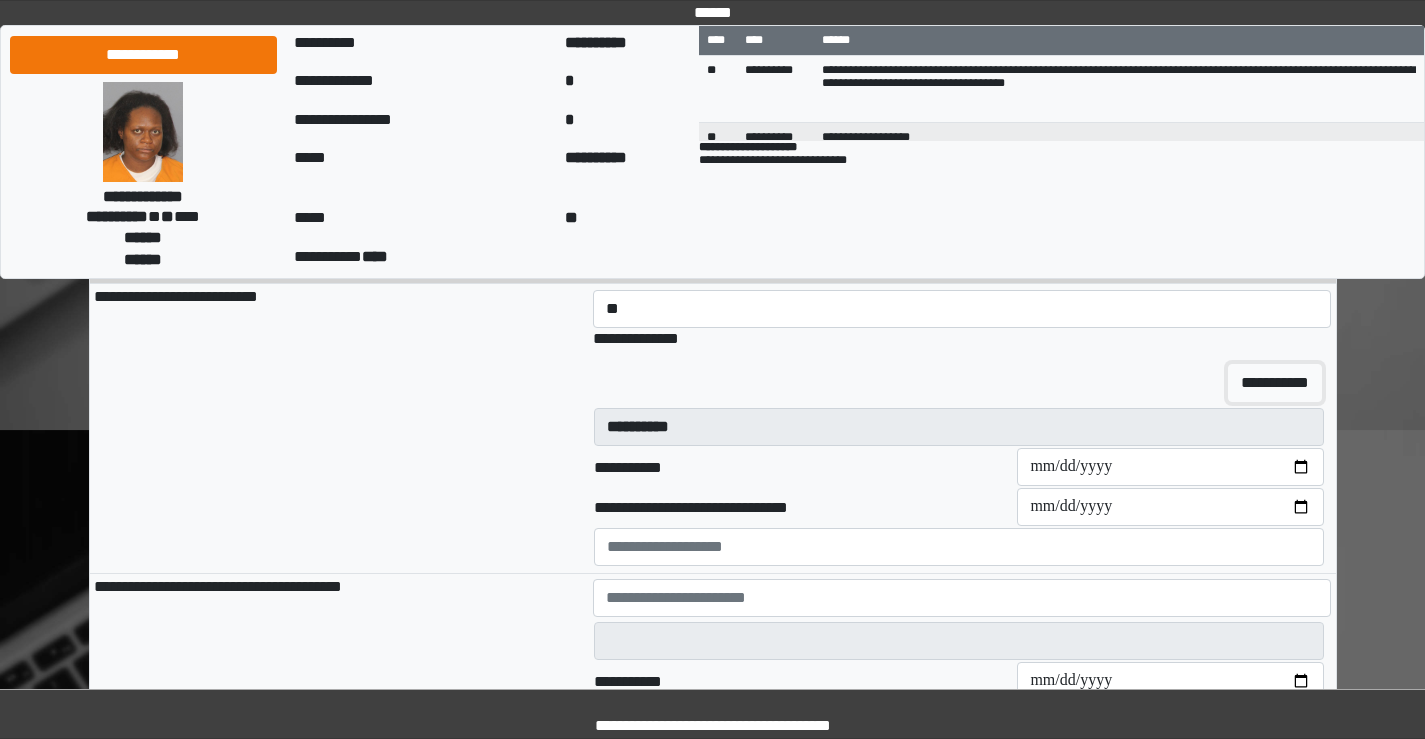 click on "**********" at bounding box center (1275, 383) 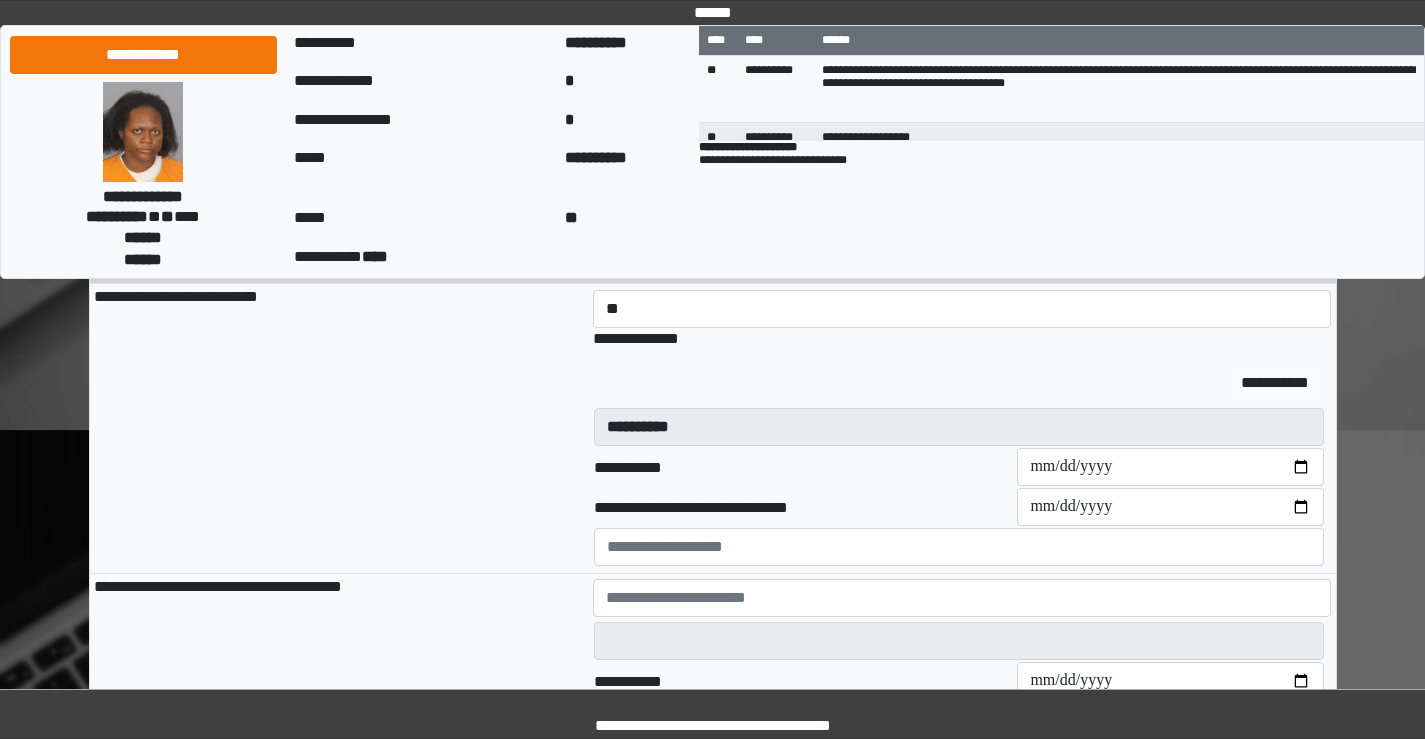 type 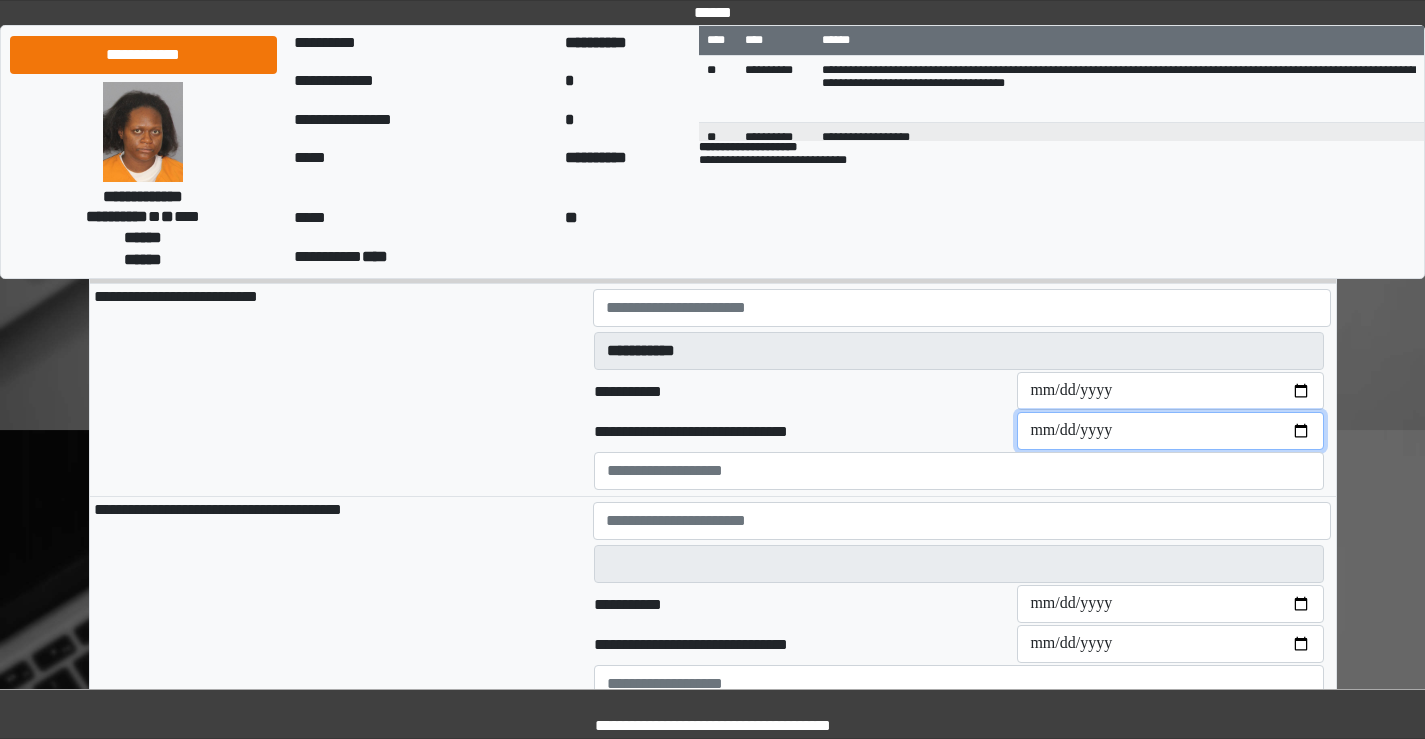 click on "**********" at bounding box center (1170, 431) 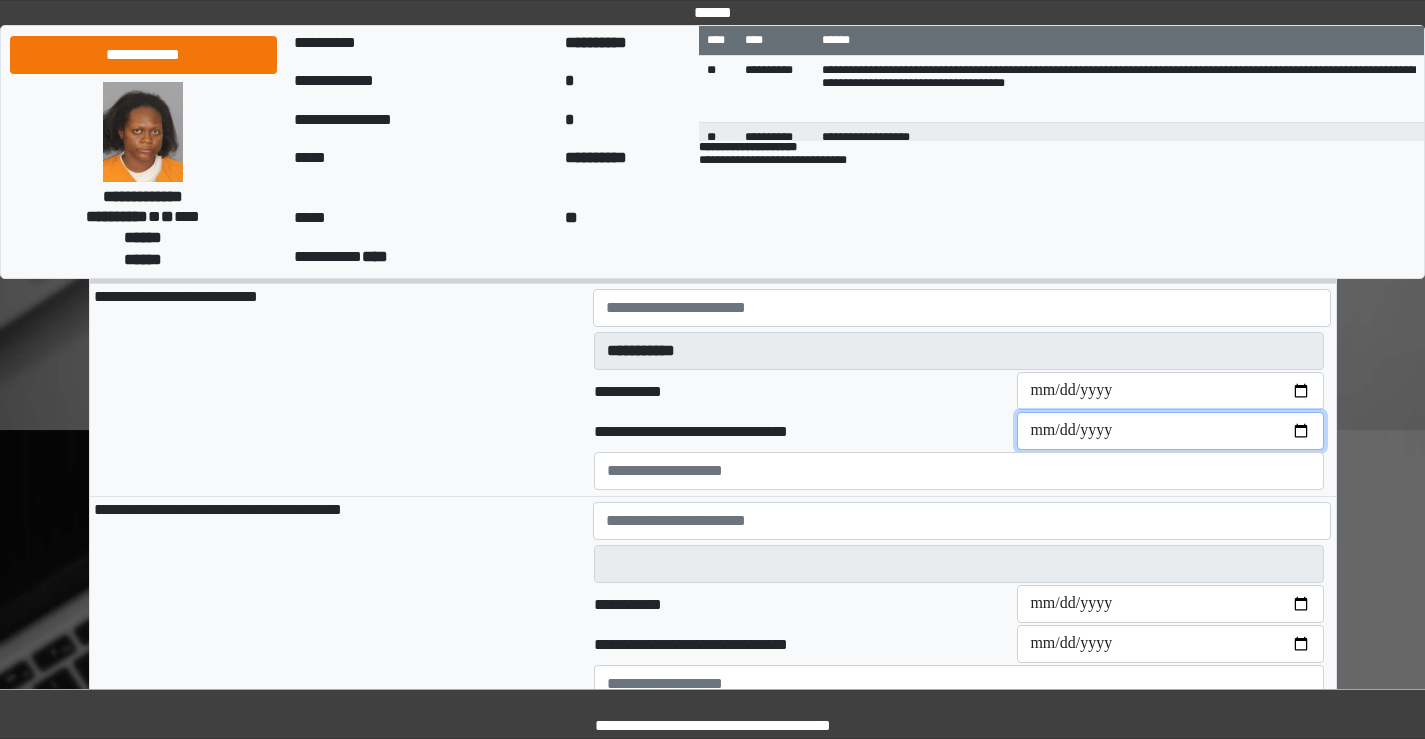 type on "**********" 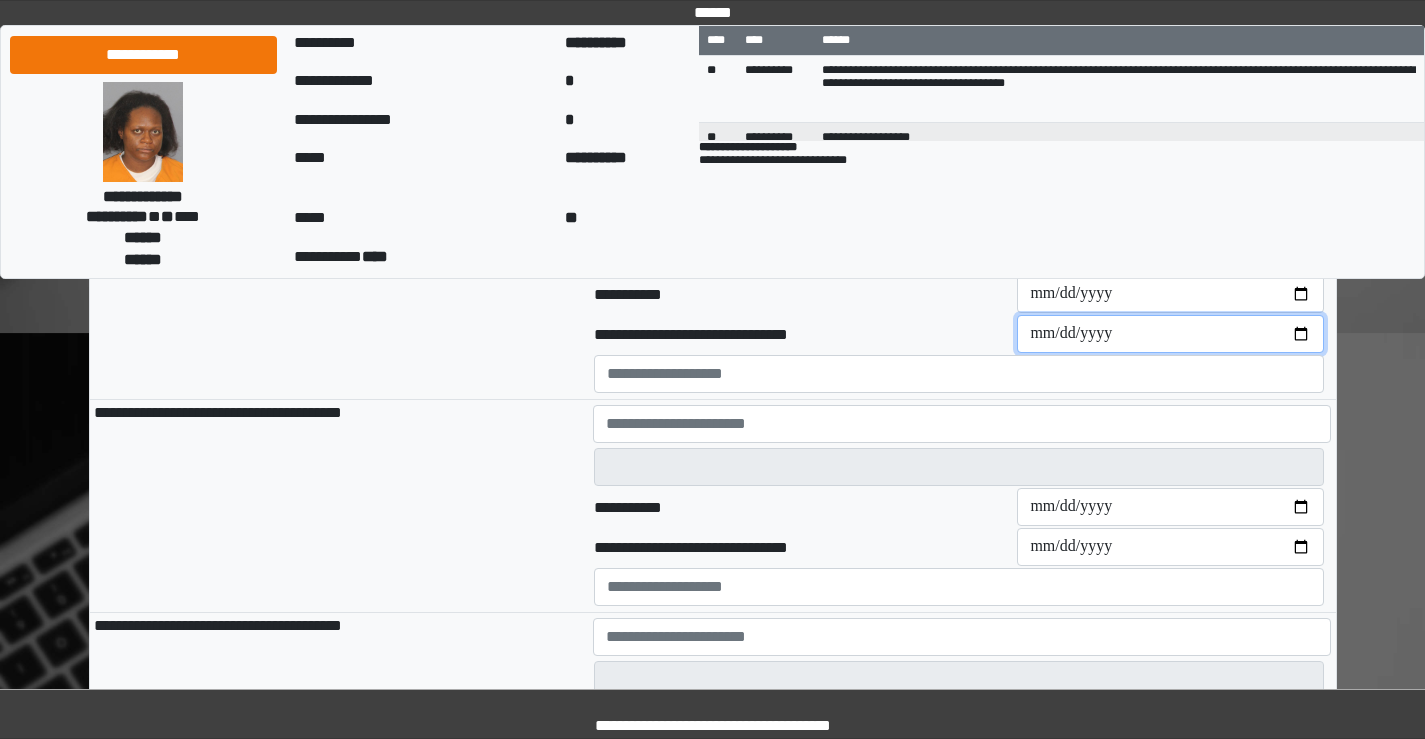 scroll, scrollTop: 394, scrollLeft: 0, axis: vertical 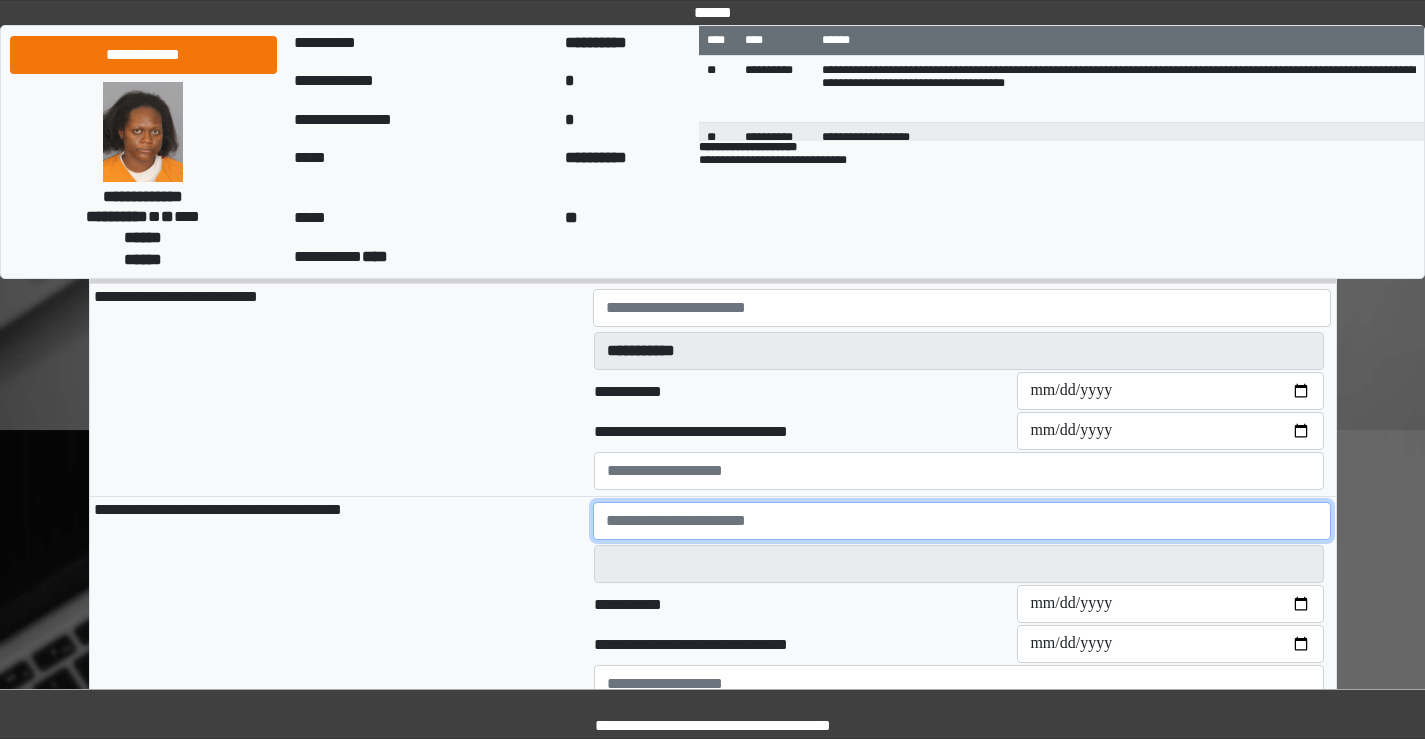 click at bounding box center [962, 521] 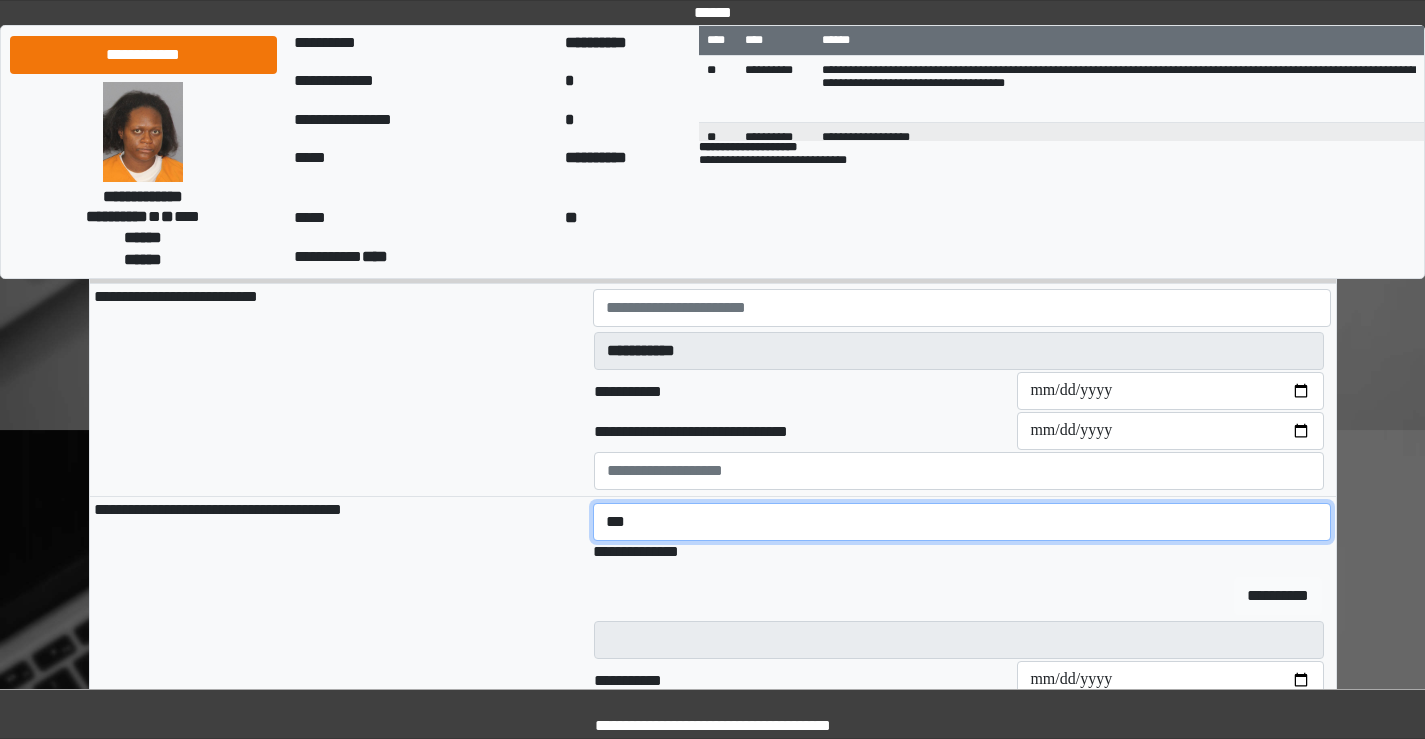type on "***" 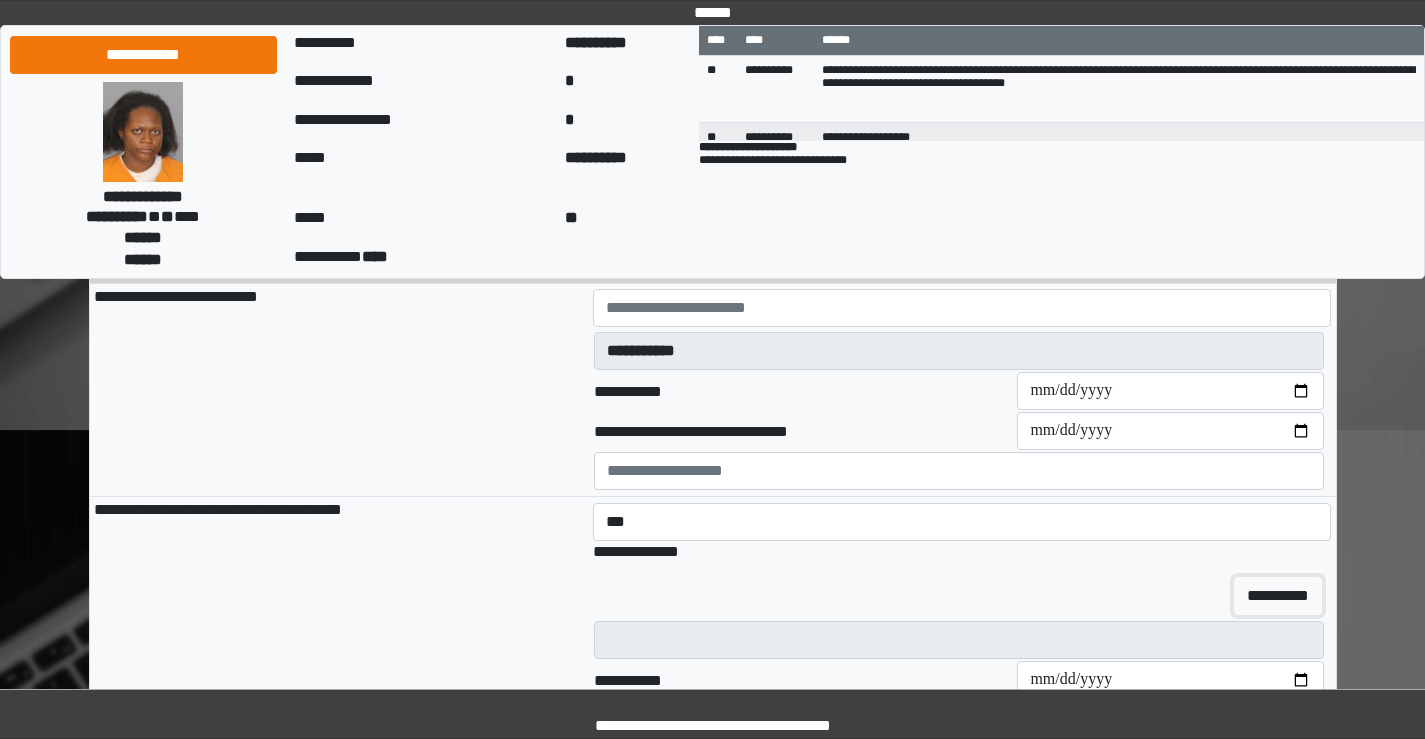 click on "**********" at bounding box center (1278, 596) 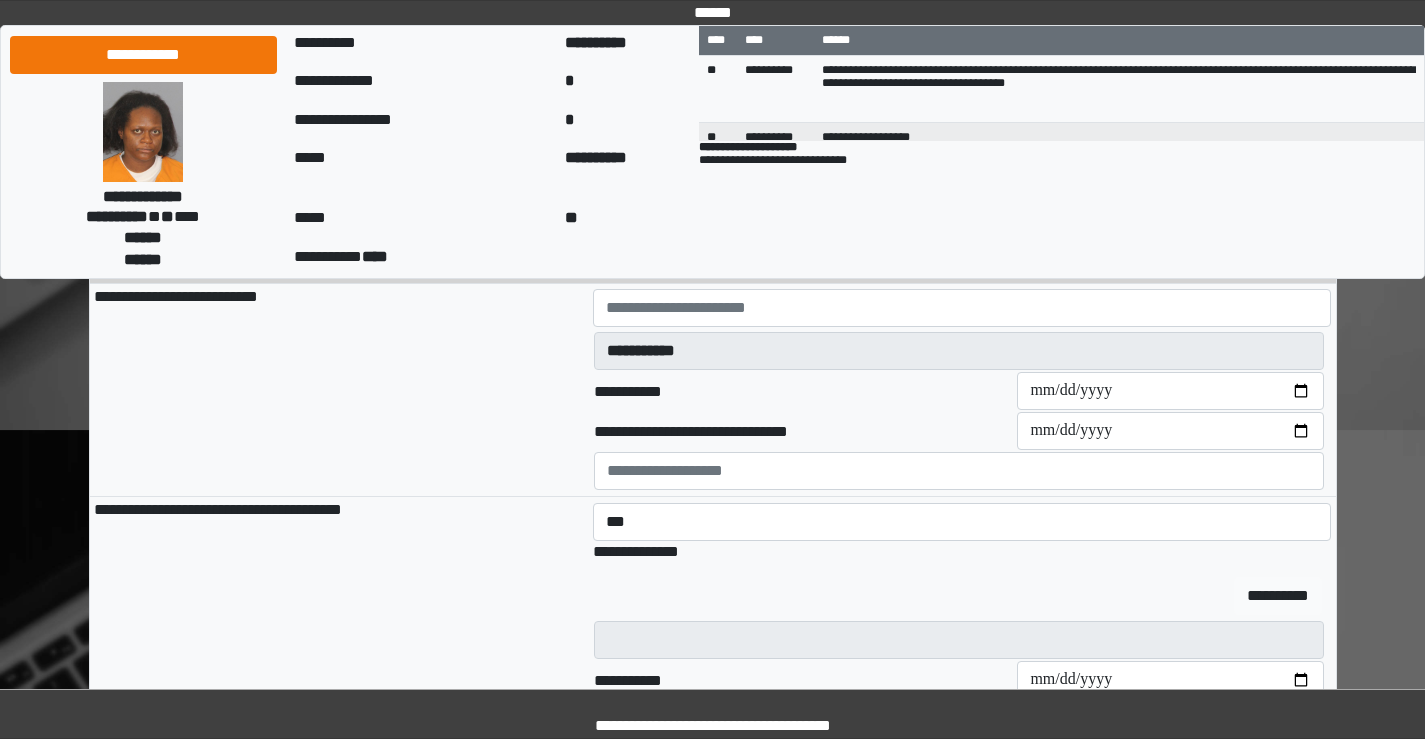 type 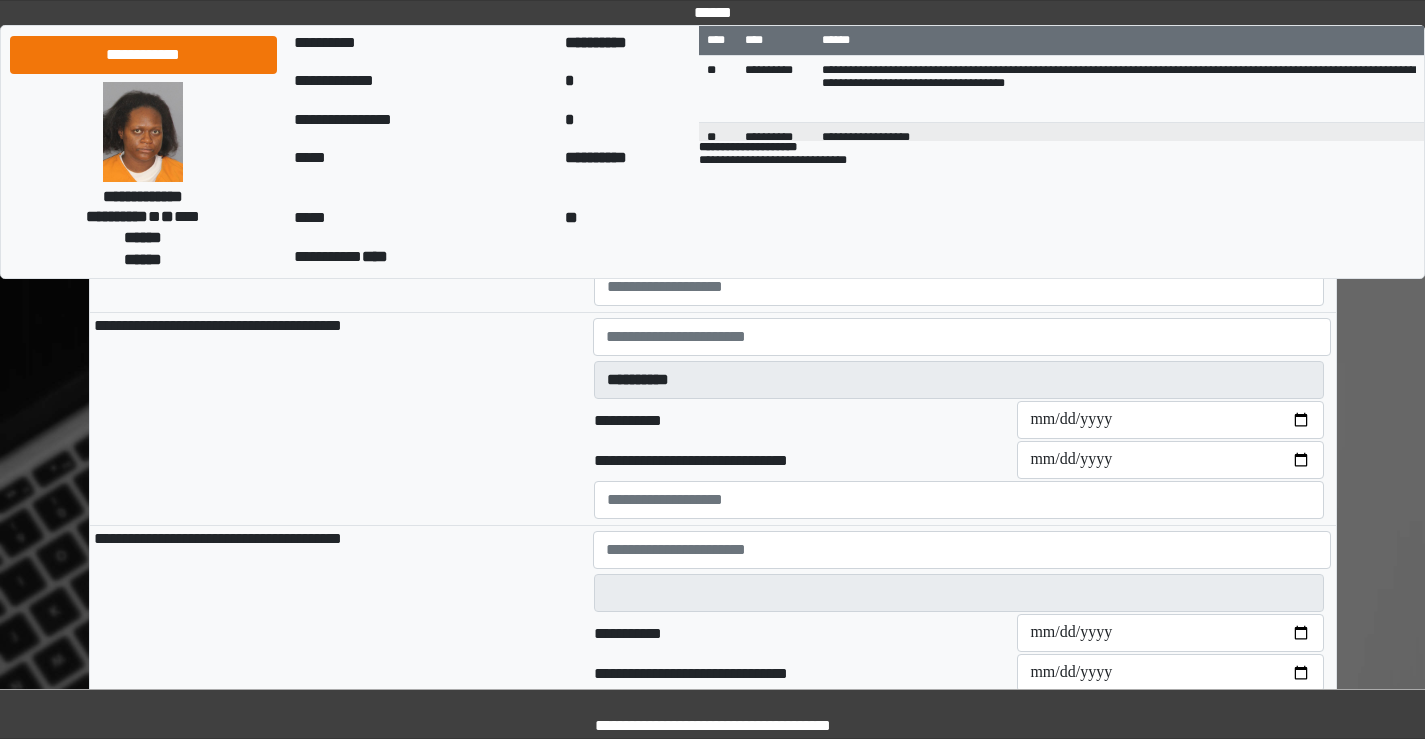 scroll, scrollTop: 594, scrollLeft: 0, axis: vertical 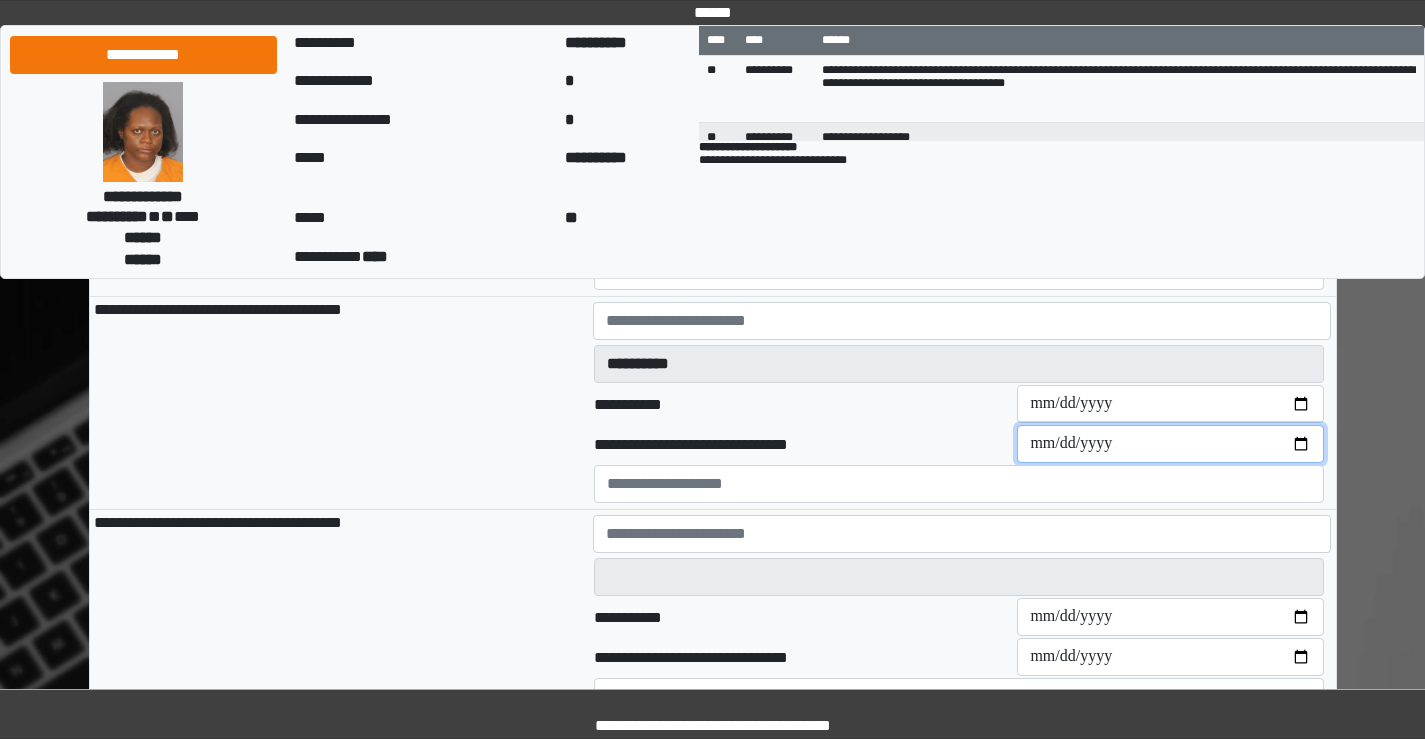 click on "**********" at bounding box center [1170, 444] 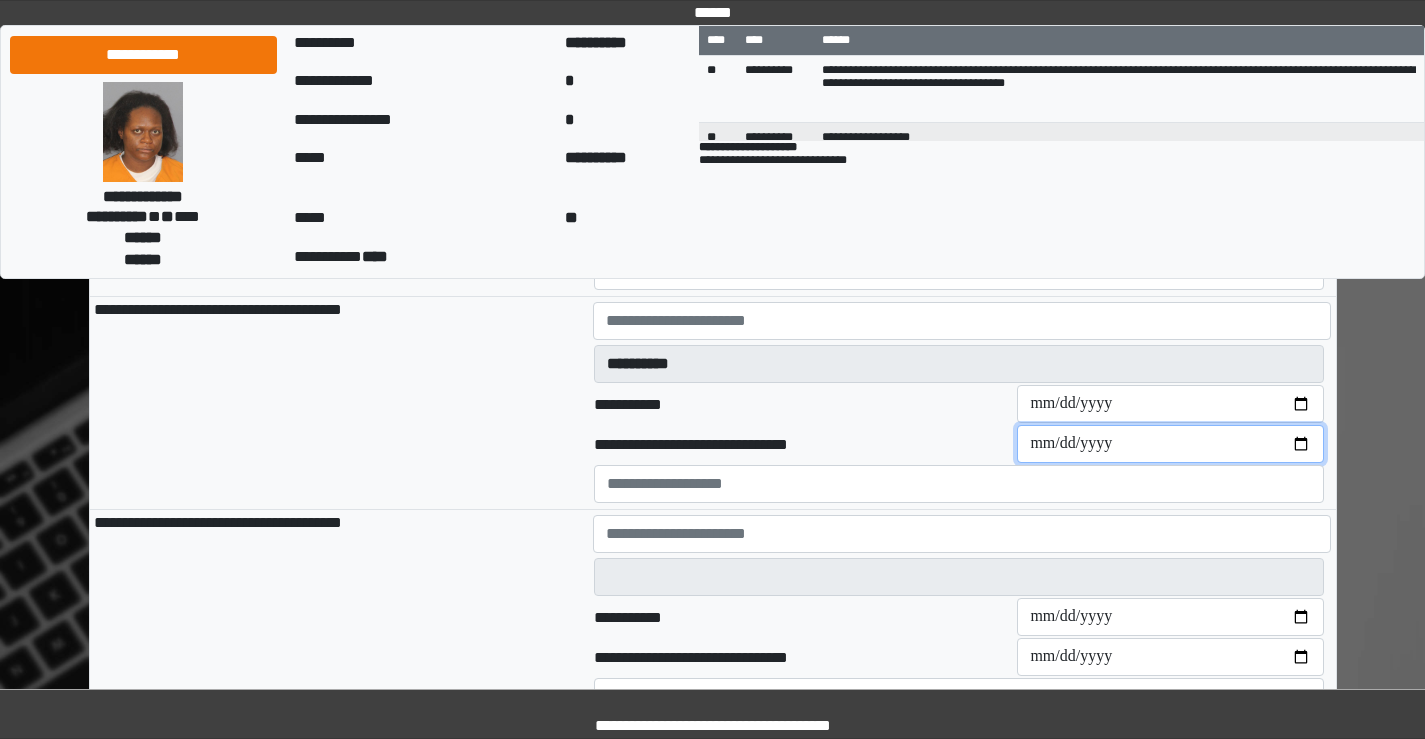 type on "**********" 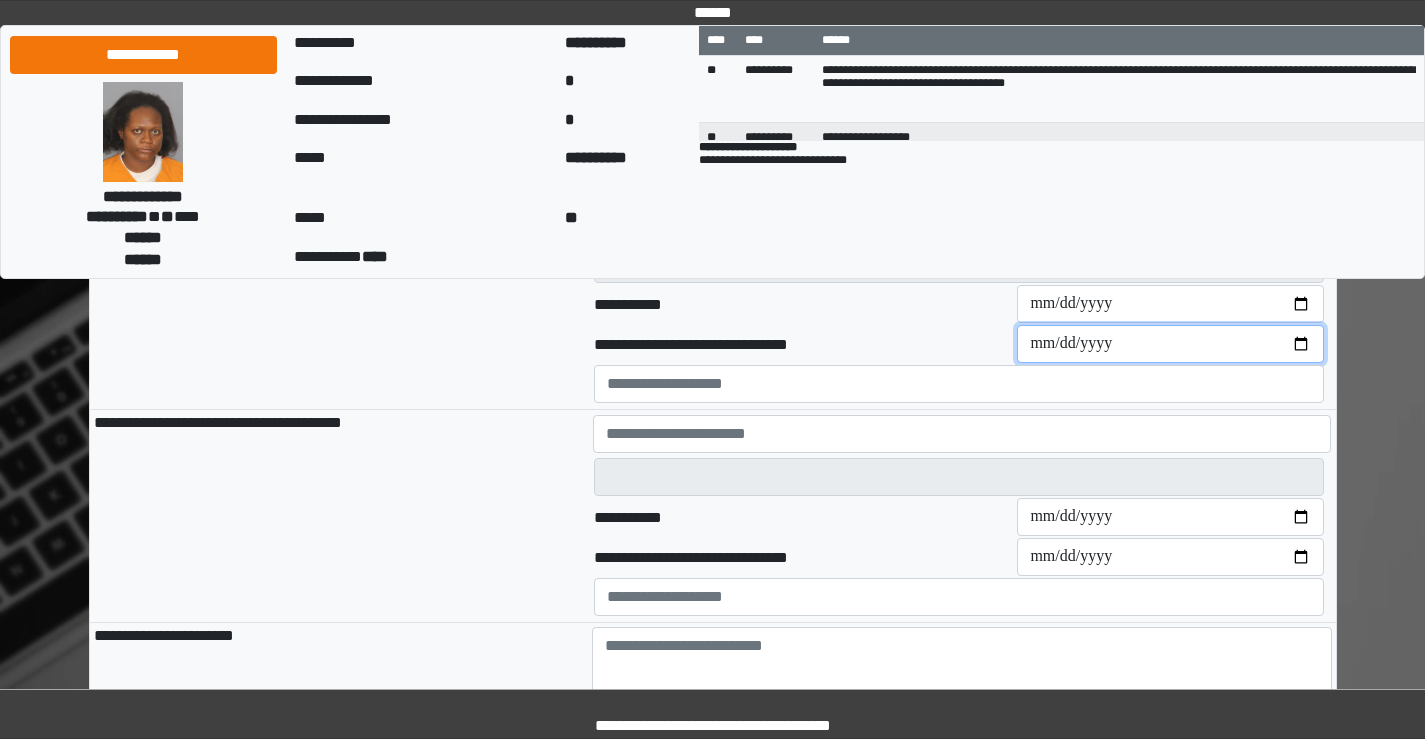 scroll, scrollTop: 794, scrollLeft: 0, axis: vertical 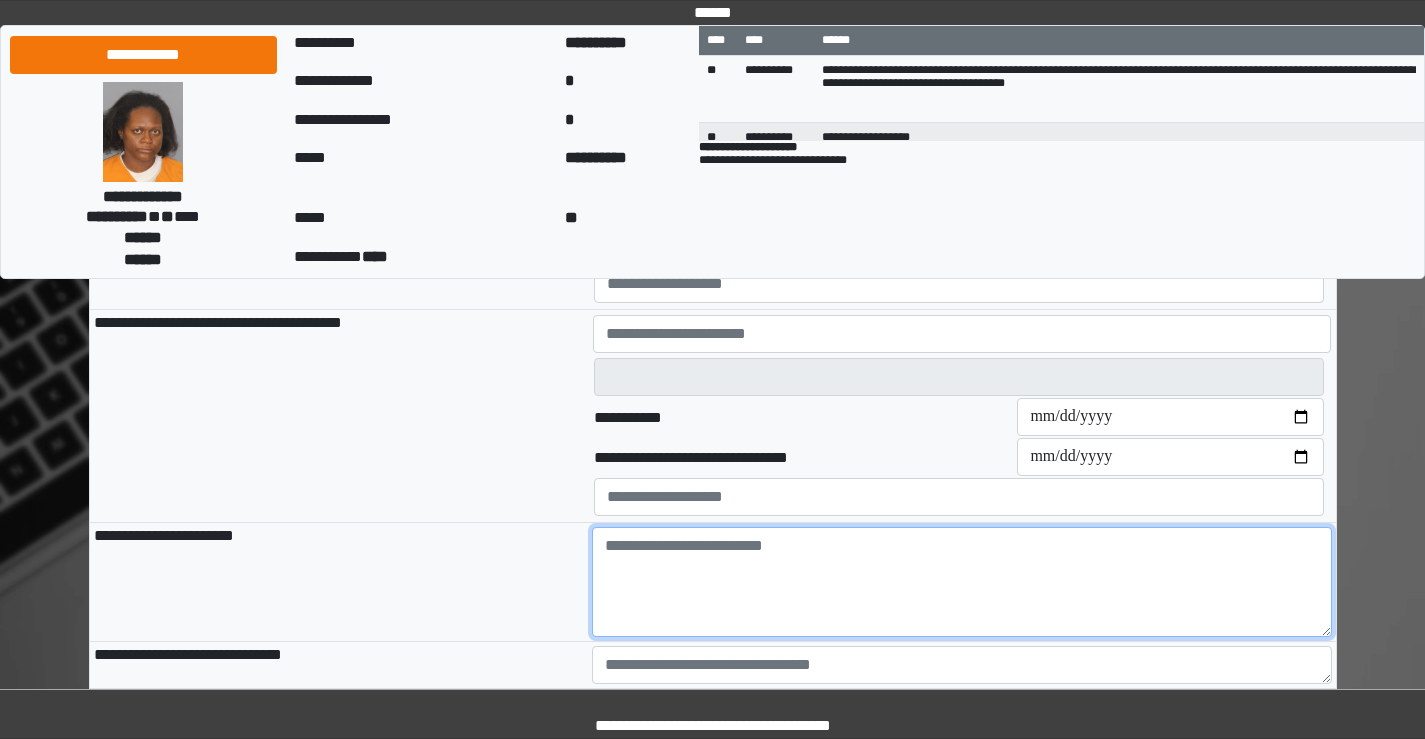 click at bounding box center [962, 582] 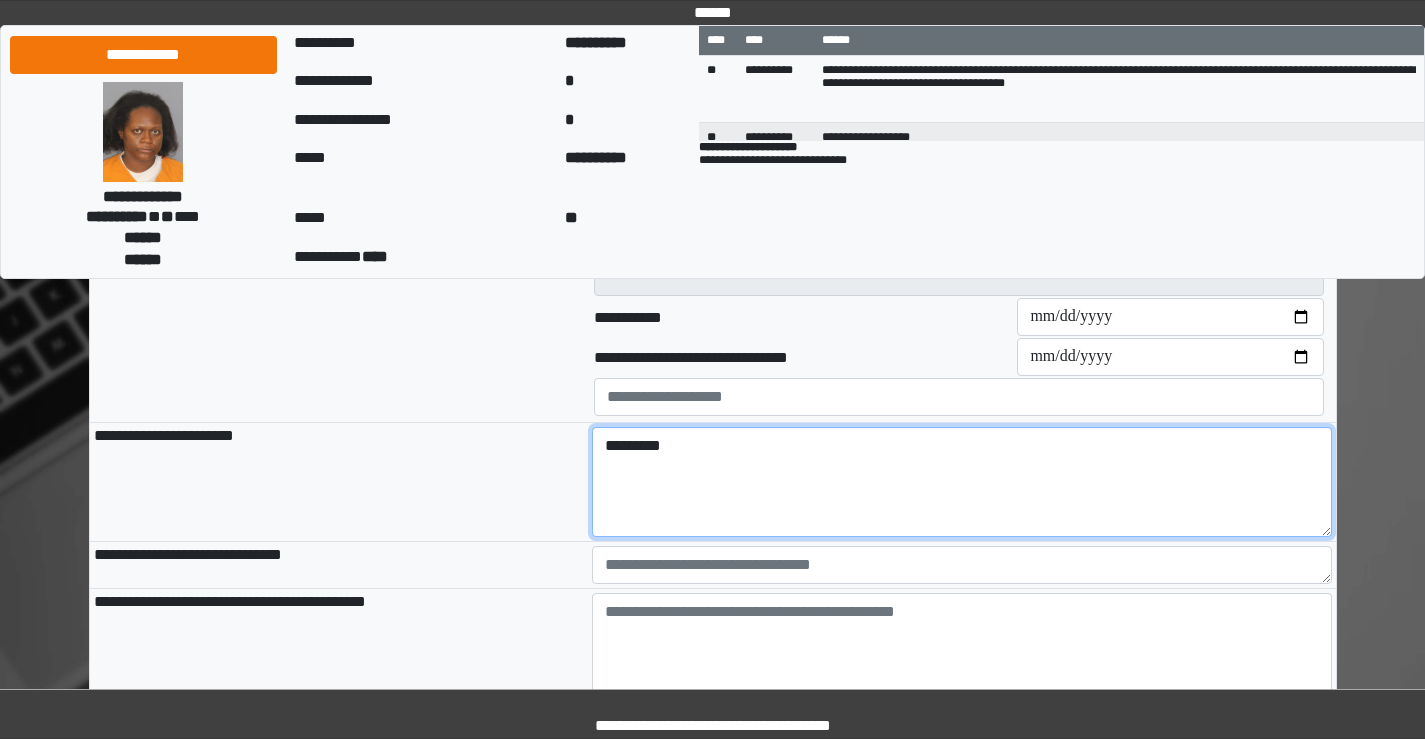 scroll, scrollTop: 994, scrollLeft: 0, axis: vertical 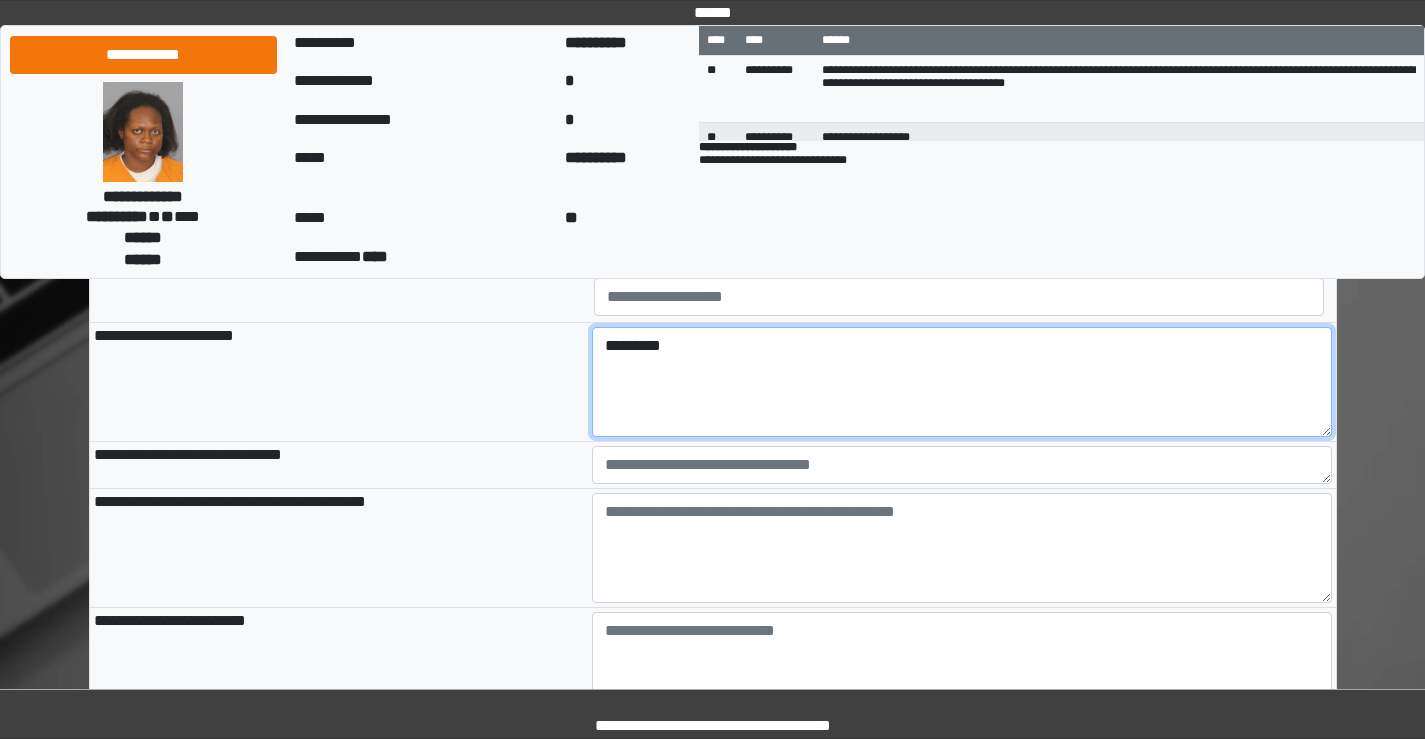 type on "*********" 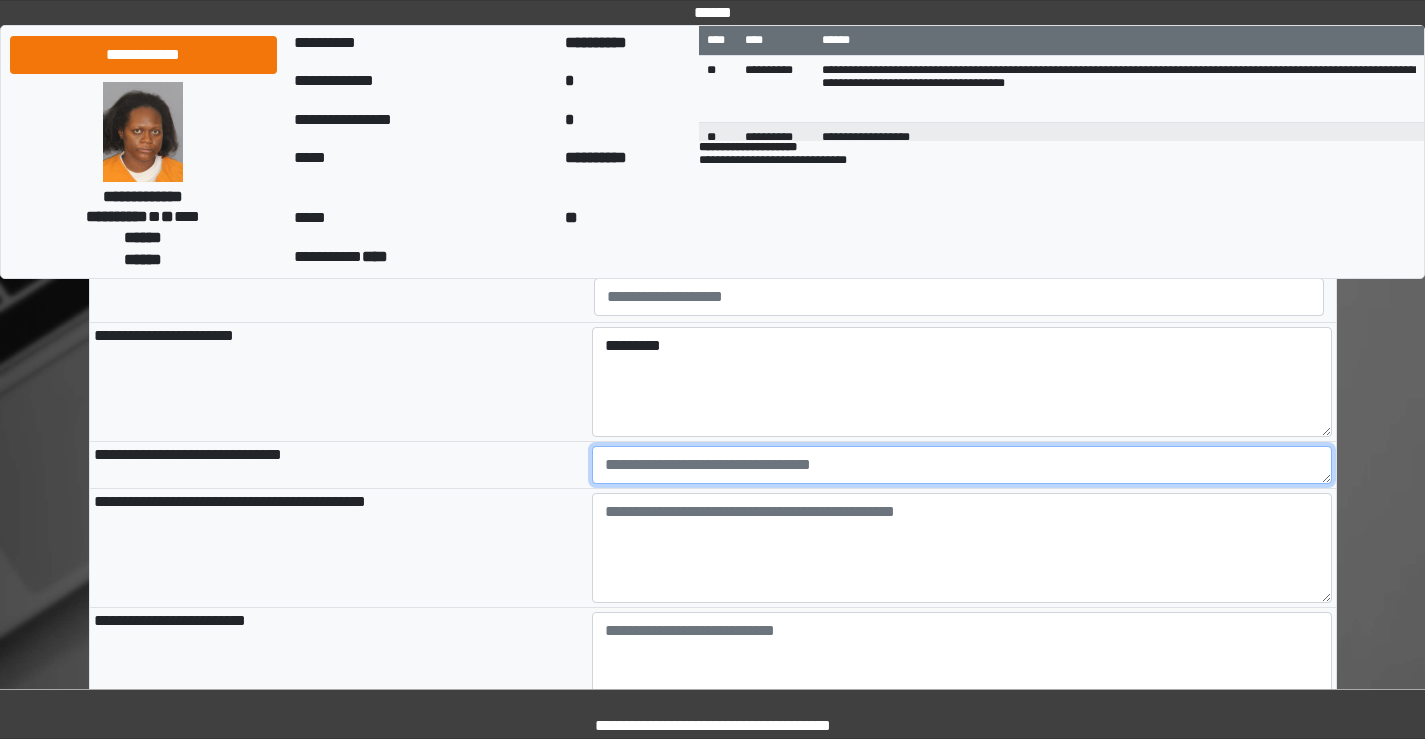 click at bounding box center [962, 465] 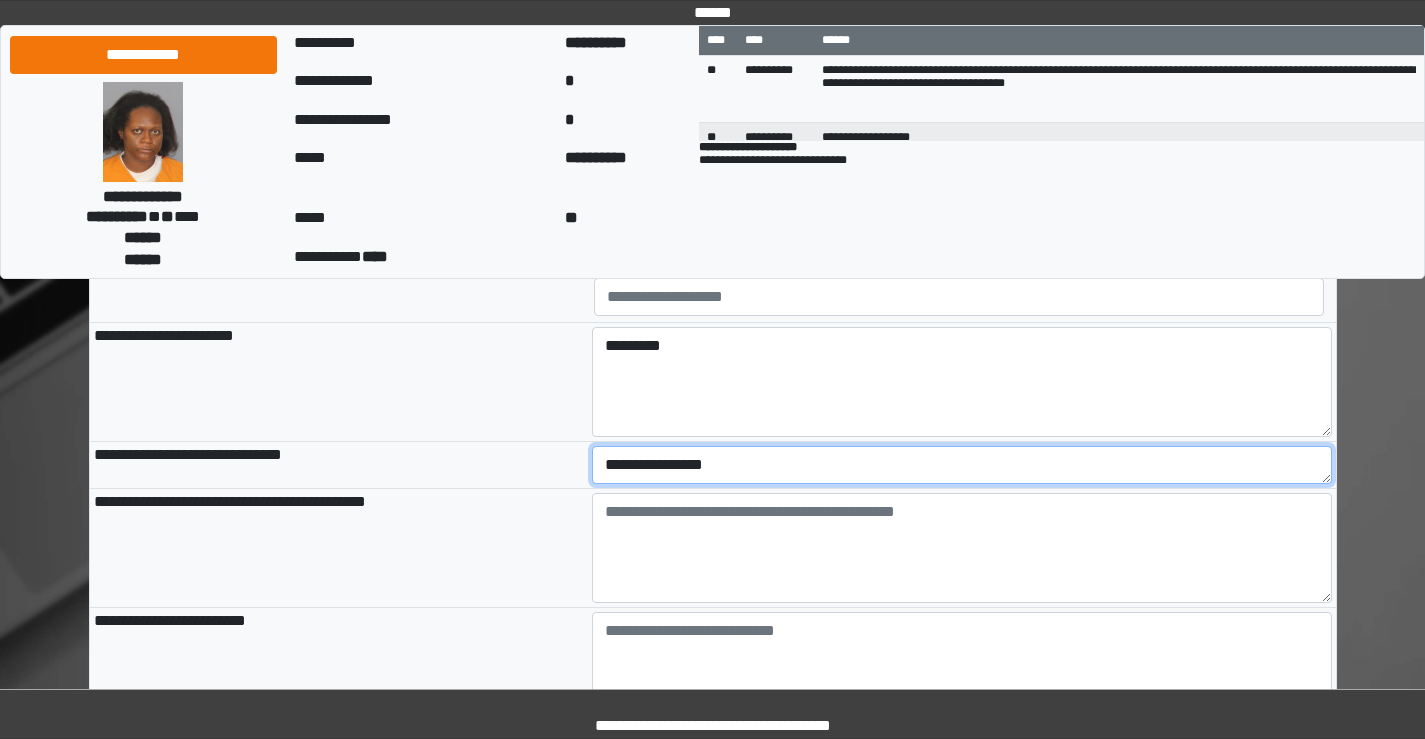 type on "**********" 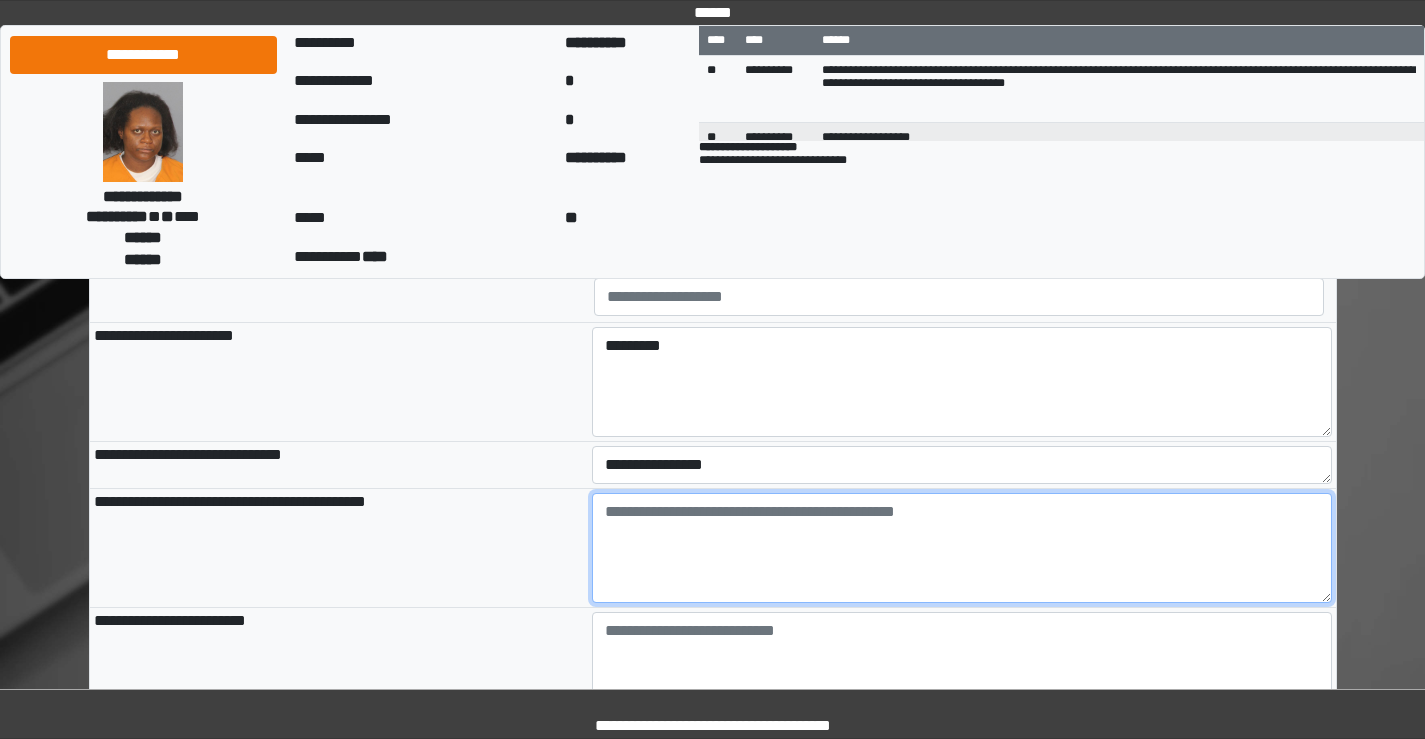 click at bounding box center [962, 548] 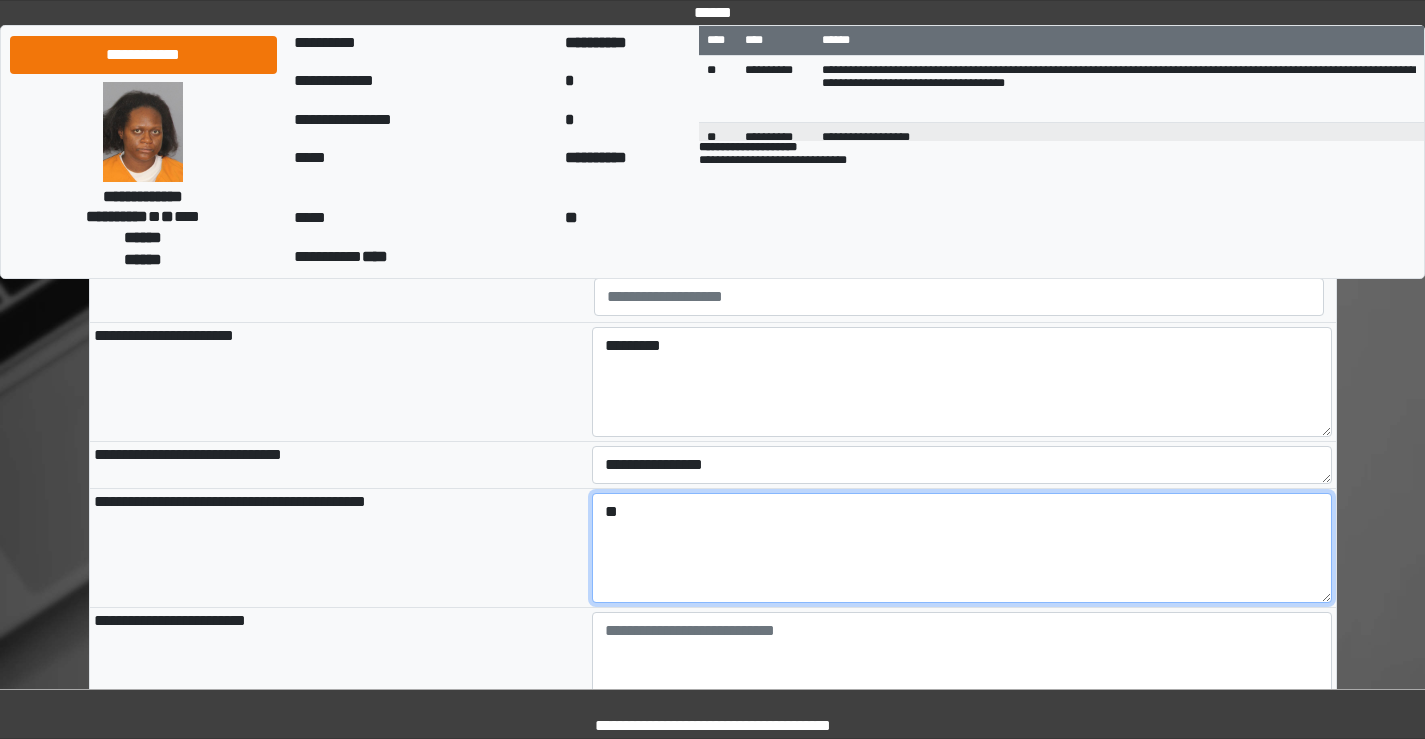 type on "*" 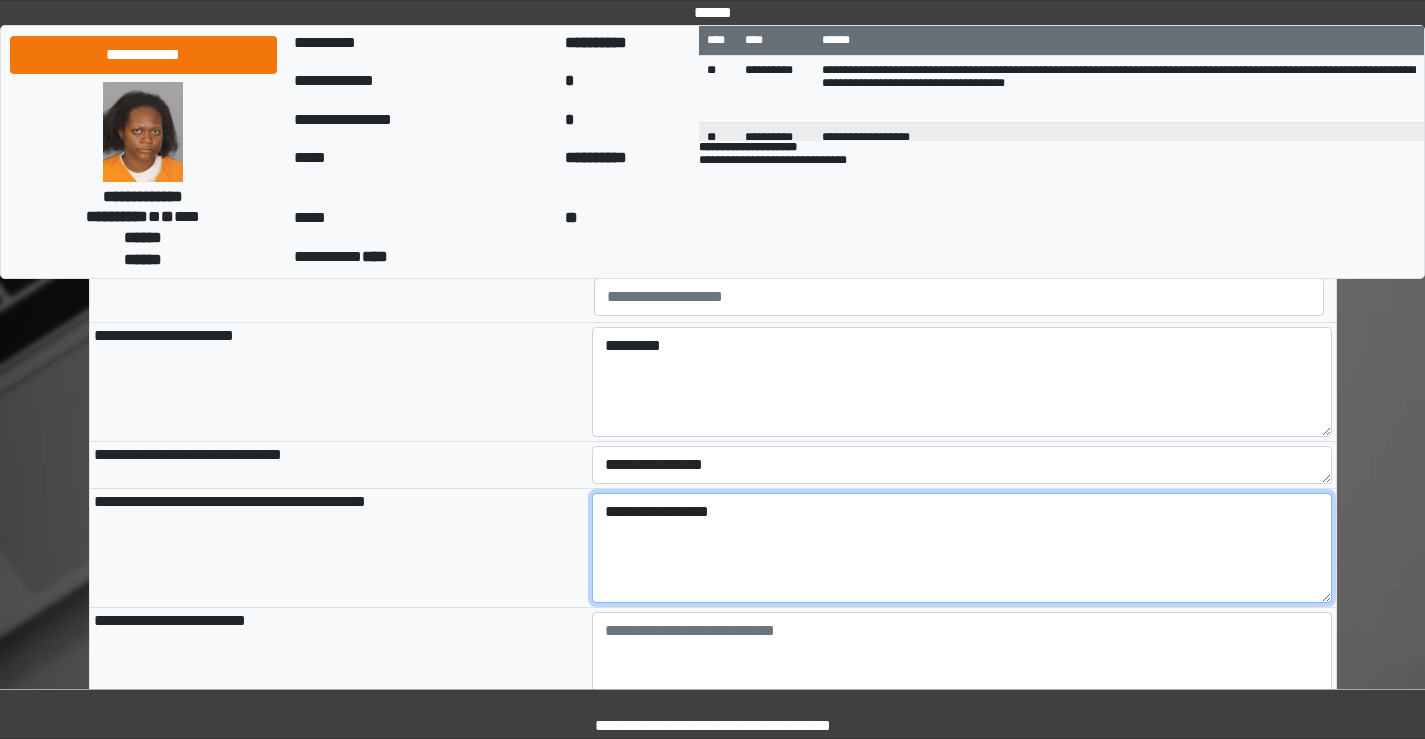type on "**********" 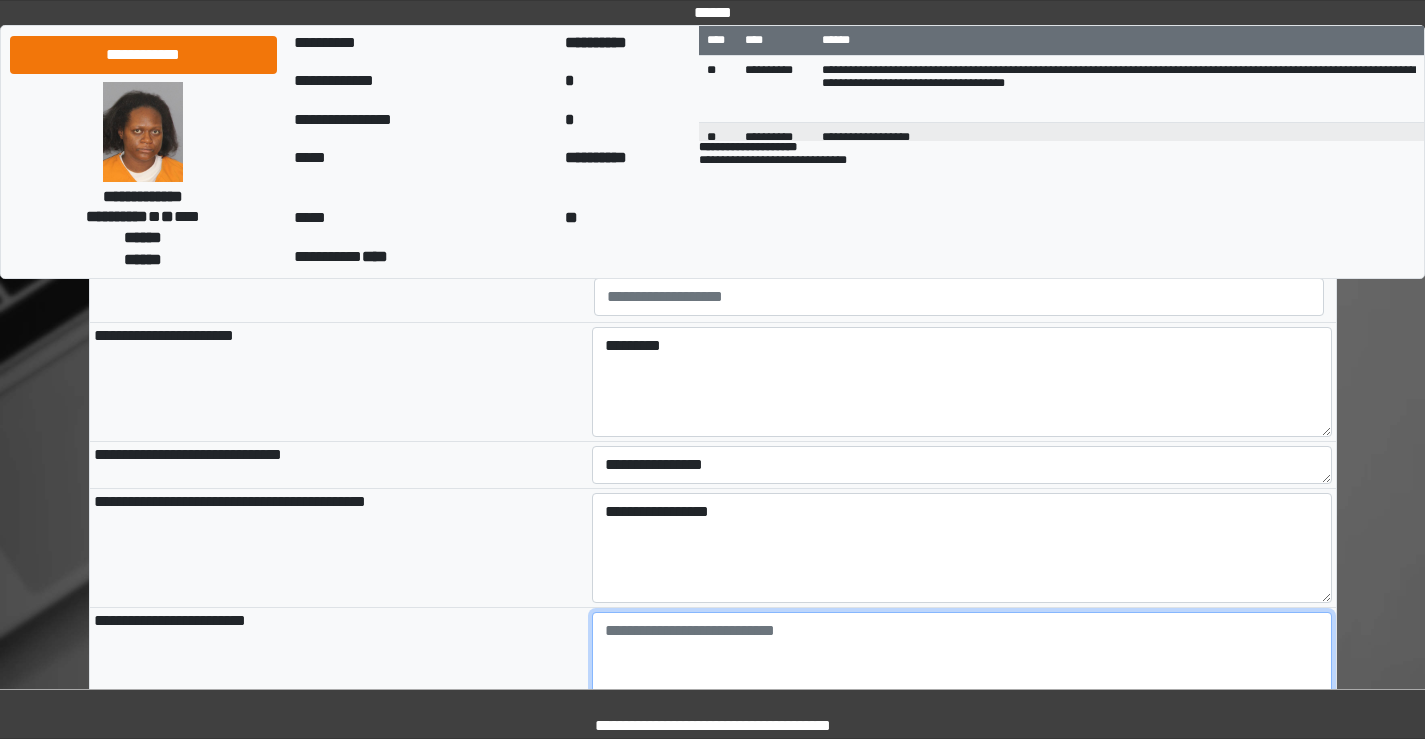 click at bounding box center (962, 667) 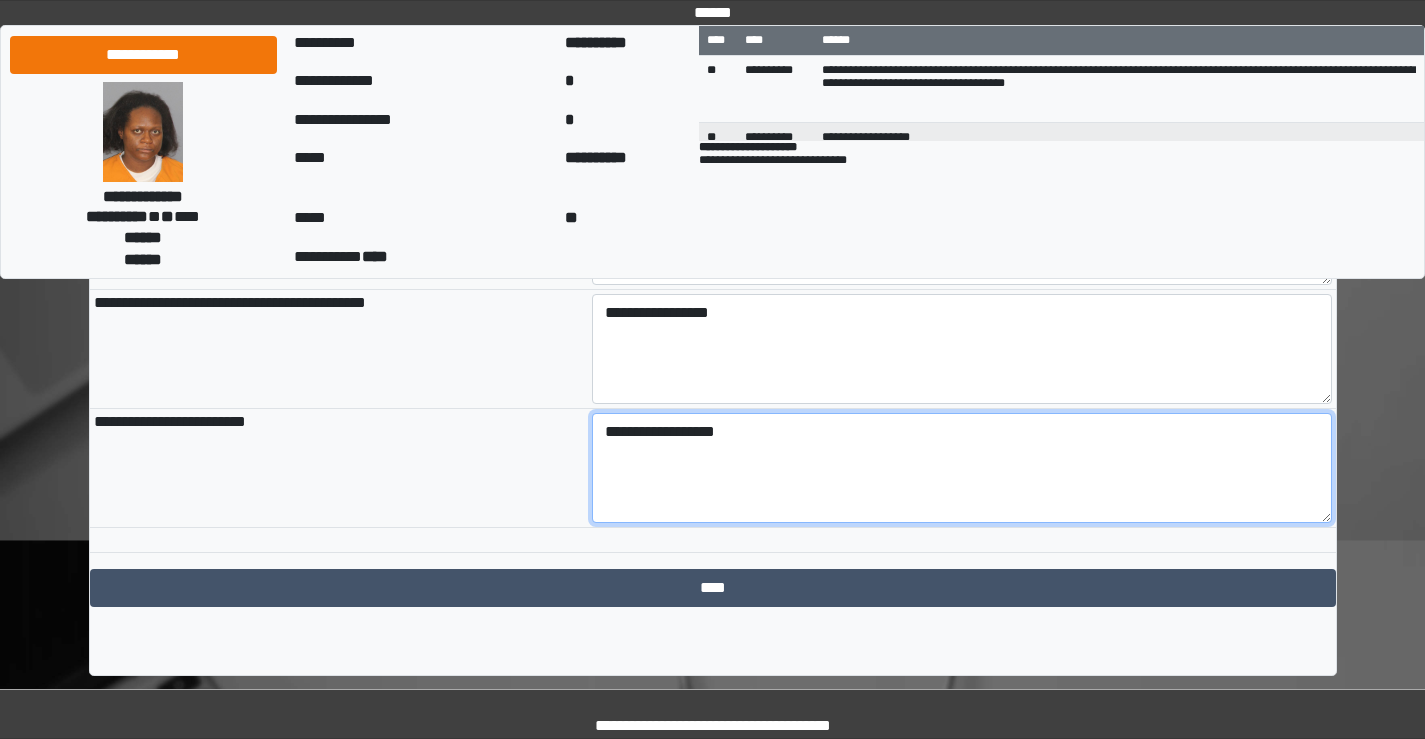 scroll, scrollTop: 1194, scrollLeft: 0, axis: vertical 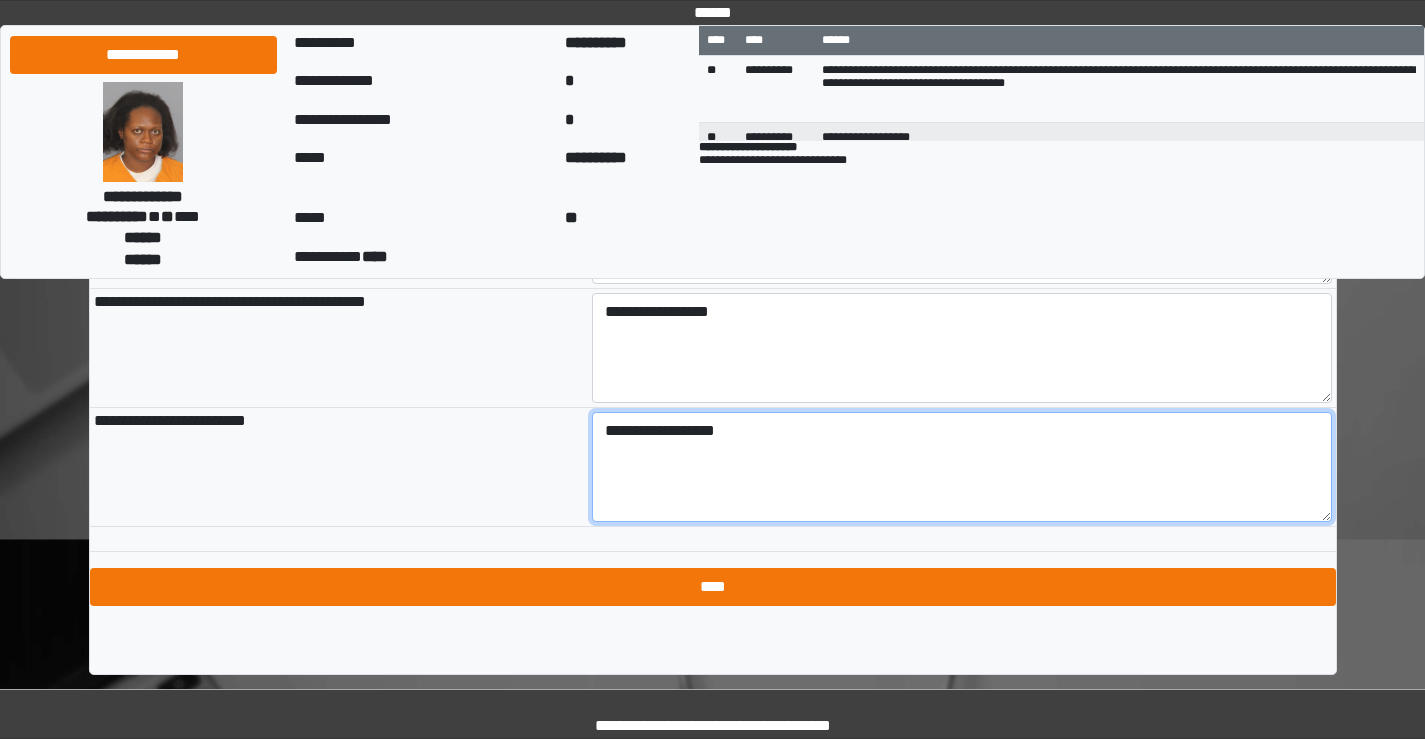 type on "**********" 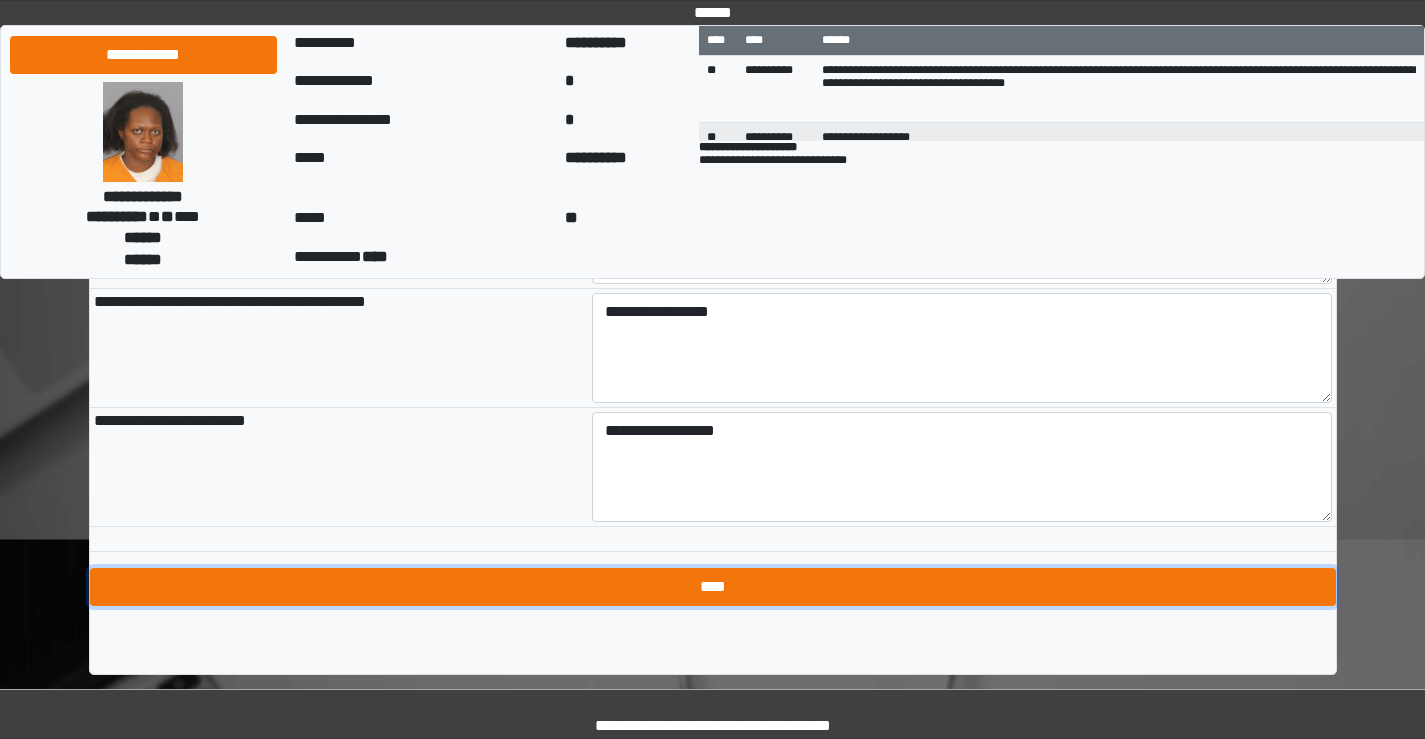 click on "****" at bounding box center [713, 587] 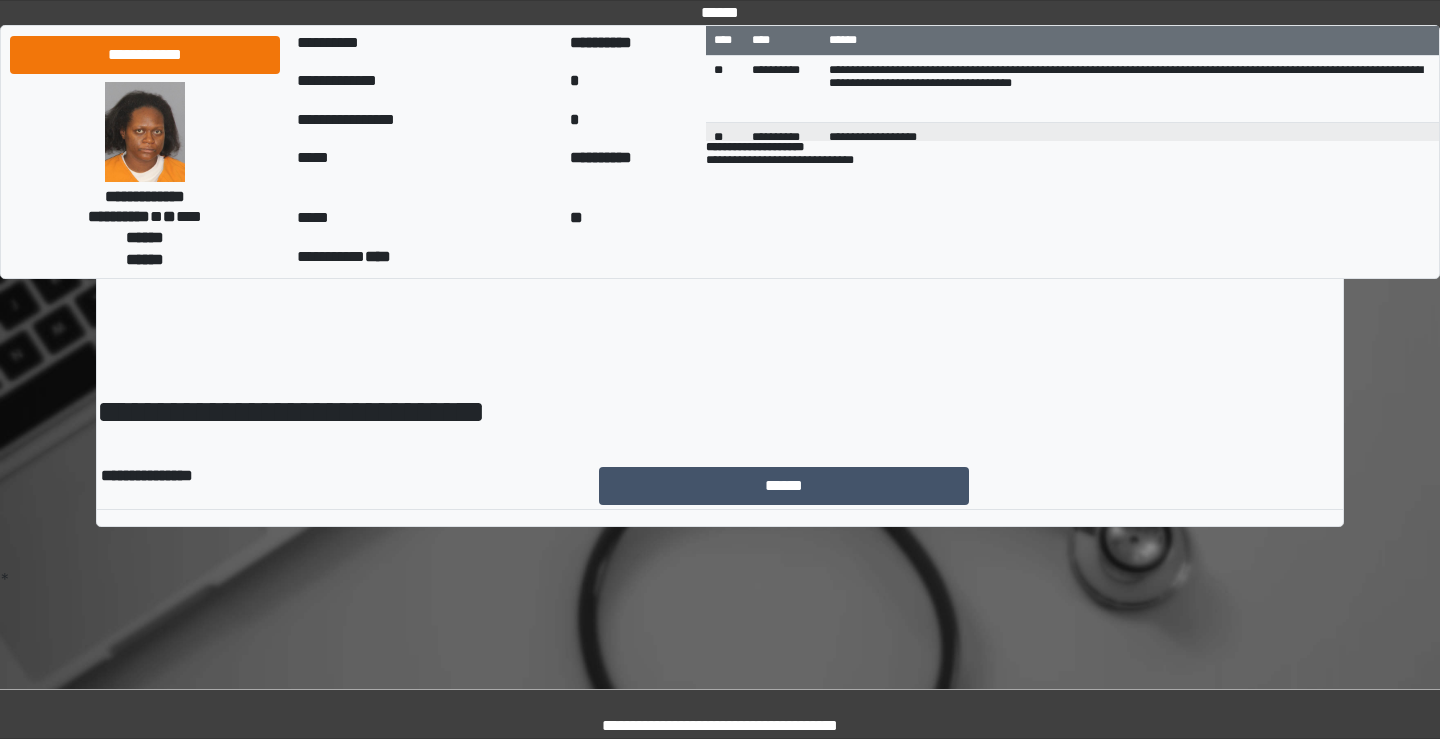 scroll, scrollTop: 0, scrollLeft: 0, axis: both 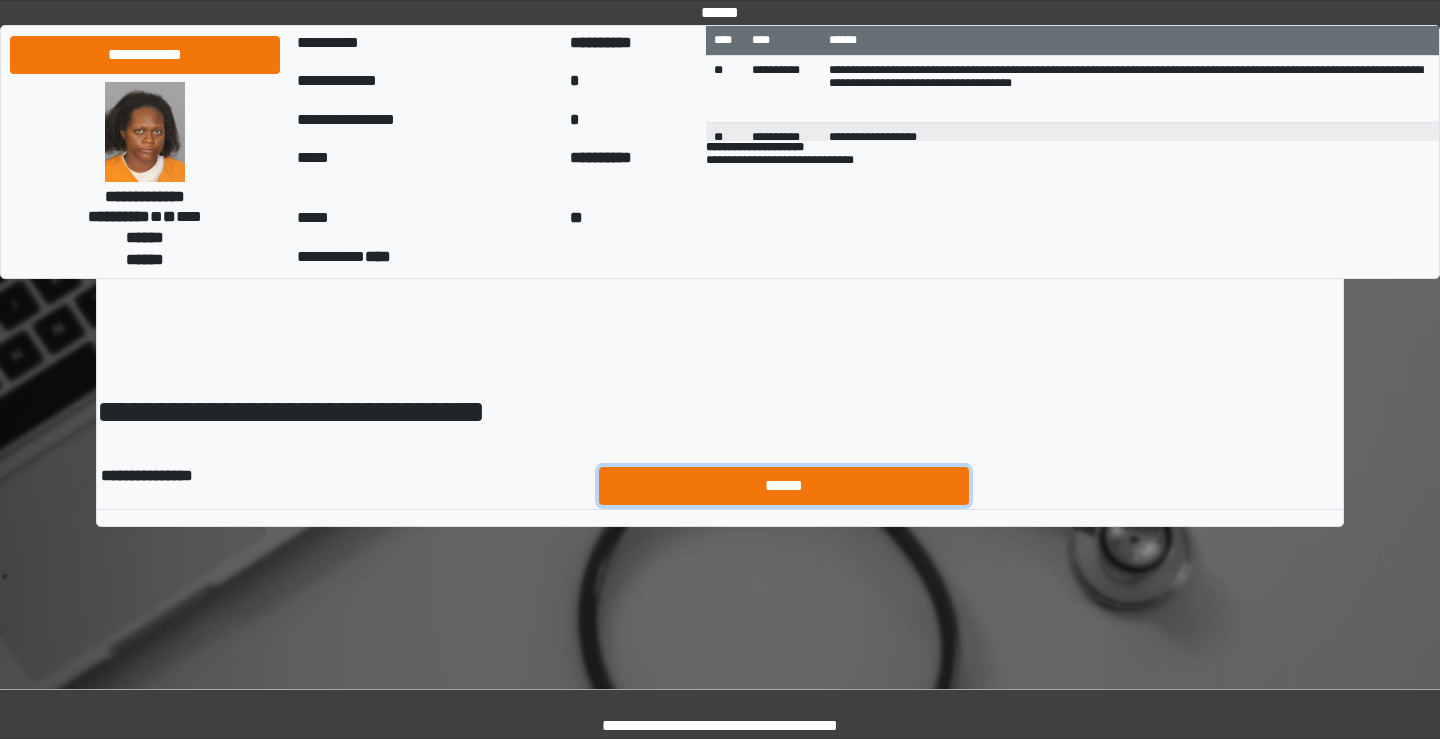 click on "******" at bounding box center [784, 486] 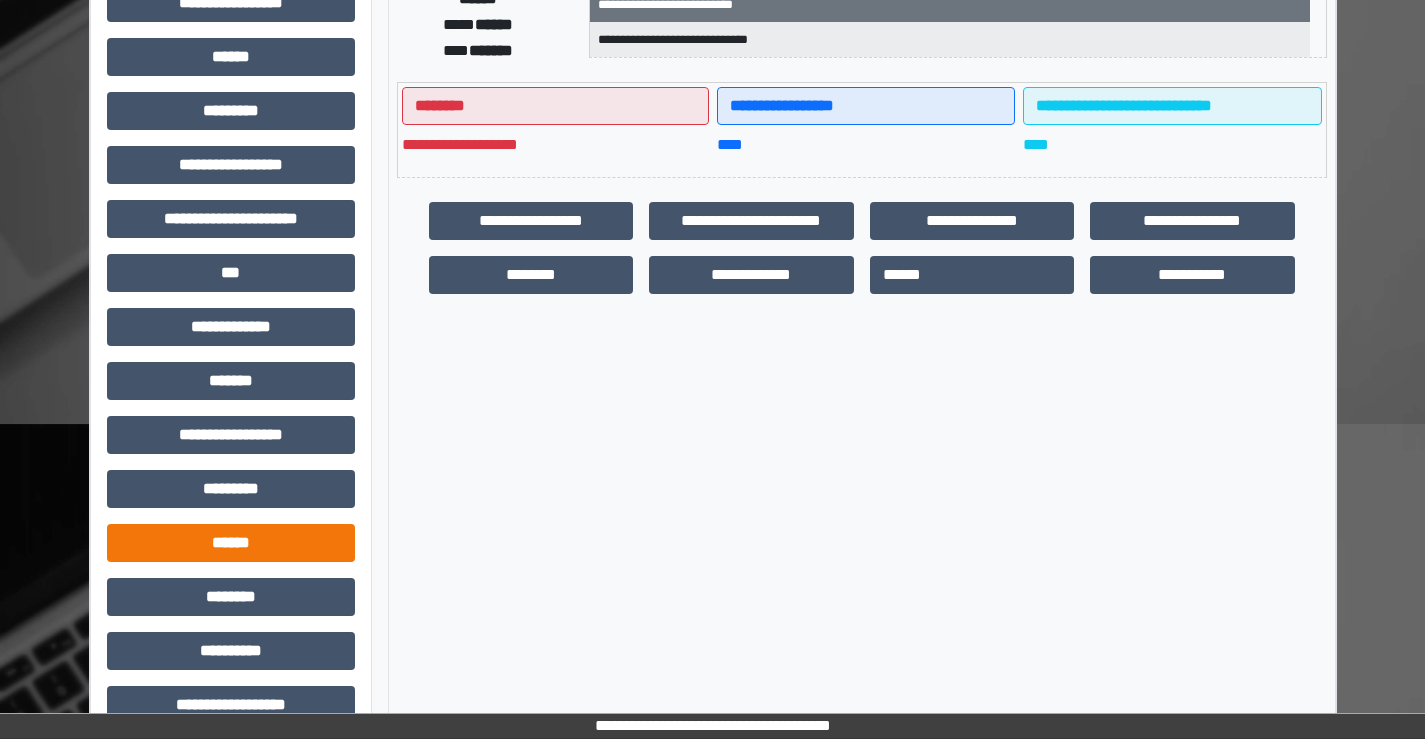scroll, scrollTop: 435, scrollLeft: 0, axis: vertical 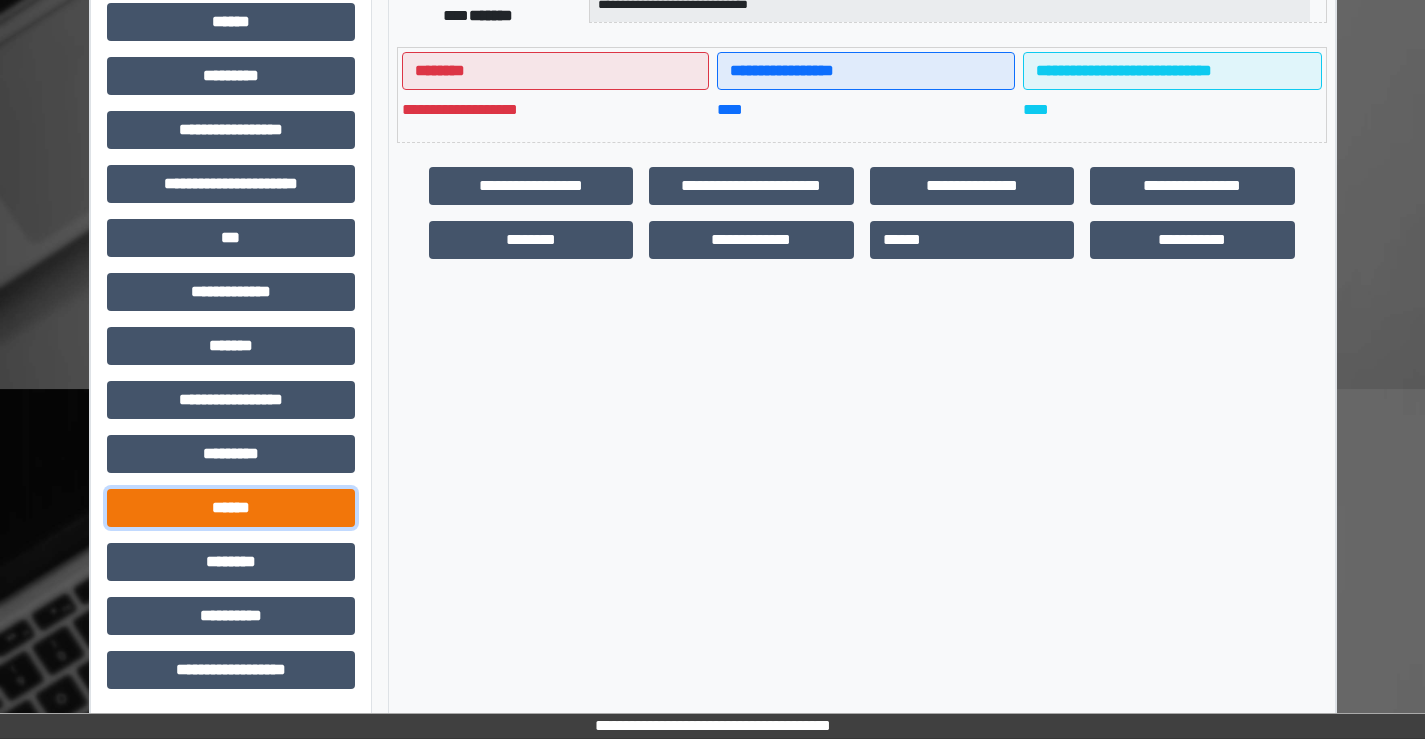 click on "******" at bounding box center [231, 508] 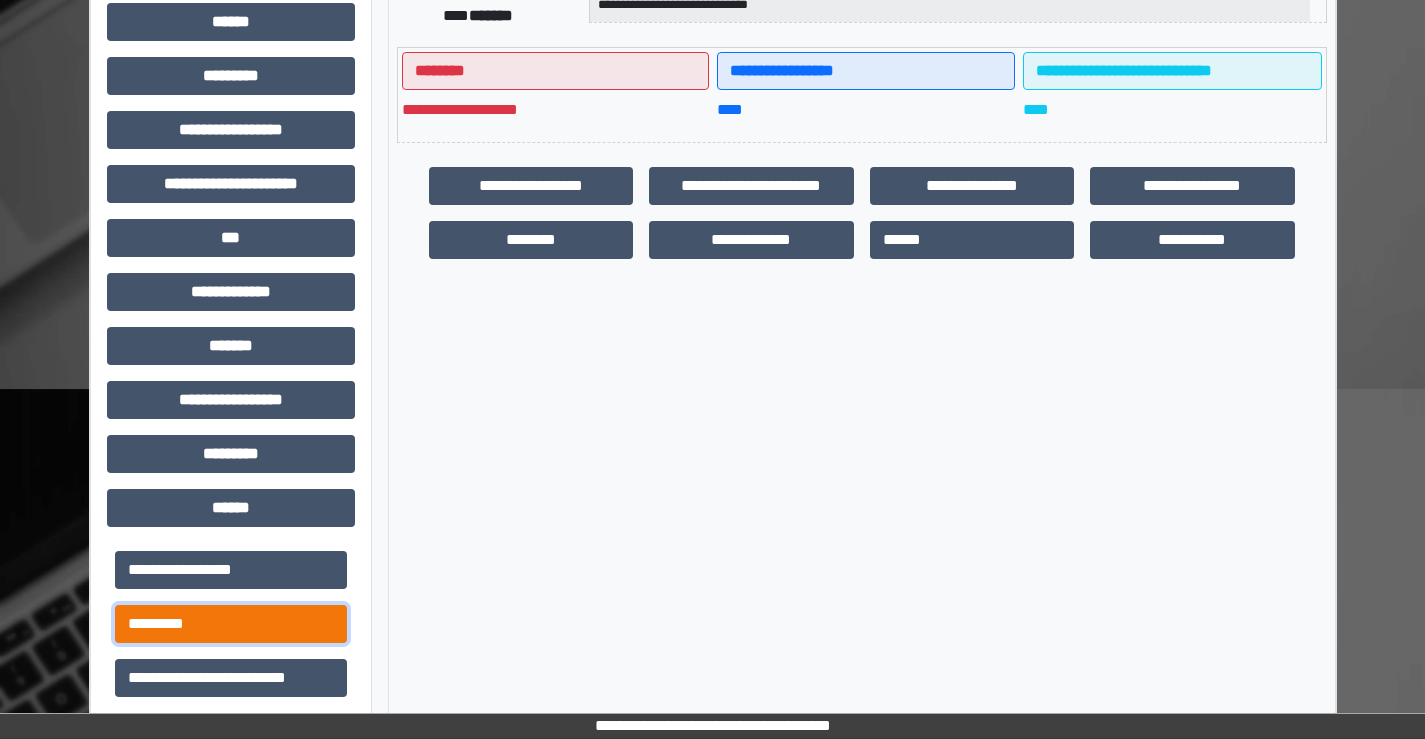 click on "*********" at bounding box center (231, 624) 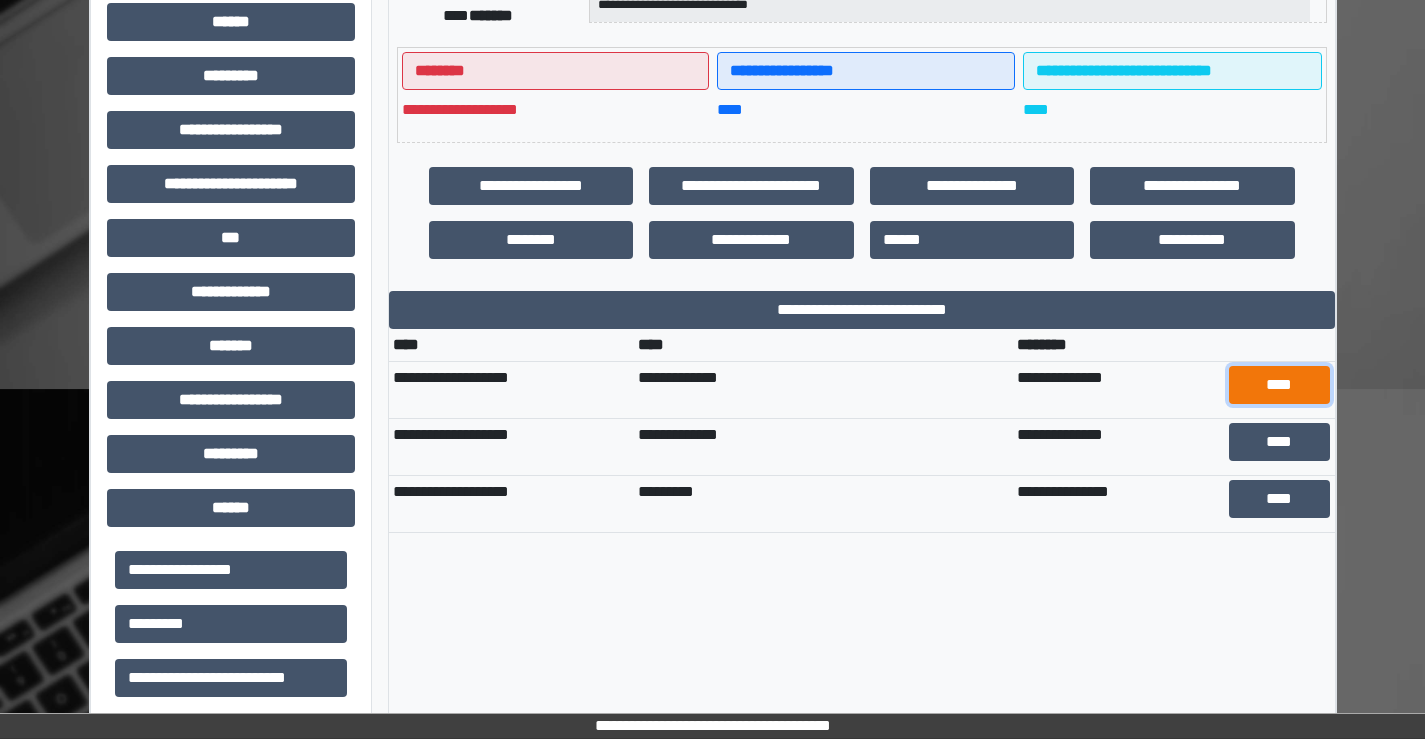 click on "****" at bounding box center (1279, 385) 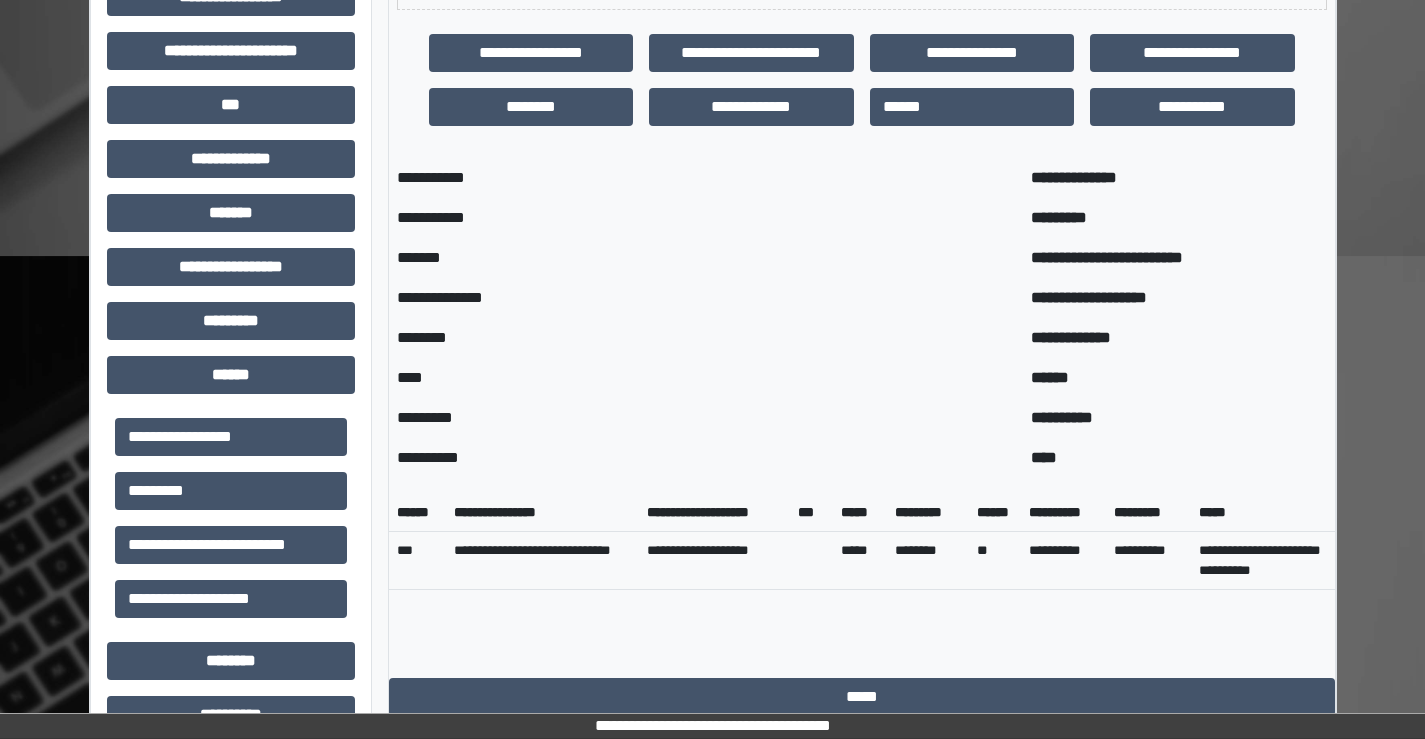 scroll, scrollTop: 693, scrollLeft: 0, axis: vertical 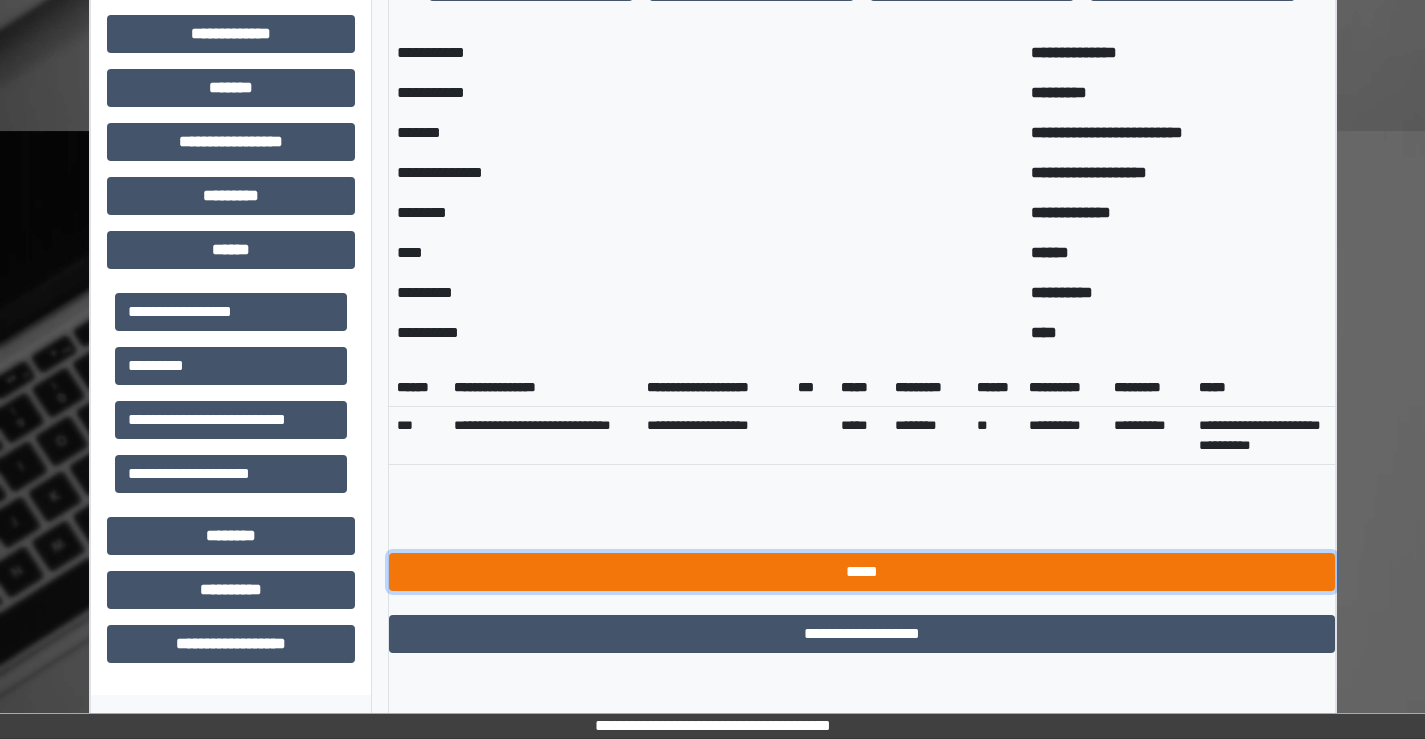 click on "*****" at bounding box center (862, 572) 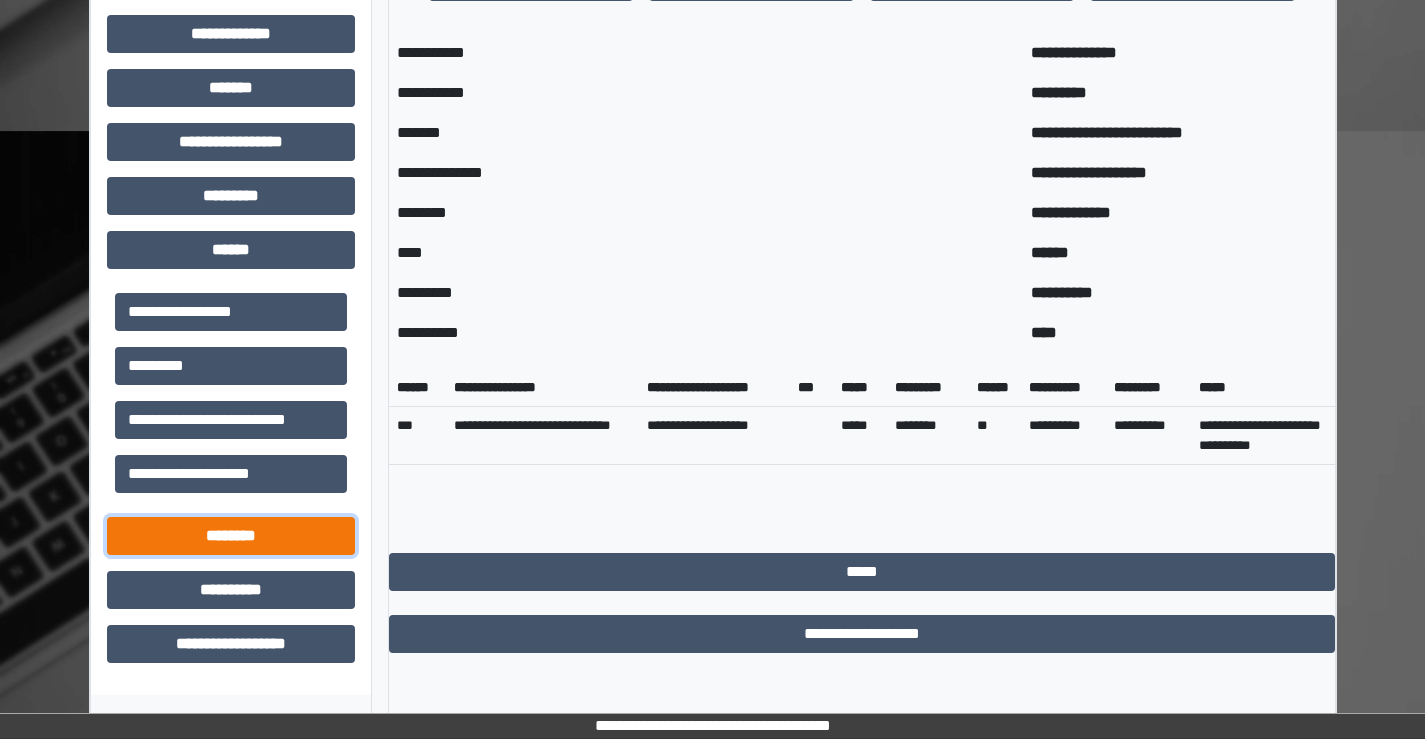 click on "********" at bounding box center (231, 536) 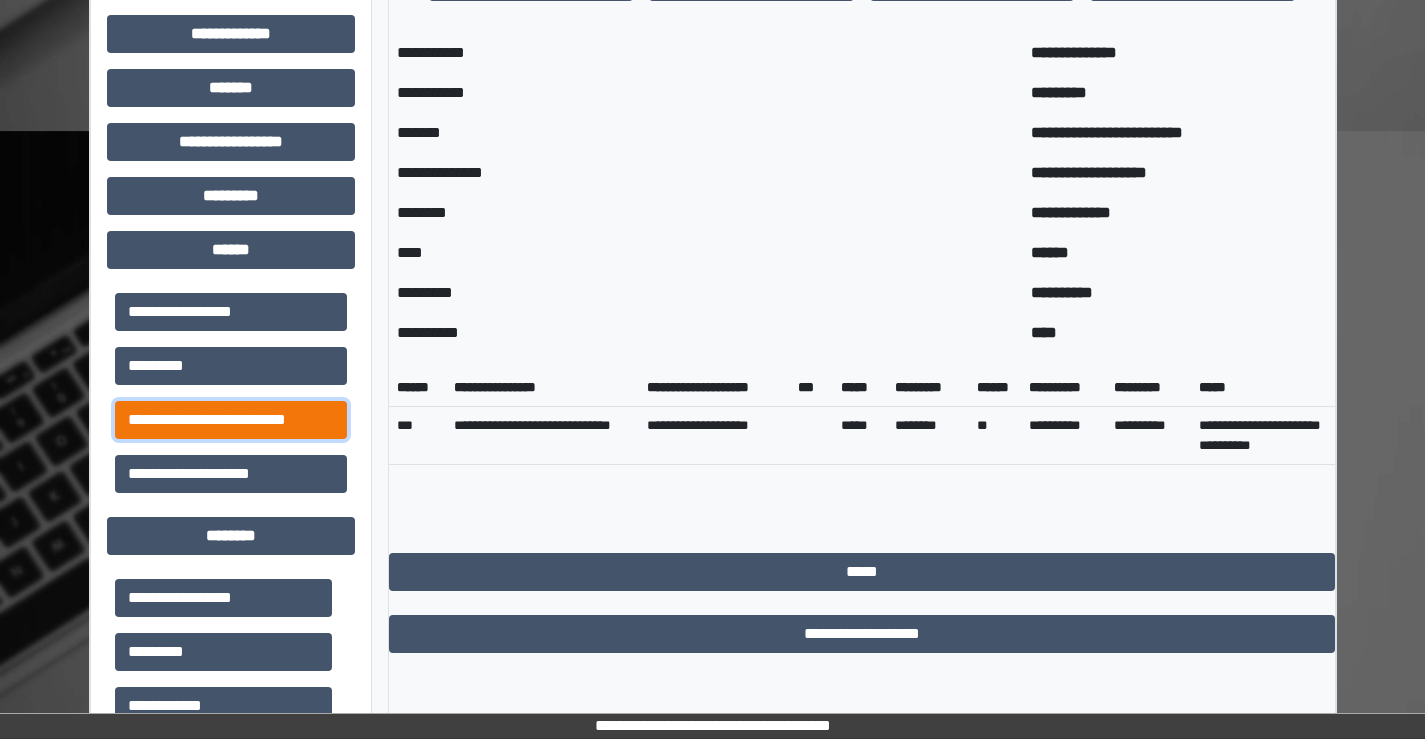 click on "**********" at bounding box center [231, 420] 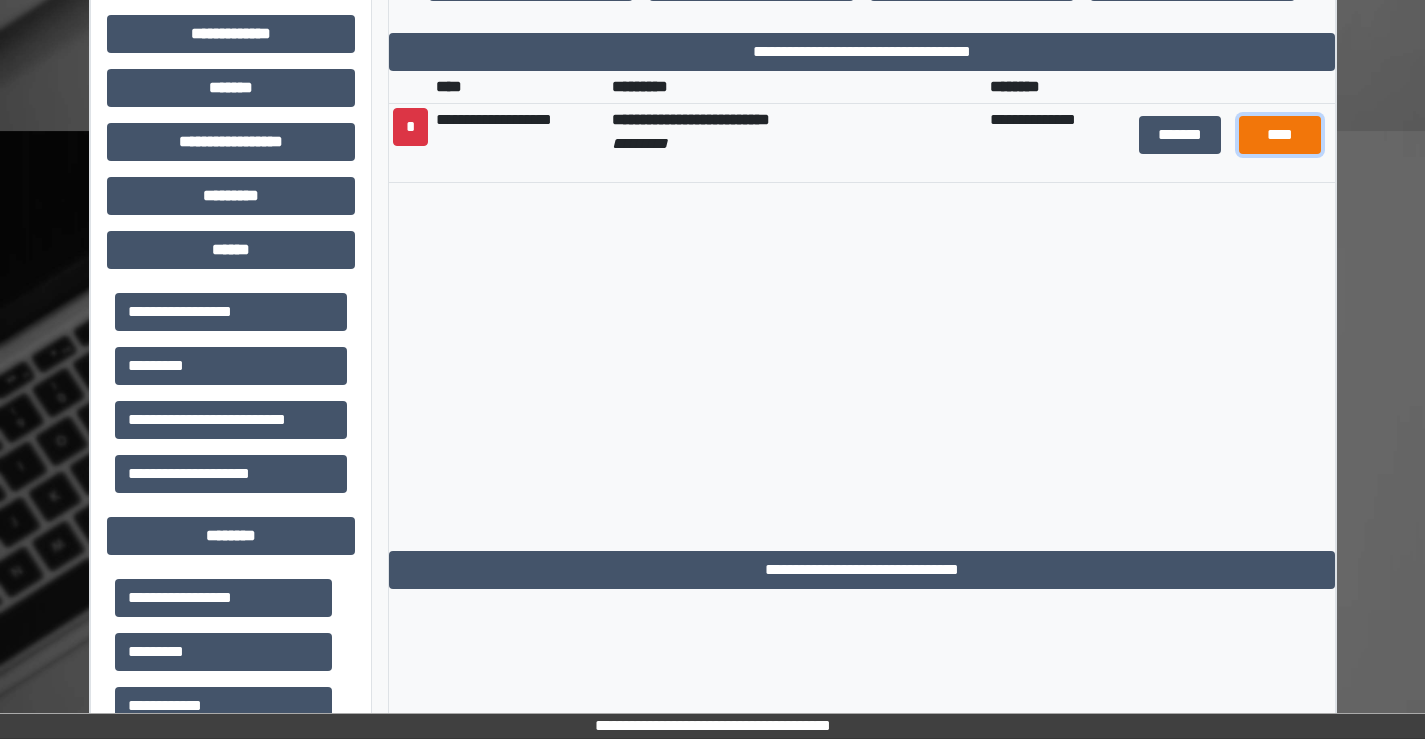 click on "****" at bounding box center (1280, 135) 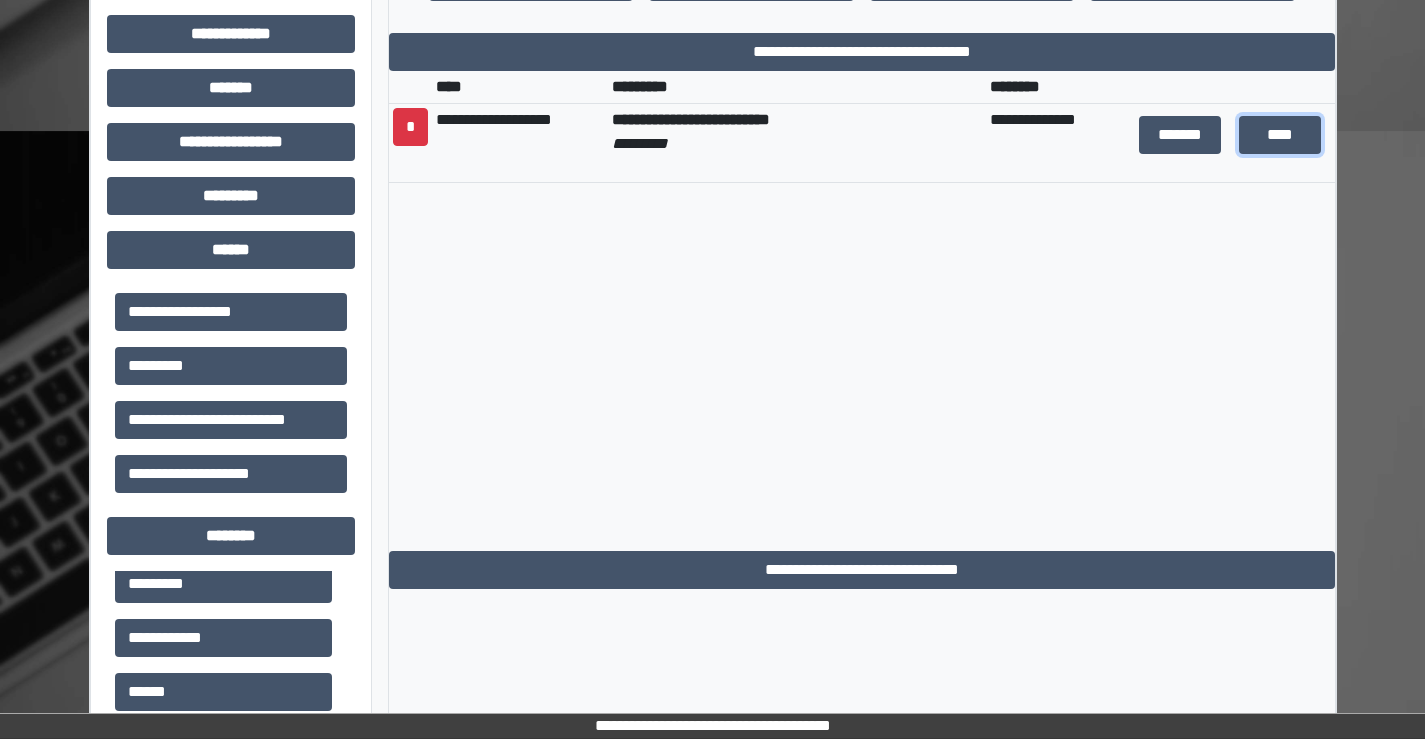 scroll, scrollTop: 100, scrollLeft: 0, axis: vertical 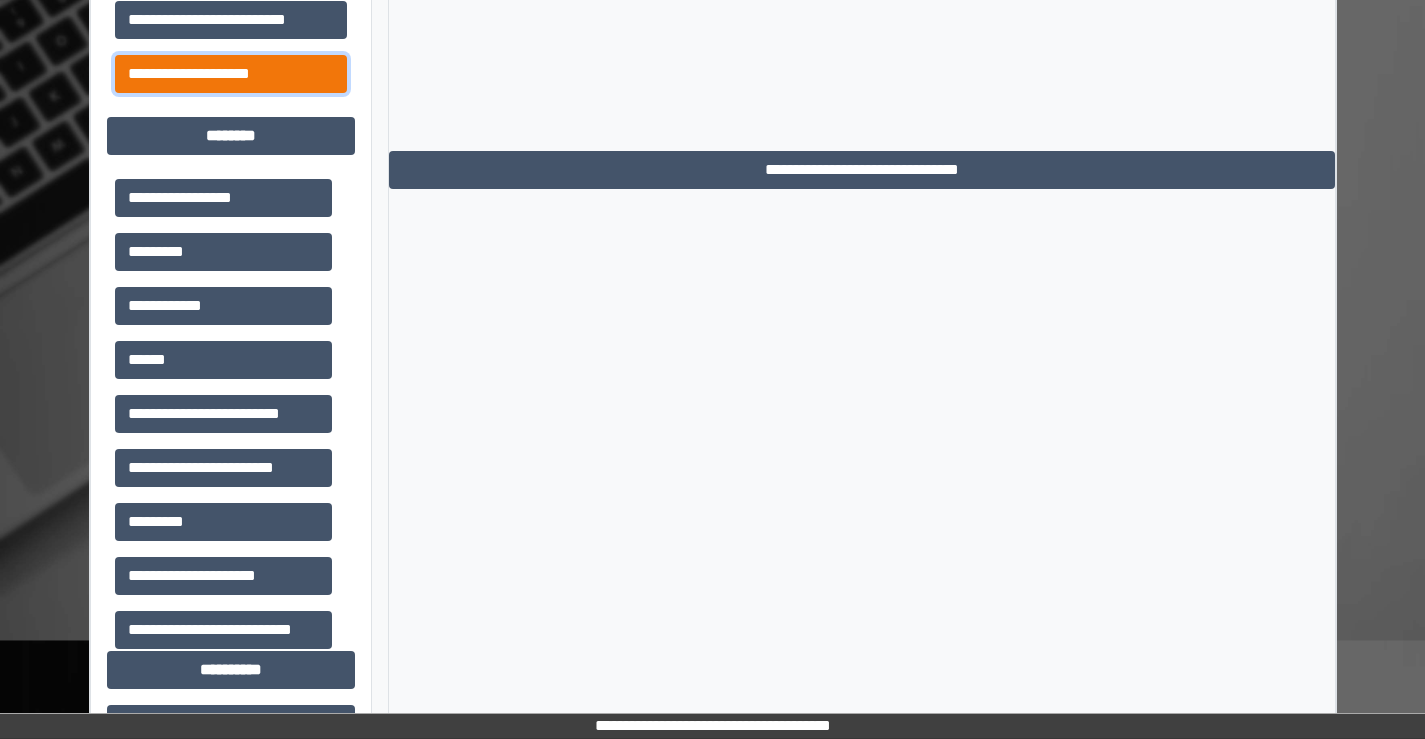 click on "**********" at bounding box center (231, 74) 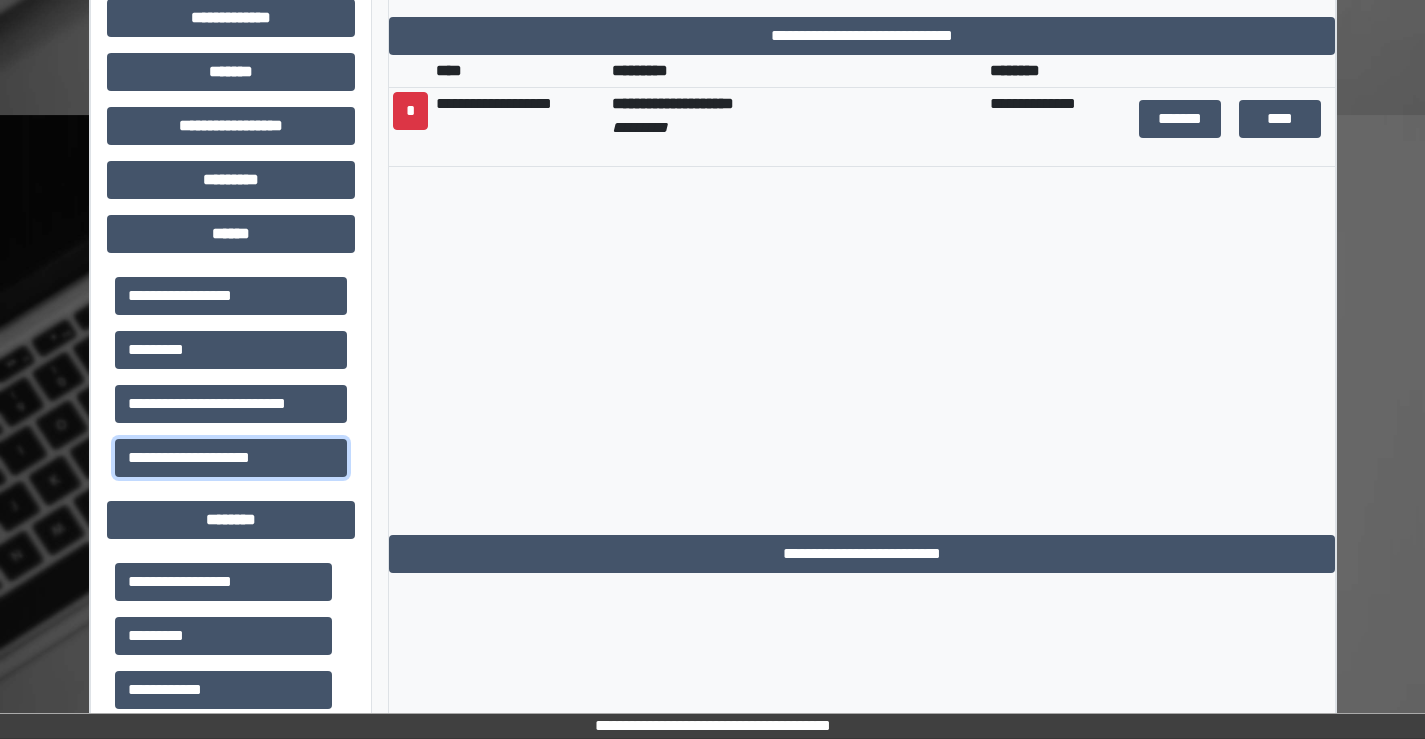 scroll, scrollTop: 593, scrollLeft: 0, axis: vertical 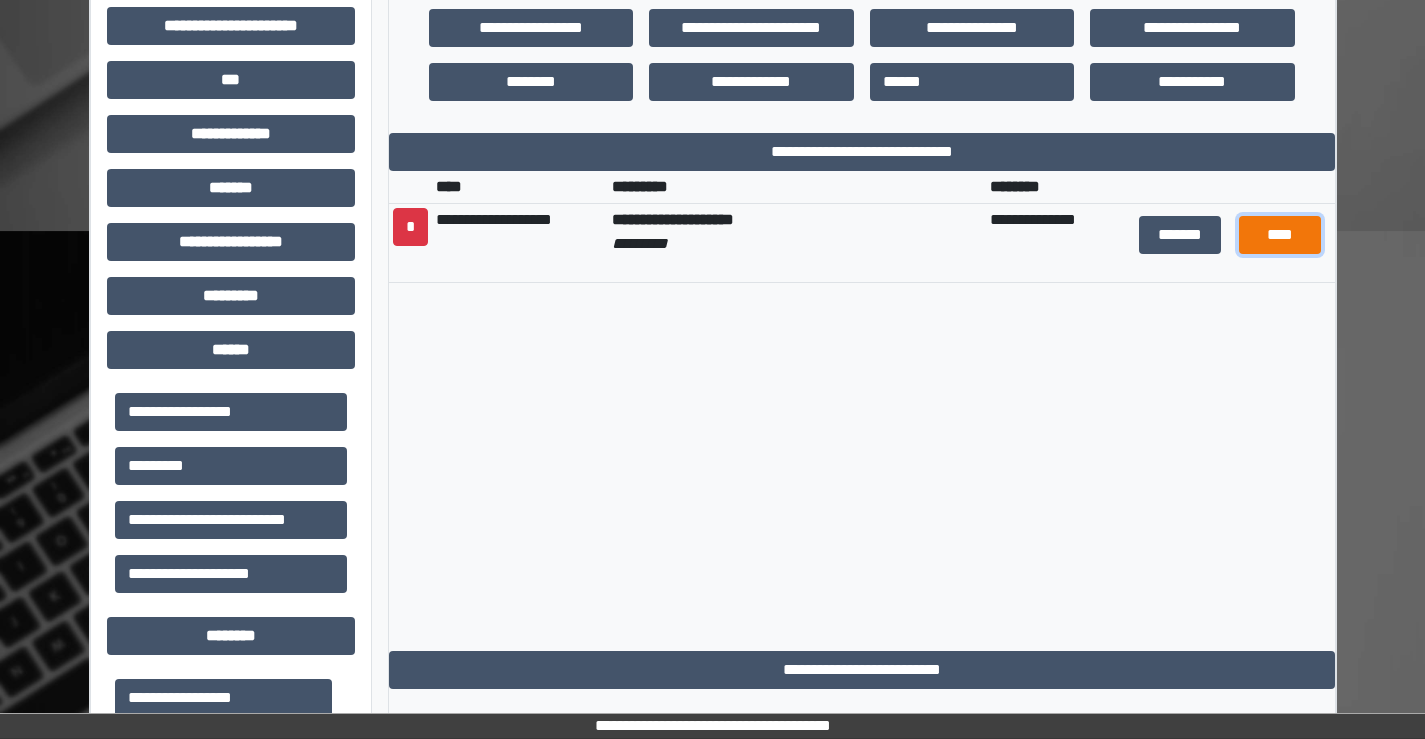 click on "****" at bounding box center (1280, 235) 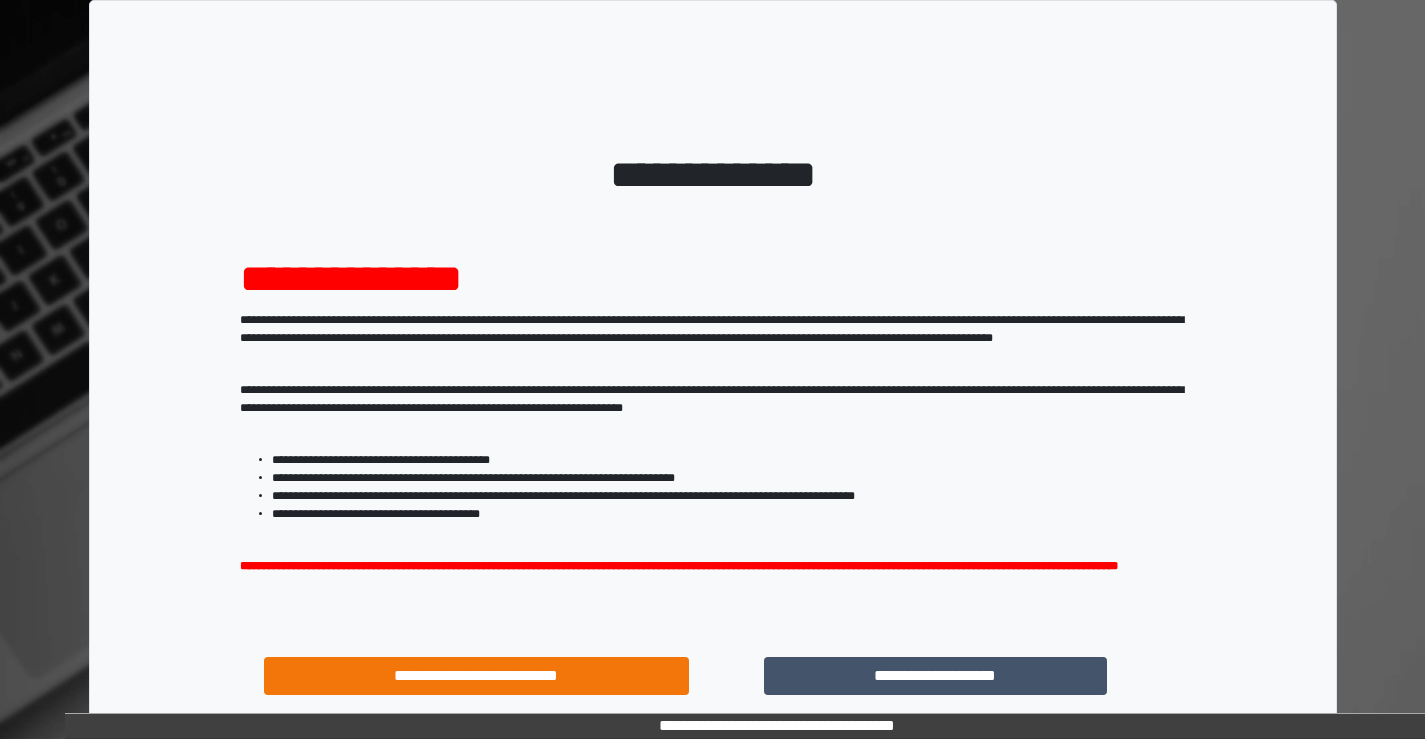 scroll, scrollTop: 0, scrollLeft: 0, axis: both 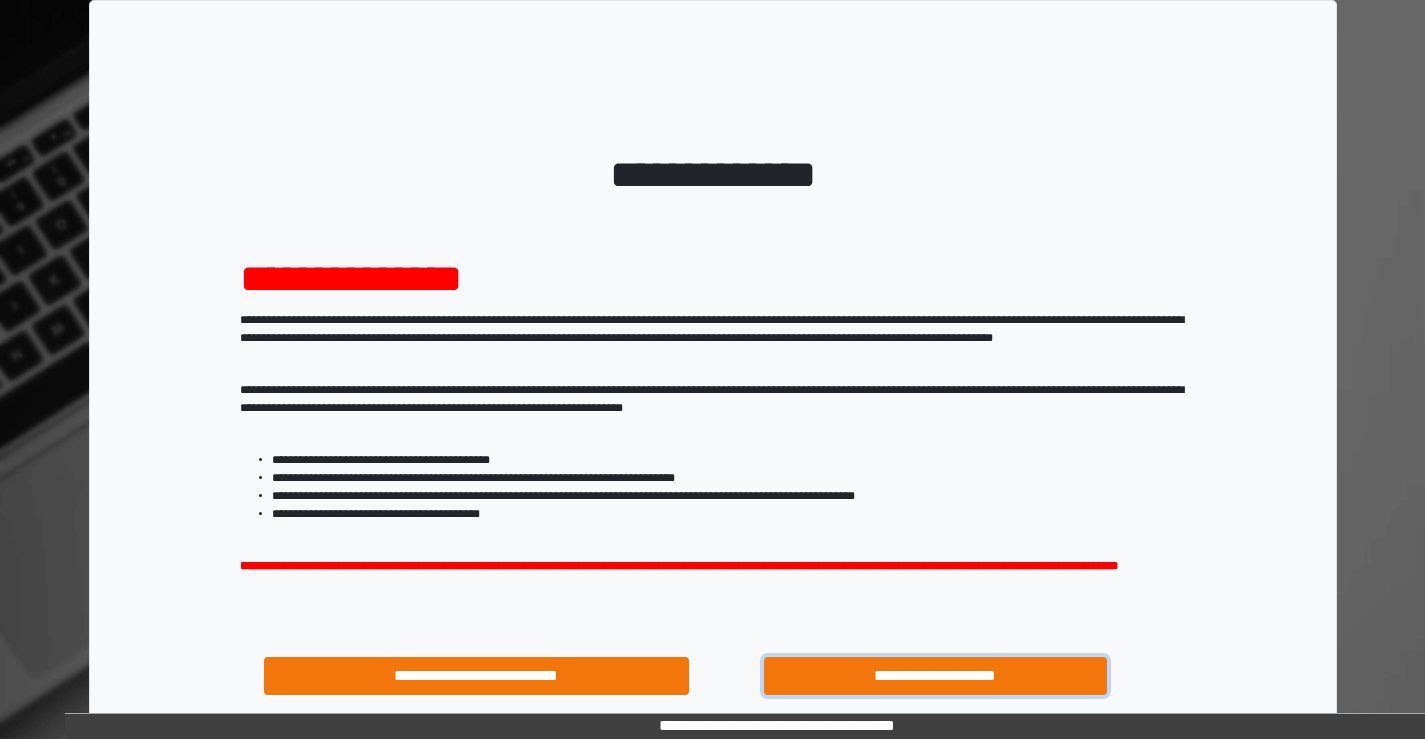 click on "**********" at bounding box center [936, 676] 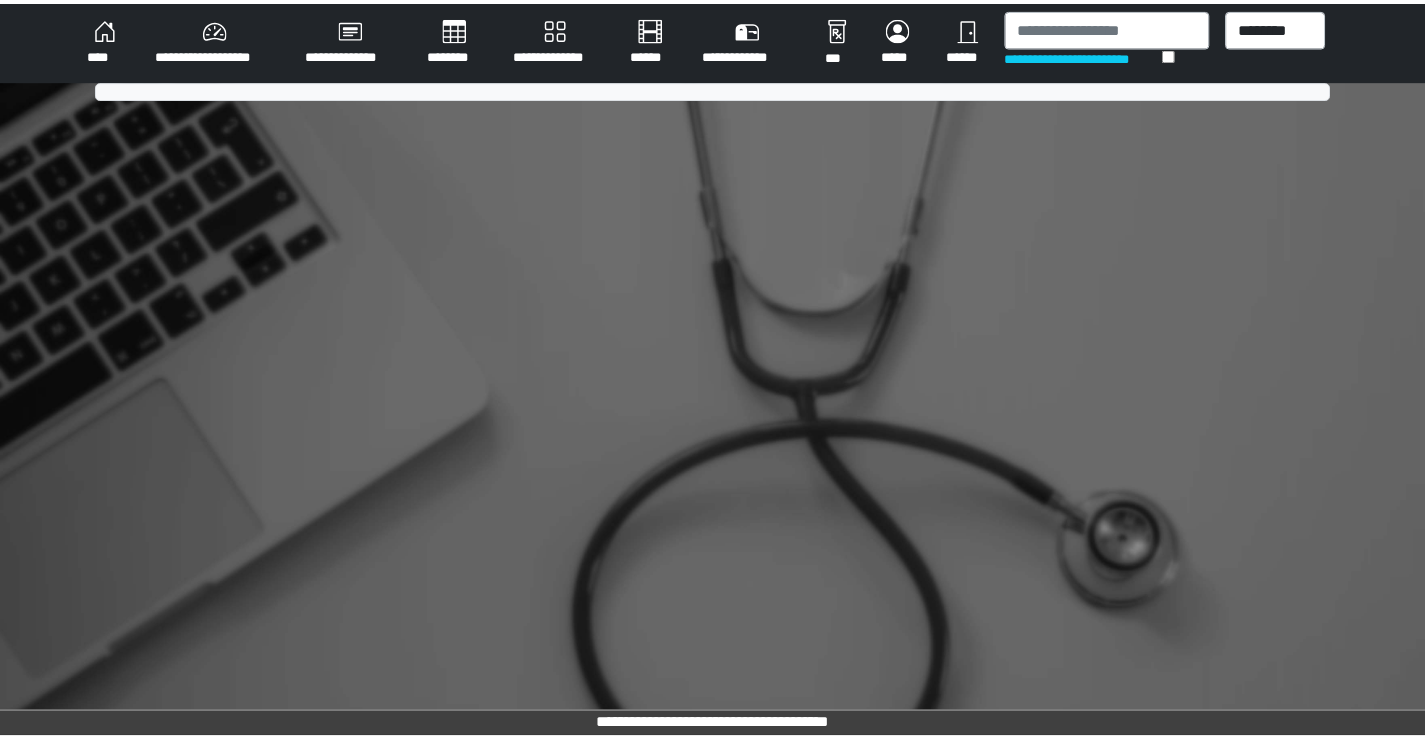 scroll, scrollTop: 0, scrollLeft: 0, axis: both 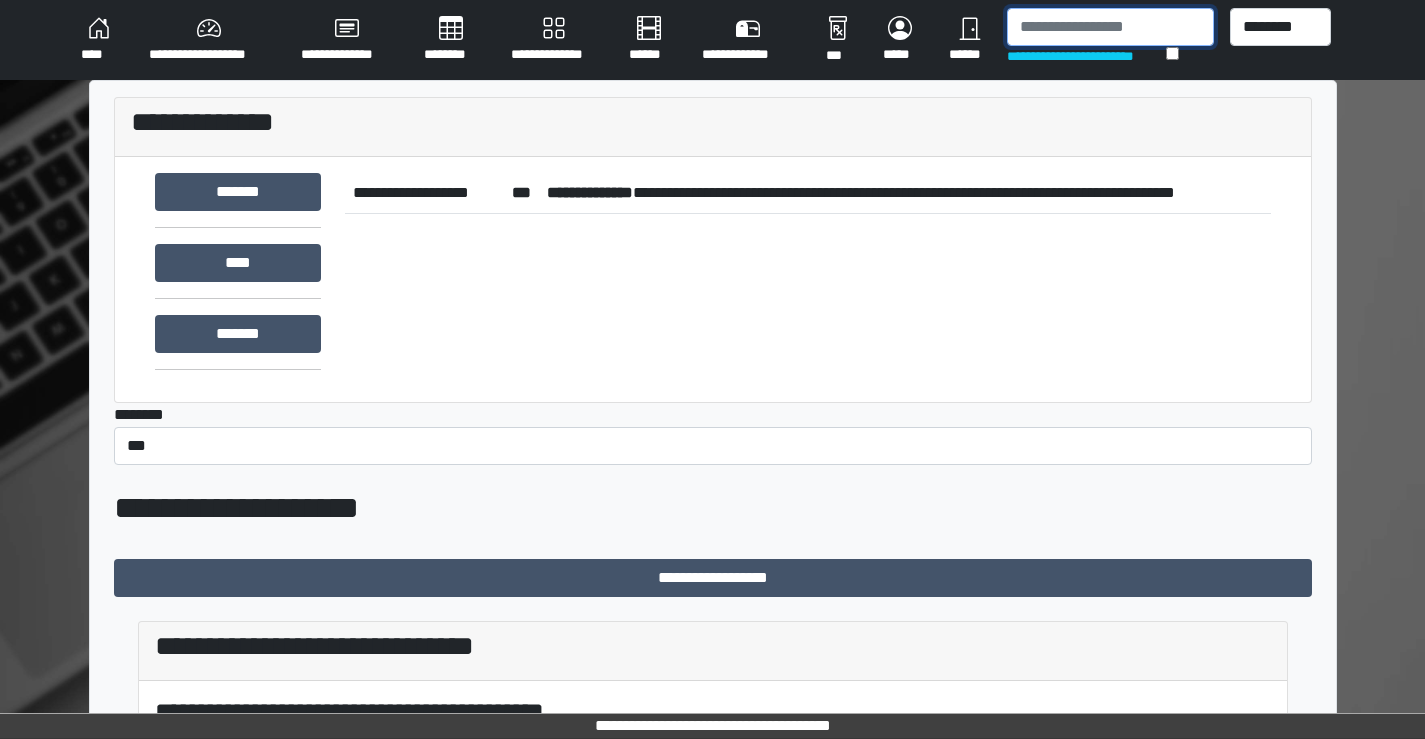 click at bounding box center (1110, 27) 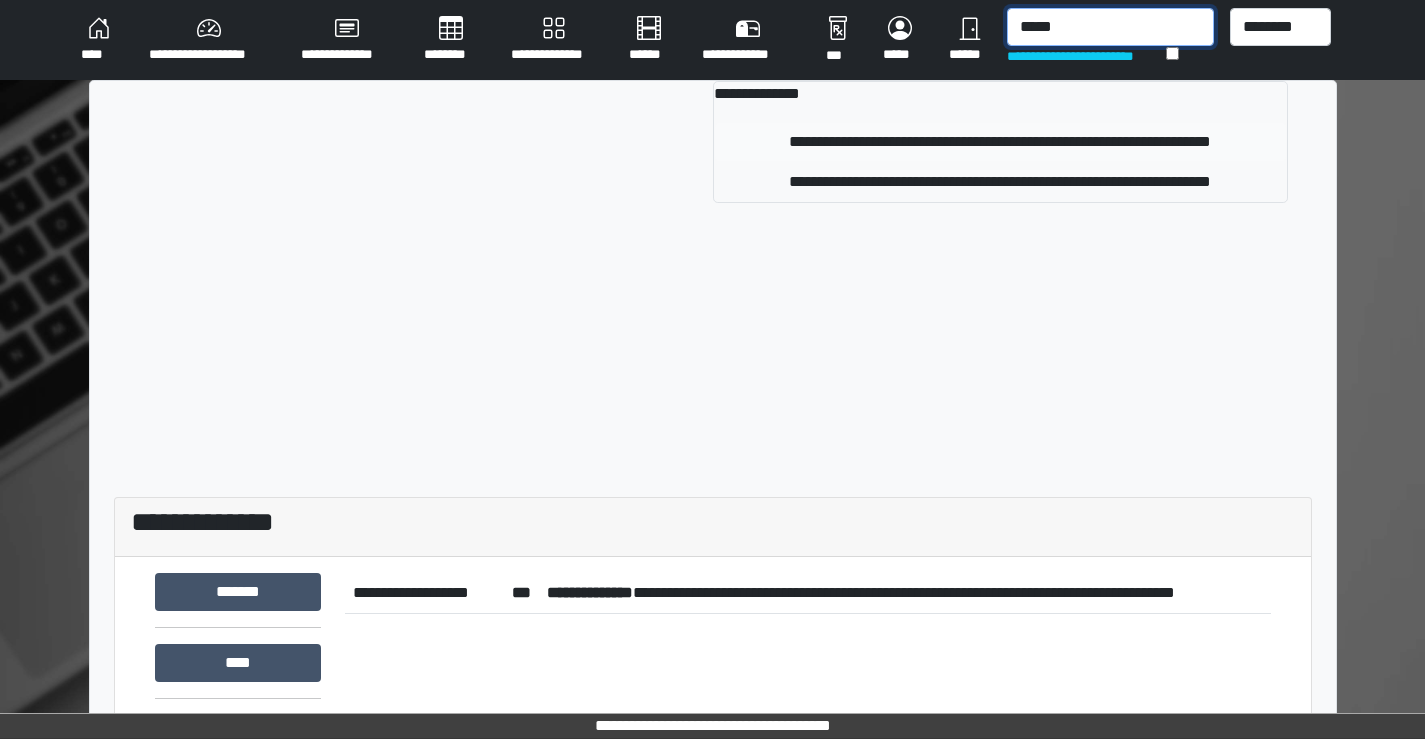 type on "*****" 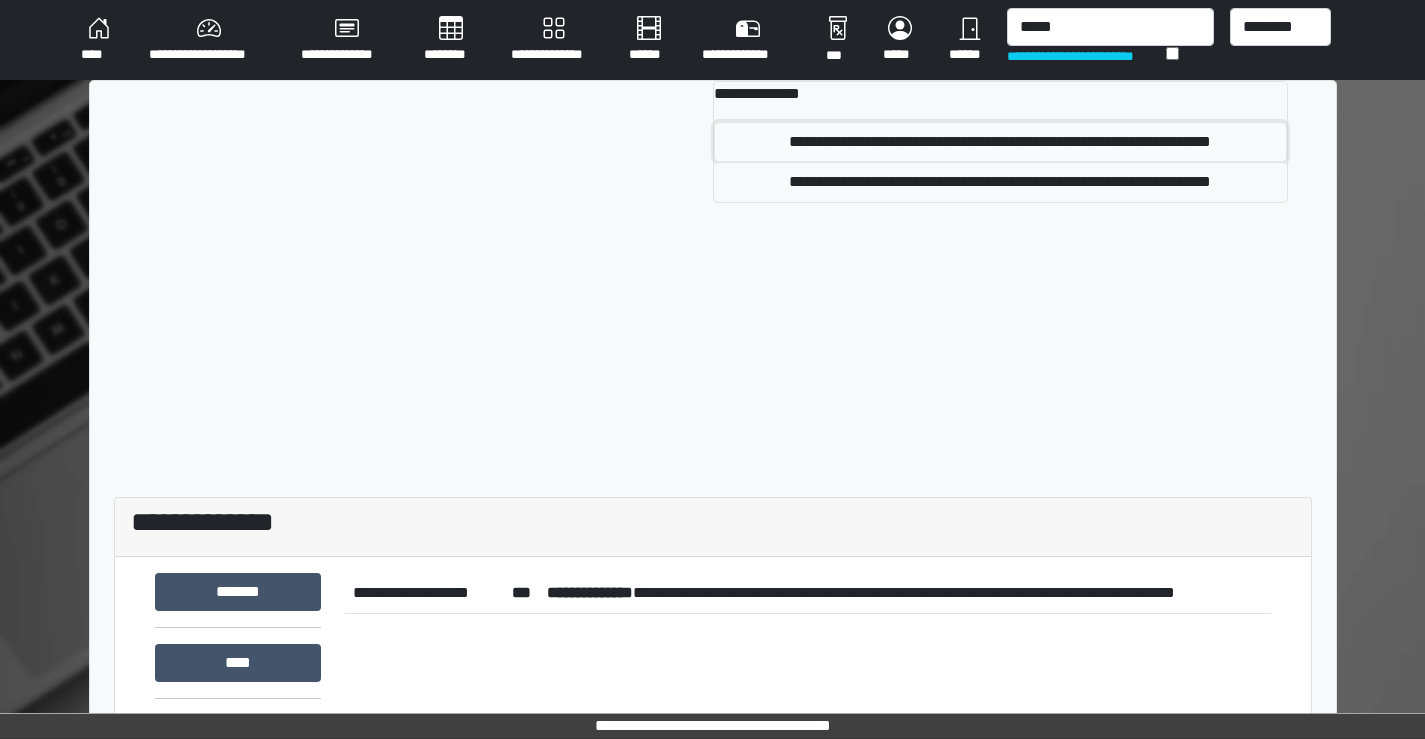 click on "**********" at bounding box center (1000, 142) 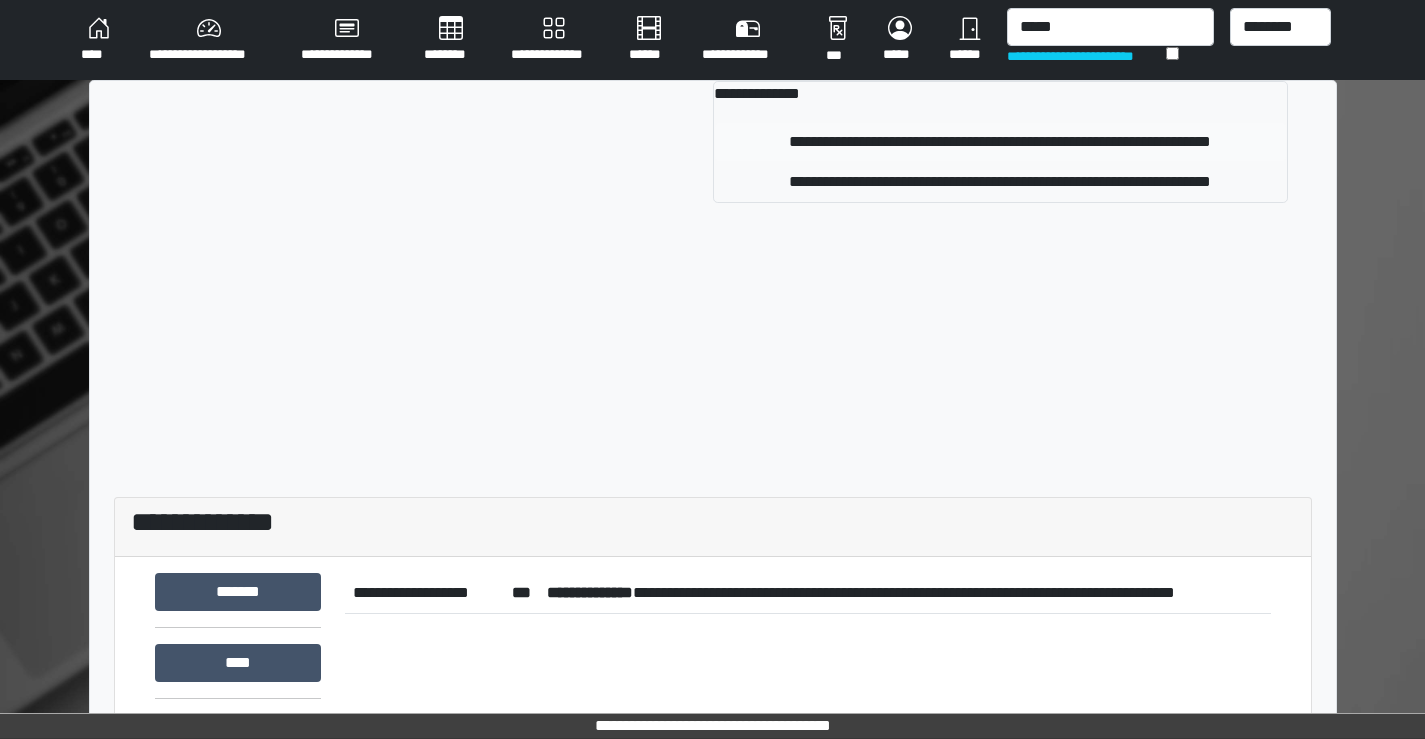 type 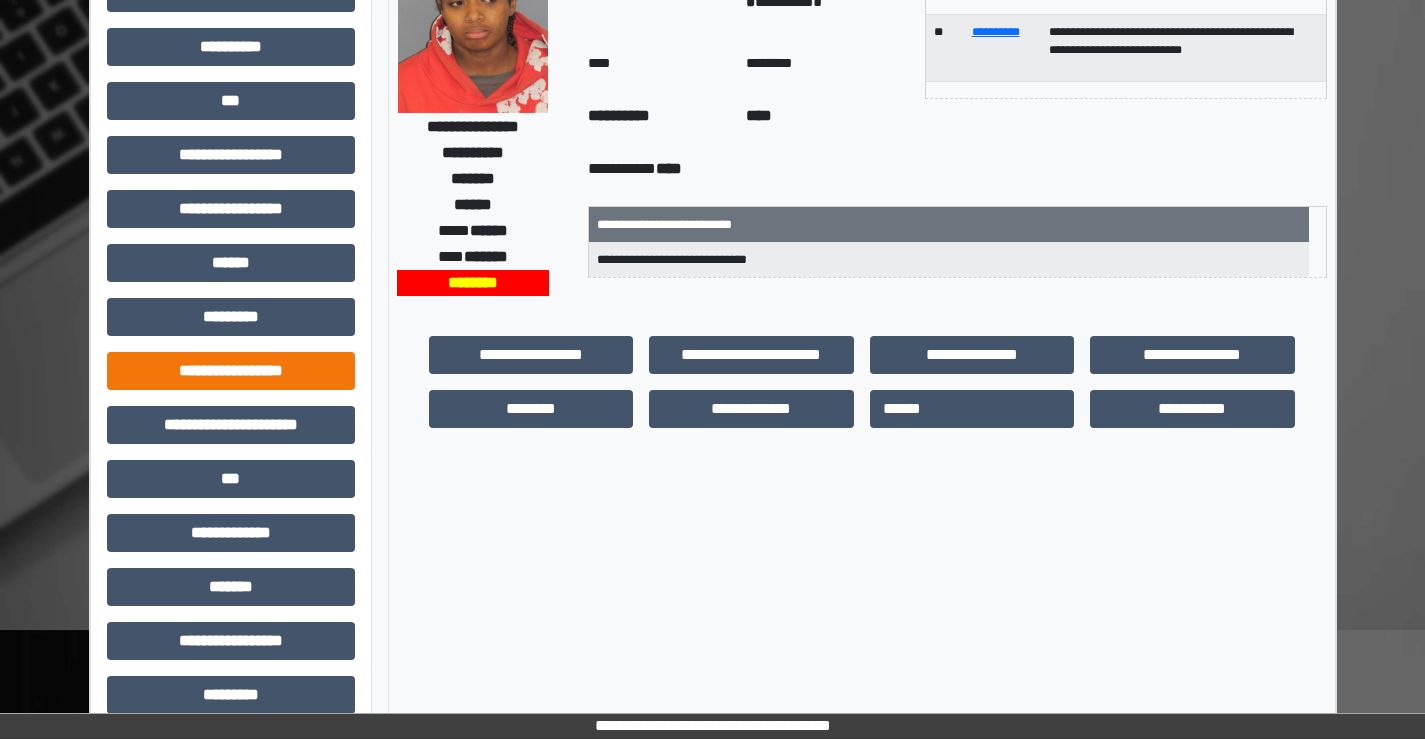 scroll, scrollTop: 435, scrollLeft: 0, axis: vertical 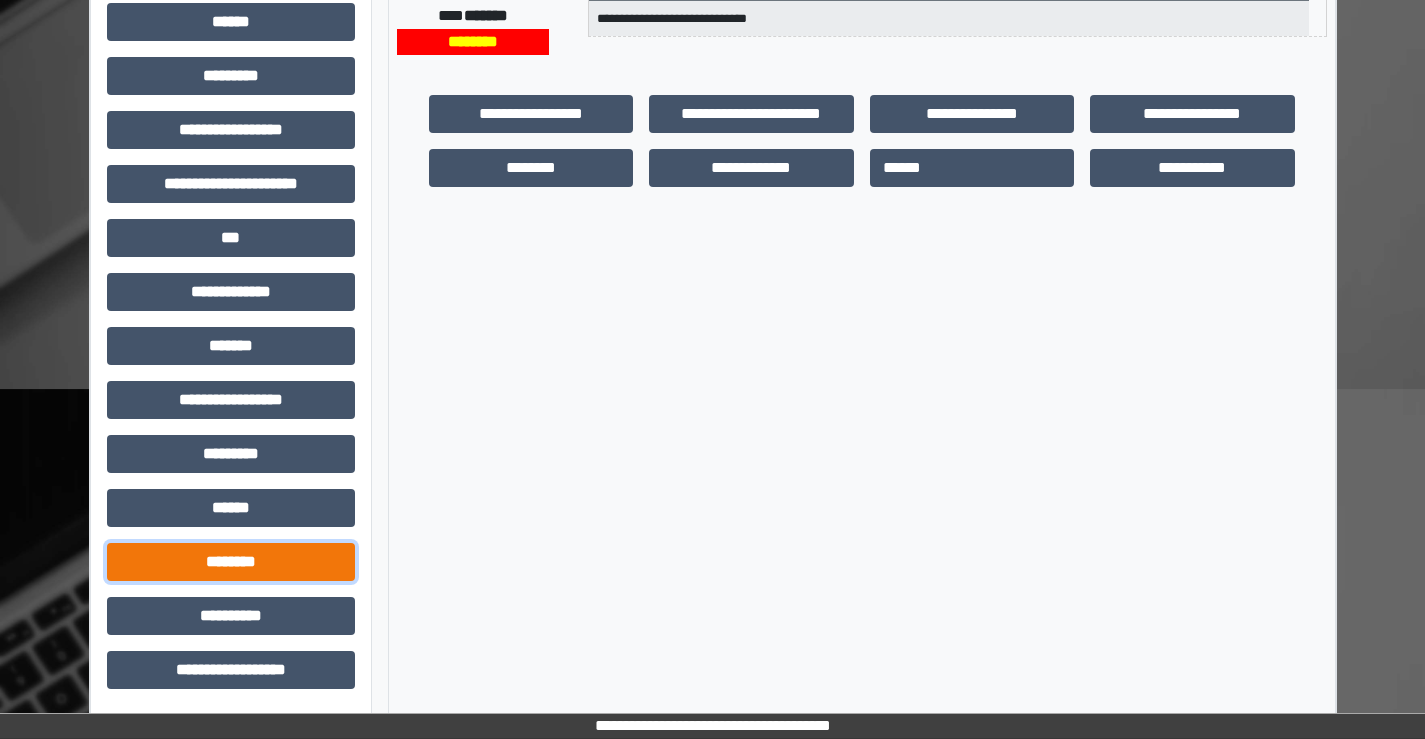 click on "********" at bounding box center (231, 562) 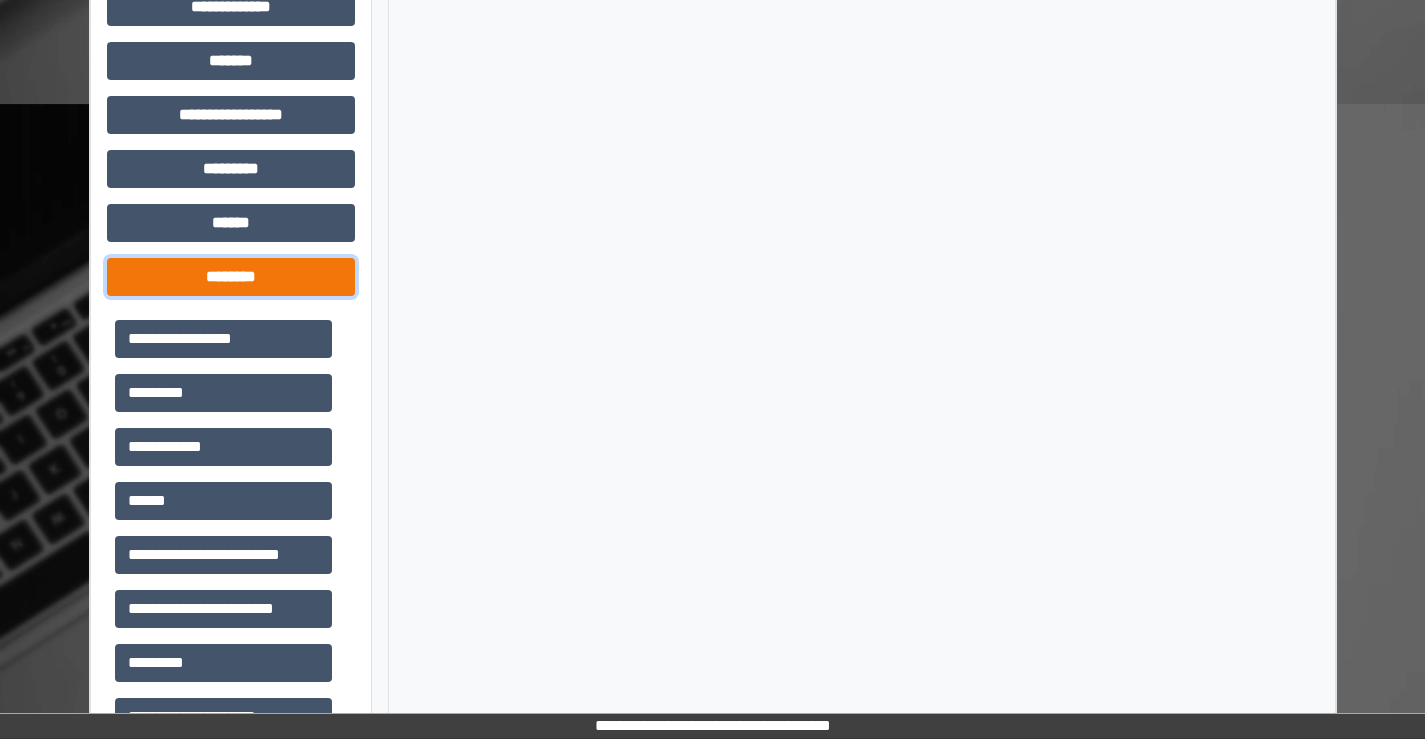 scroll, scrollTop: 835, scrollLeft: 0, axis: vertical 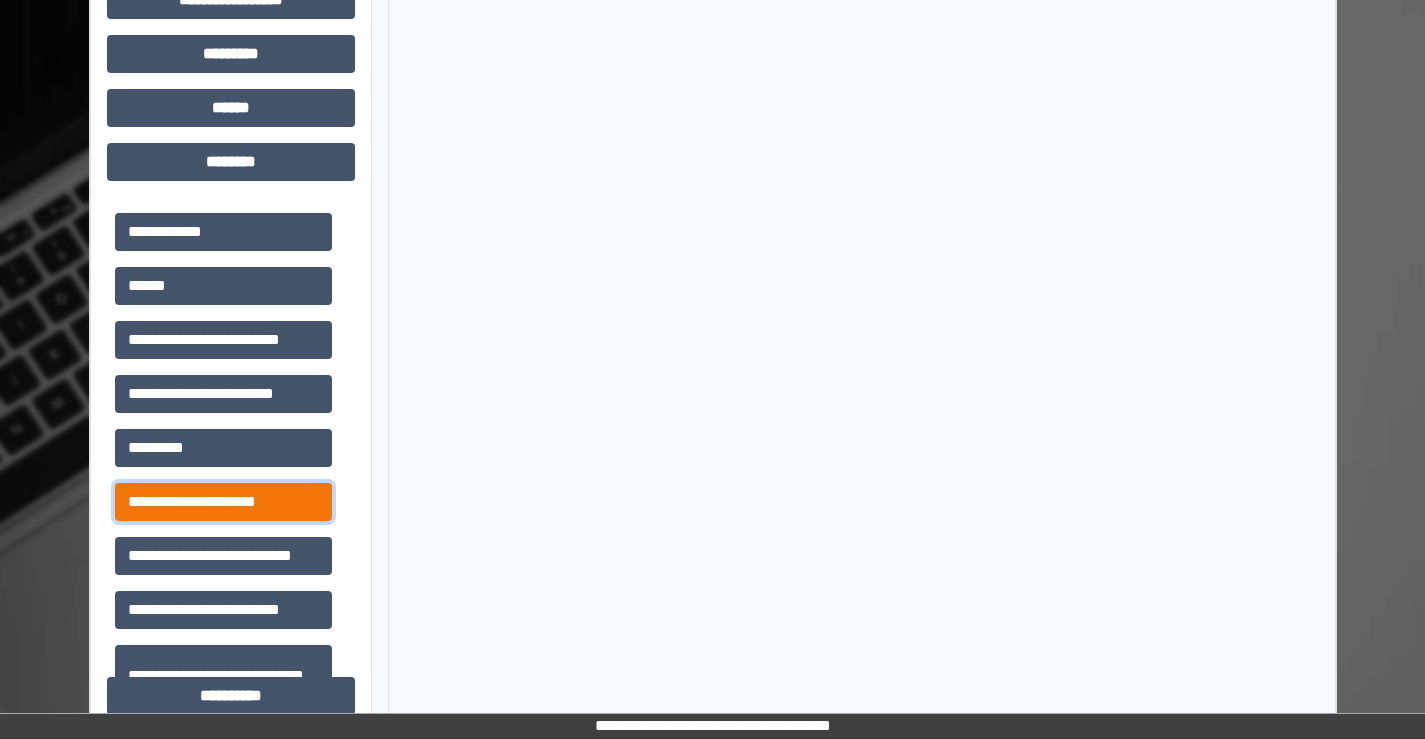 drag, startPoint x: 208, startPoint y: 508, endPoint x: 228, endPoint y: 496, distance: 23.323807 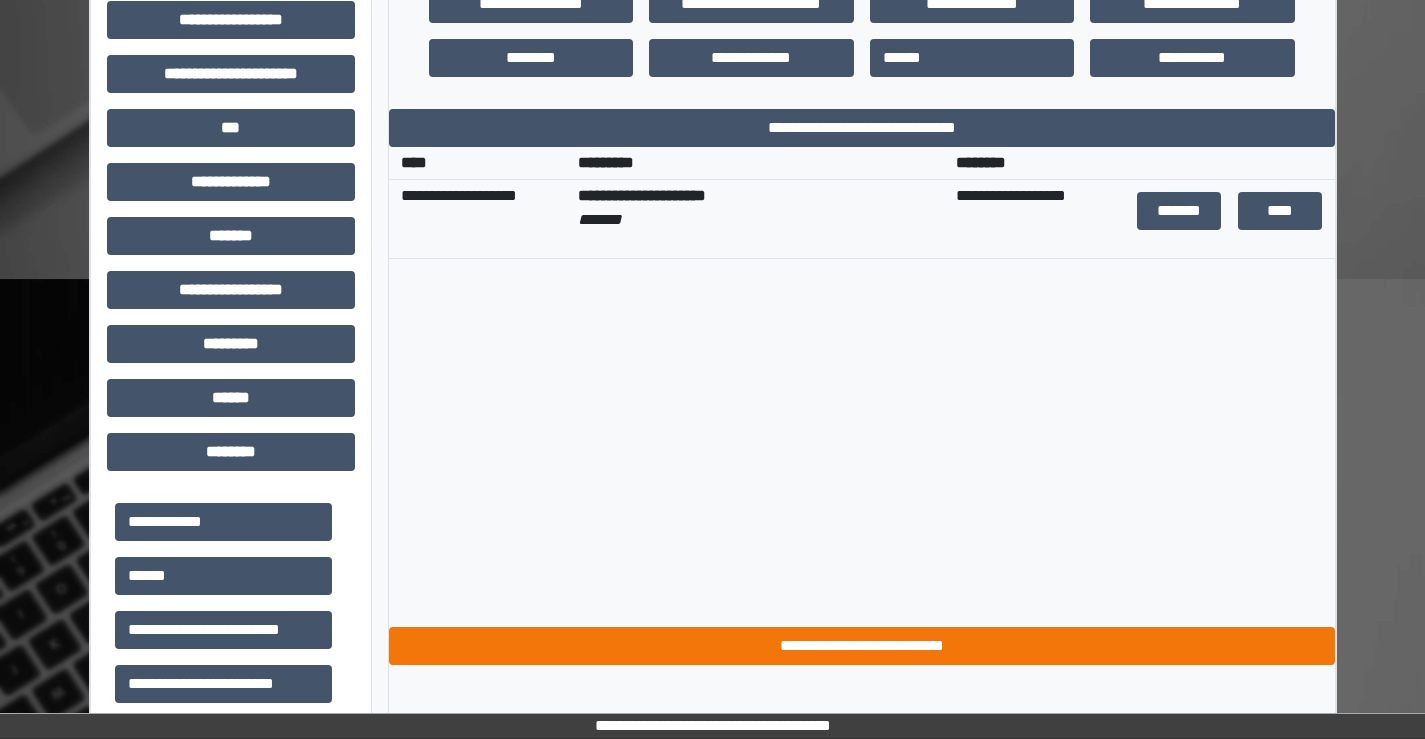 scroll, scrollTop: 535, scrollLeft: 0, axis: vertical 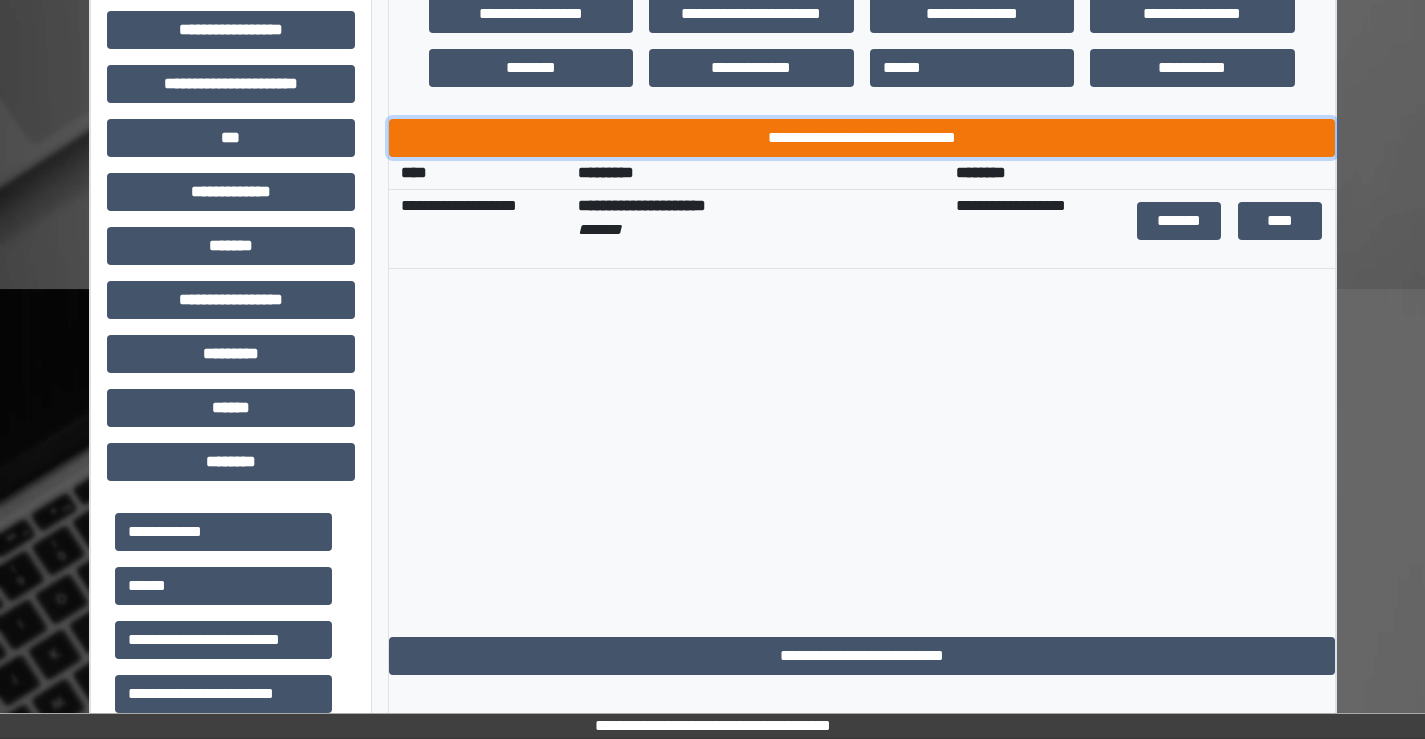 click on "**********" at bounding box center [862, 138] 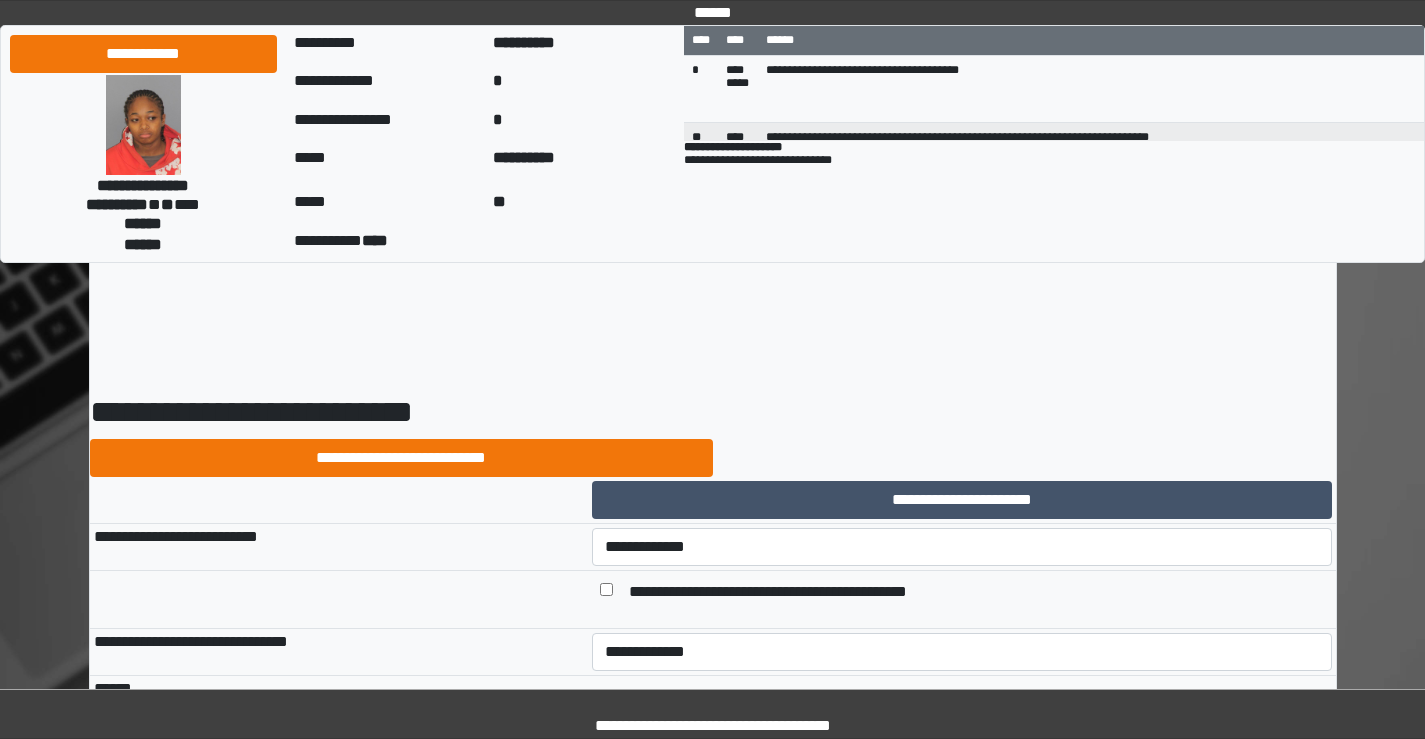 scroll, scrollTop: 0, scrollLeft: 0, axis: both 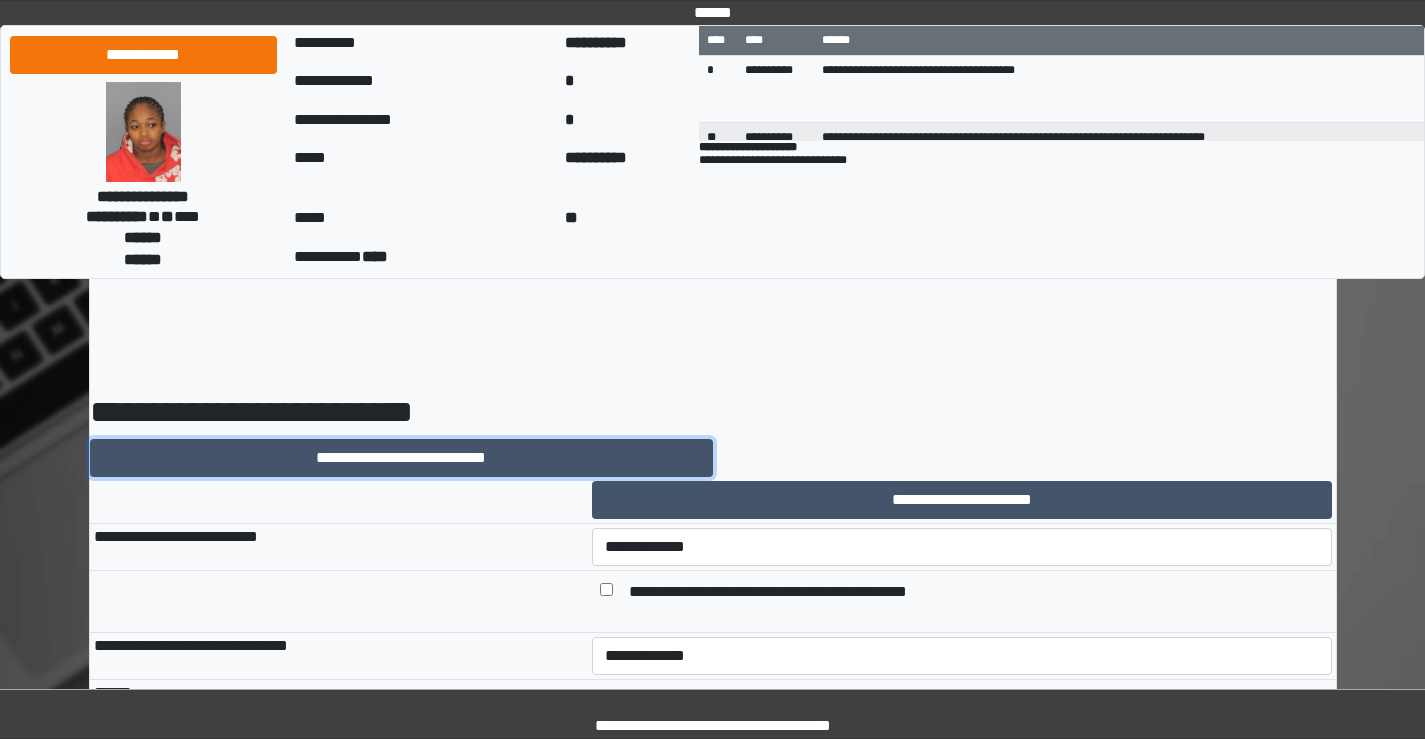 click on "**********" at bounding box center (401, 458) 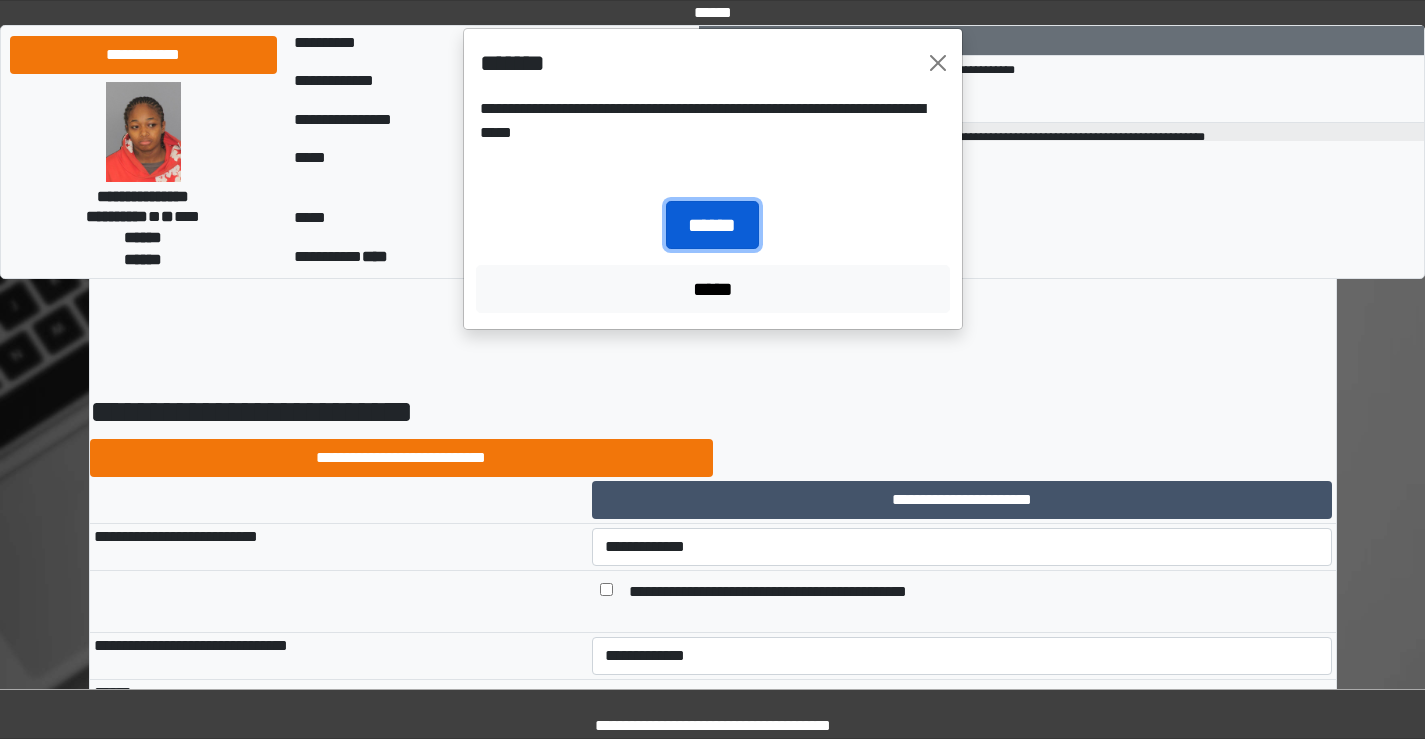 click on "******" at bounding box center (712, 225) 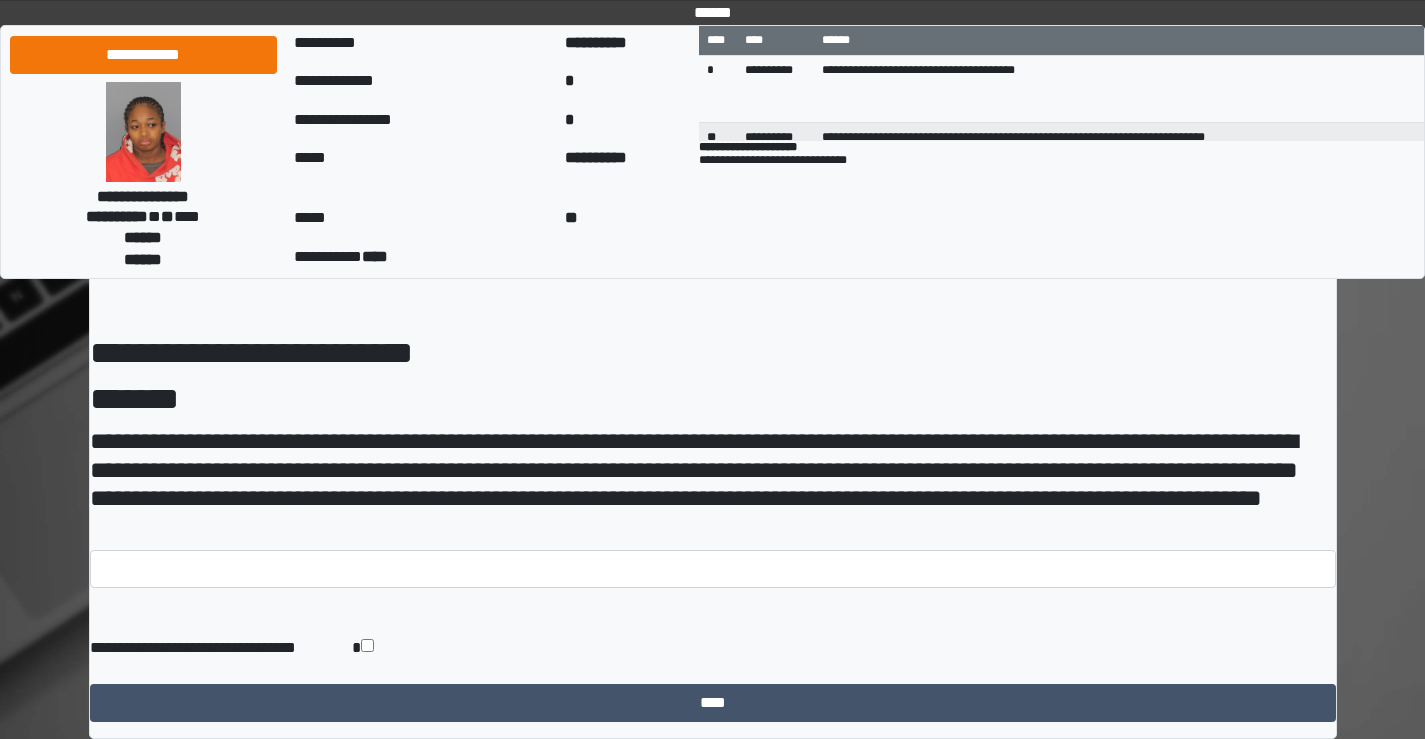 scroll, scrollTop: 113, scrollLeft: 0, axis: vertical 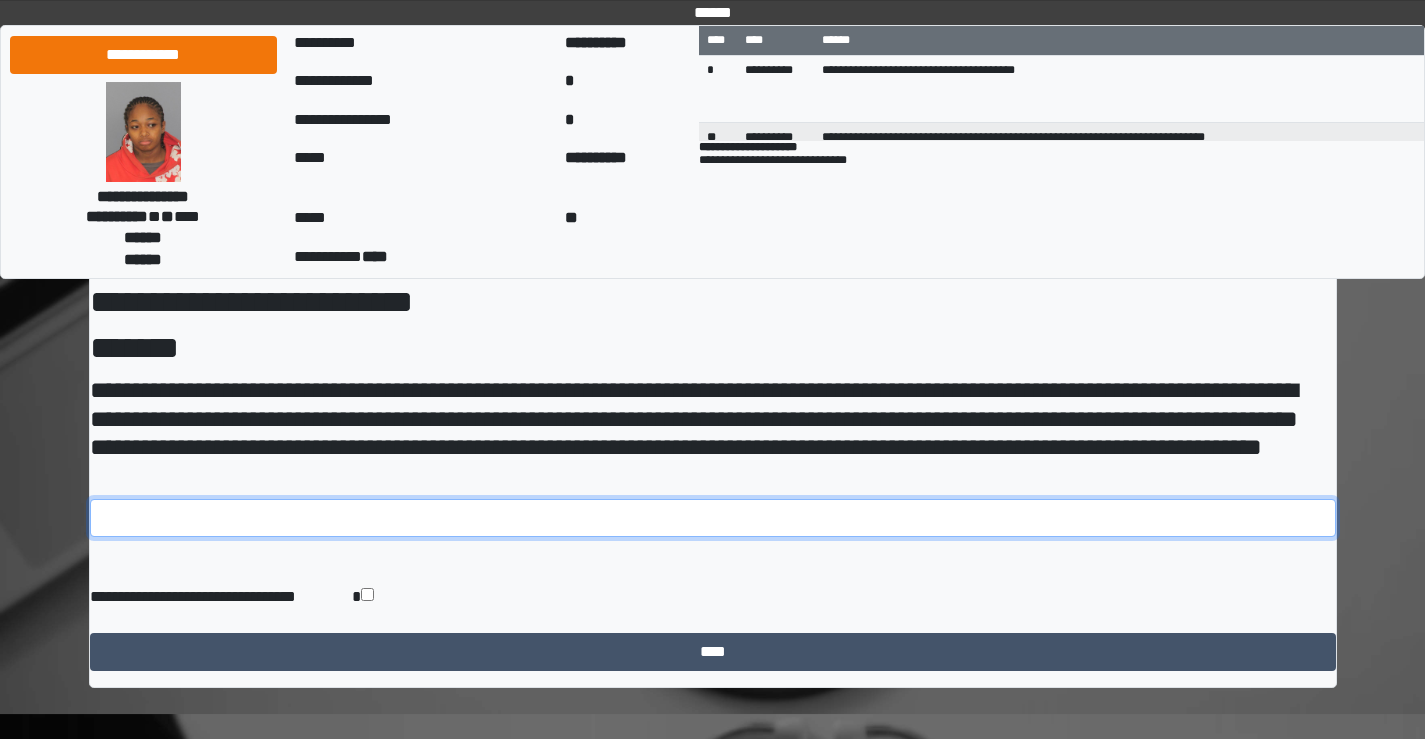 click at bounding box center [713, 518] 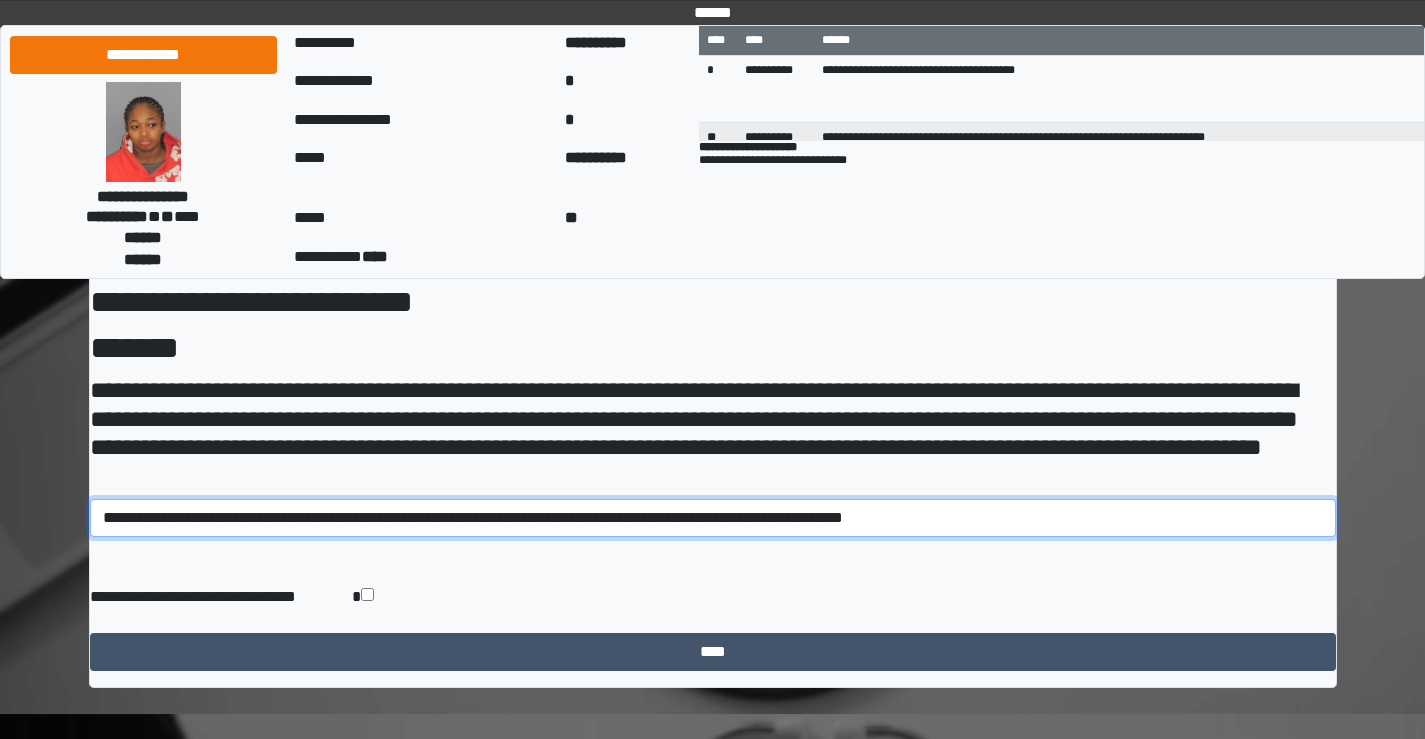 click on "**********" at bounding box center [713, 518] 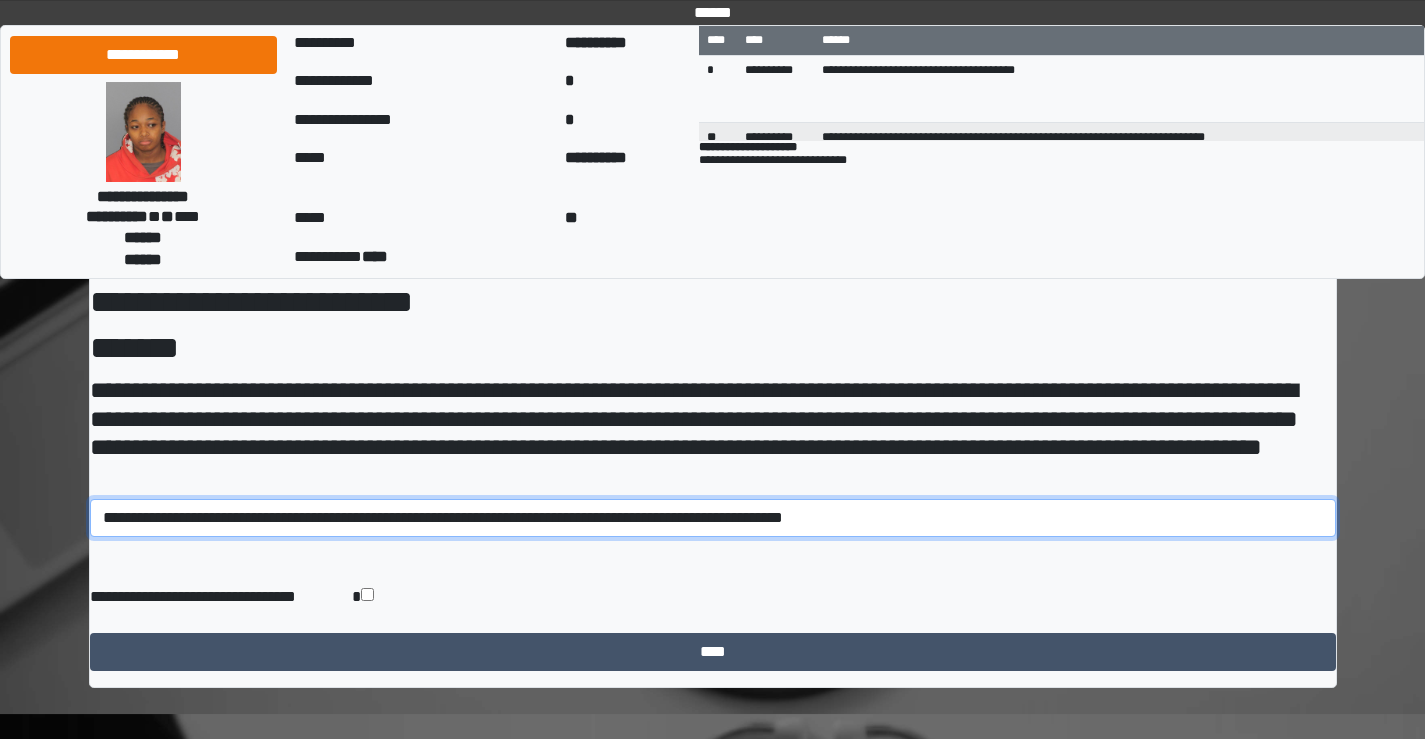 click on "**********" at bounding box center (713, 518) 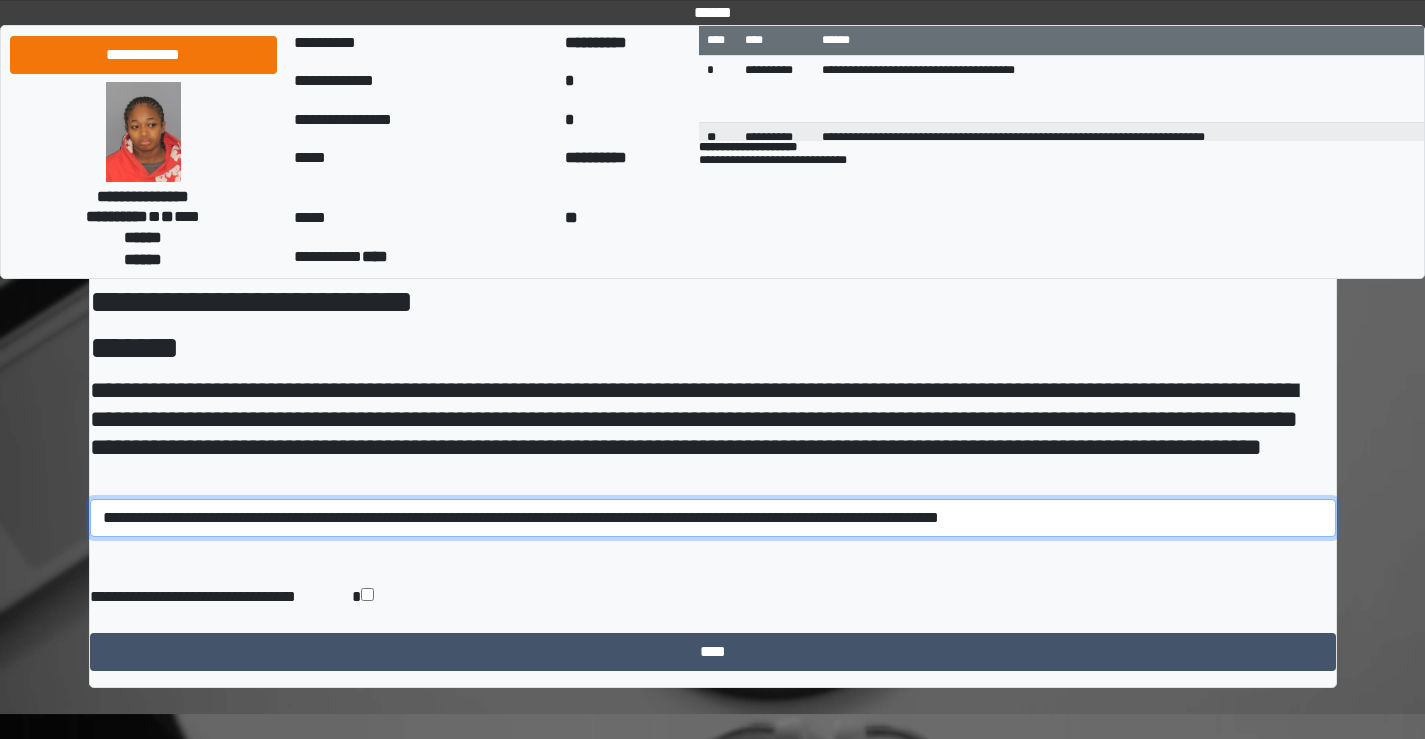 click on "**********" at bounding box center [713, 518] 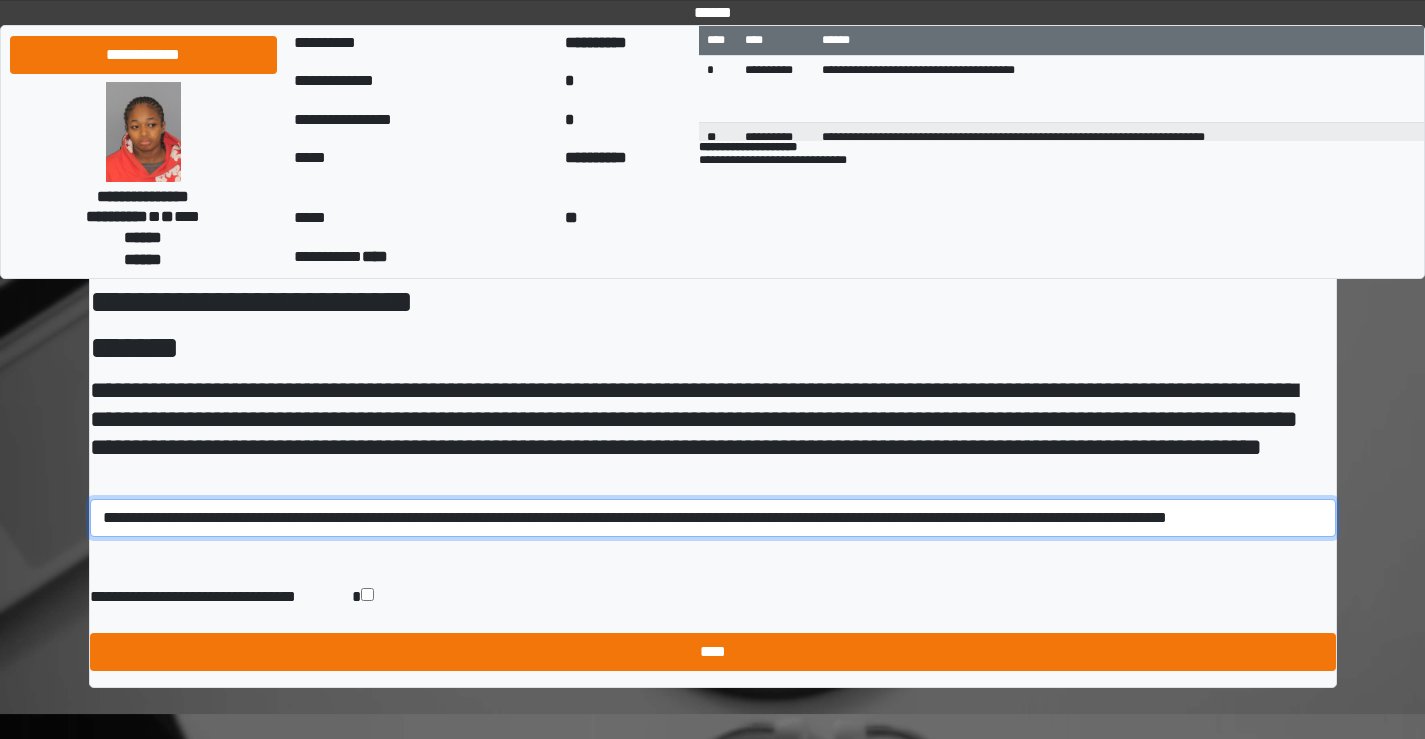 type on "**********" 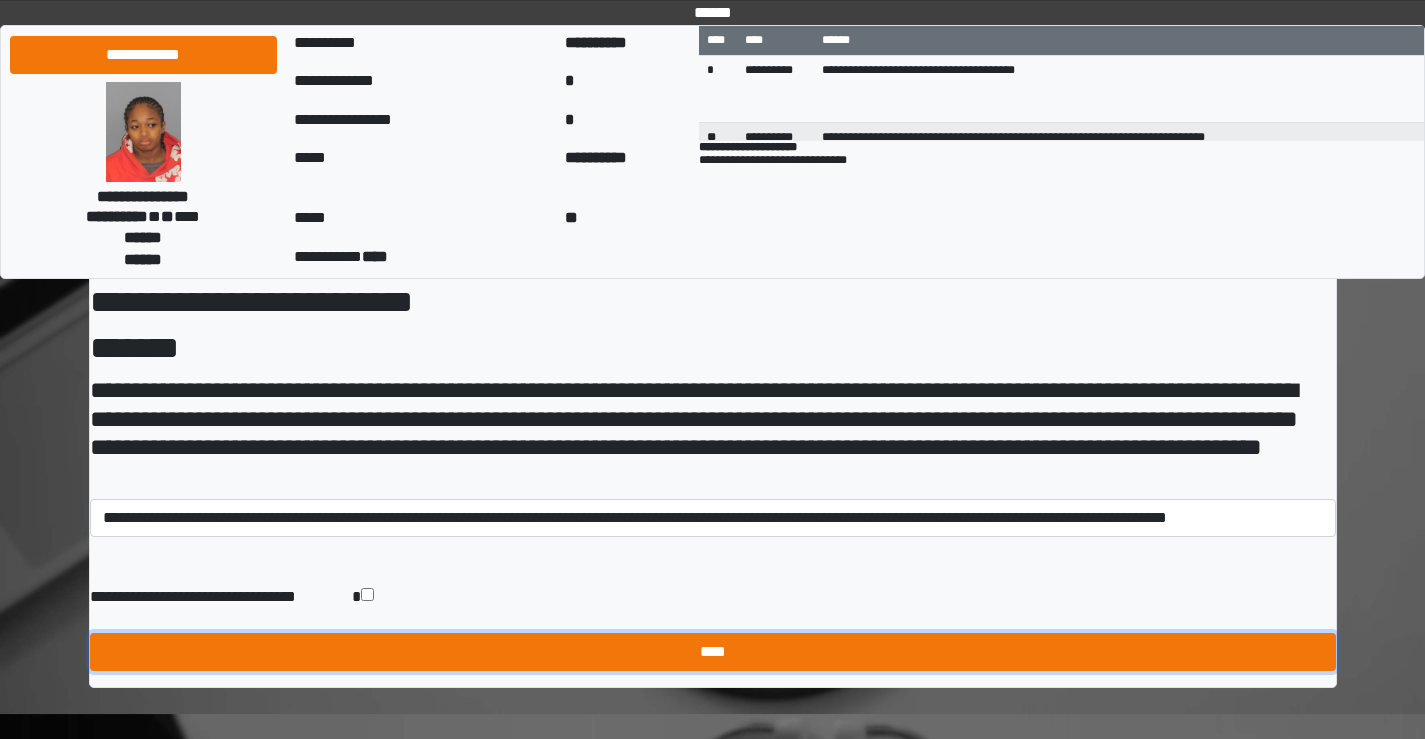 click on "****" at bounding box center [713, 652] 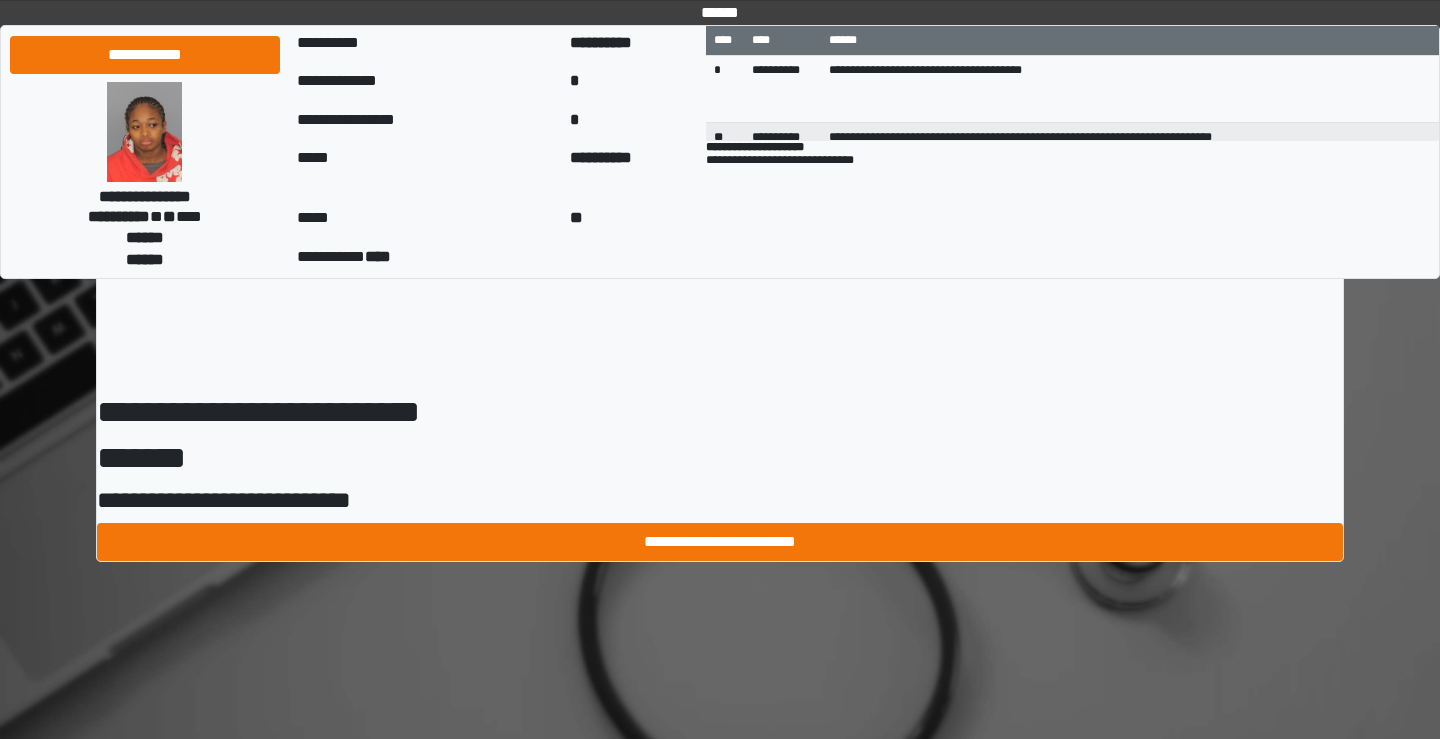 scroll, scrollTop: 0, scrollLeft: 0, axis: both 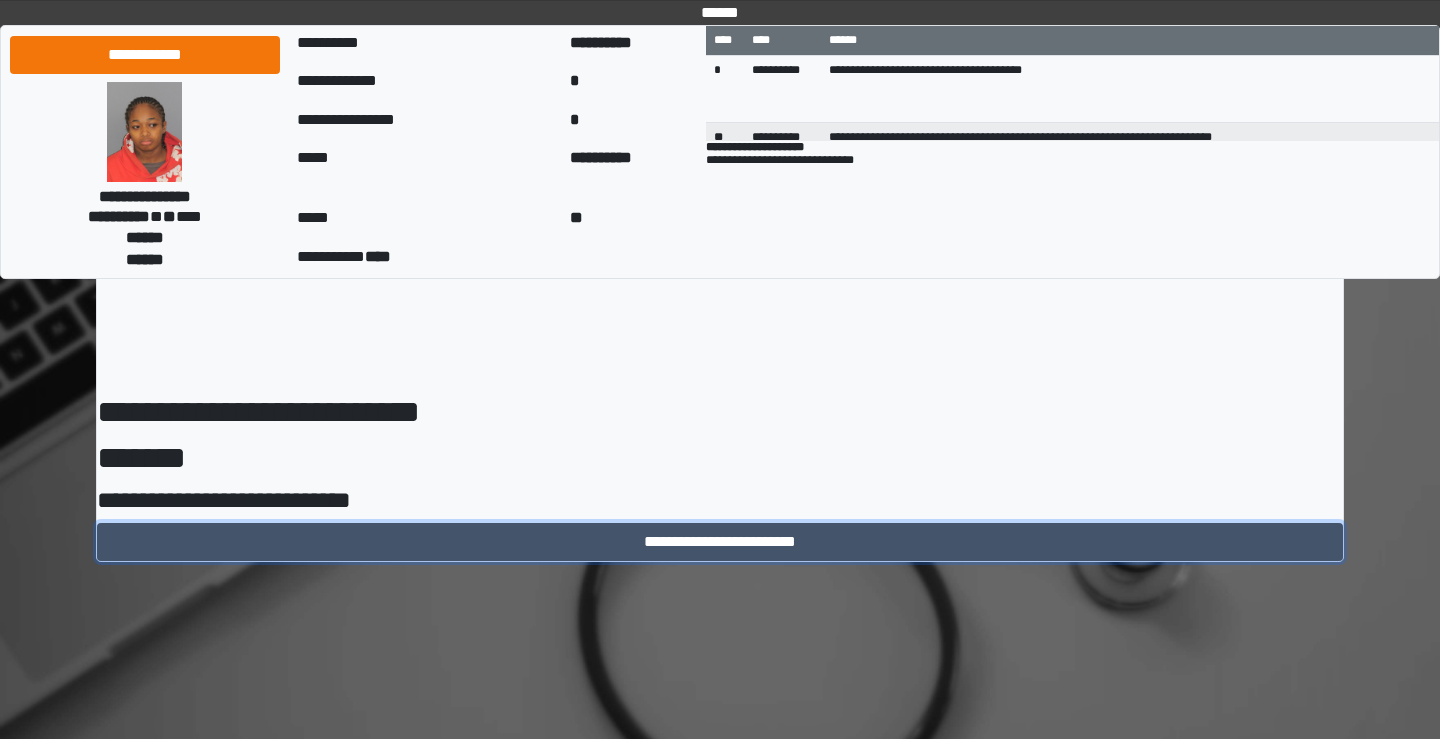 click on "**********" at bounding box center (720, 542) 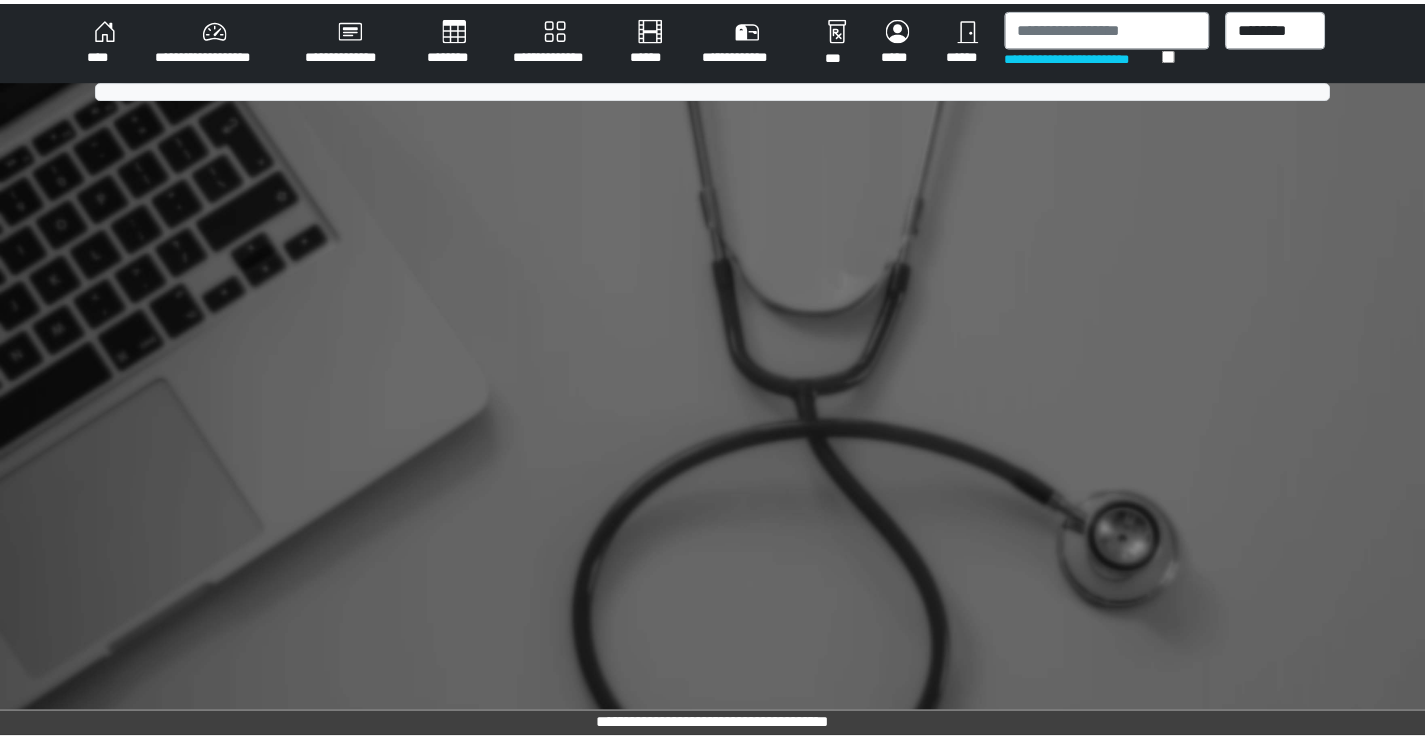 scroll, scrollTop: 0, scrollLeft: 0, axis: both 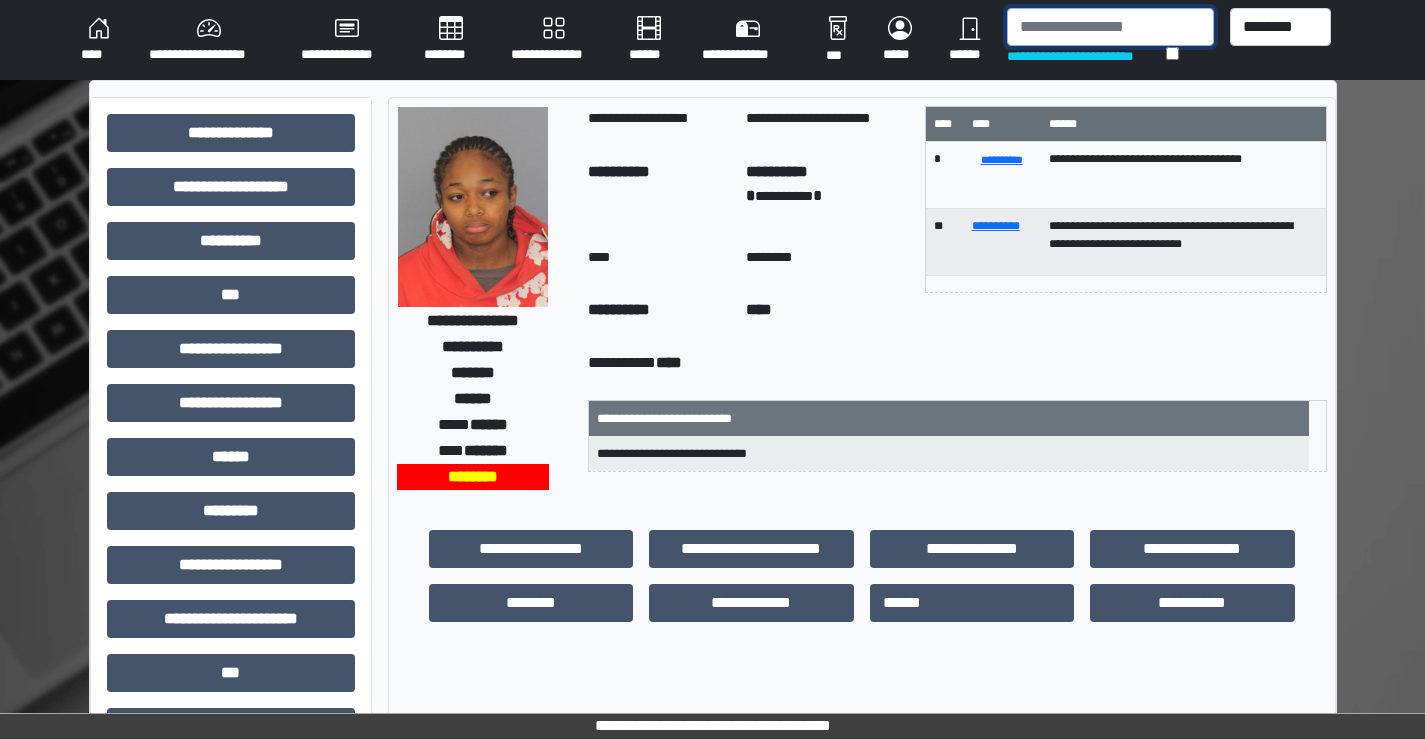click at bounding box center [1110, 27] 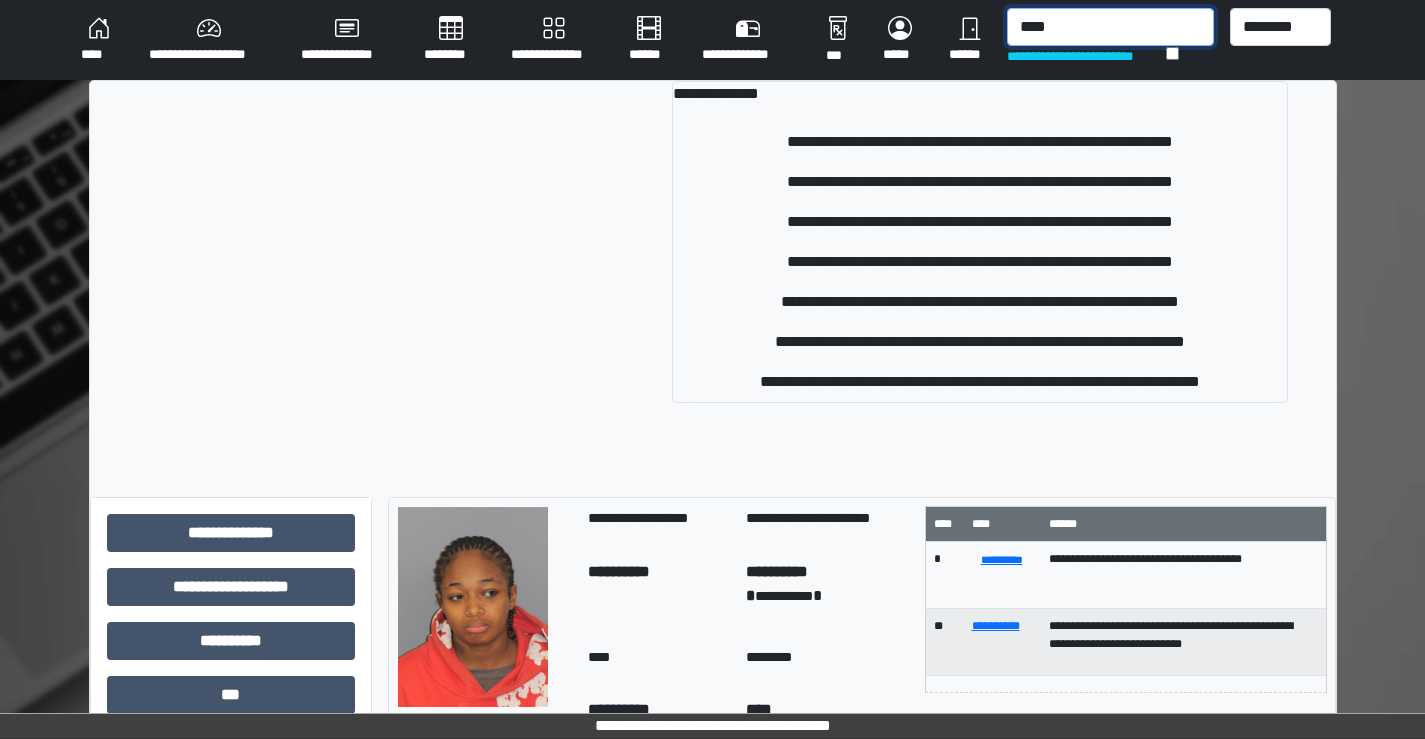type on "****" 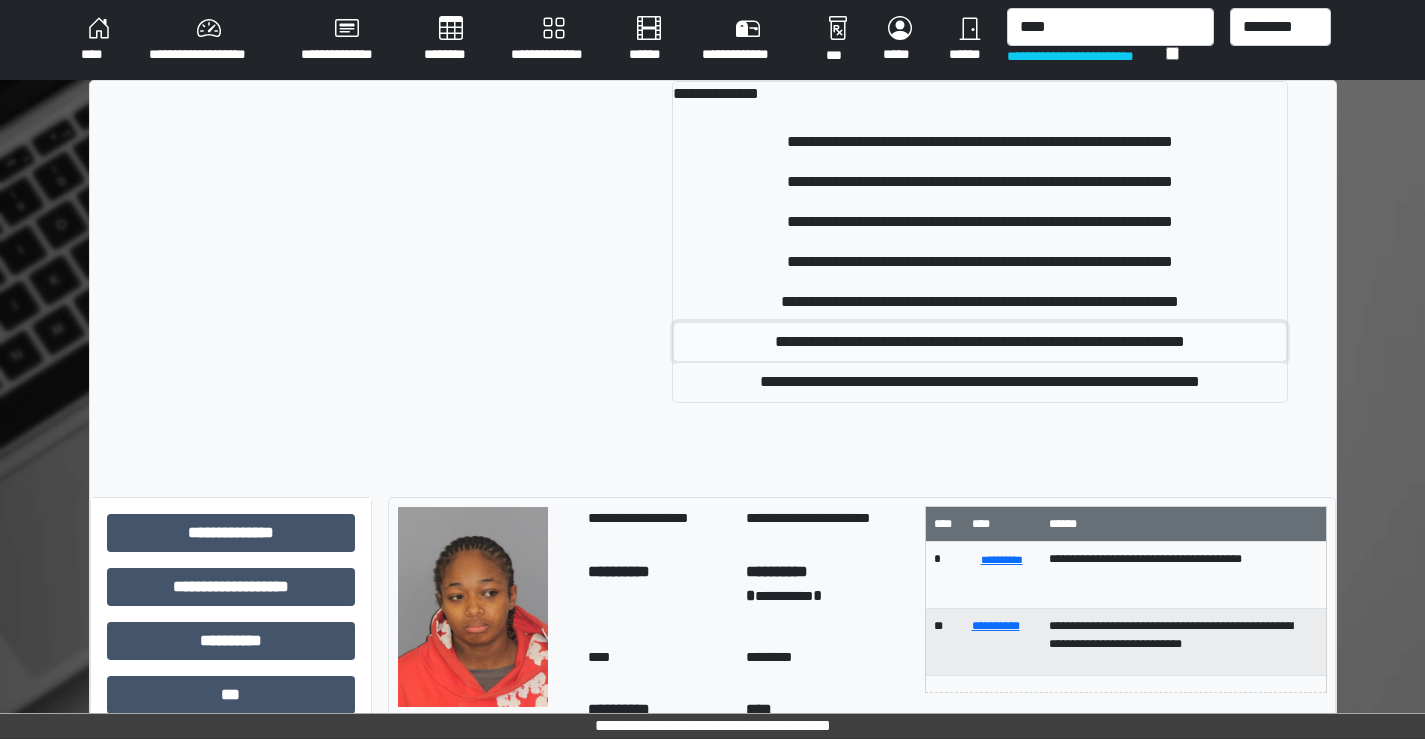 click on "**********" at bounding box center (980, 342) 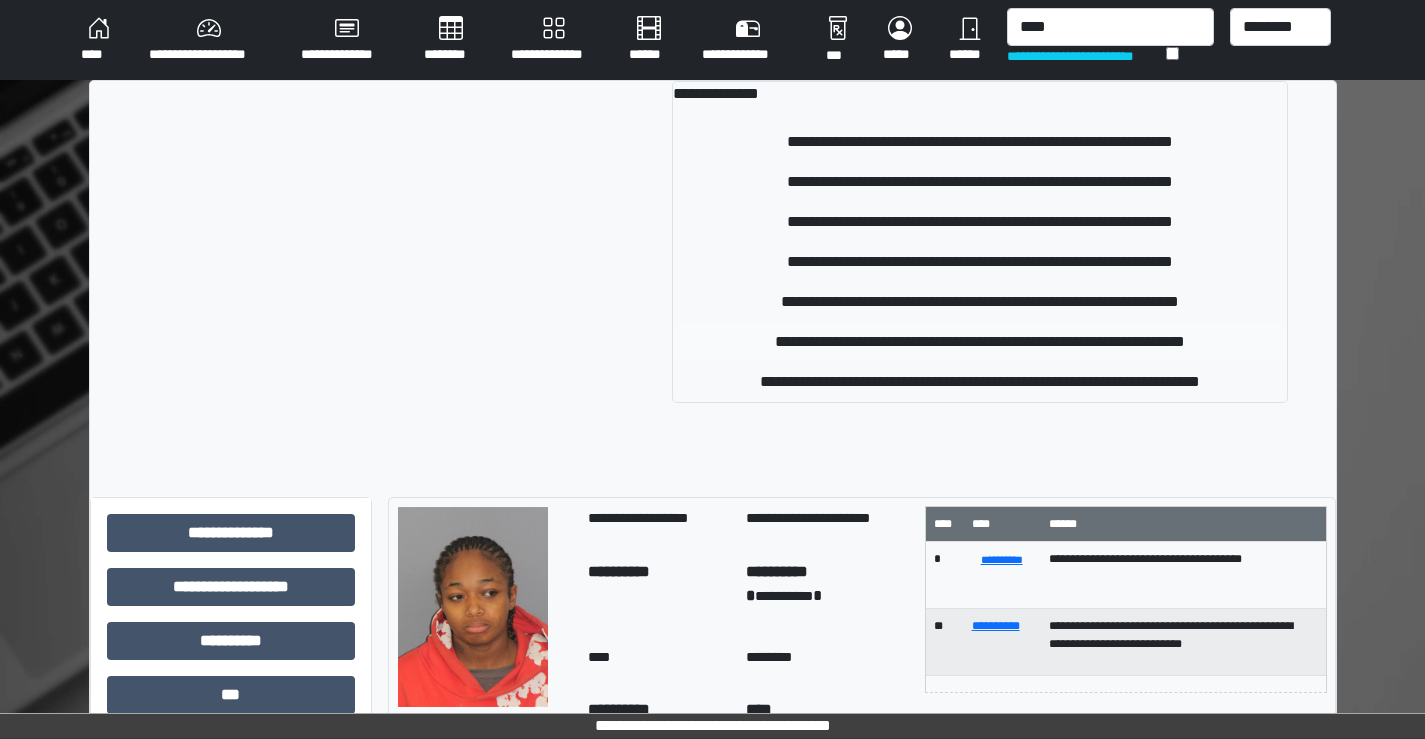 type 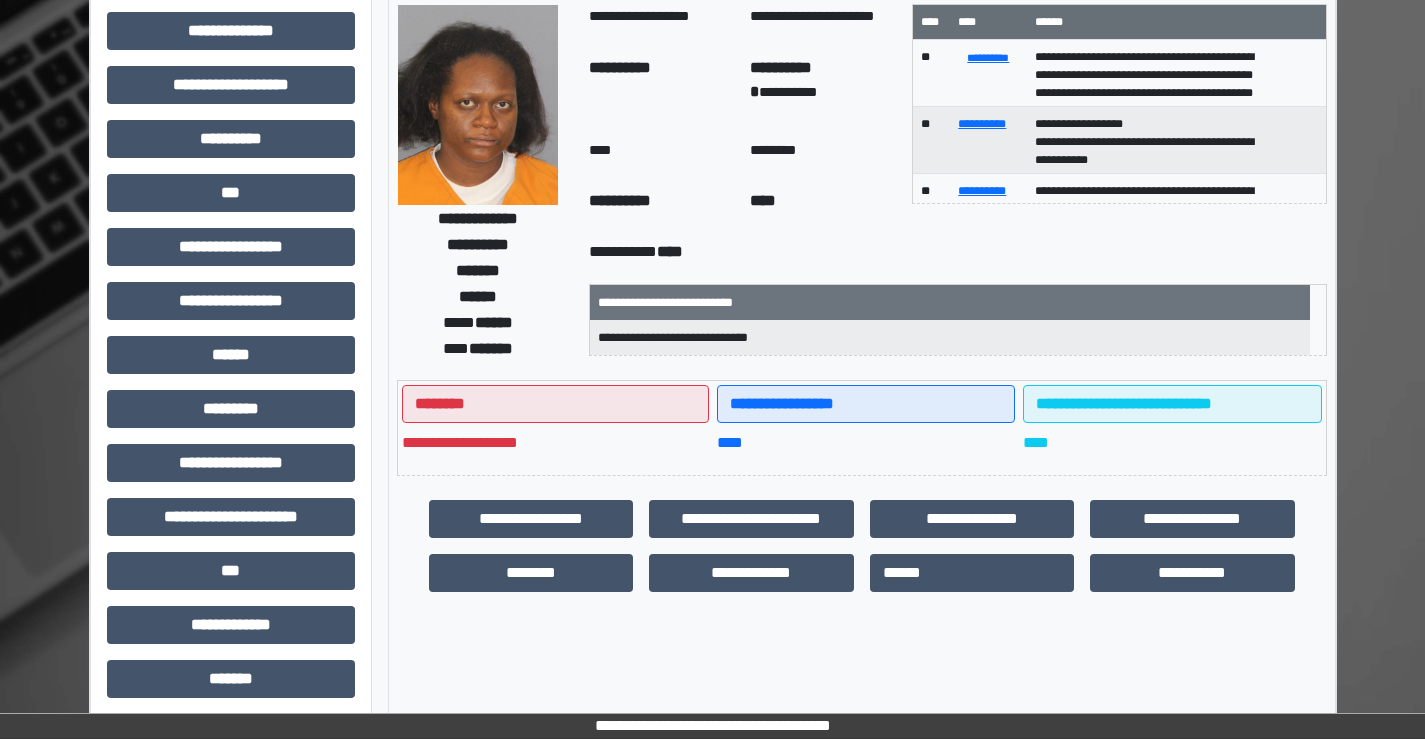 scroll, scrollTop: 100, scrollLeft: 0, axis: vertical 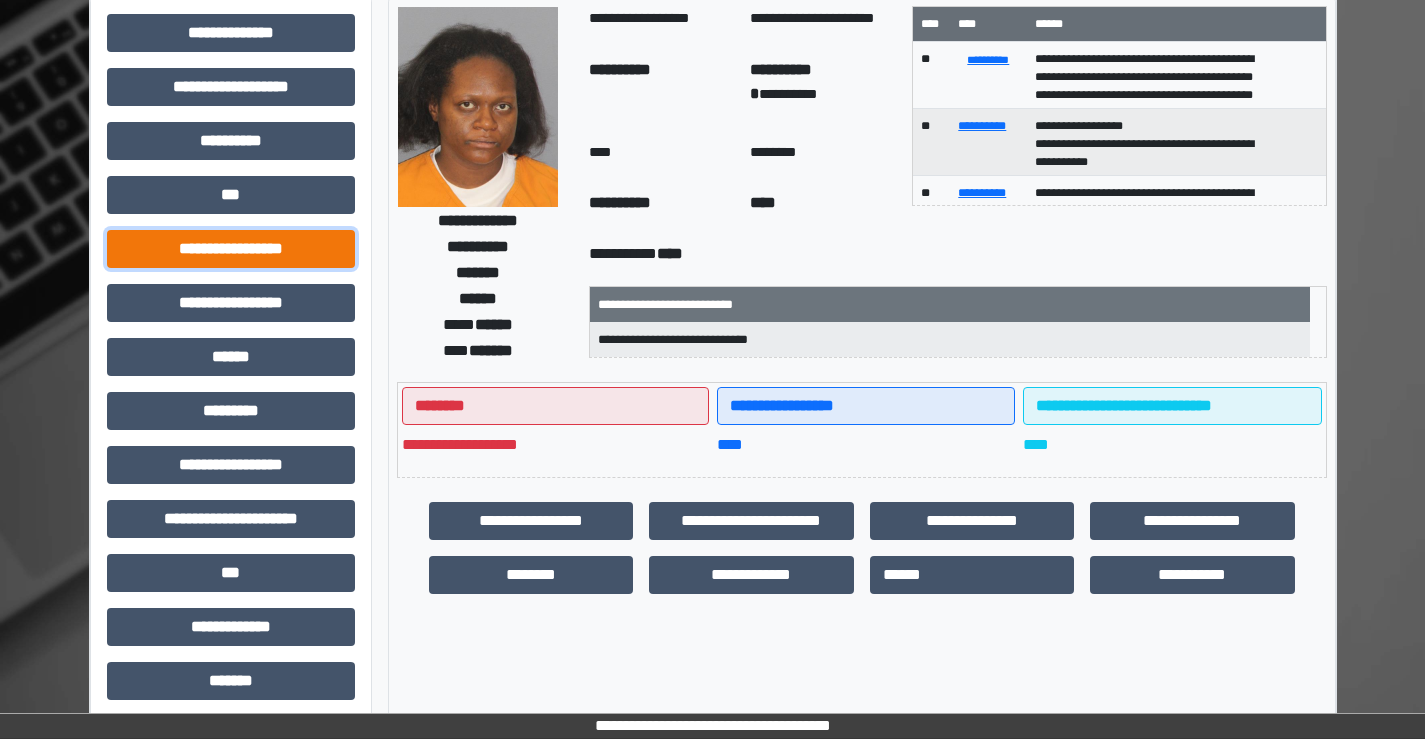 click on "**********" at bounding box center (231, 249) 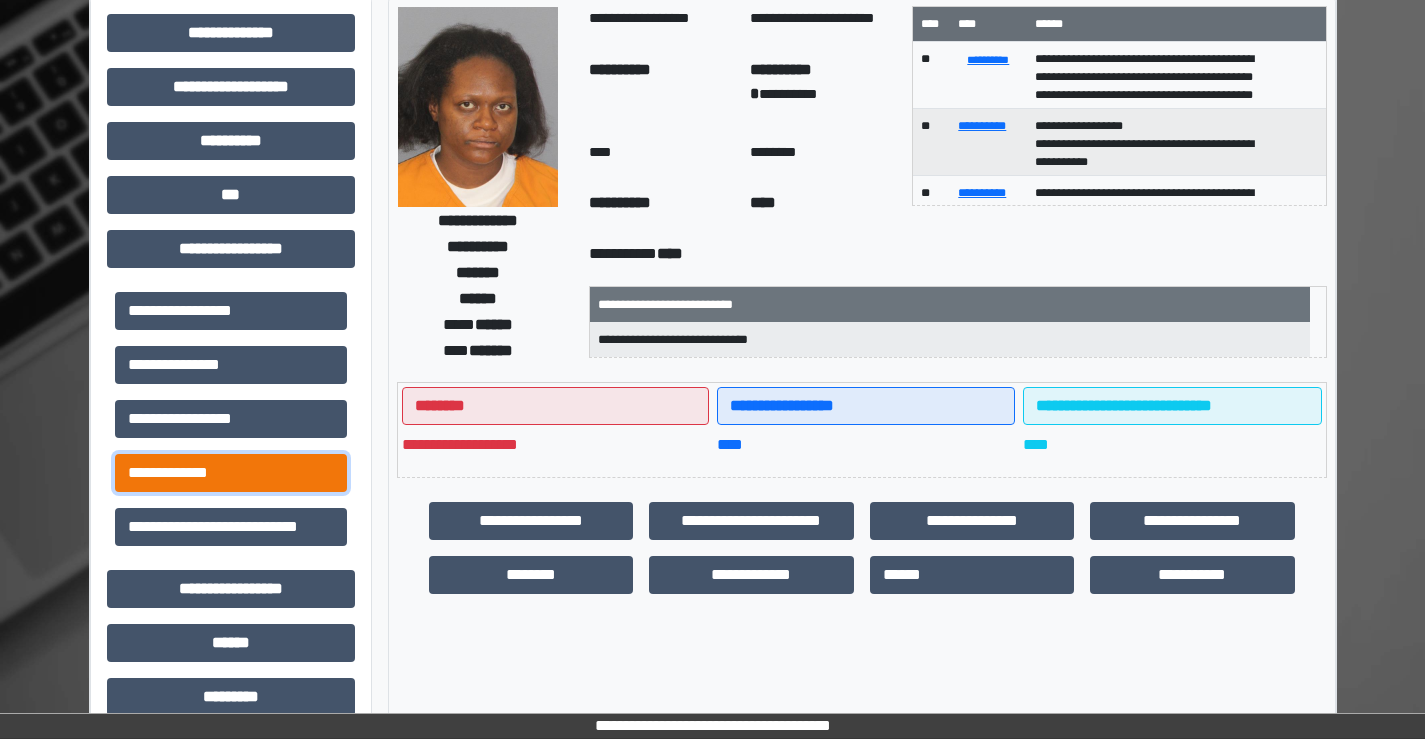 click on "**********" at bounding box center [231, 473] 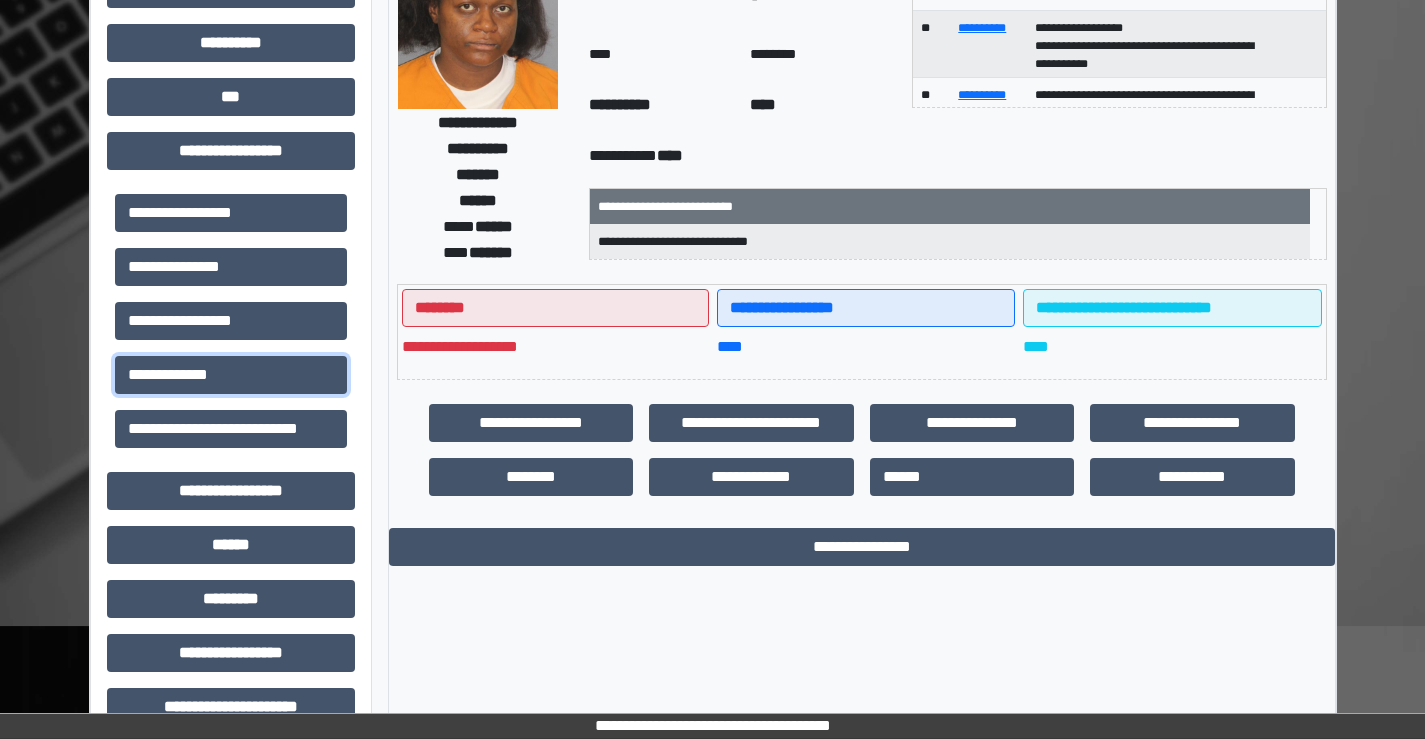 scroll, scrollTop: 400, scrollLeft: 0, axis: vertical 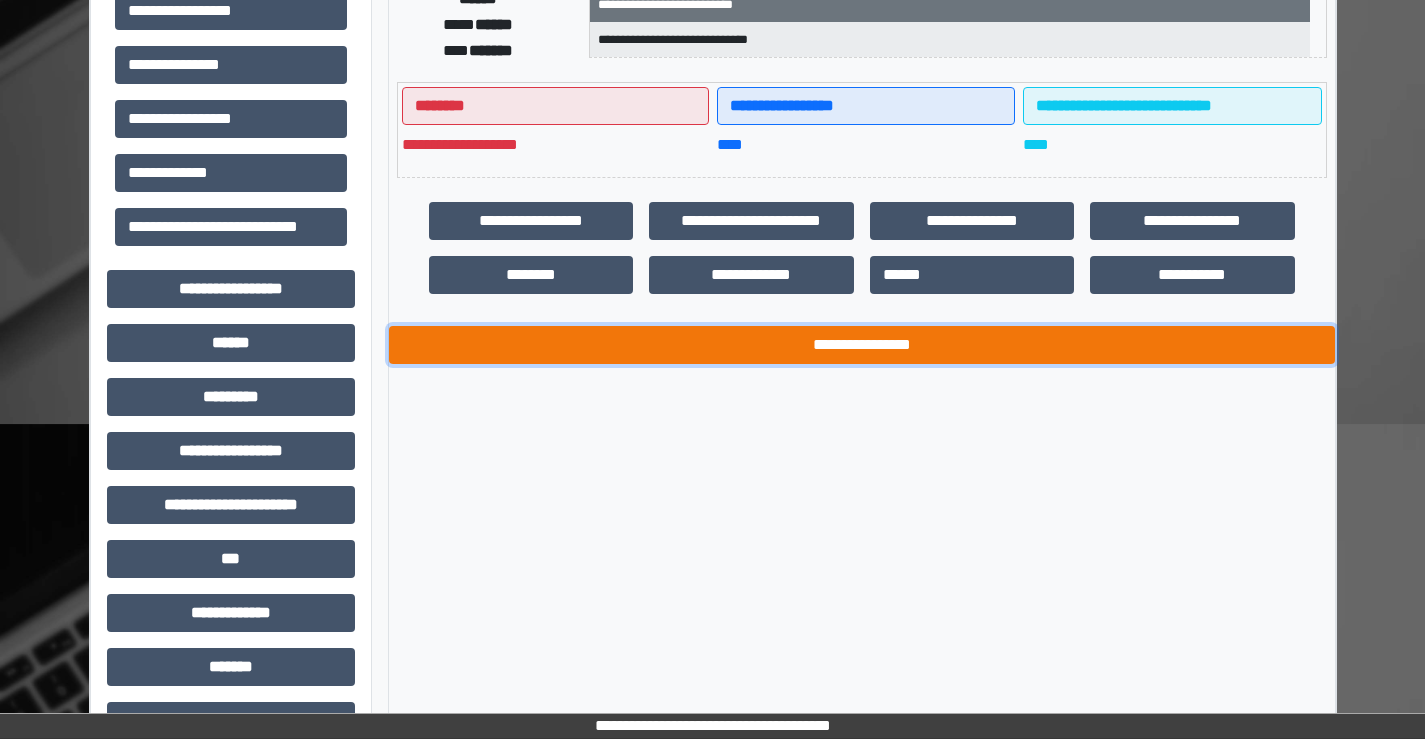 click on "**********" at bounding box center [862, 345] 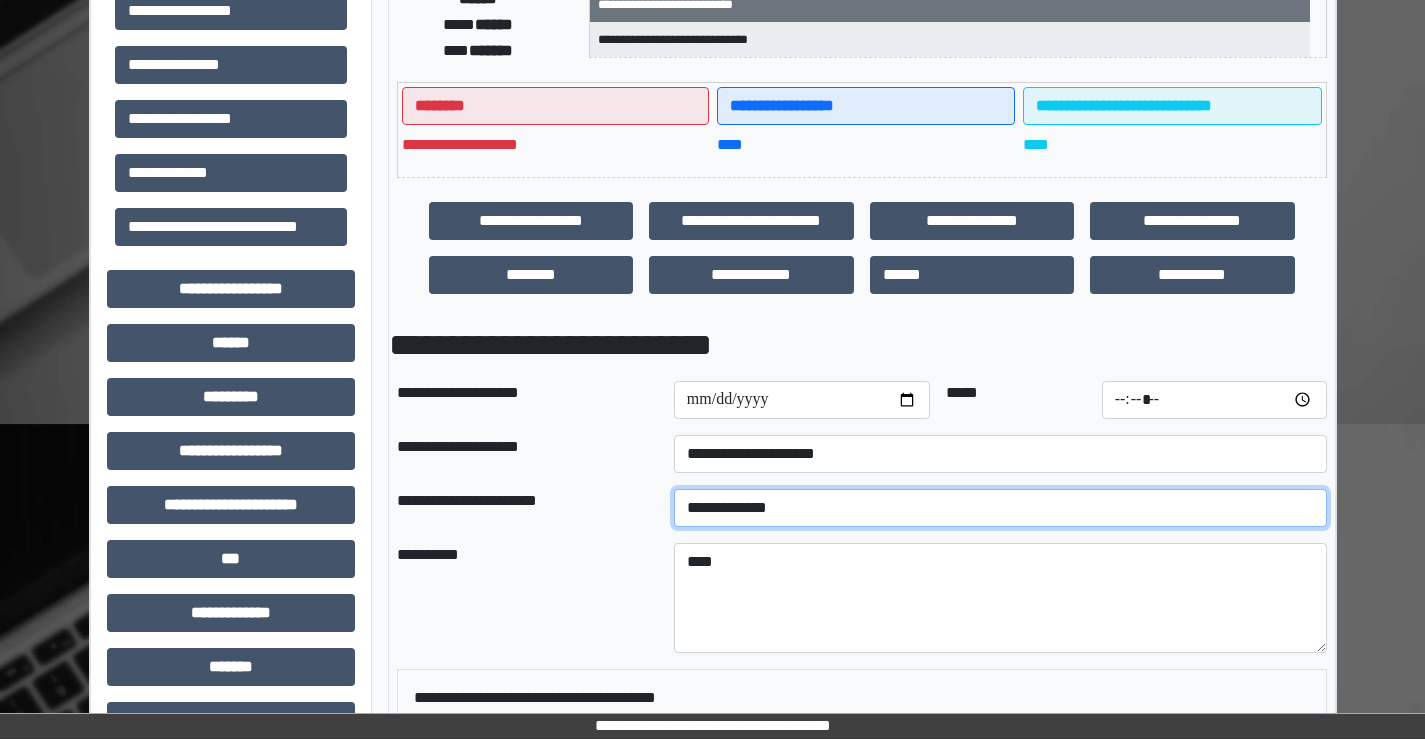 click on "**********" at bounding box center (1000, 508) 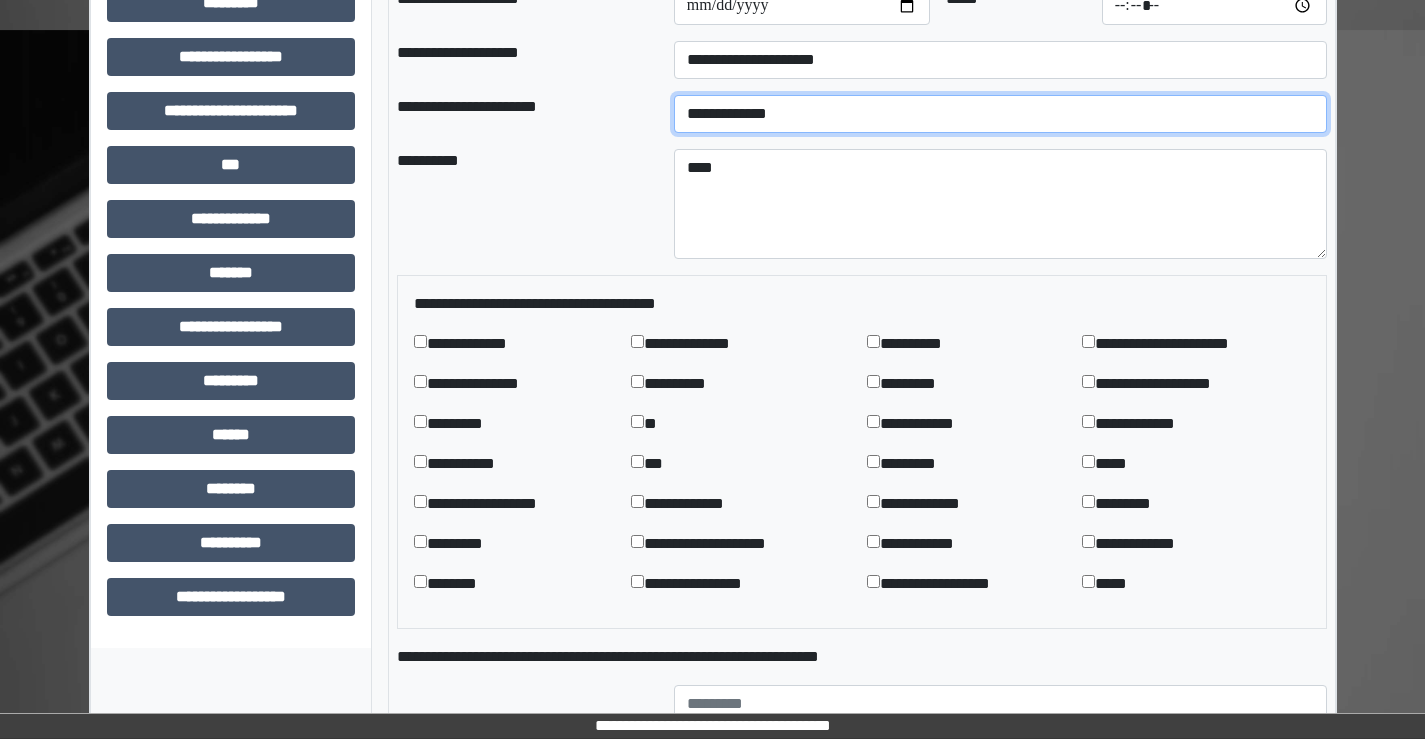 scroll, scrollTop: 800, scrollLeft: 0, axis: vertical 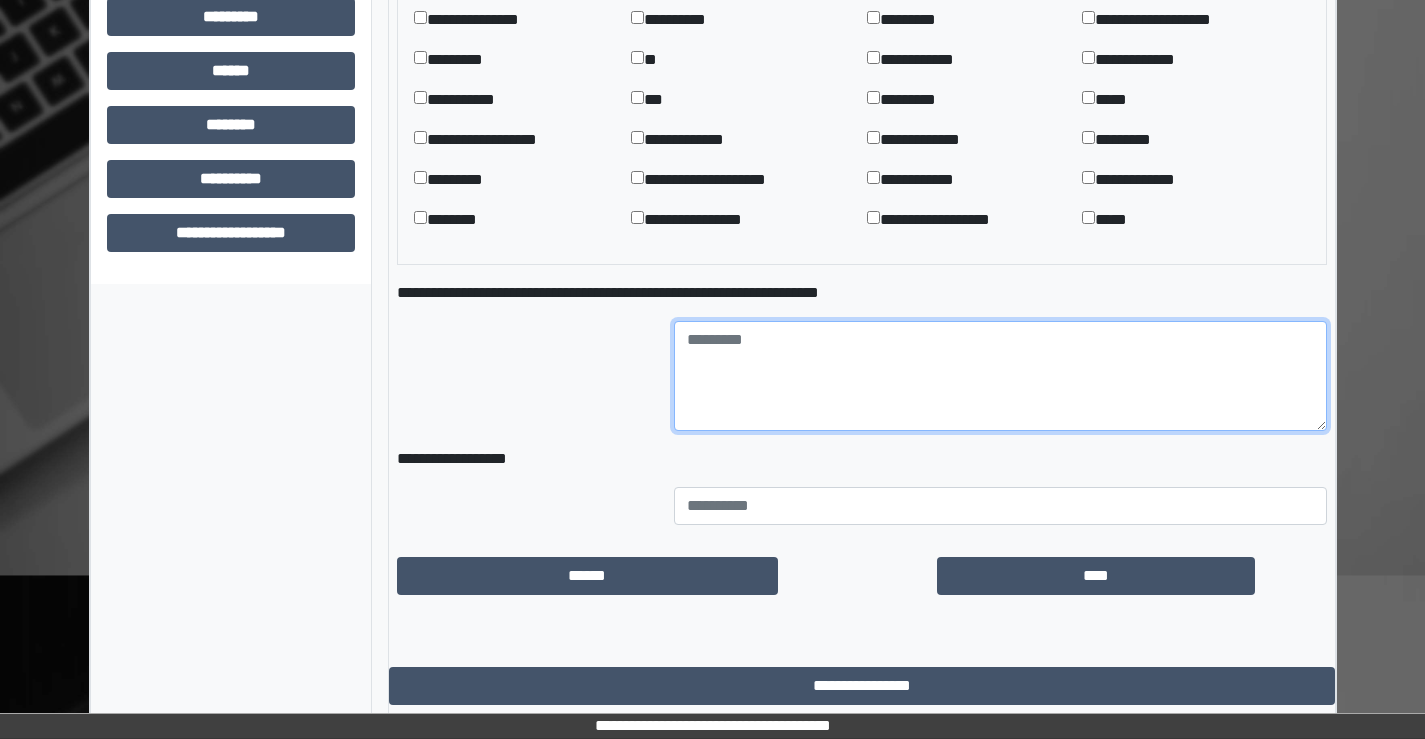 click at bounding box center [1000, 376] 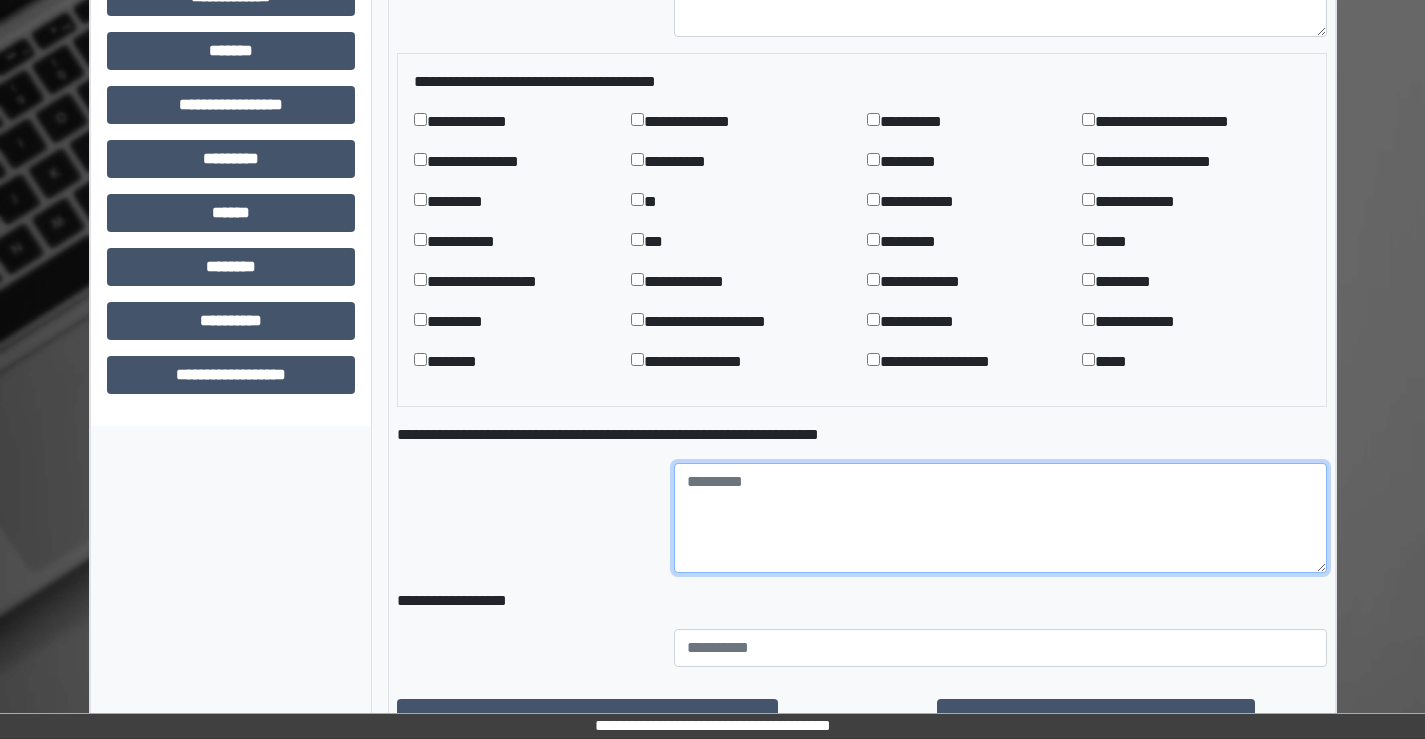 scroll, scrollTop: 1158, scrollLeft: 0, axis: vertical 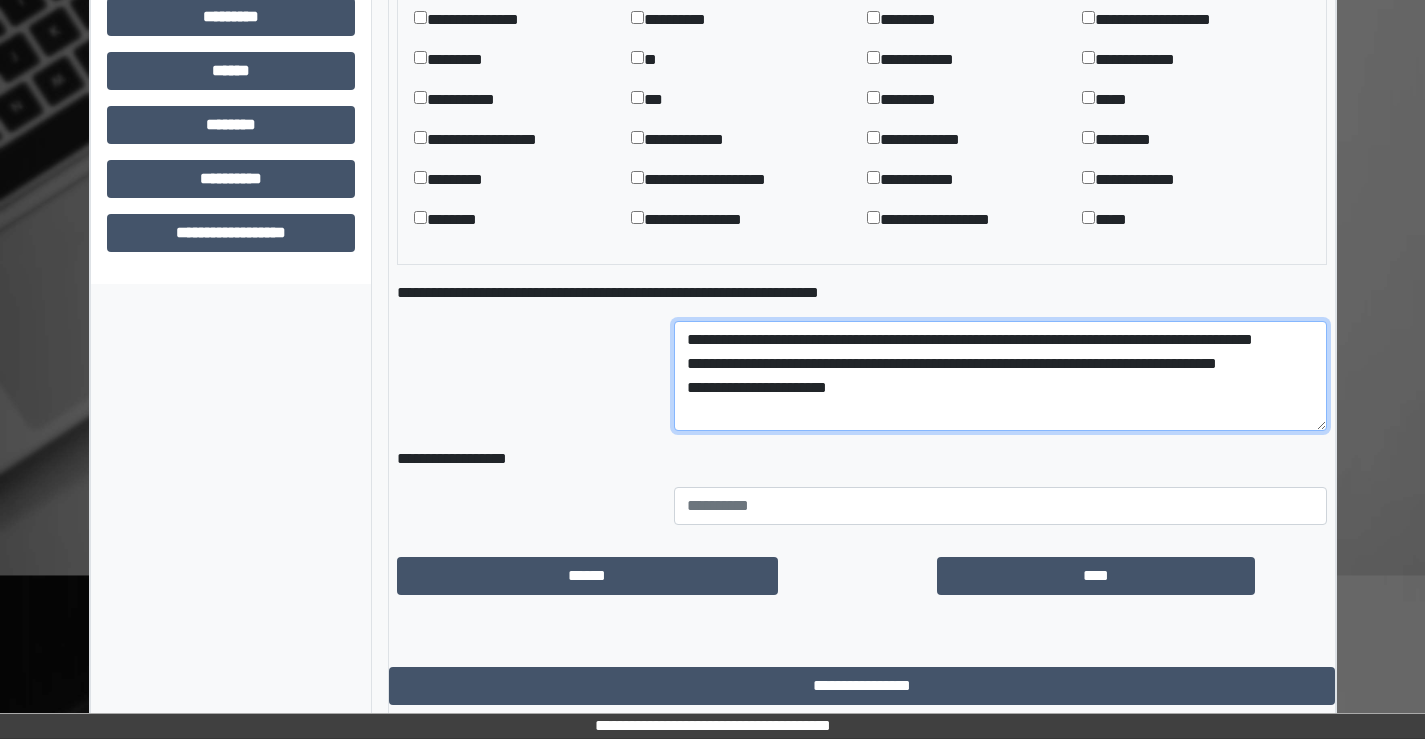 type on "**********" 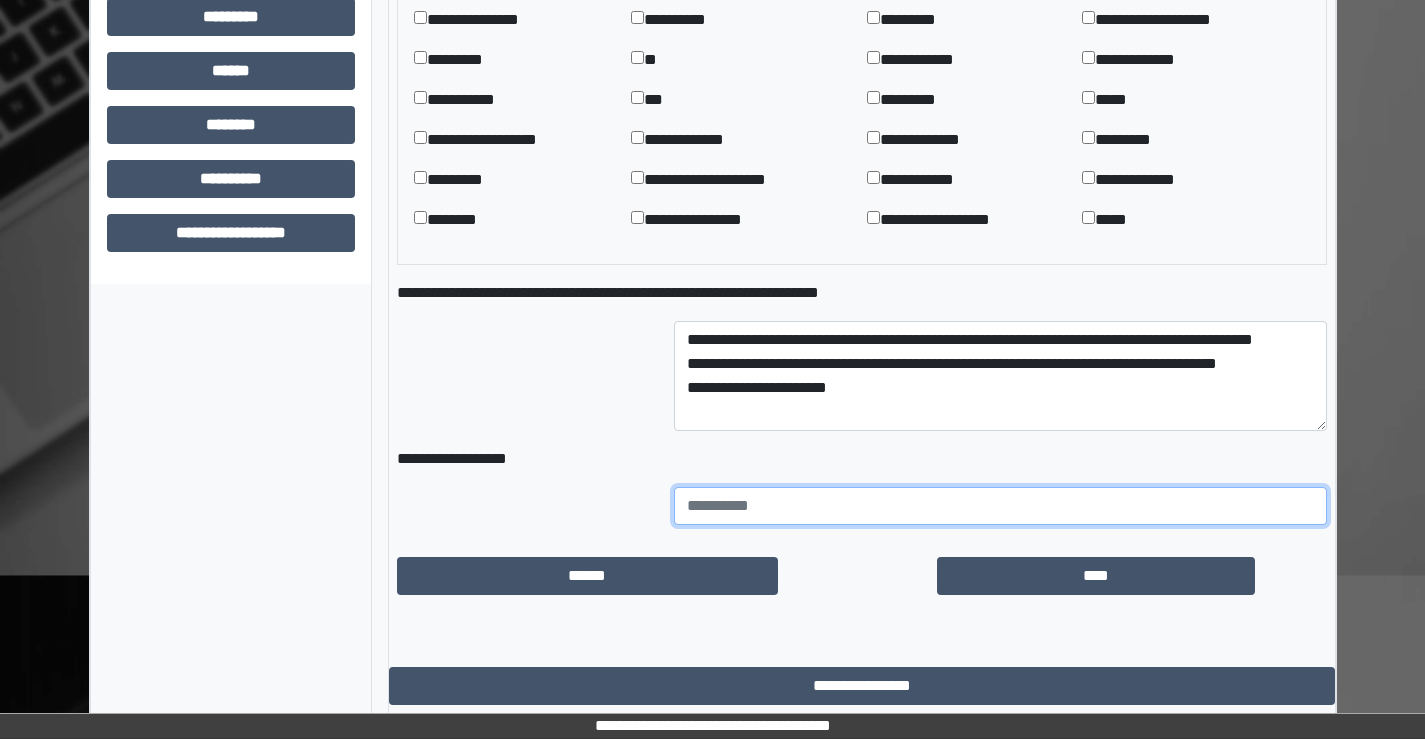 click at bounding box center (1000, 506) 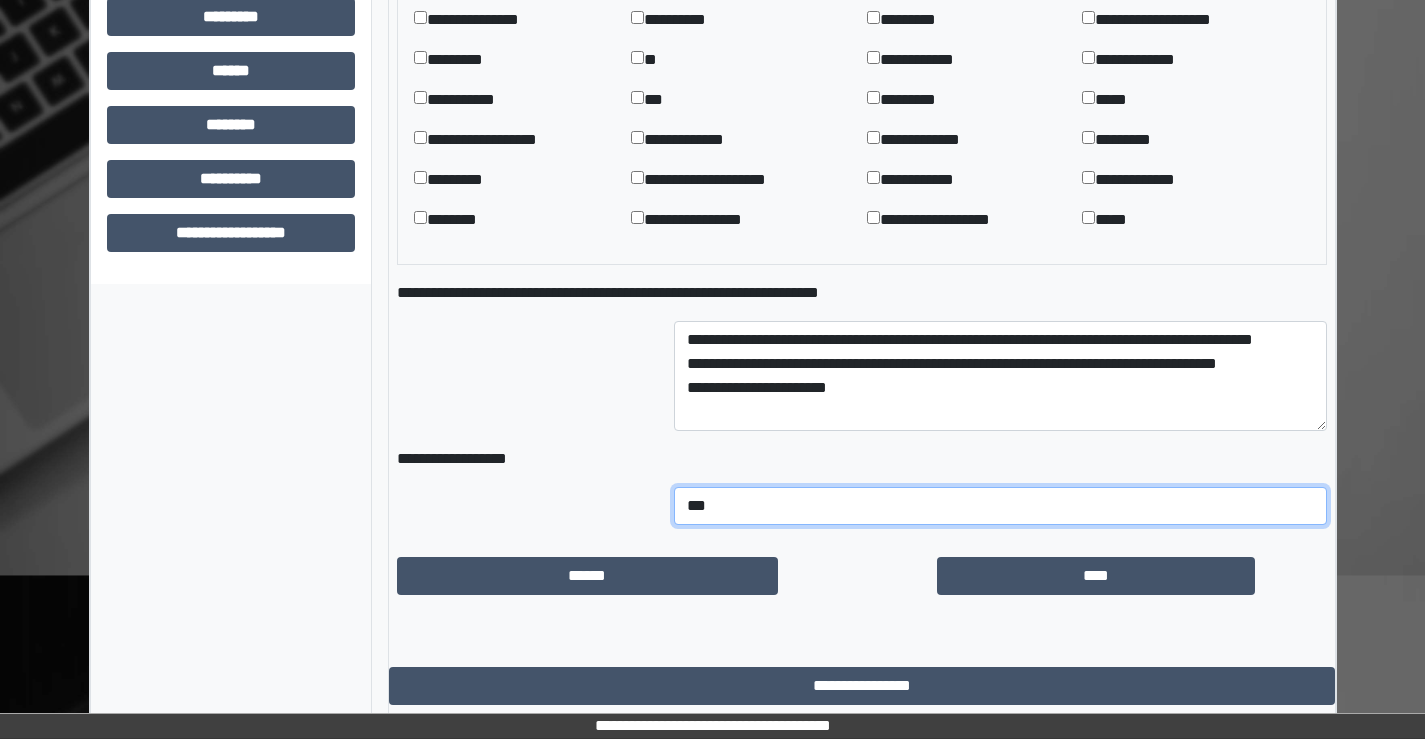 type on "**********" 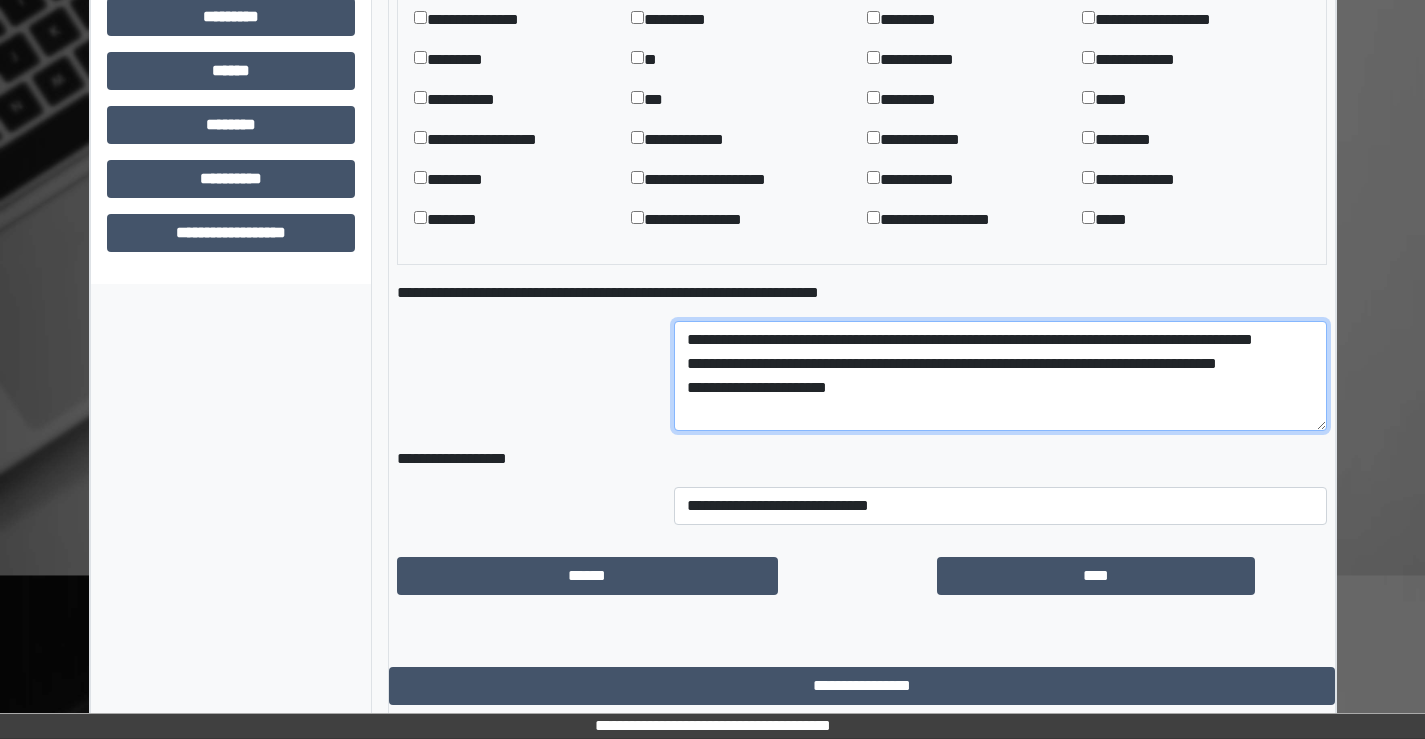click on "**********" at bounding box center (1000, 376) 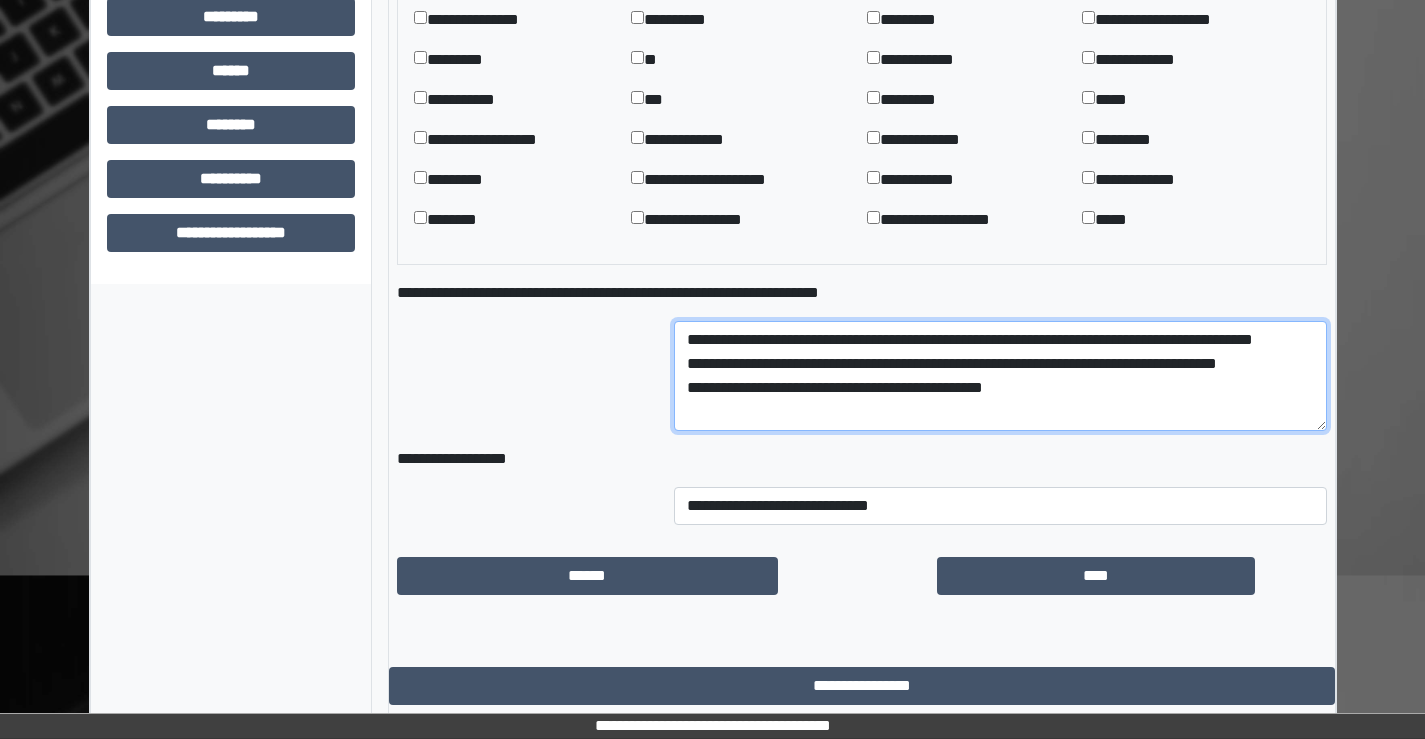 type on "**********" 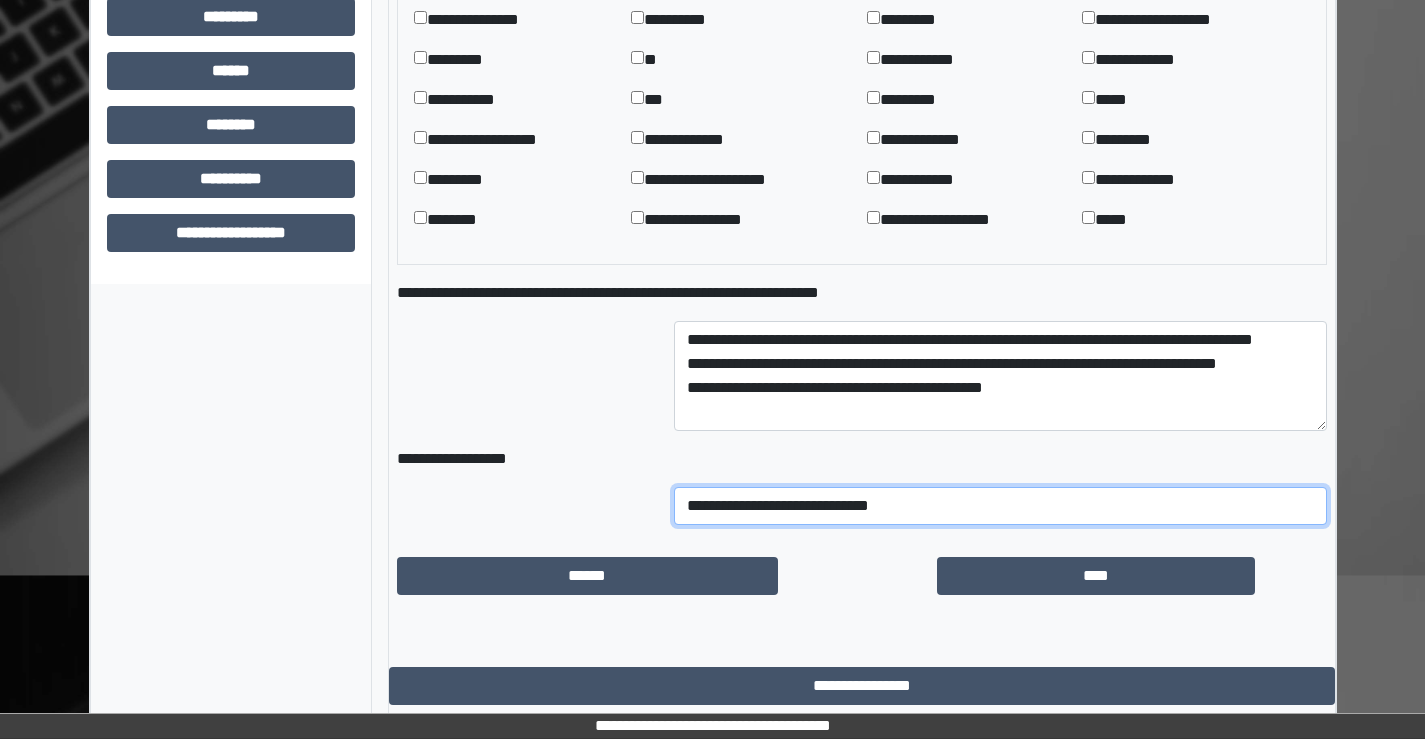 click on "**********" at bounding box center [1000, 506] 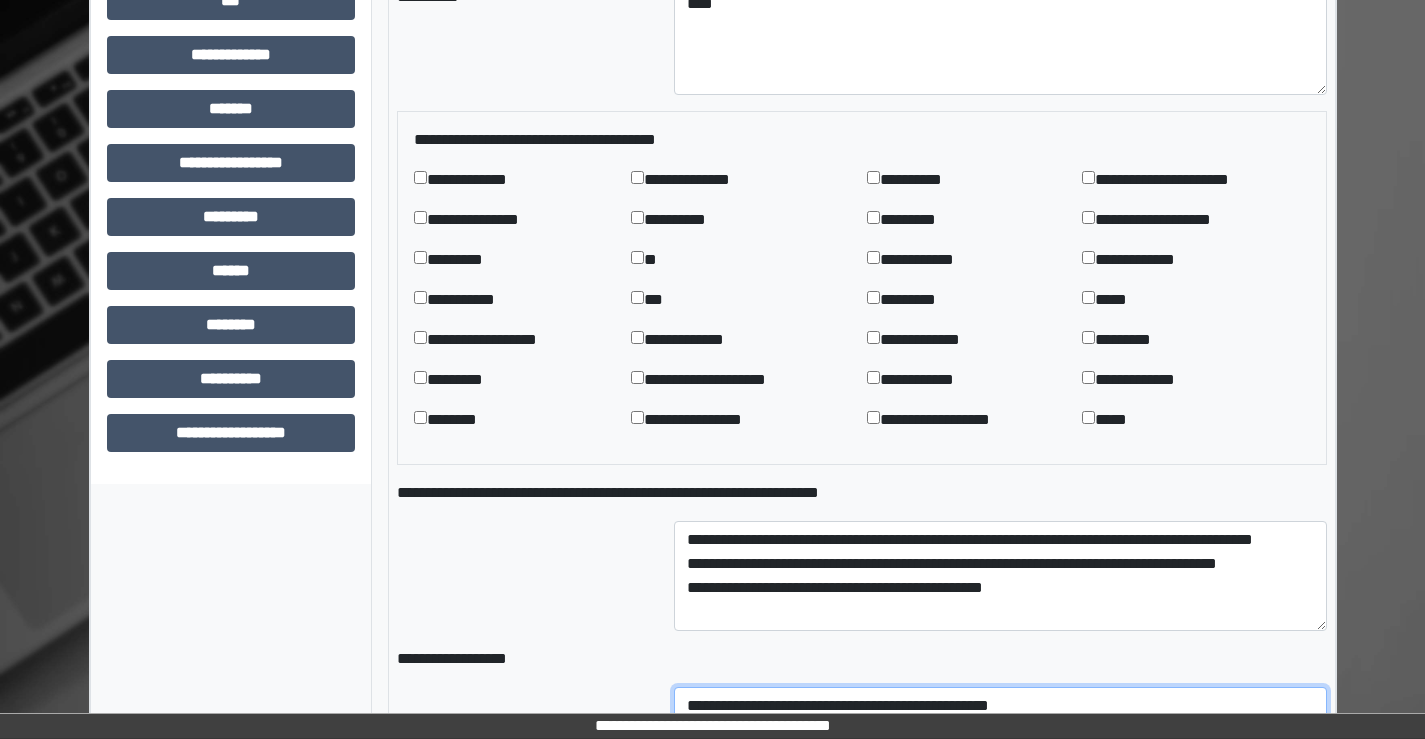 scroll, scrollTop: 1158, scrollLeft: 0, axis: vertical 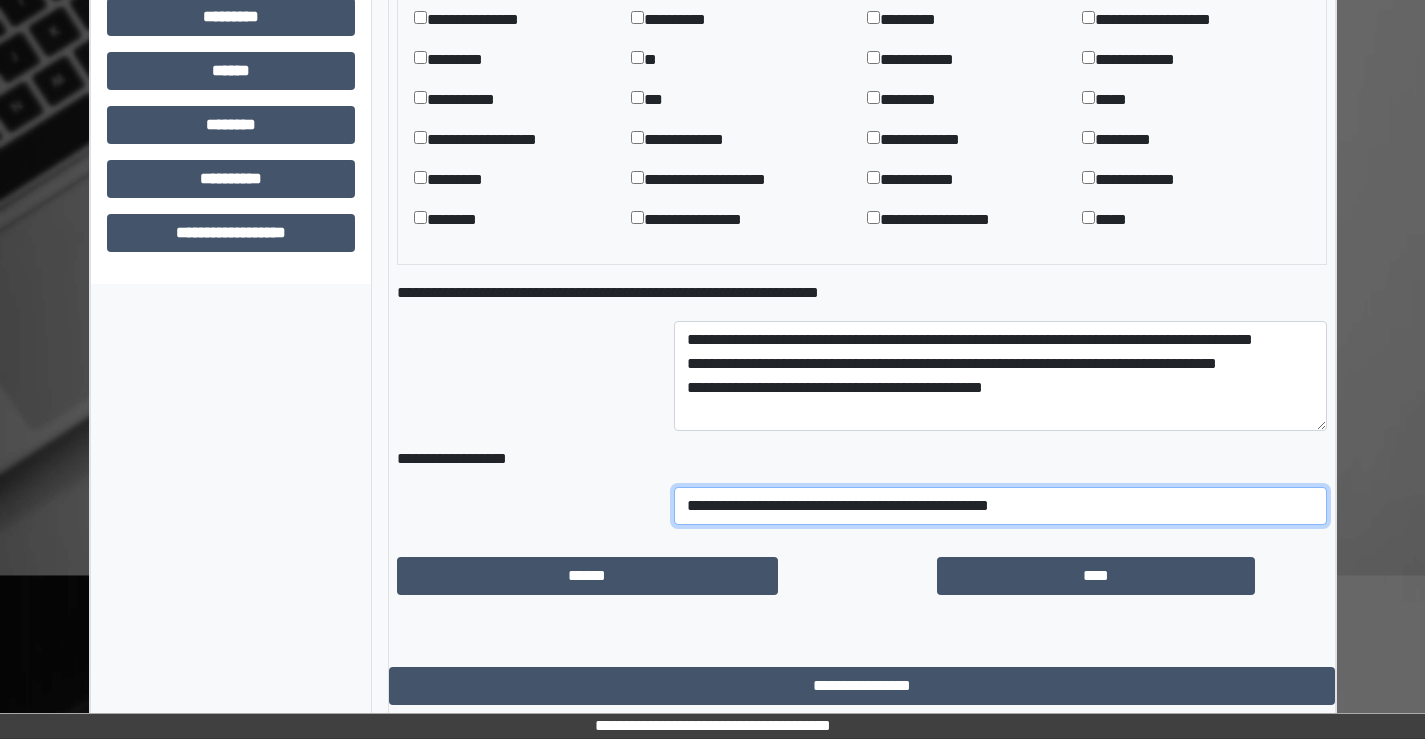 type on "**********" 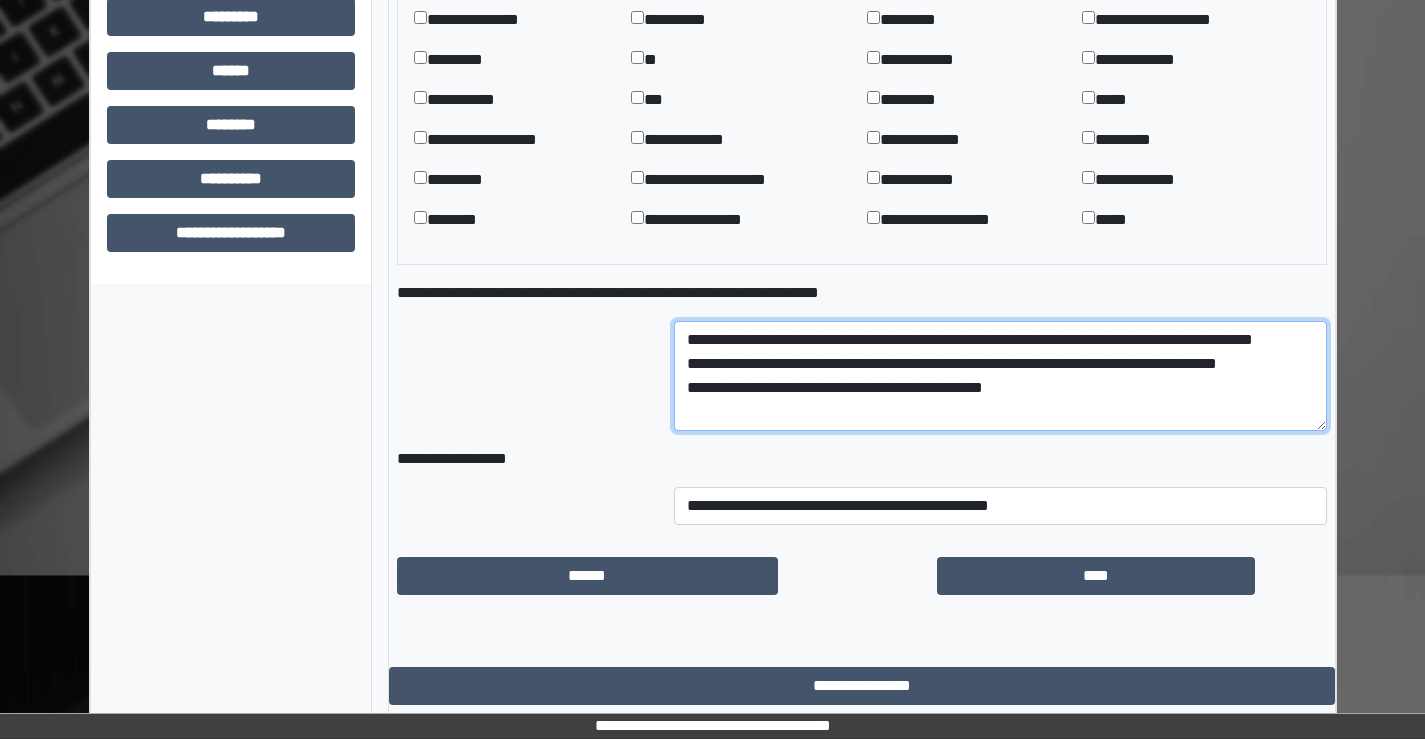 click on "**********" at bounding box center [1000, 376] 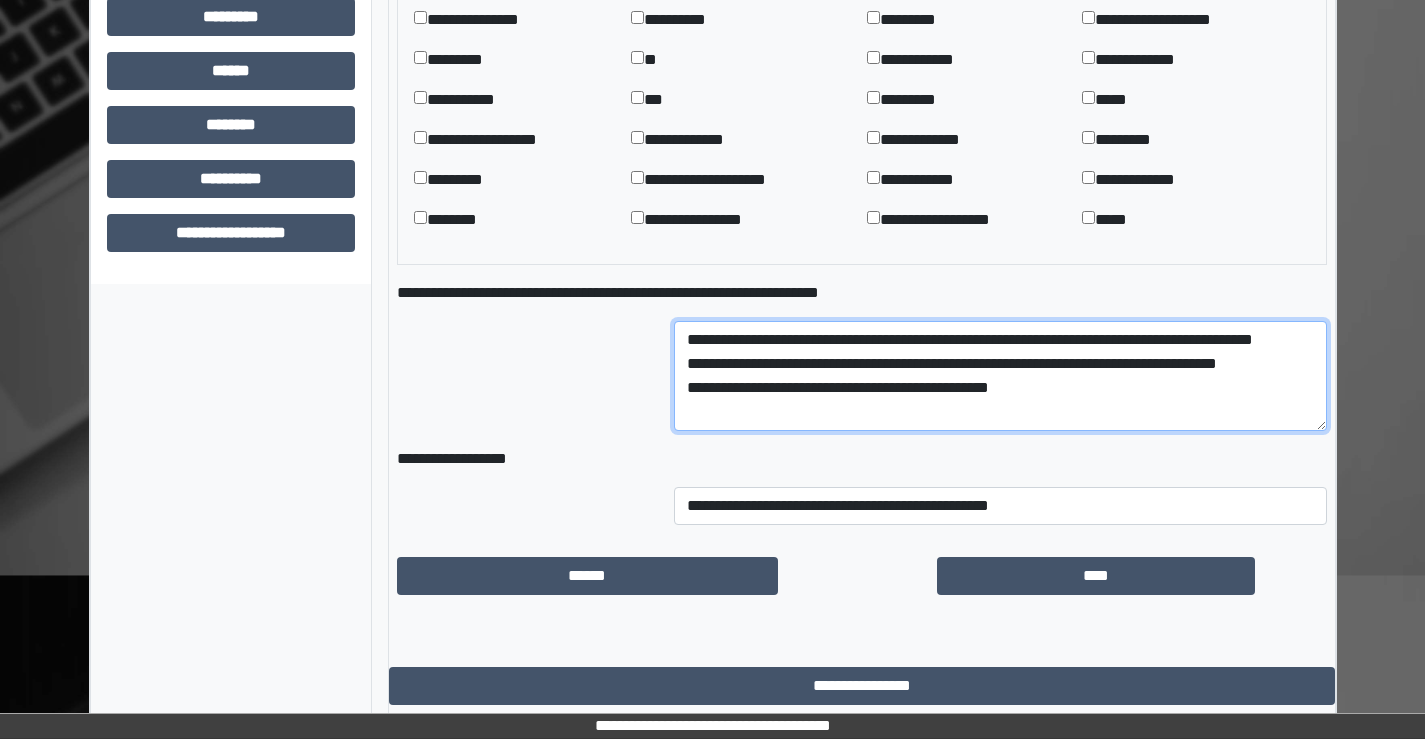 scroll, scrollTop: 16, scrollLeft: 0, axis: vertical 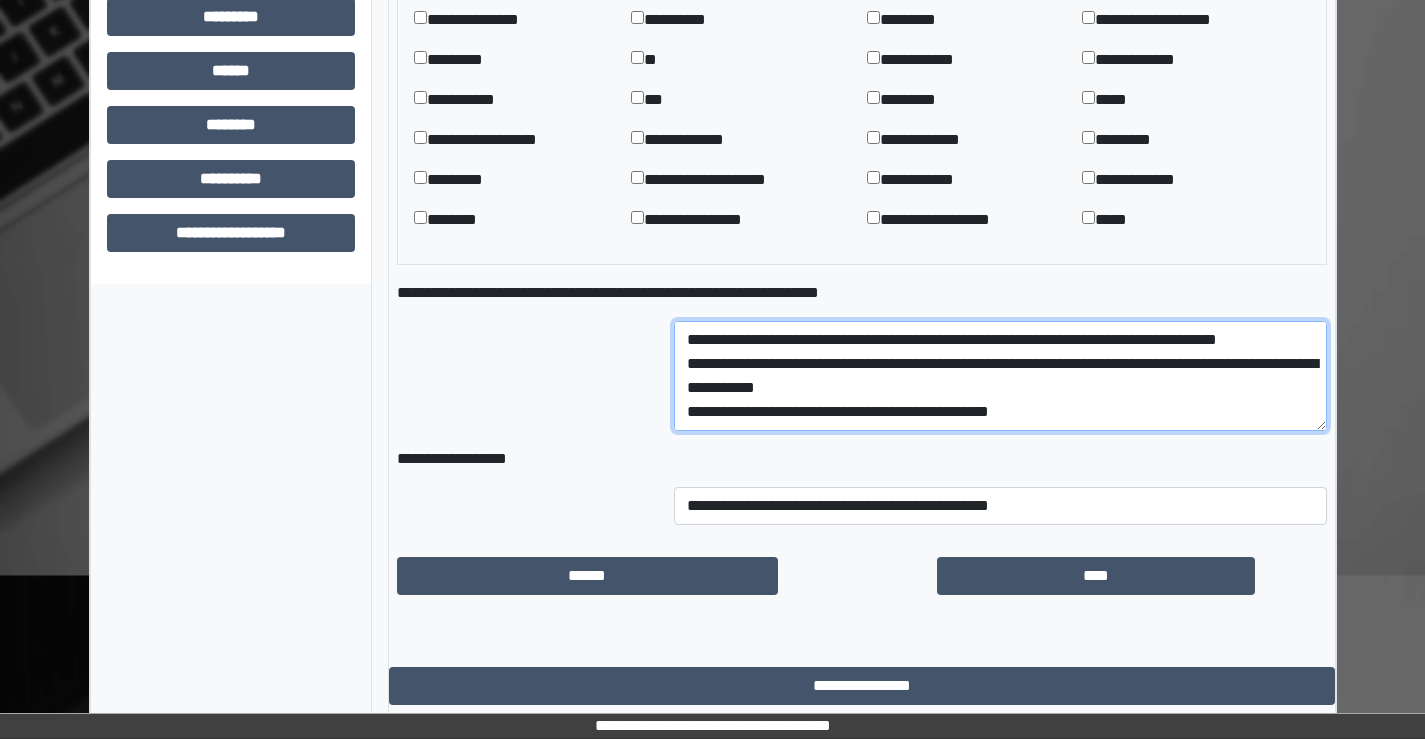 click on "**********" at bounding box center [1000, 376] 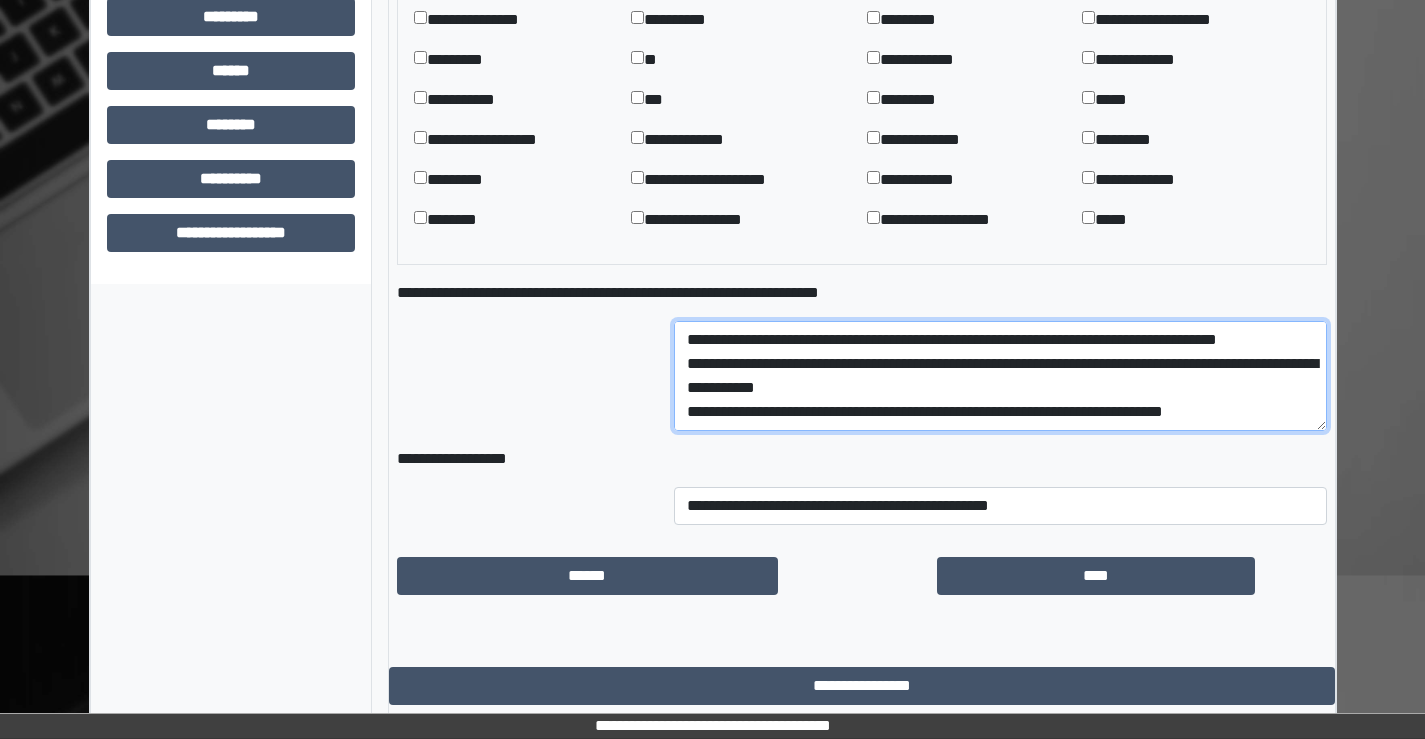 type on "**********" 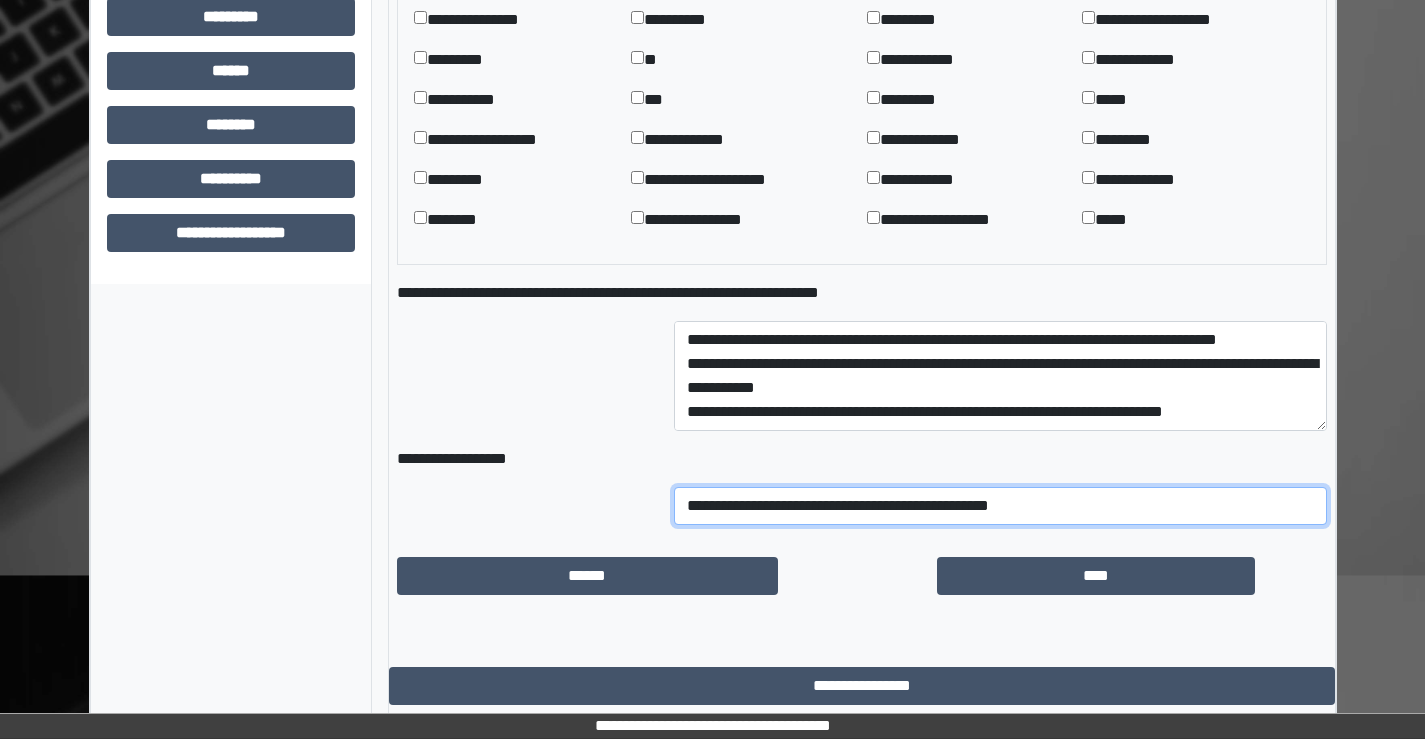click on "**********" at bounding box center [1000, 506] 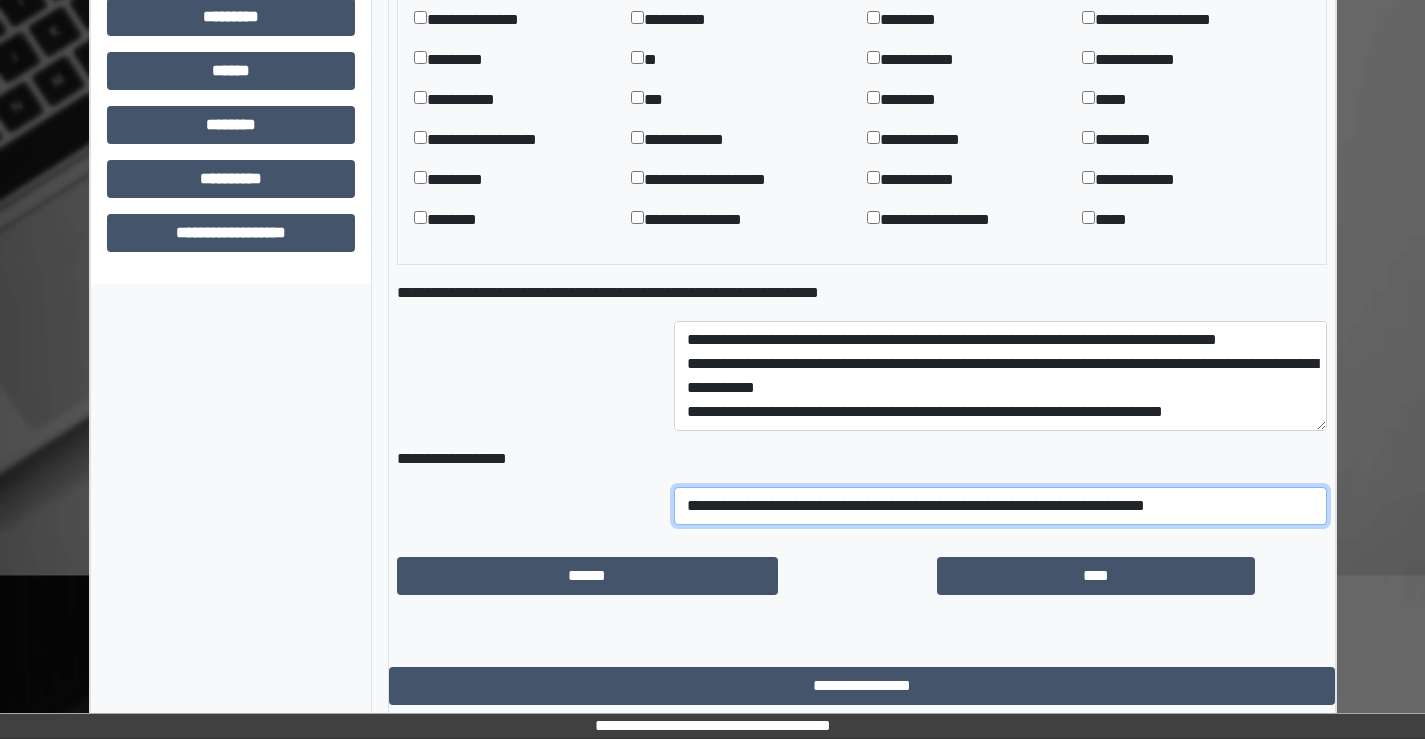 type on "**********" 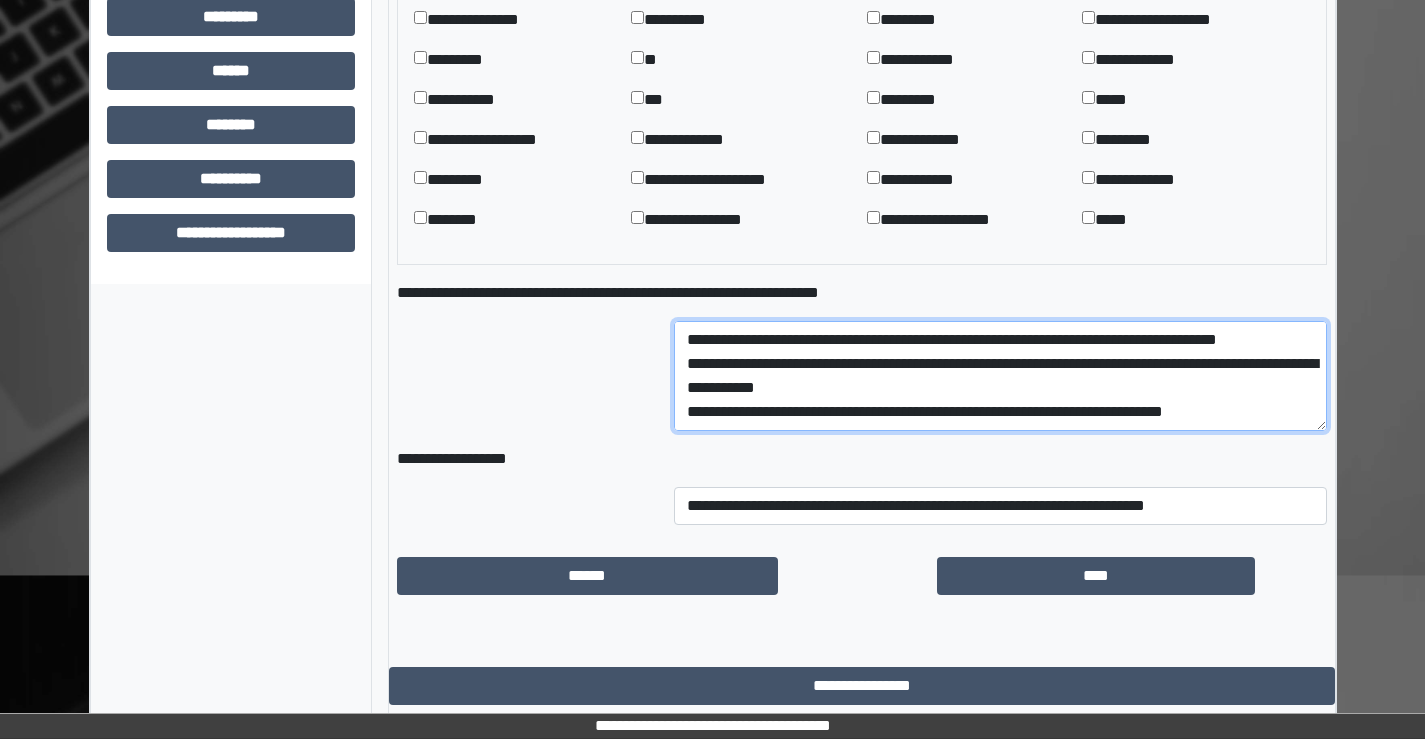 click on "**********" at bounding box center (1000, 376) 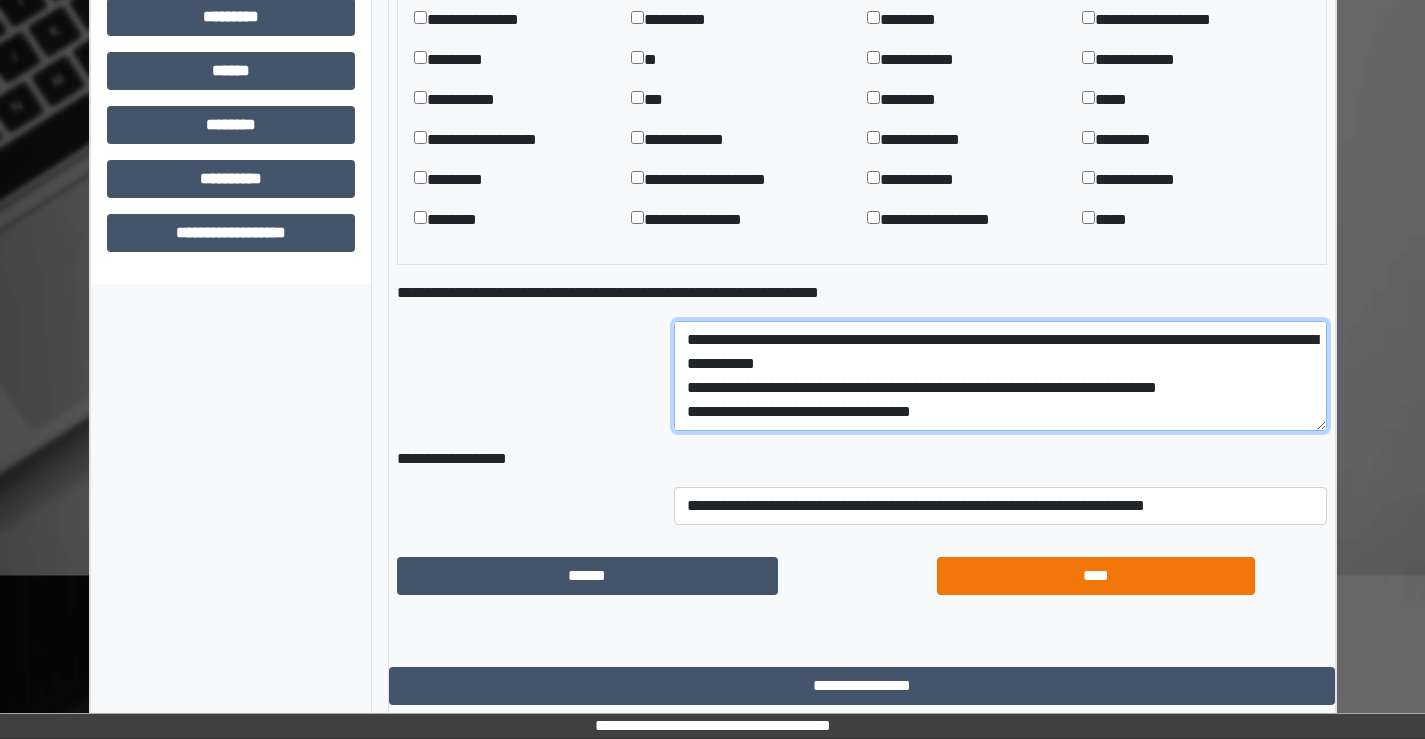 scroll, scrollTop: 96, scrollLeft: 0, axis: vertical 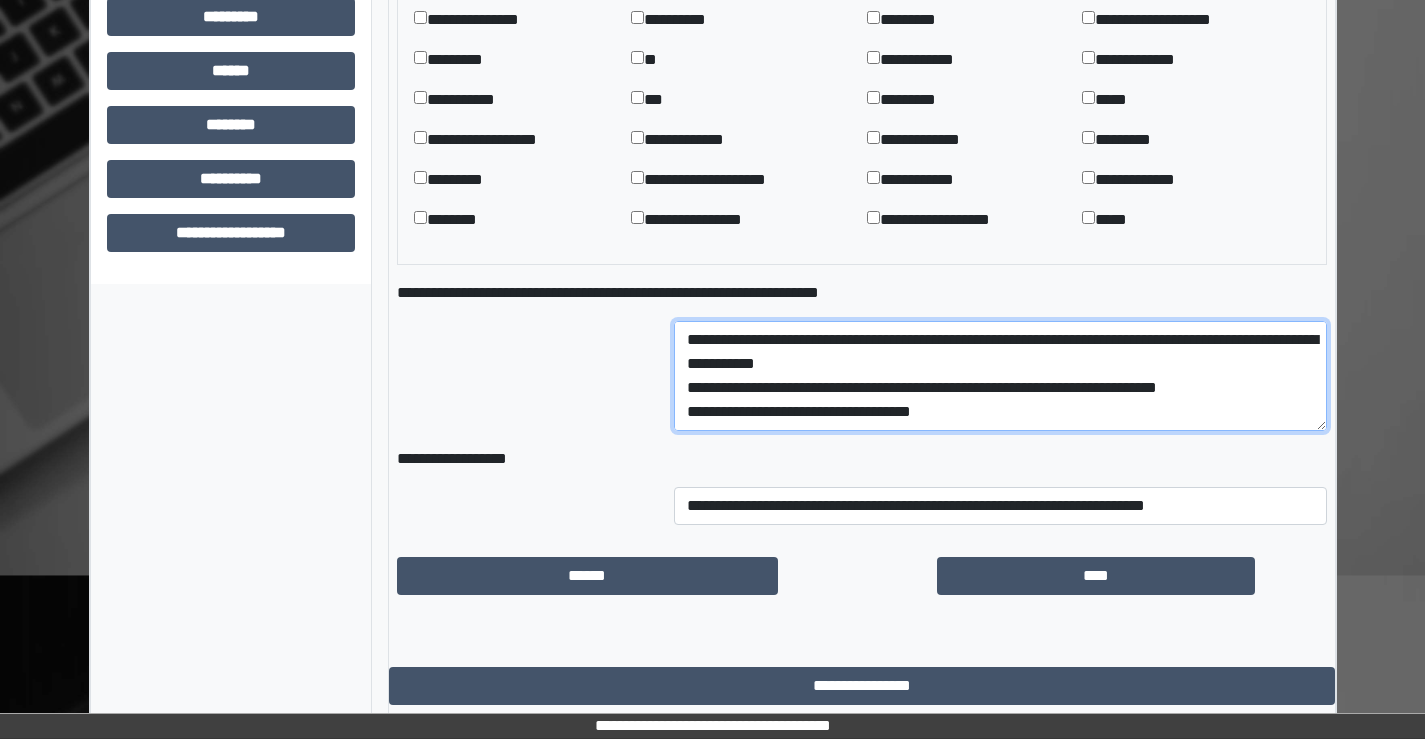 click on "**********" at bounding box center (1000, 376) 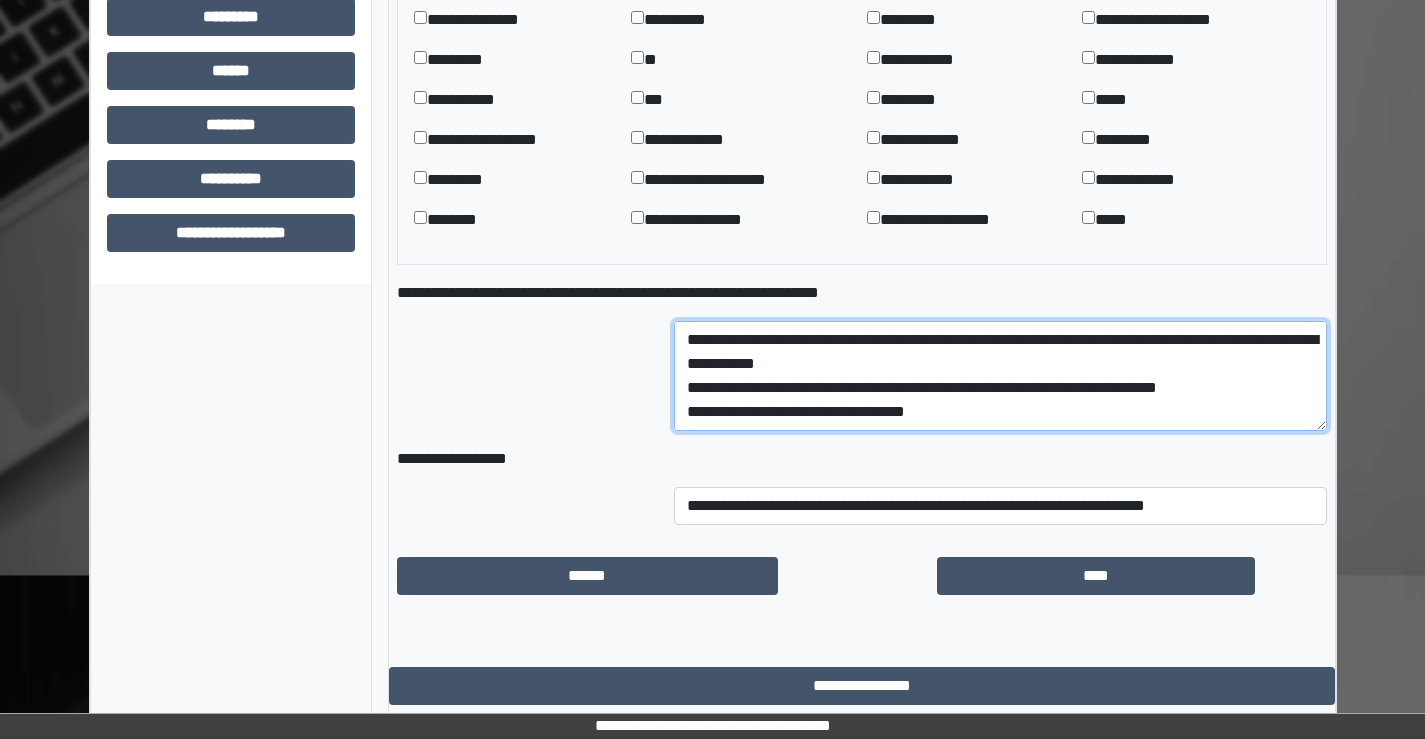 scroll, scrollTop: 72, scrollLeft: 0, axis: vertical 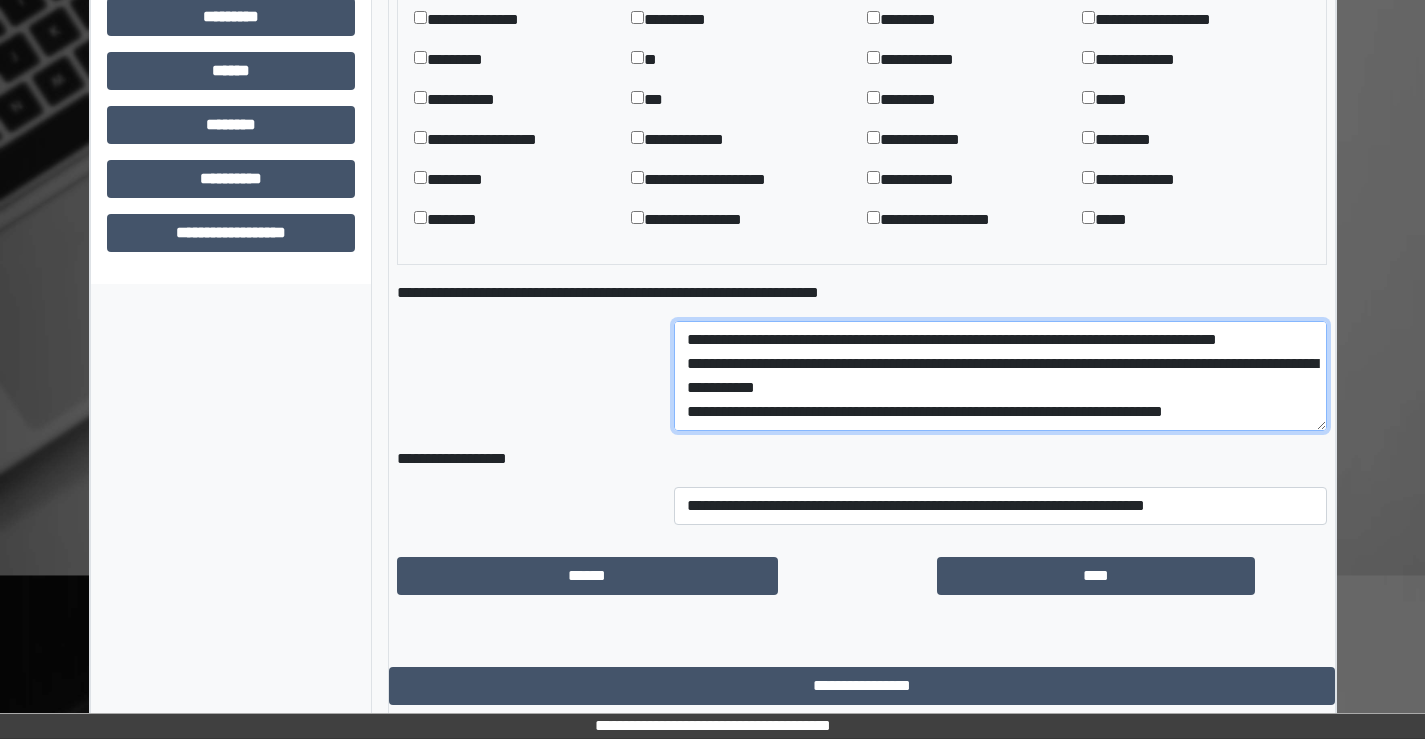 click on "**********" at bounding box center [1000, 376] 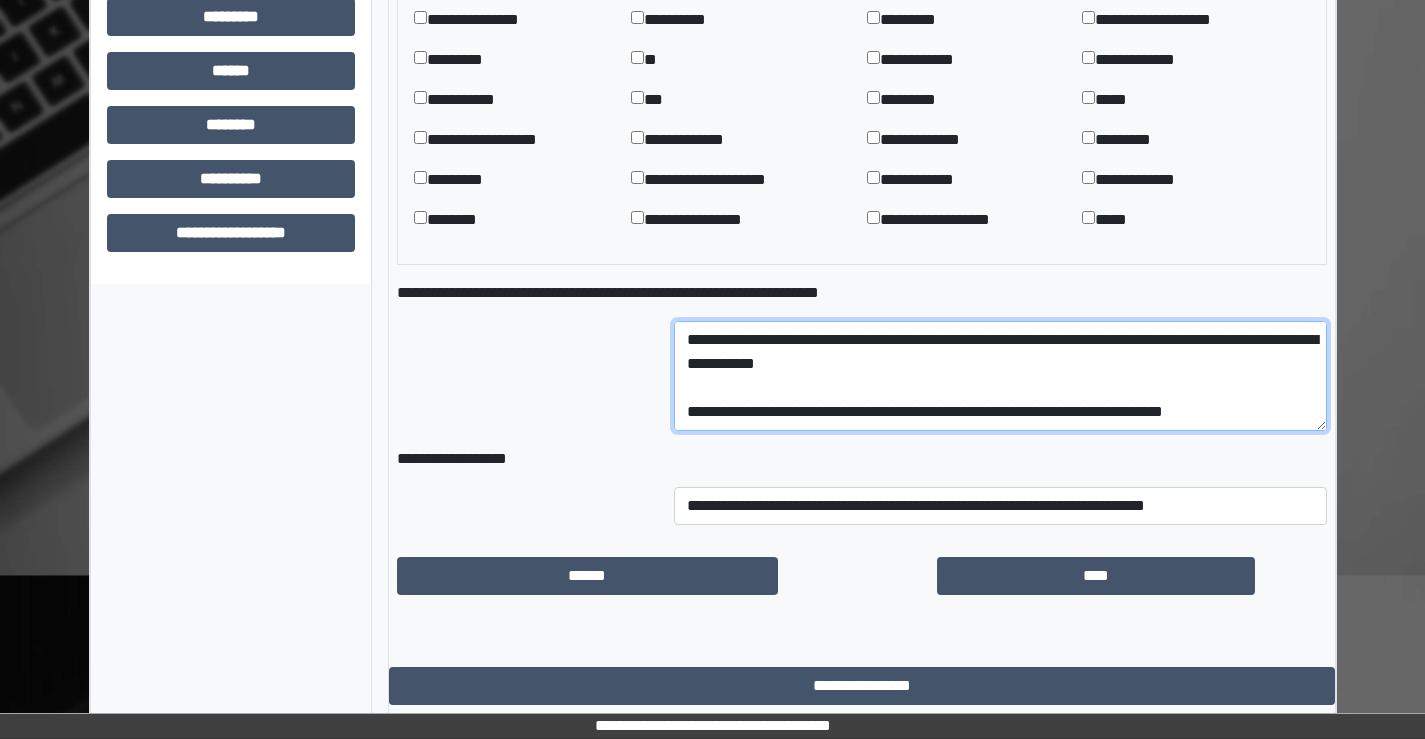 paste on "**********" 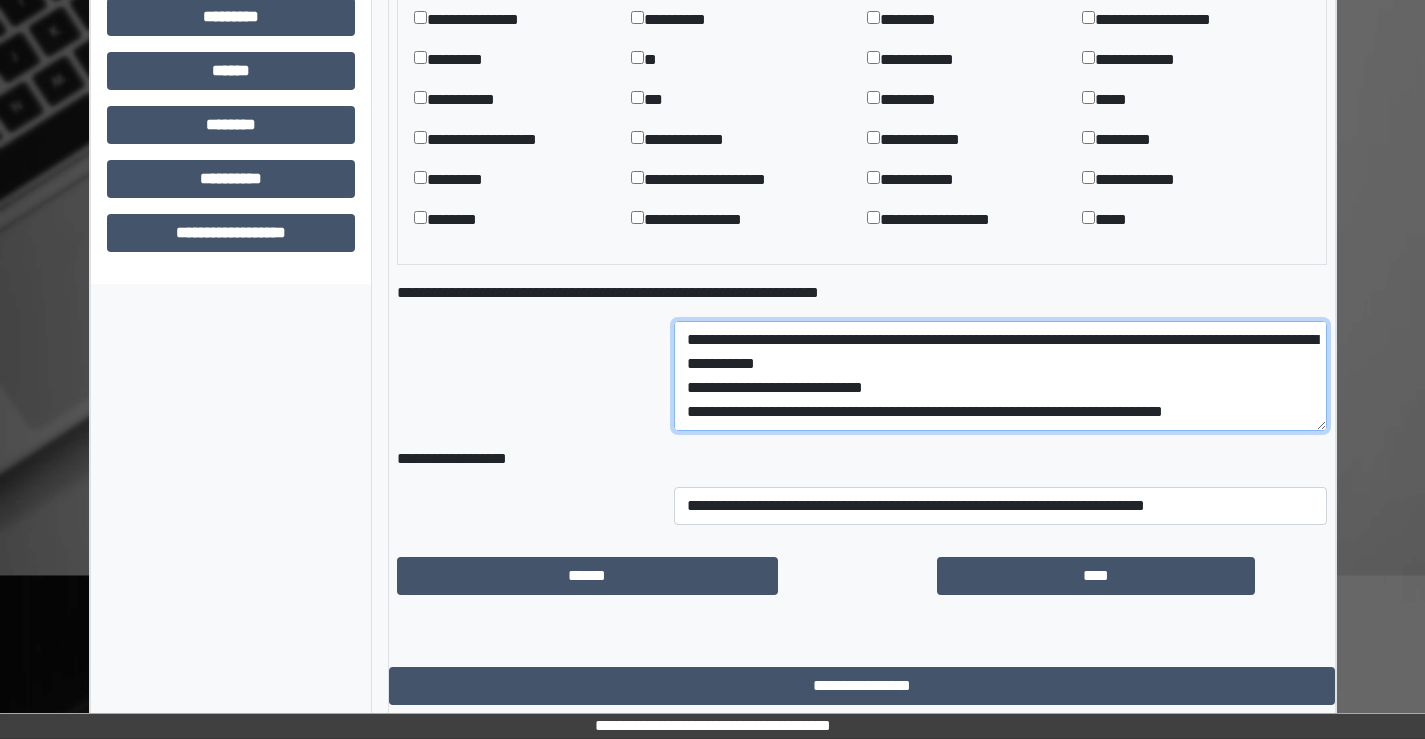 click on "**********" at bounding box center (1000, 376) 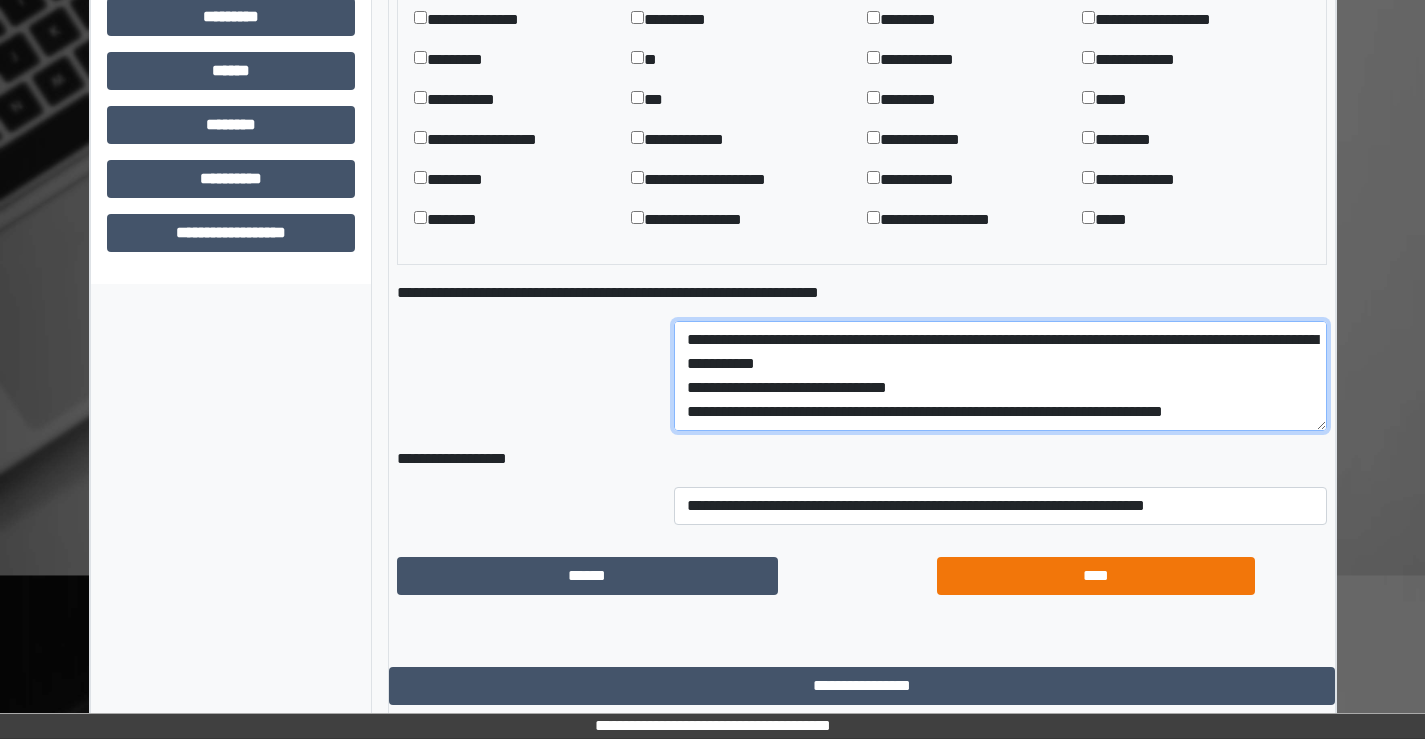type on "**********" 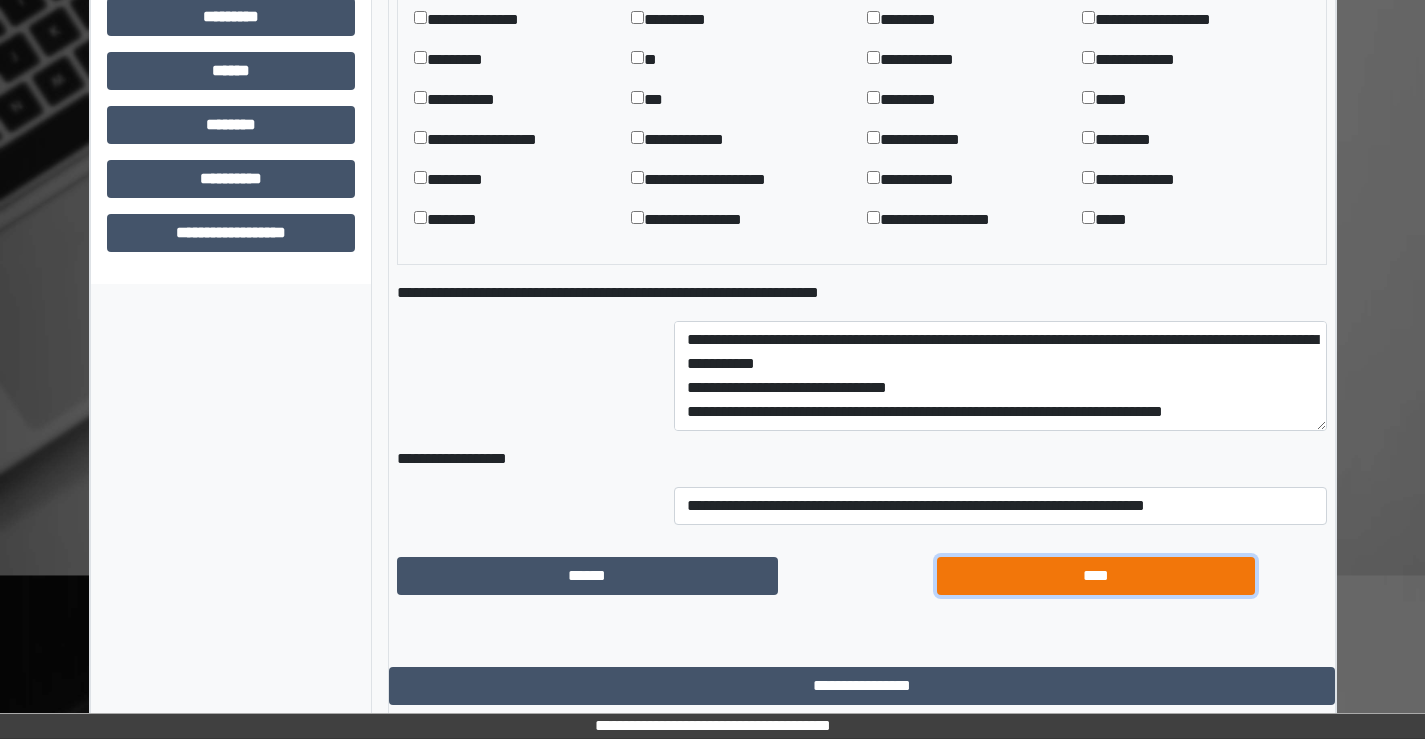 click on "****" at bounding box center [1096, 576] 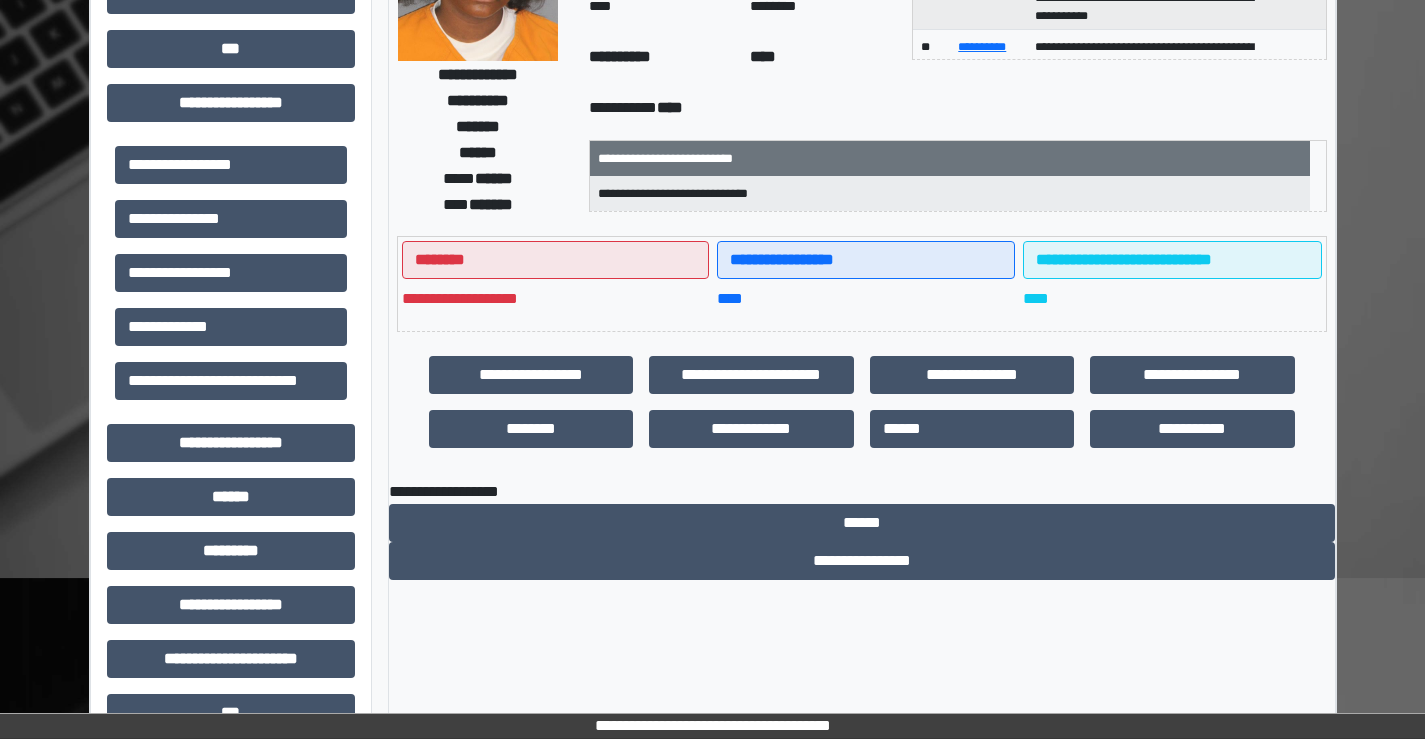 scroll, scrollTop: 221, scrollLeft: 0, axis: vertical 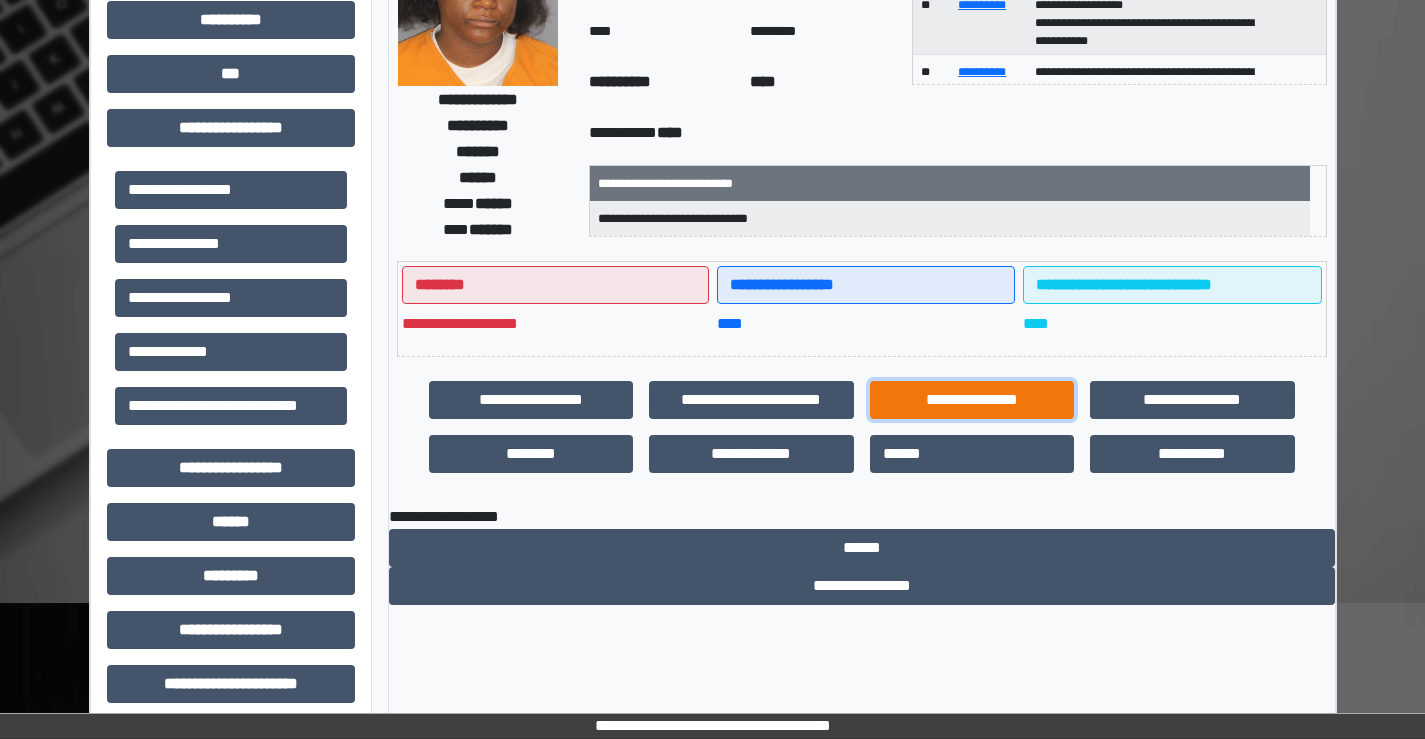 click on "**********" at bounding box center (972, 400) 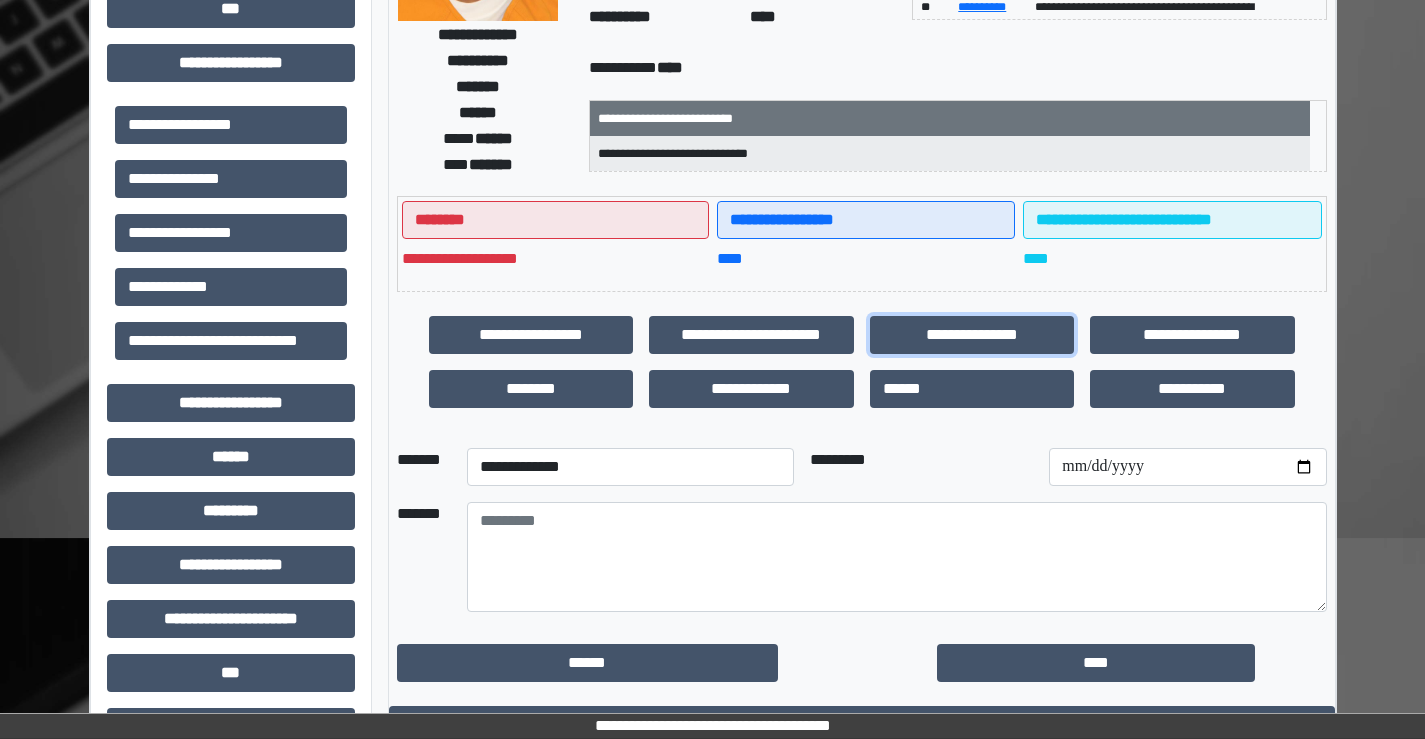 scroll, scrollTop: 321, scrollLeft: 0, axis: vertical 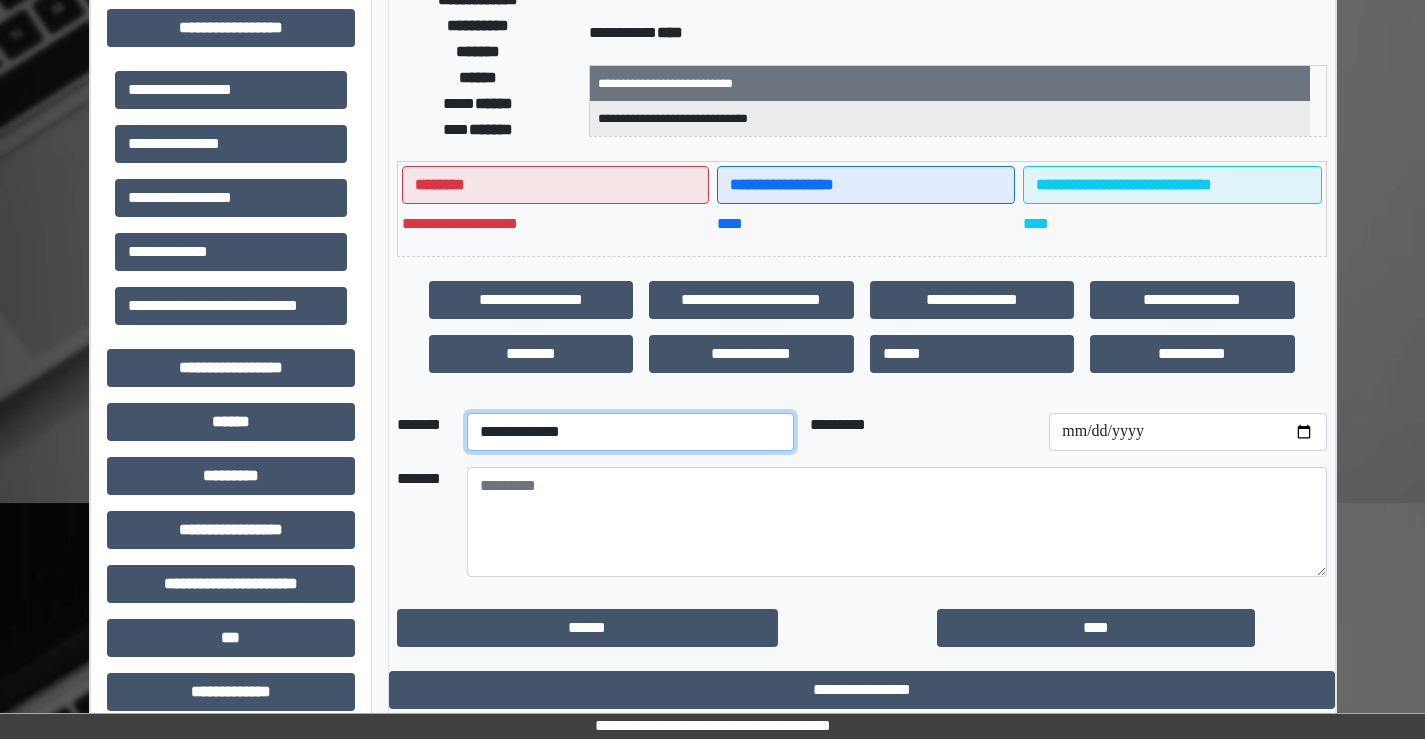 click on "**********" at bounding box center (630, 432) 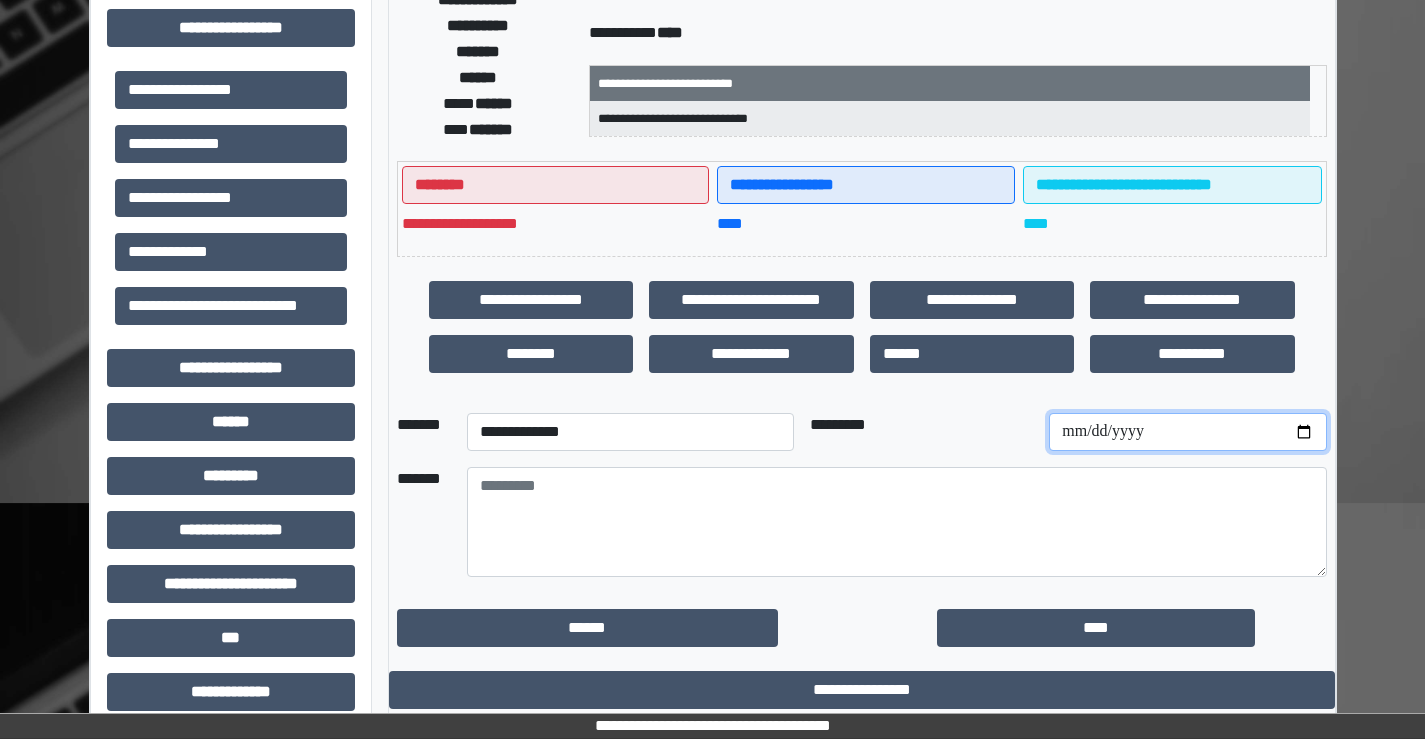 click at bounding box center (1187, 432) 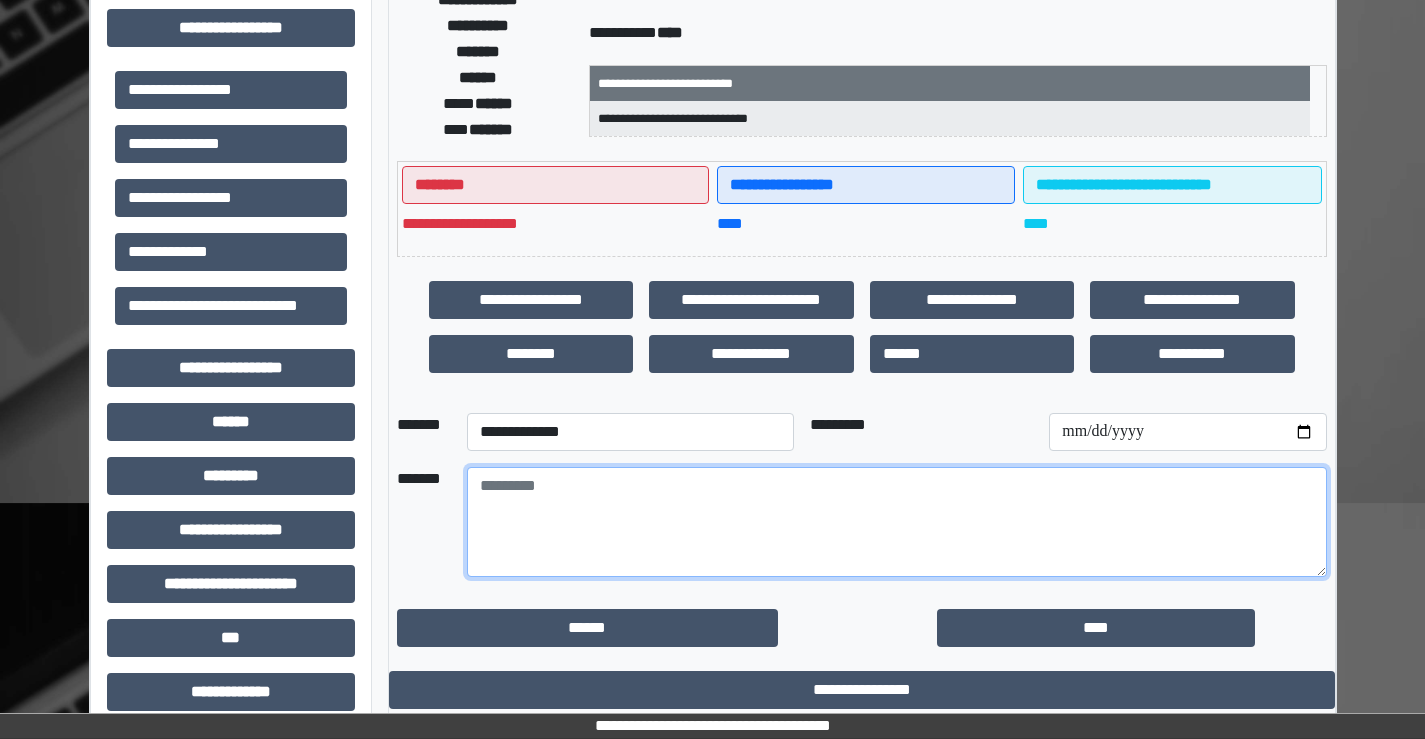 click at bounding box center (897, 522) 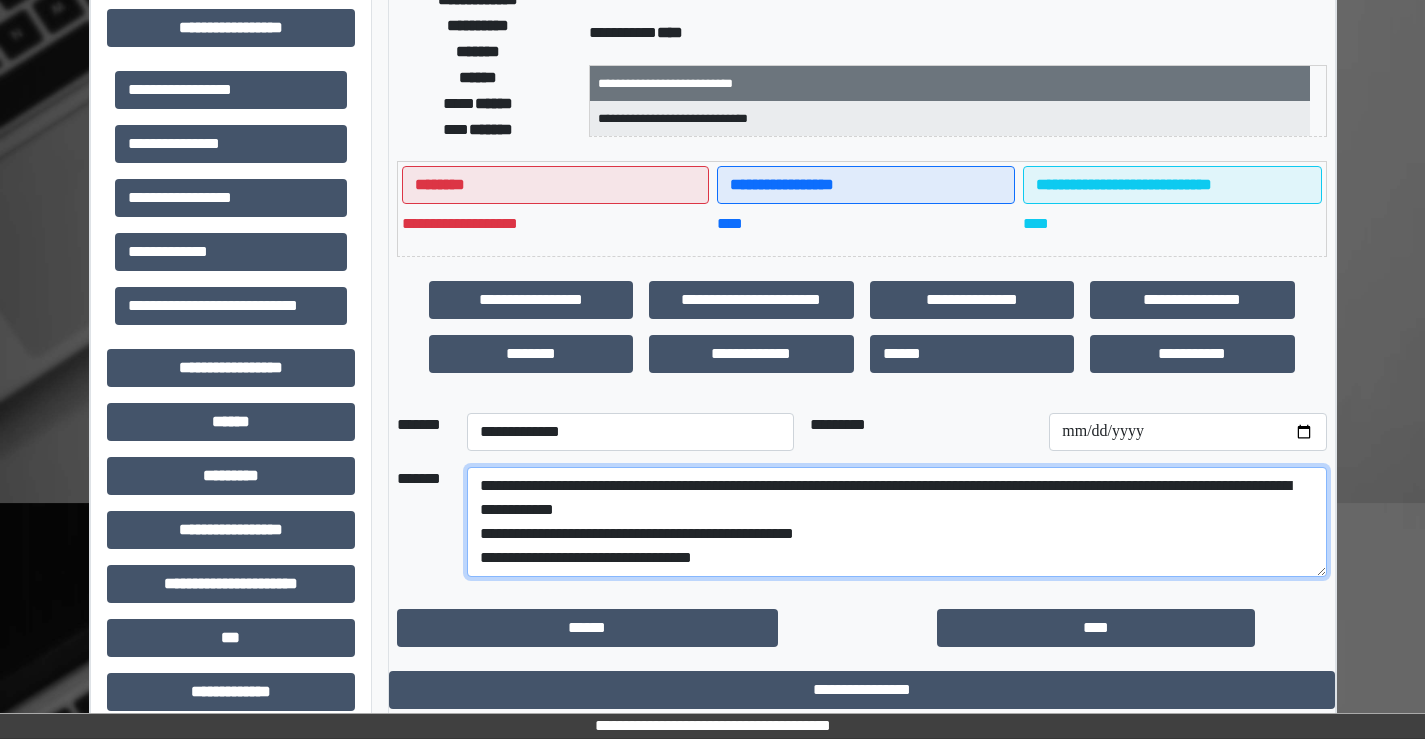 click on "**********" at bounding box center [897, 522] 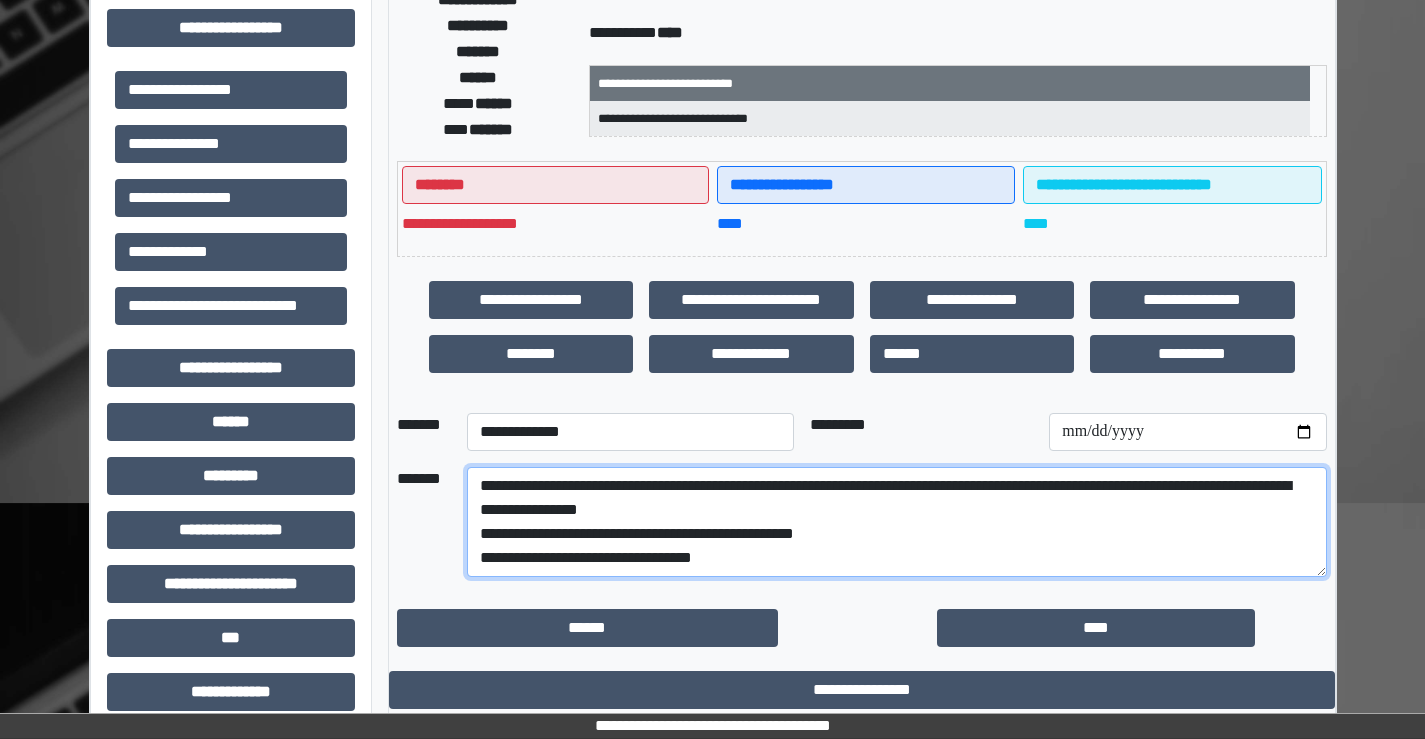 click on "**********" at bounding box center [897, 522] 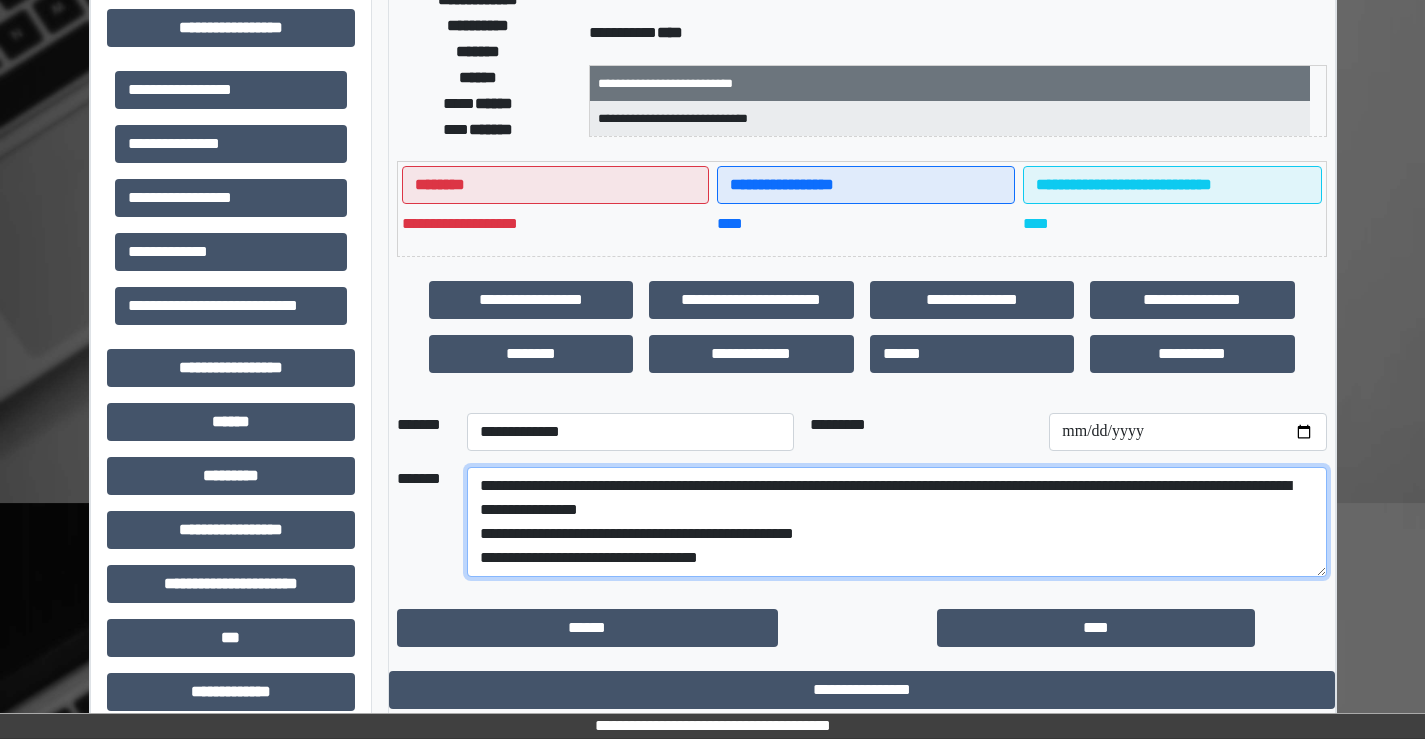scroll, scrollTop: 17, scrollLeft: 0, axis: vertical 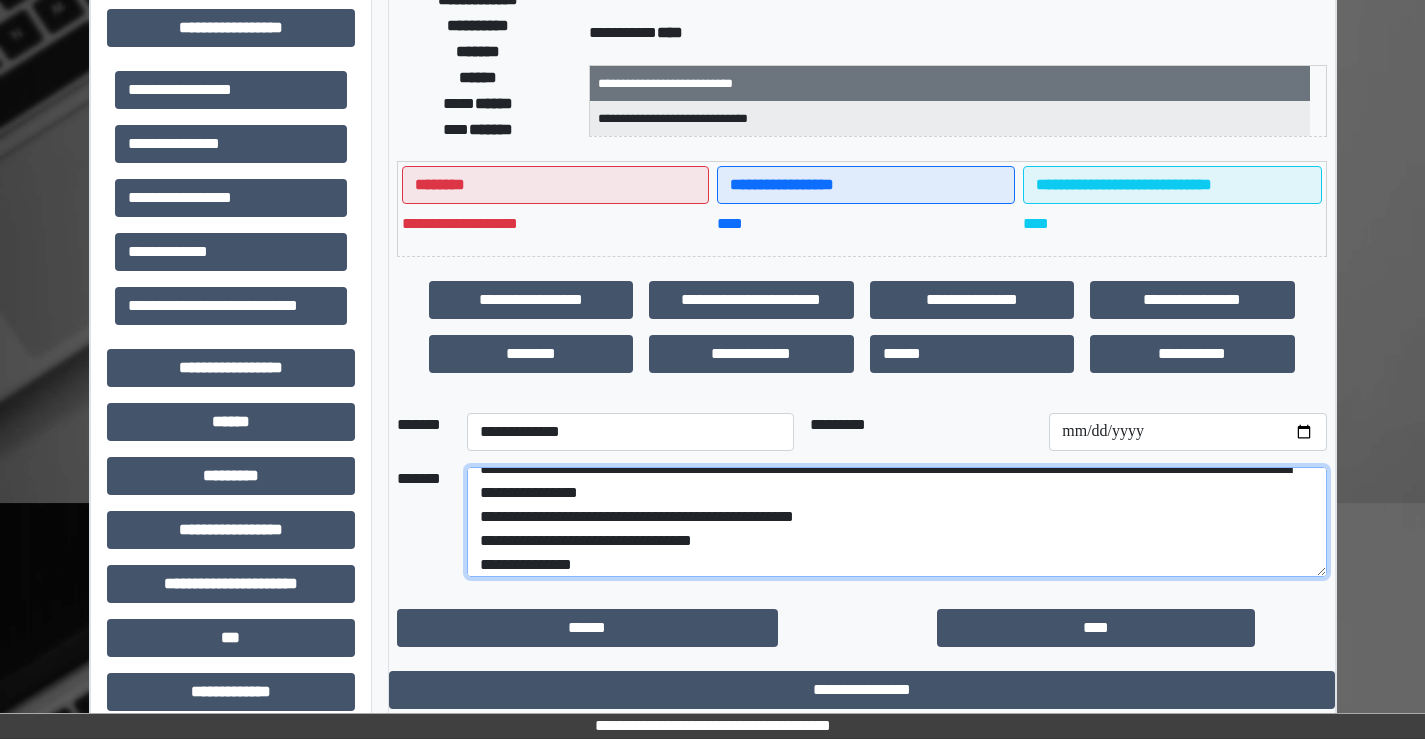 click on "**********" at bounding box center (897, 522) 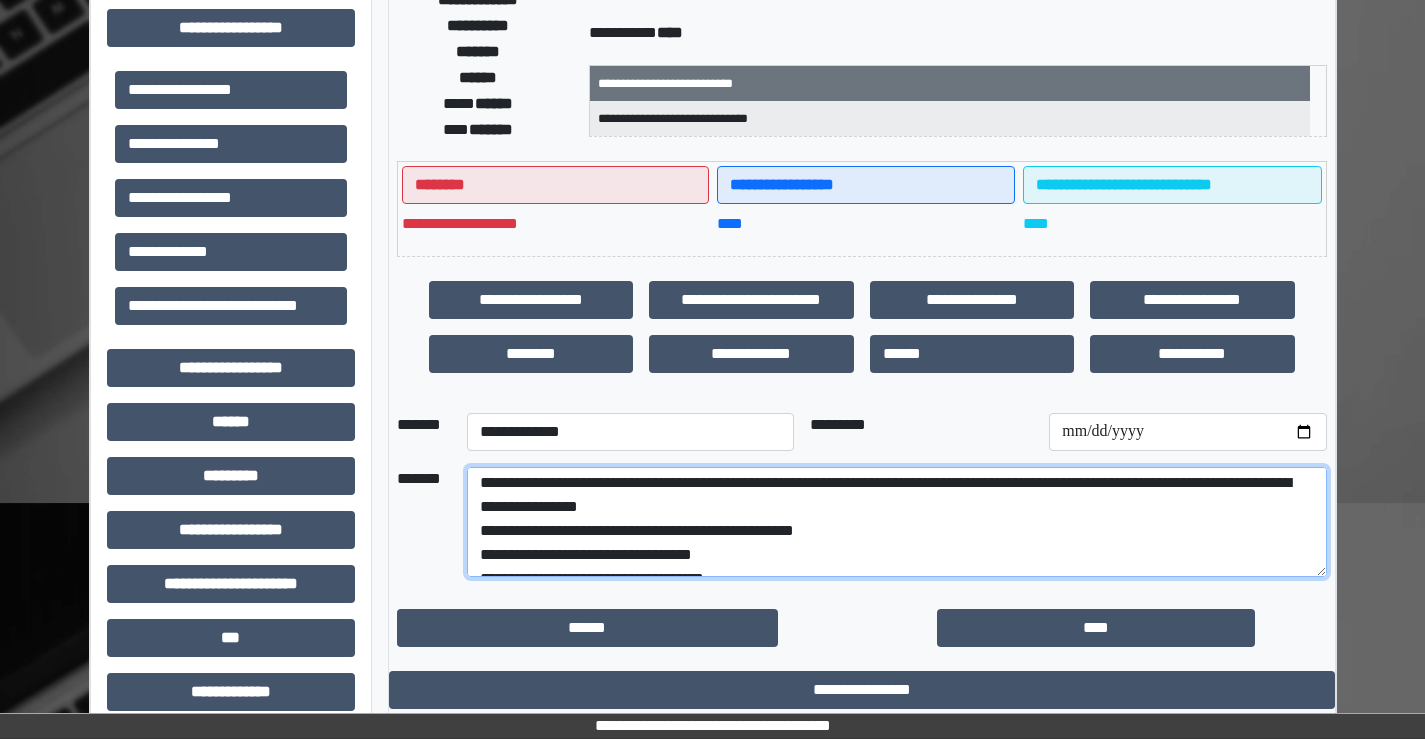 scroll, scrollTop: 0, scrollLeft: 0, axis: both 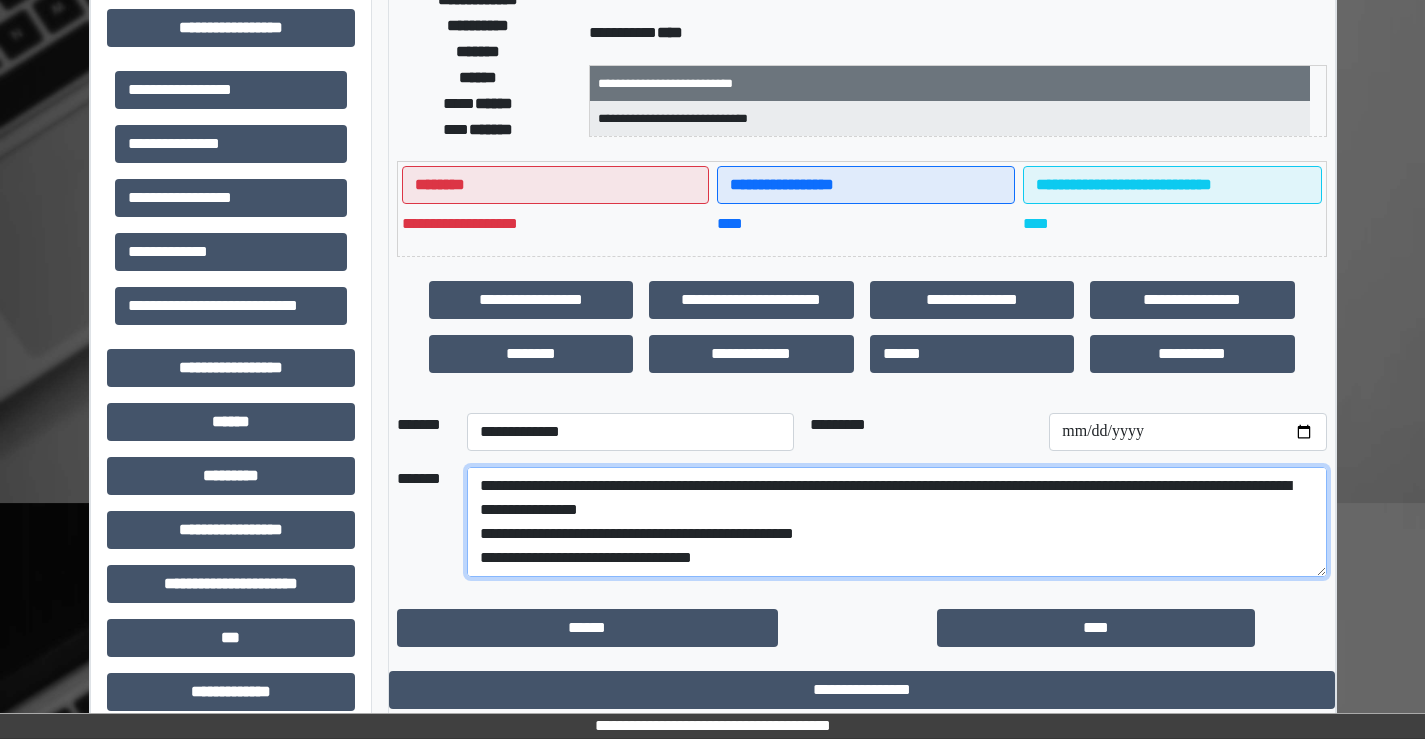 click on "**********" at bounding box center (897, 522) 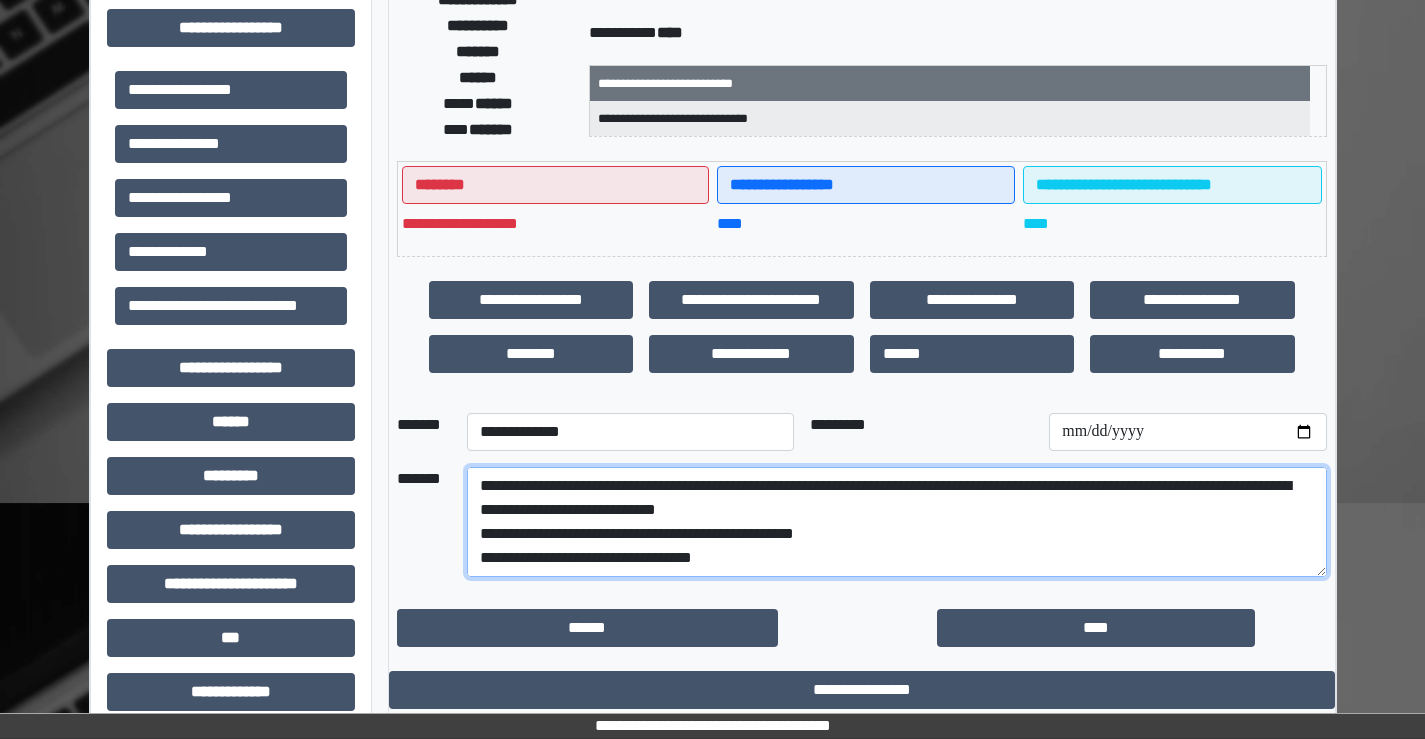click on "**********" at bounding box center (897, 522) 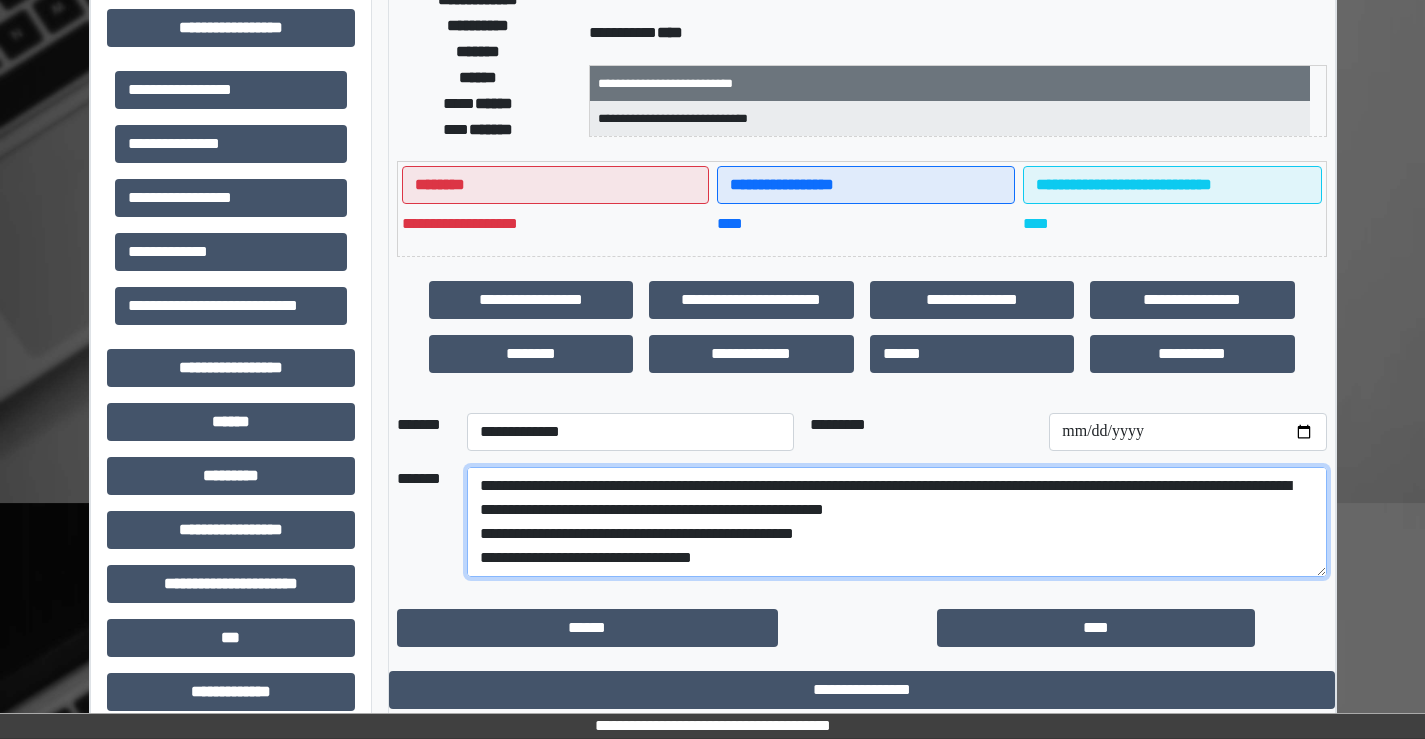 scroll, scrollTop: 48, scrollLeft: 0, axis: vertical 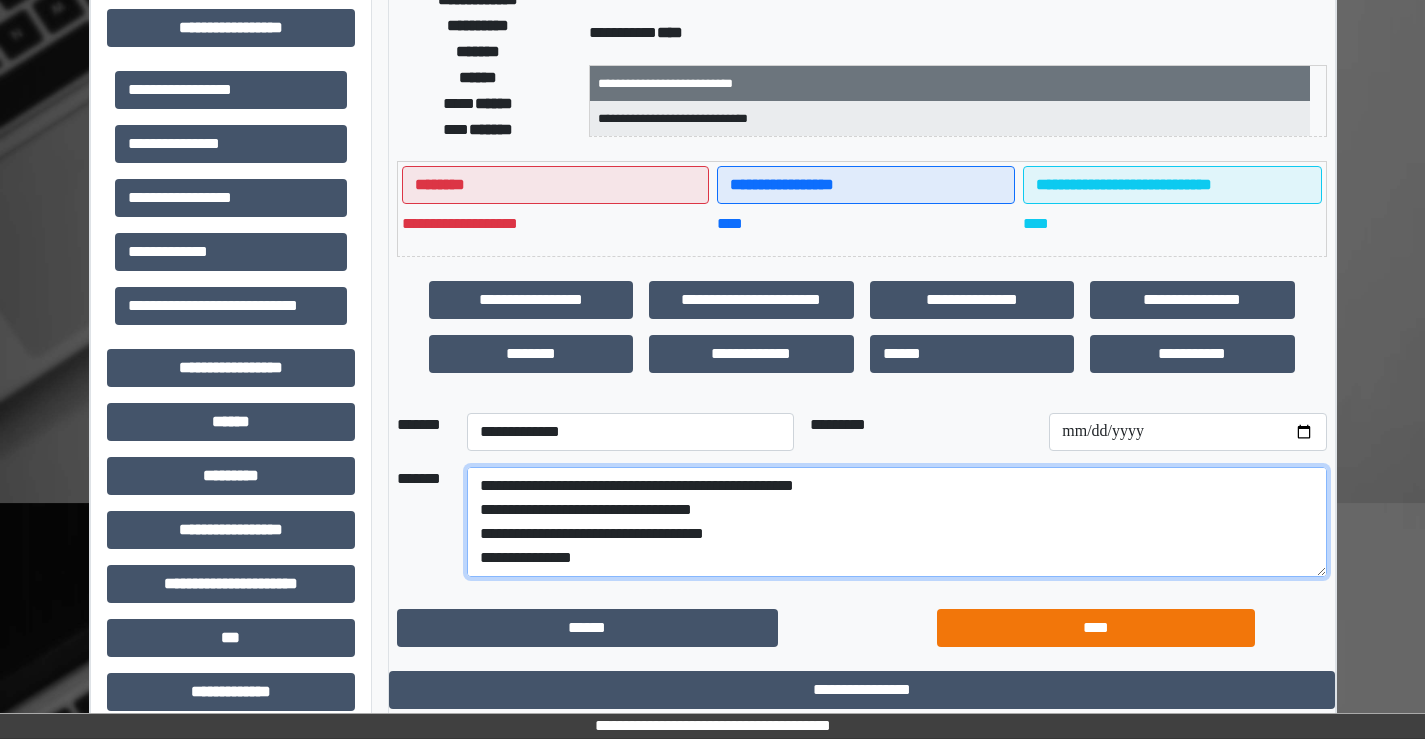 type on "**********" 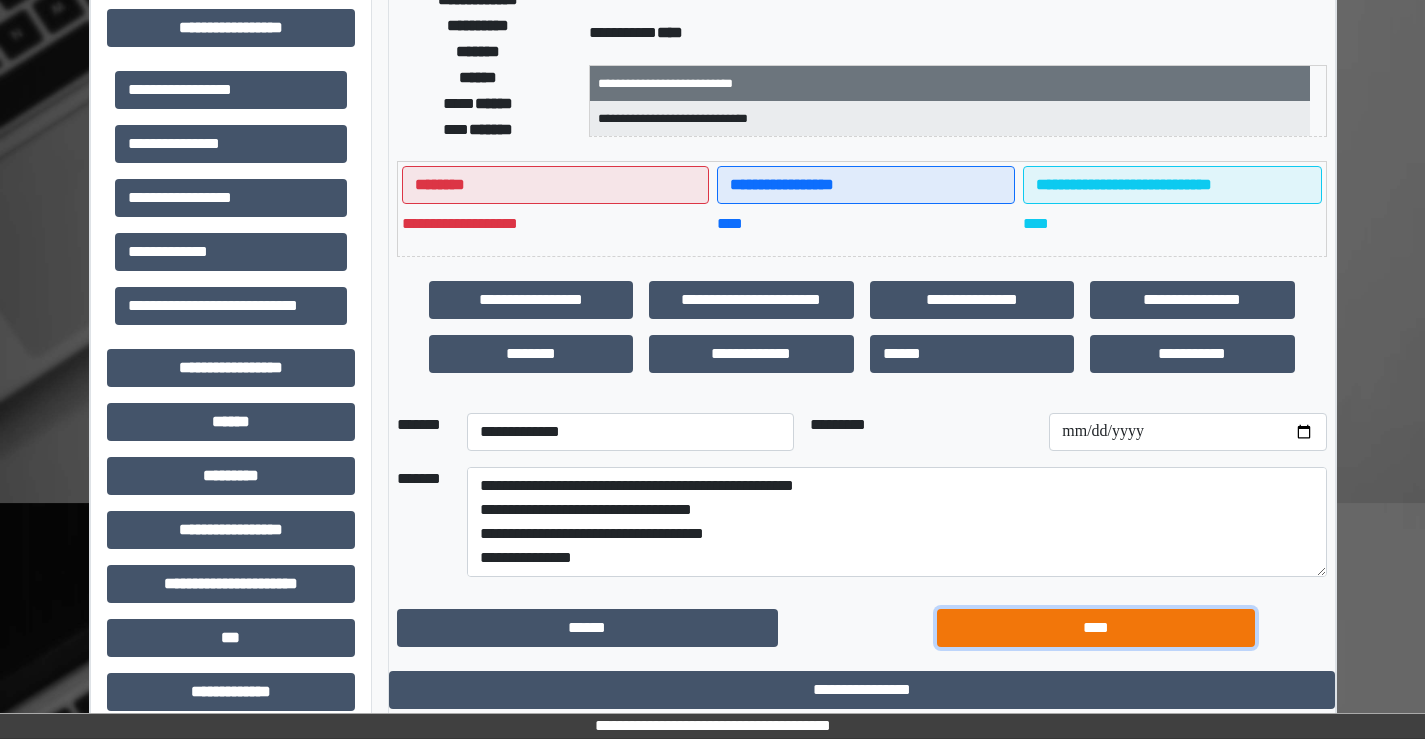 click on "****" at bounding box center (1096, 628) 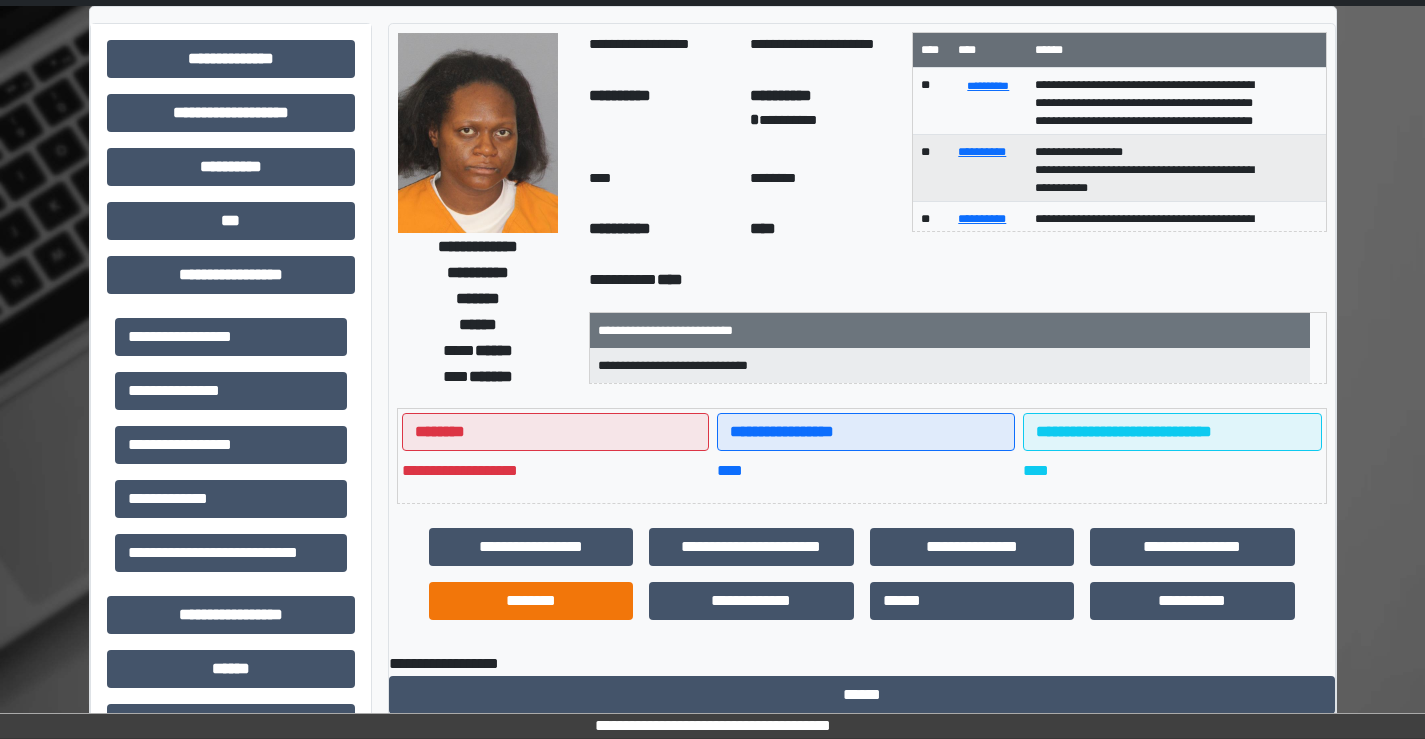 scroll, scrollTop: 0, scrollLeft: 0, axis: both 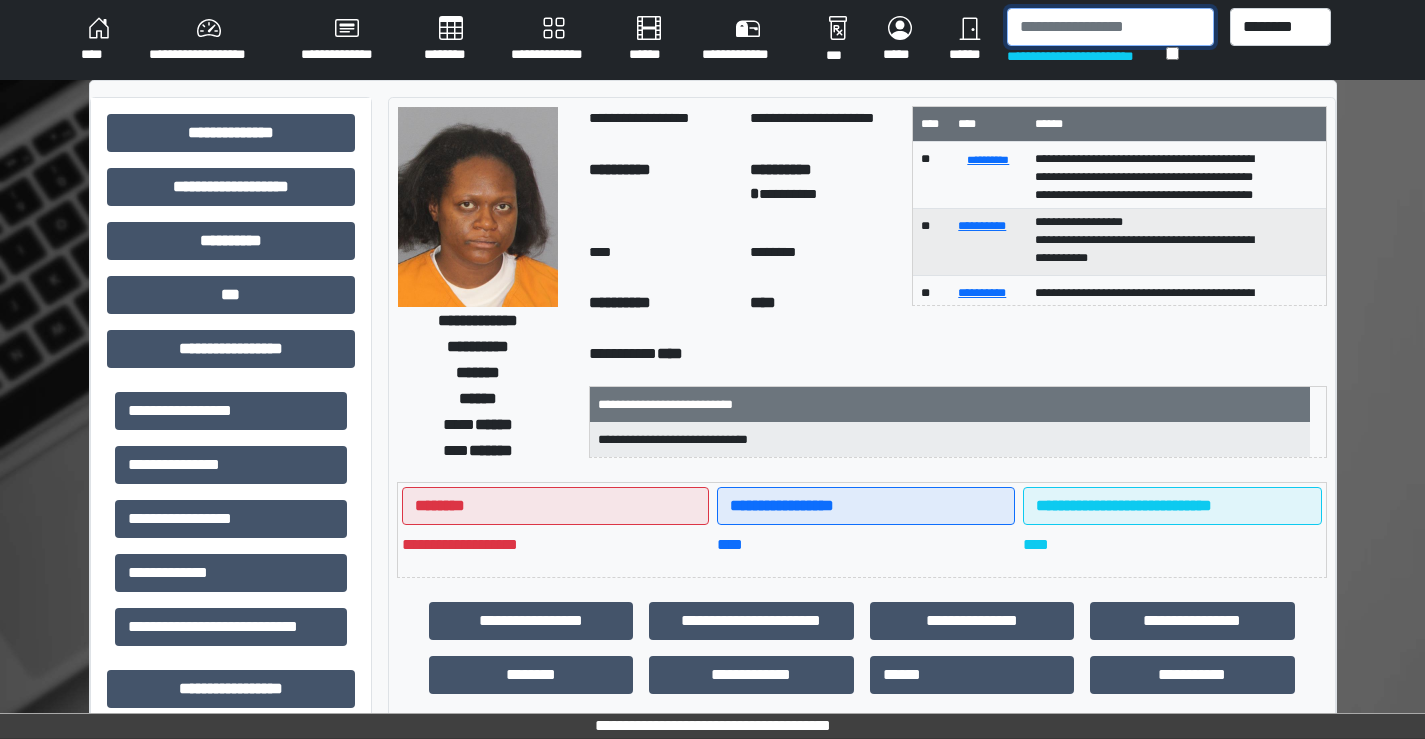 click at bounding box center (1110, 27) 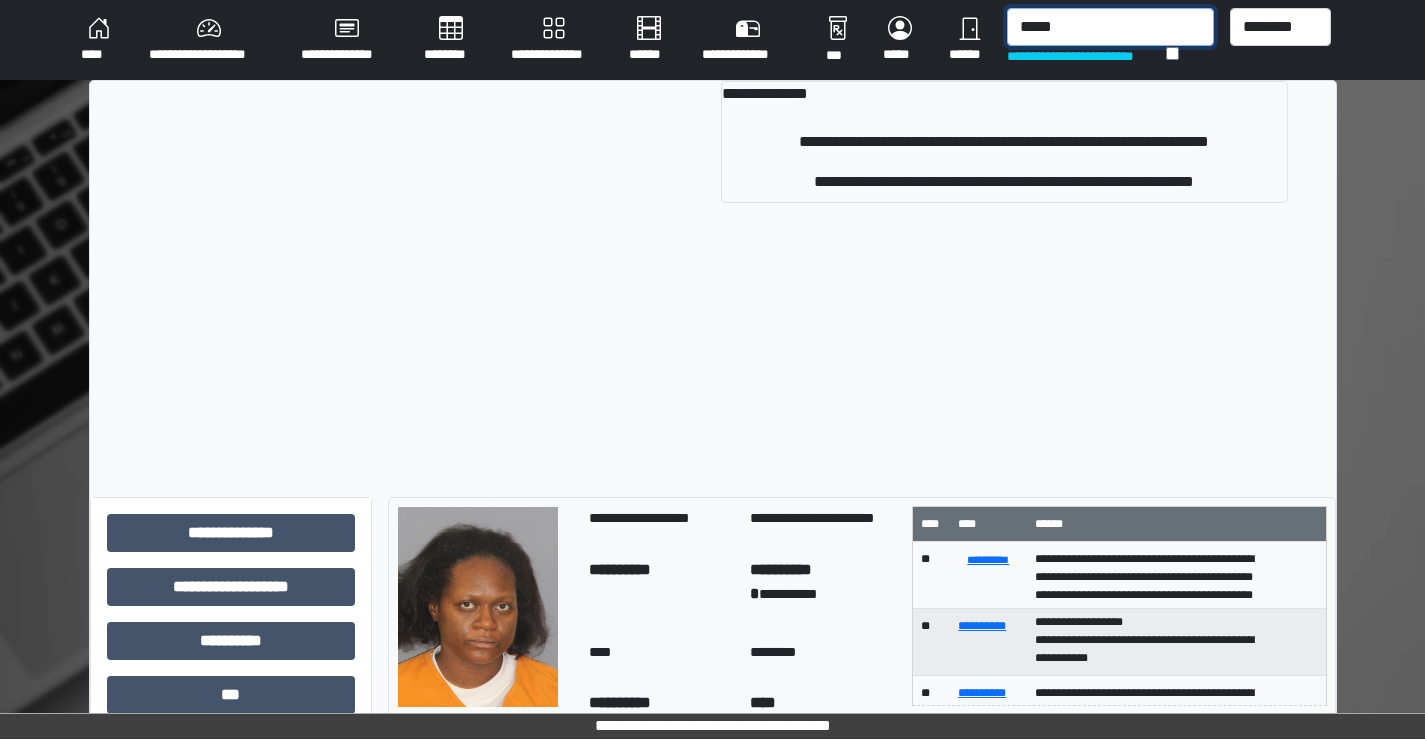 type on "*****" 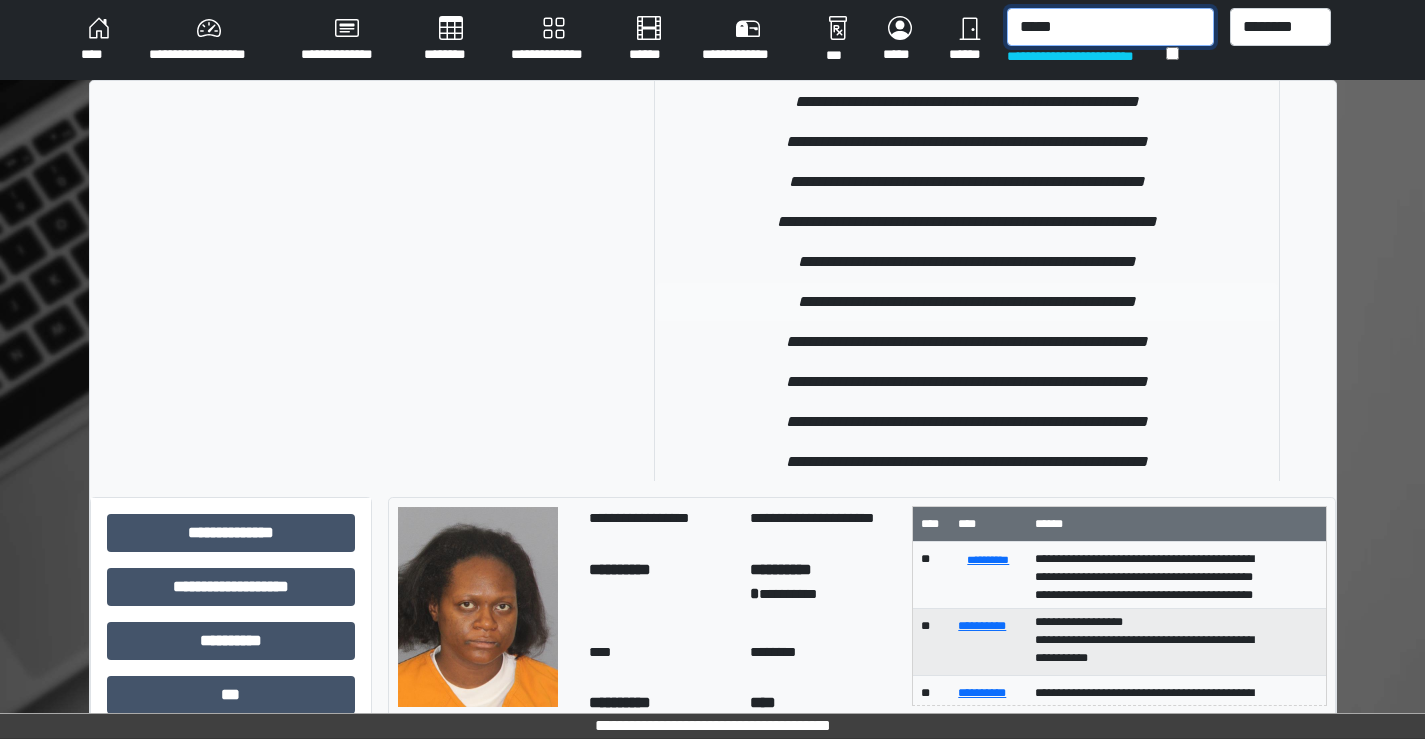 scroll, scrollTop: 1900, scrollLeft: 0, axis: vertical 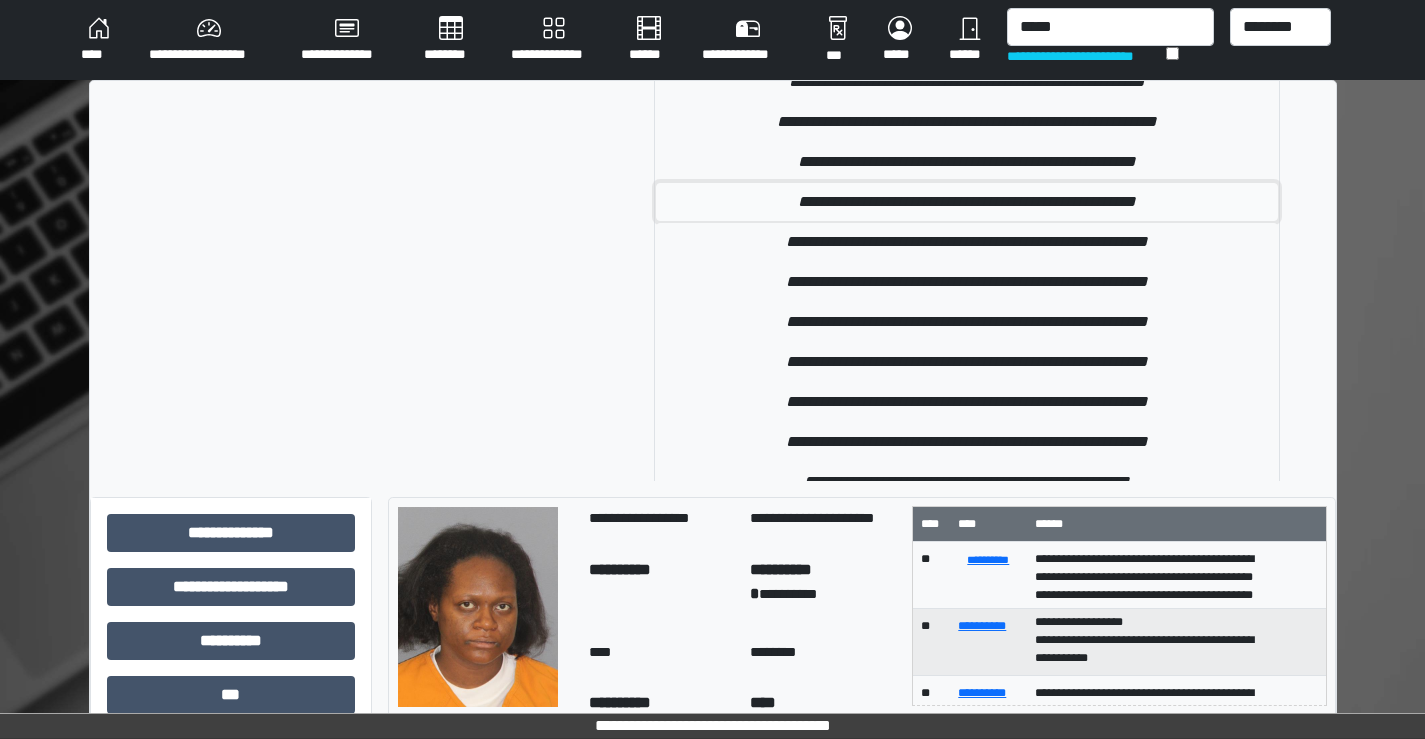 click on "**********" at bounding box center [967, 202] 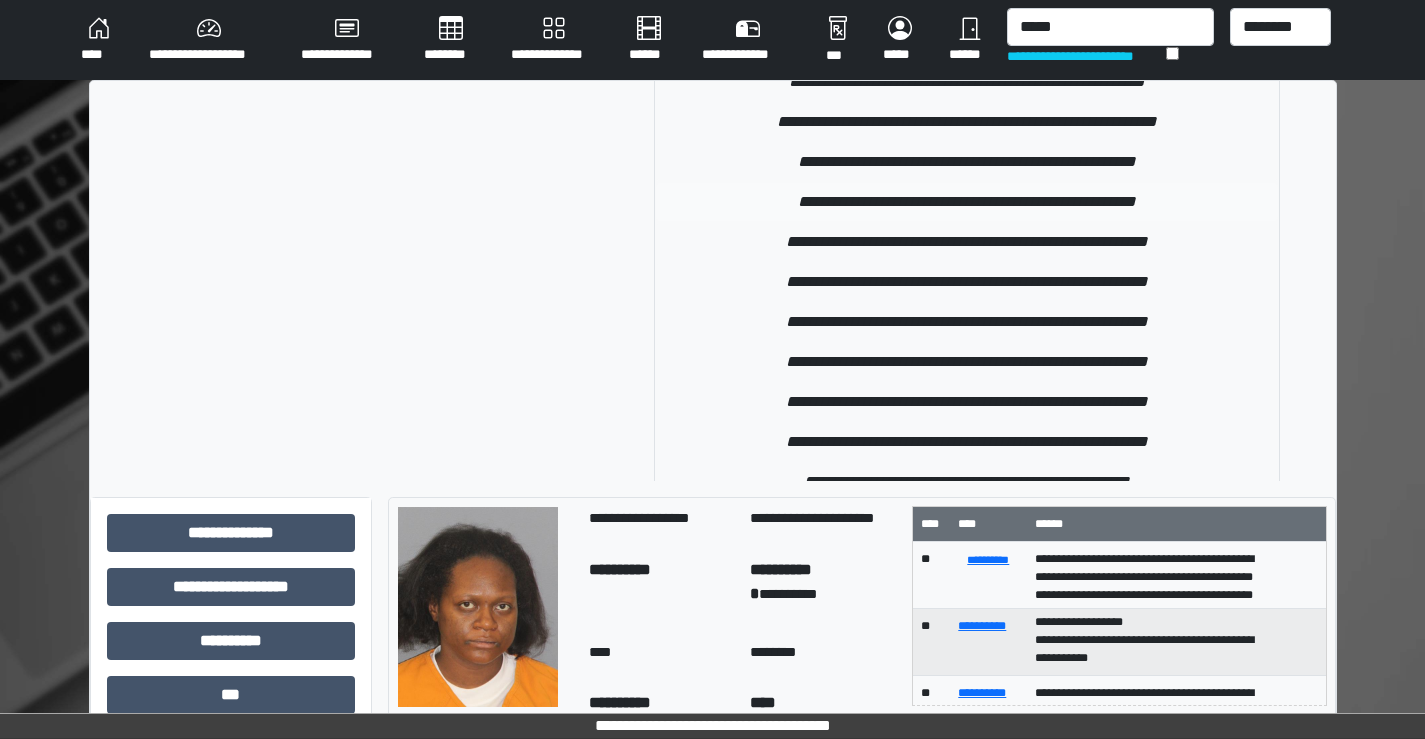 type 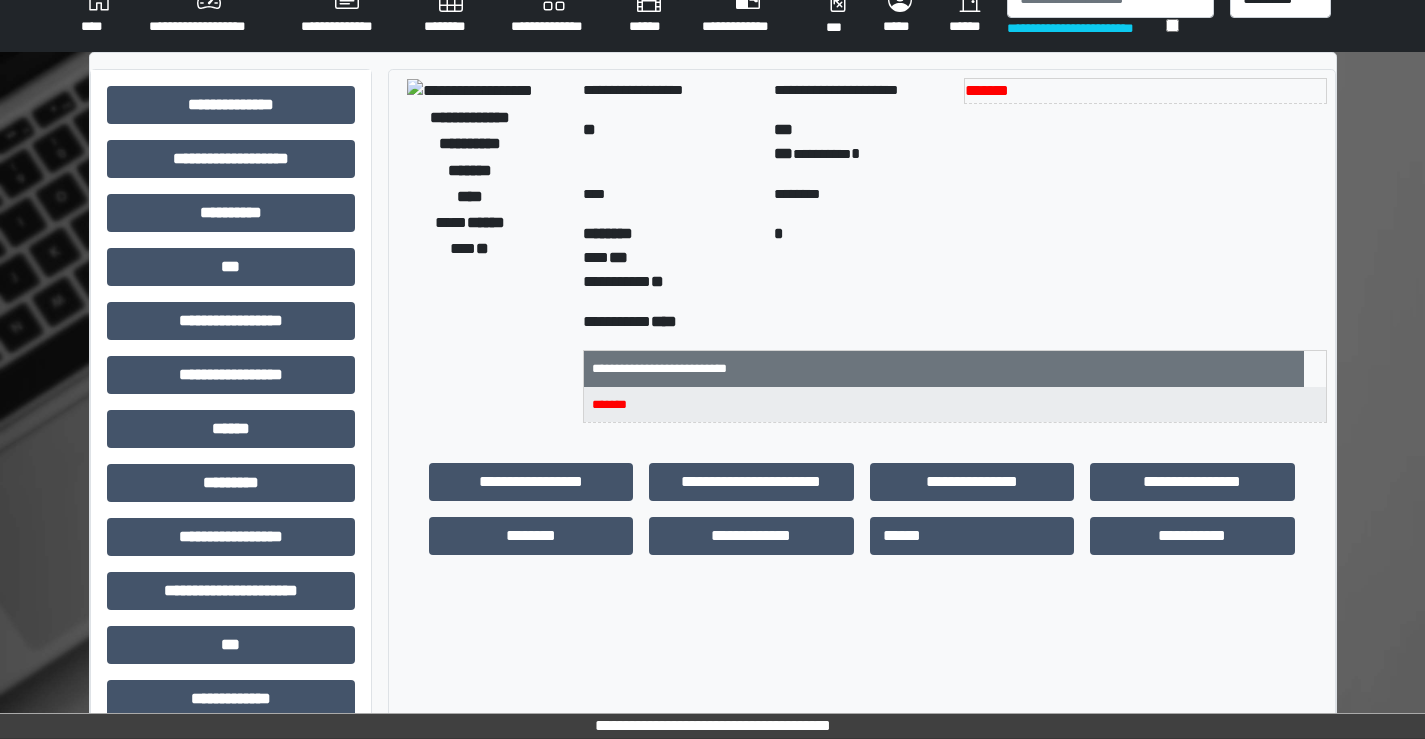 scroll, scrollTop: 0, scrollLeft: 0, axis: both 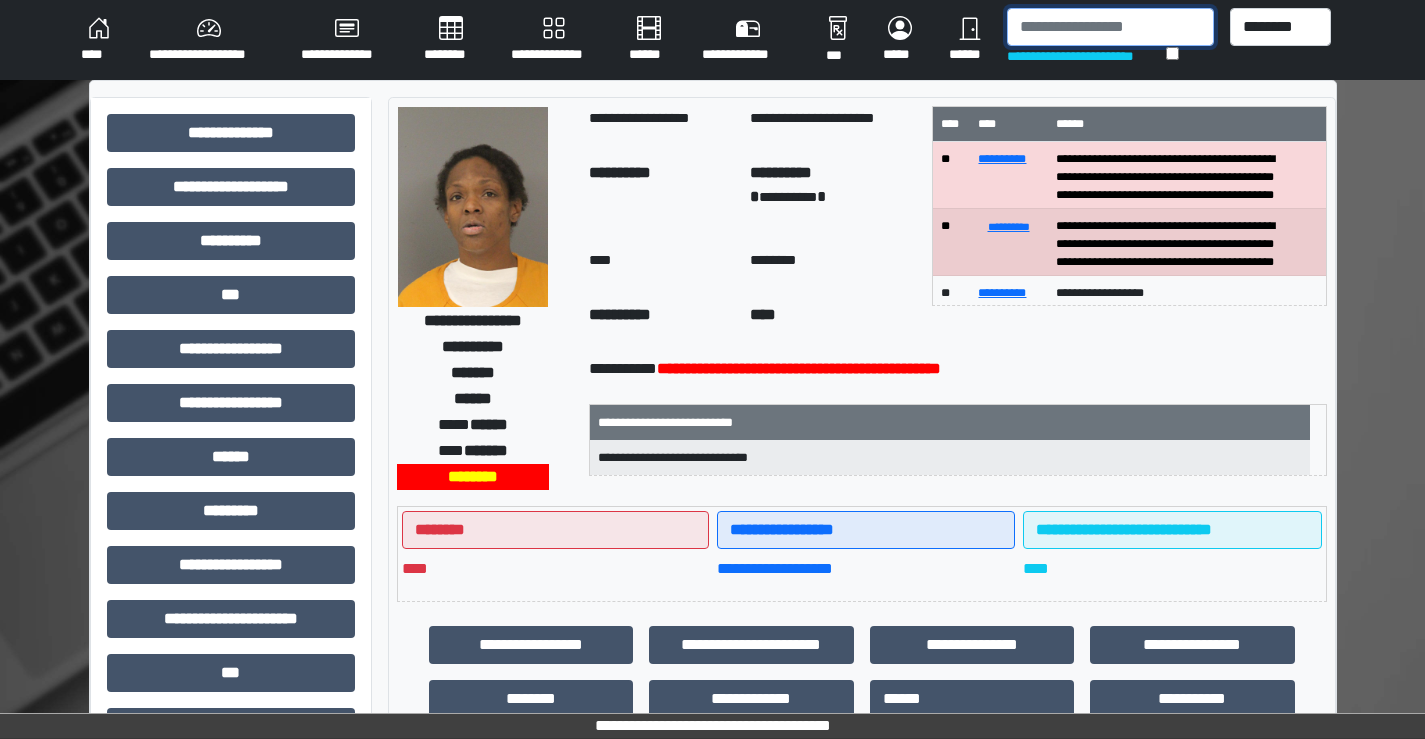 click at bounding box center (1110, 27) 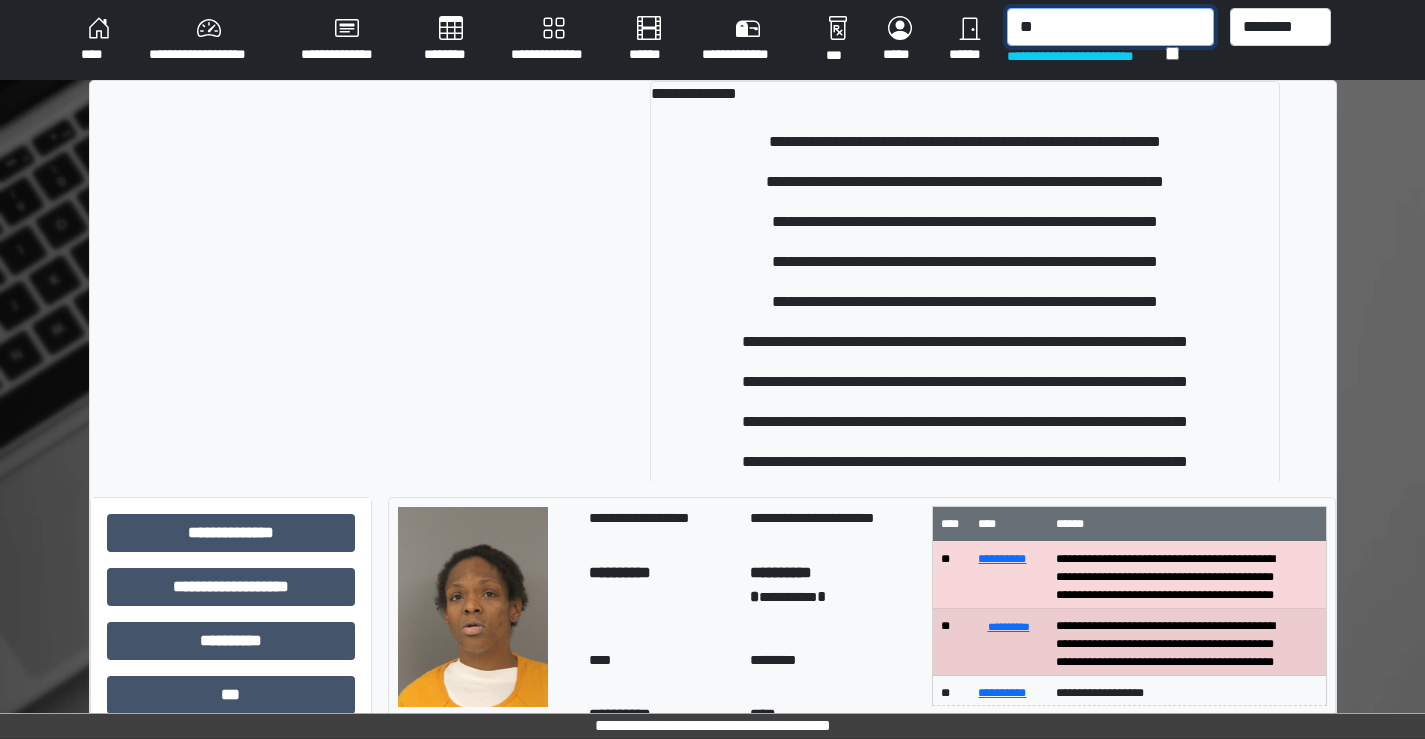 type on "*" 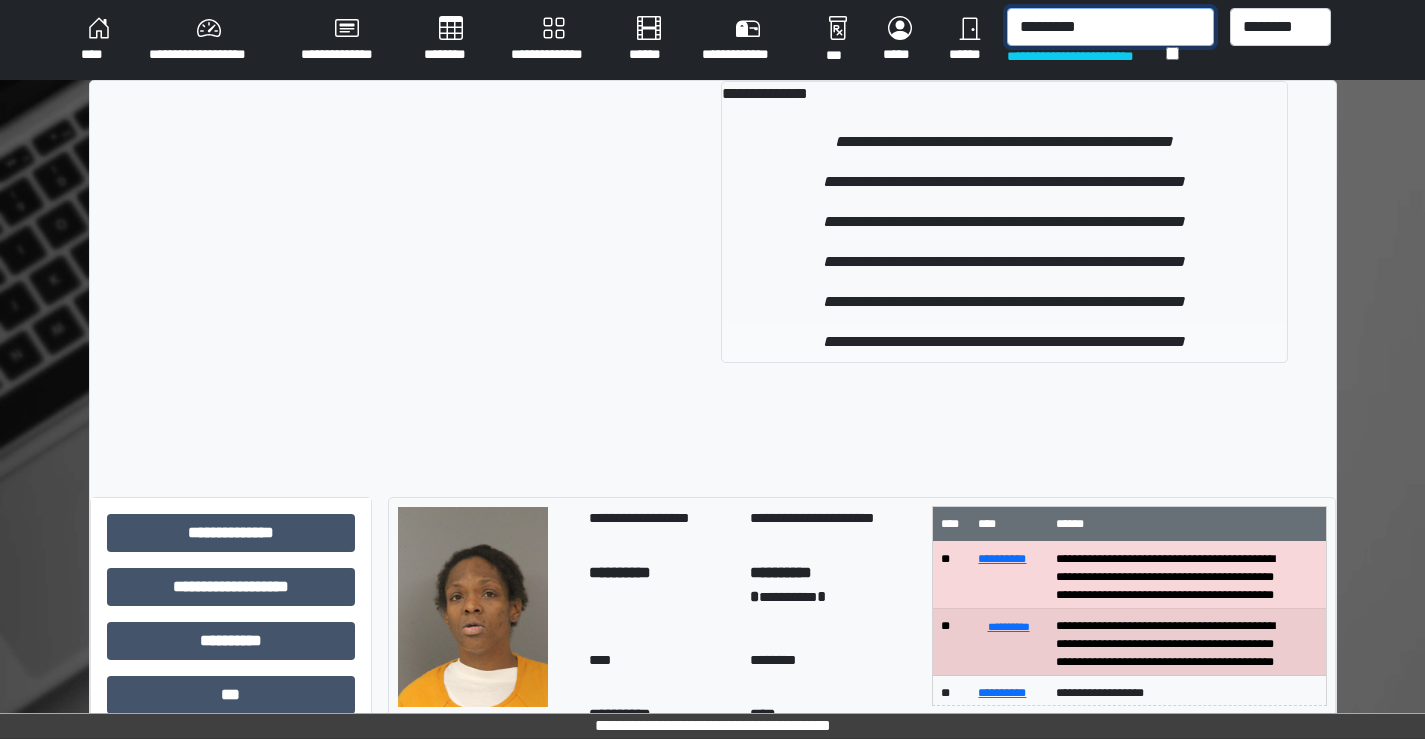 type on "*********" 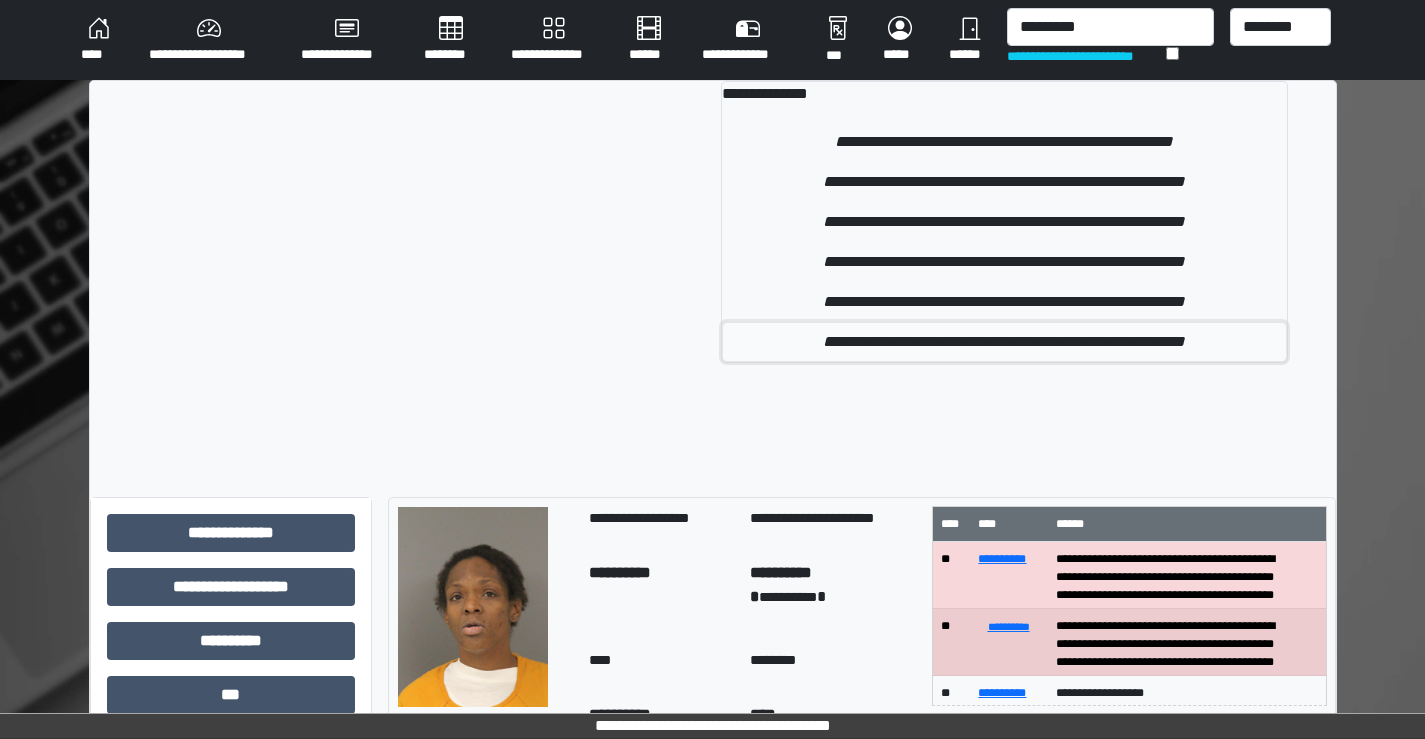 click on "**********" at bounding box center (1004, 342) 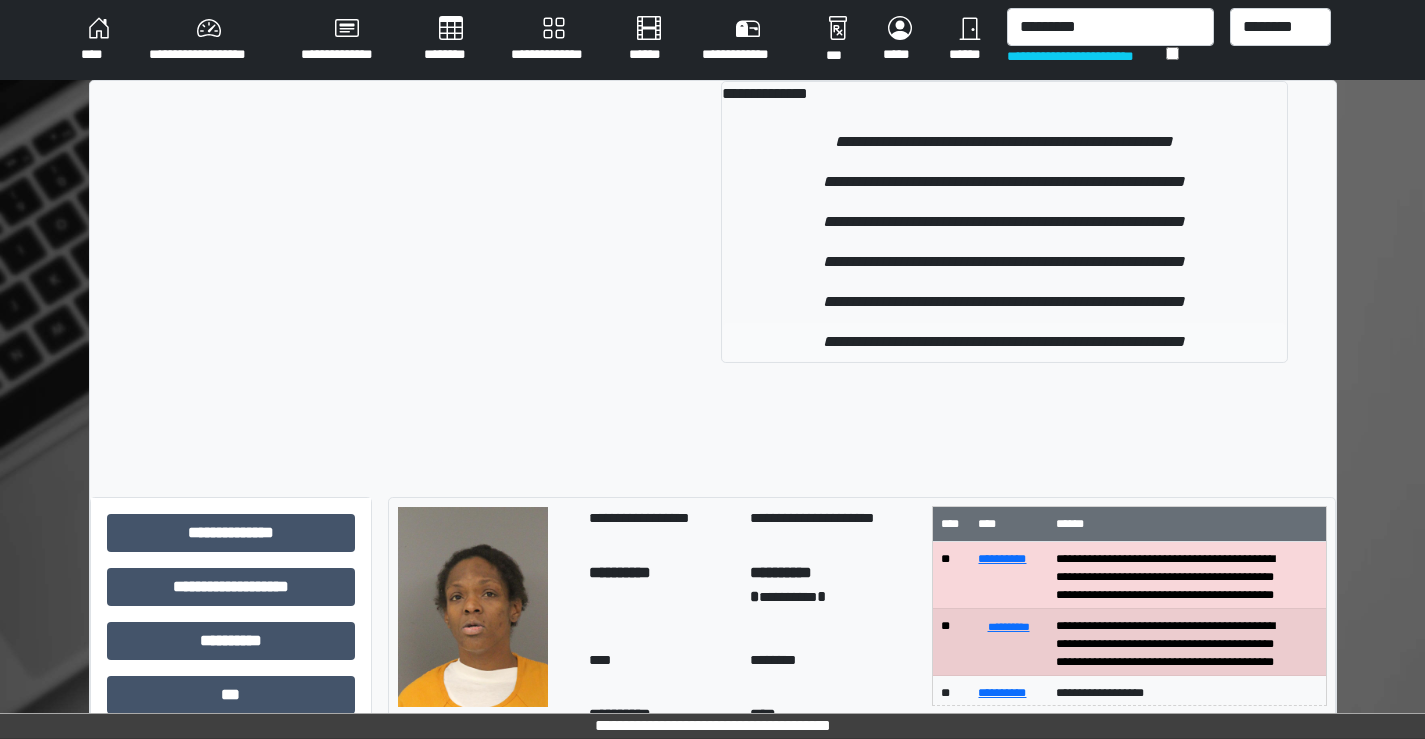 type 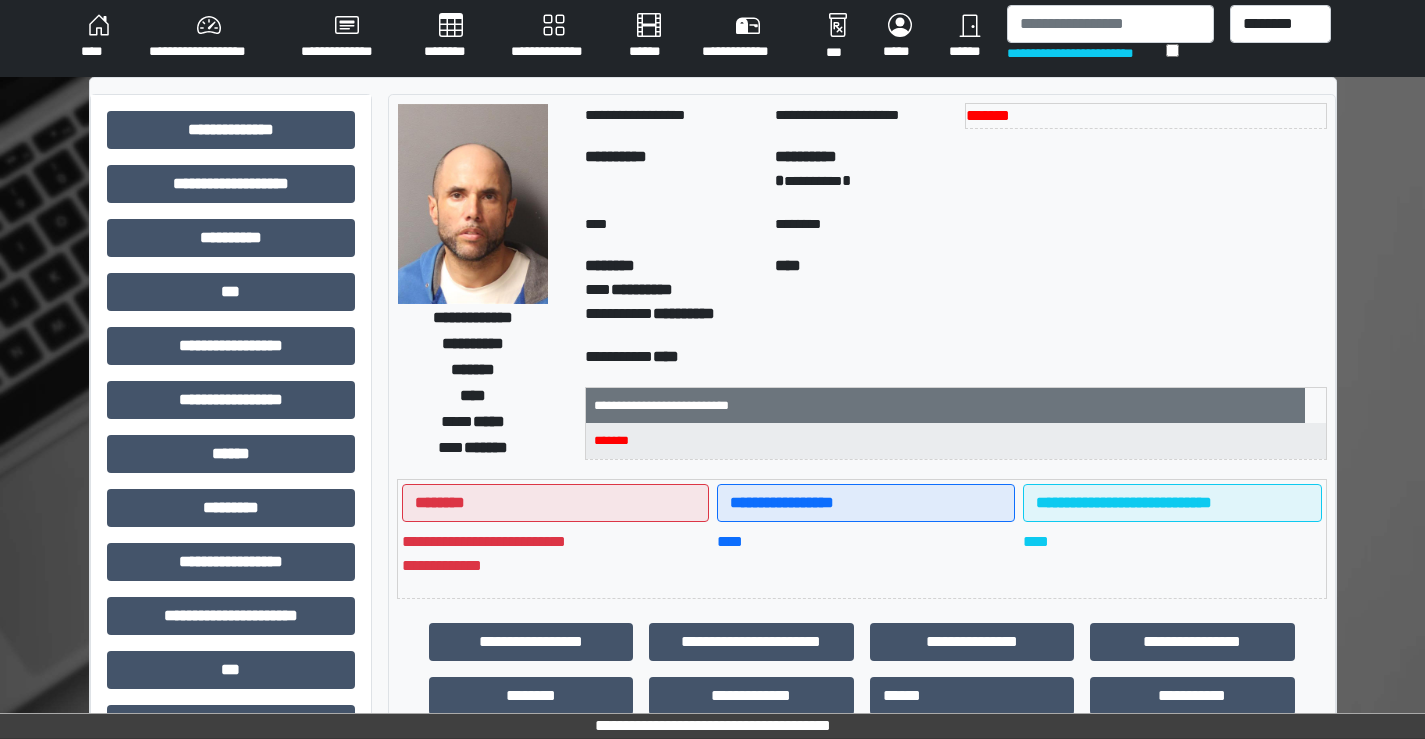 scroll, scrollTop: 0, scrollLeft: 0, axis: both 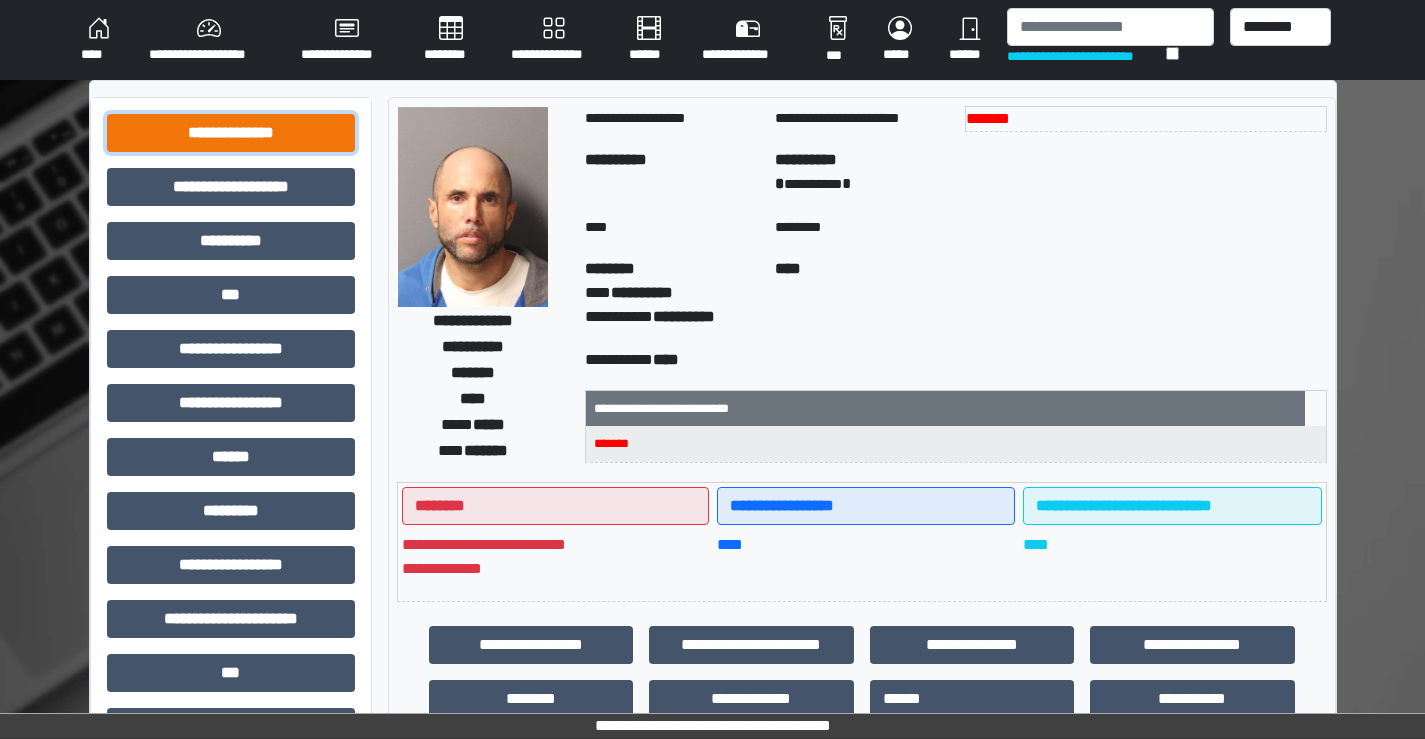 click on "**********" at bounding box center [231, 133] 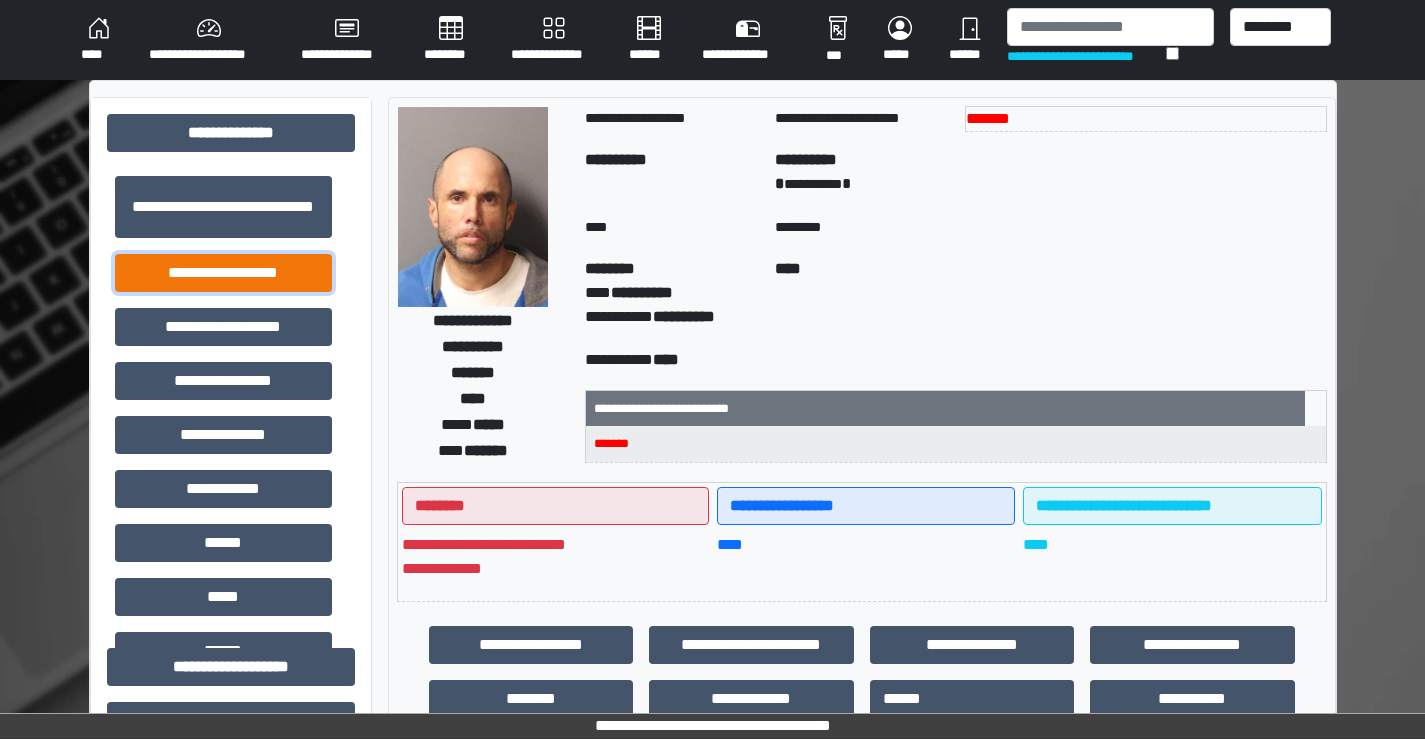 click on "**********" at bounding box center [223, 273] 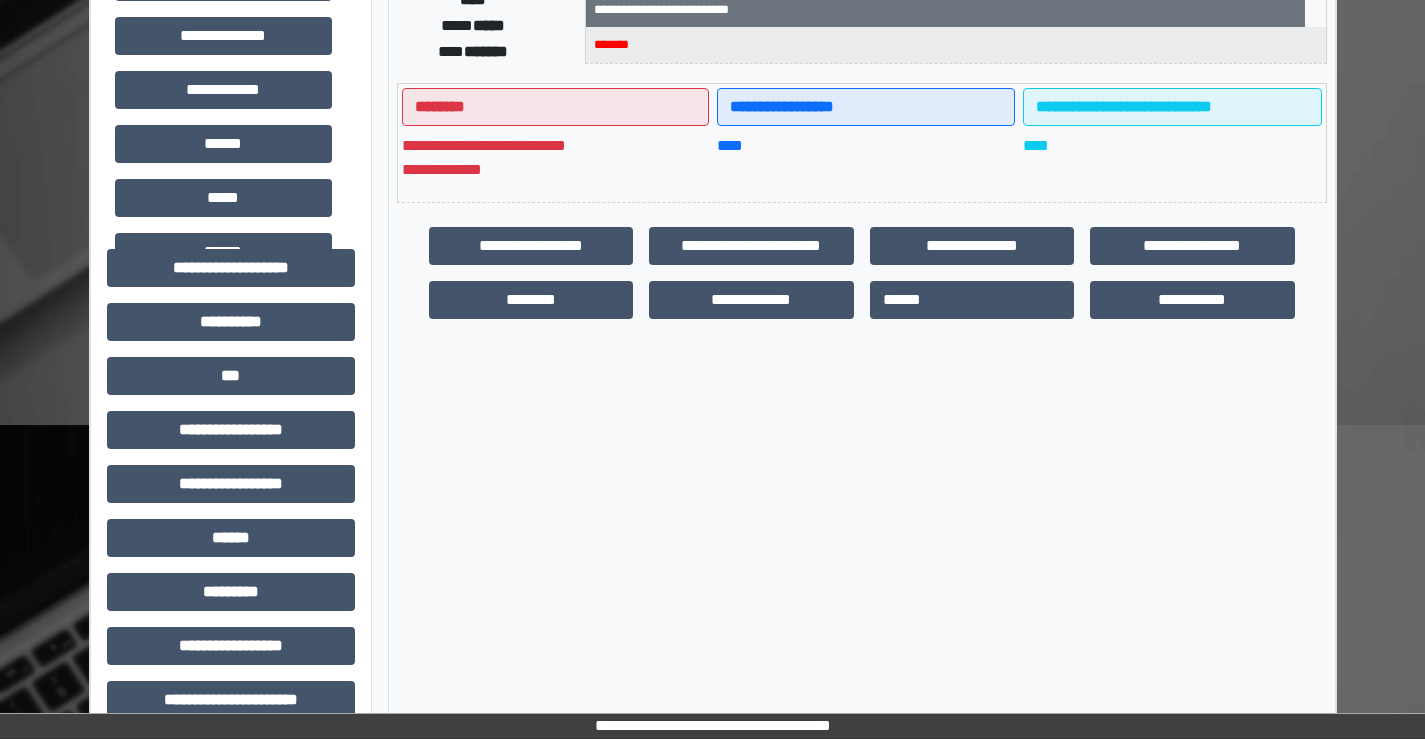 scroll, scrollTop: 400, scrollLeft: 0, axis: vertical 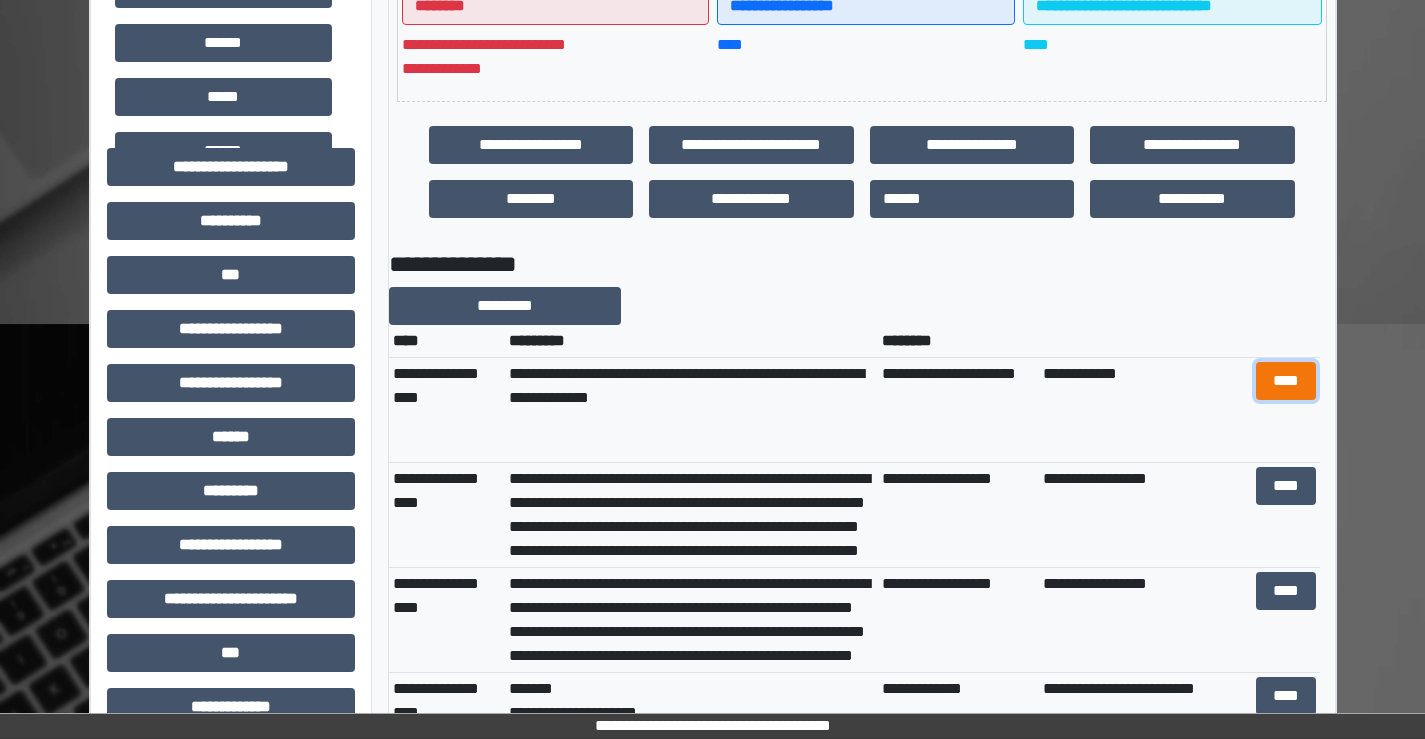 click on "****" at bounding box center [1286, 381] 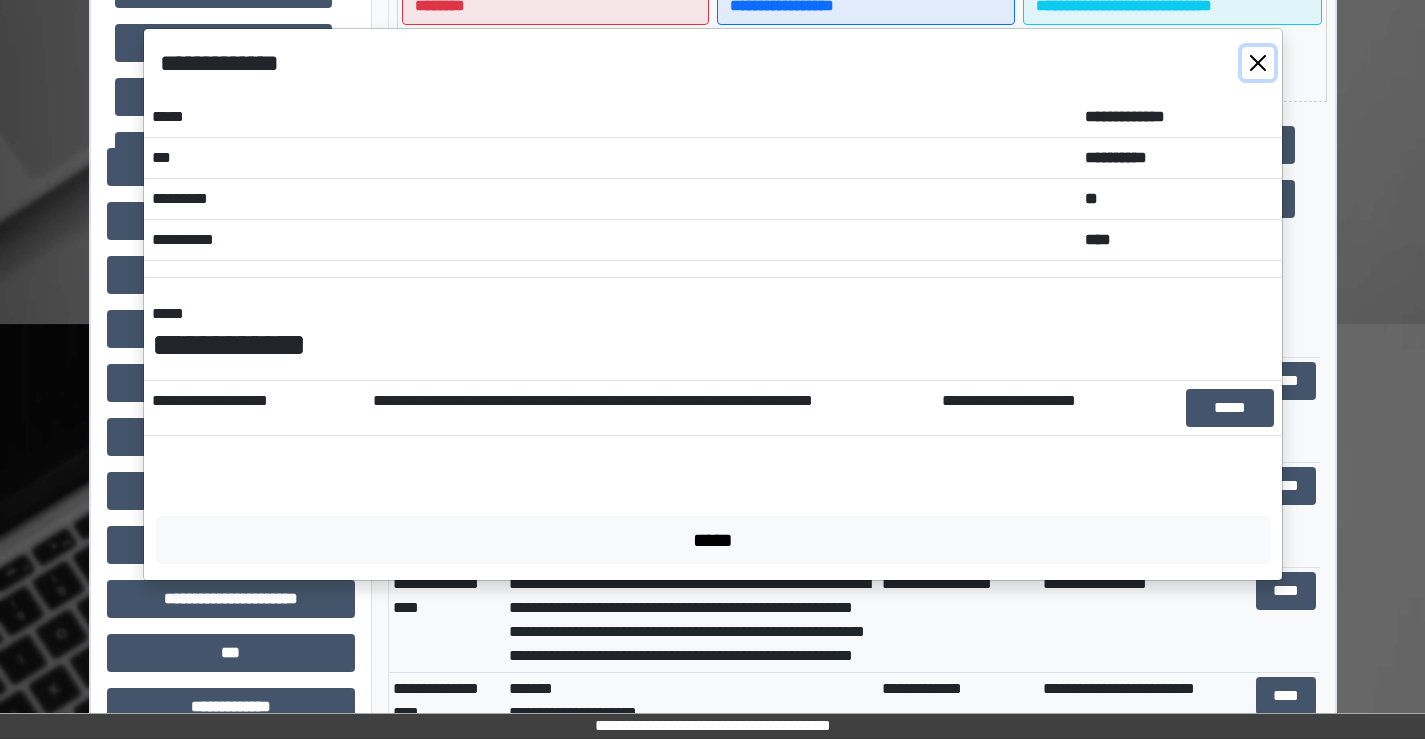 click at bounding box center [1258, 63] 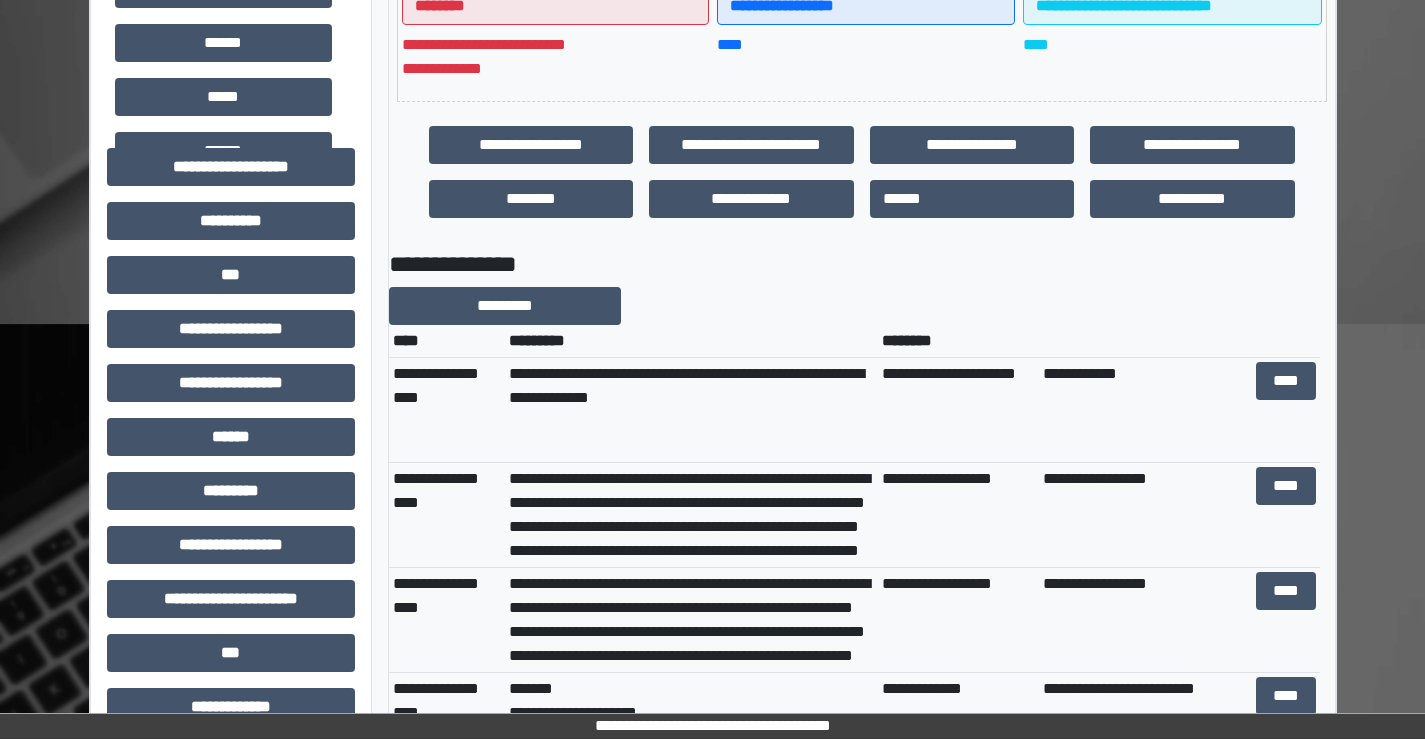 scroll, scrollTop: 48, scrollLeft: 0, axis: vertical 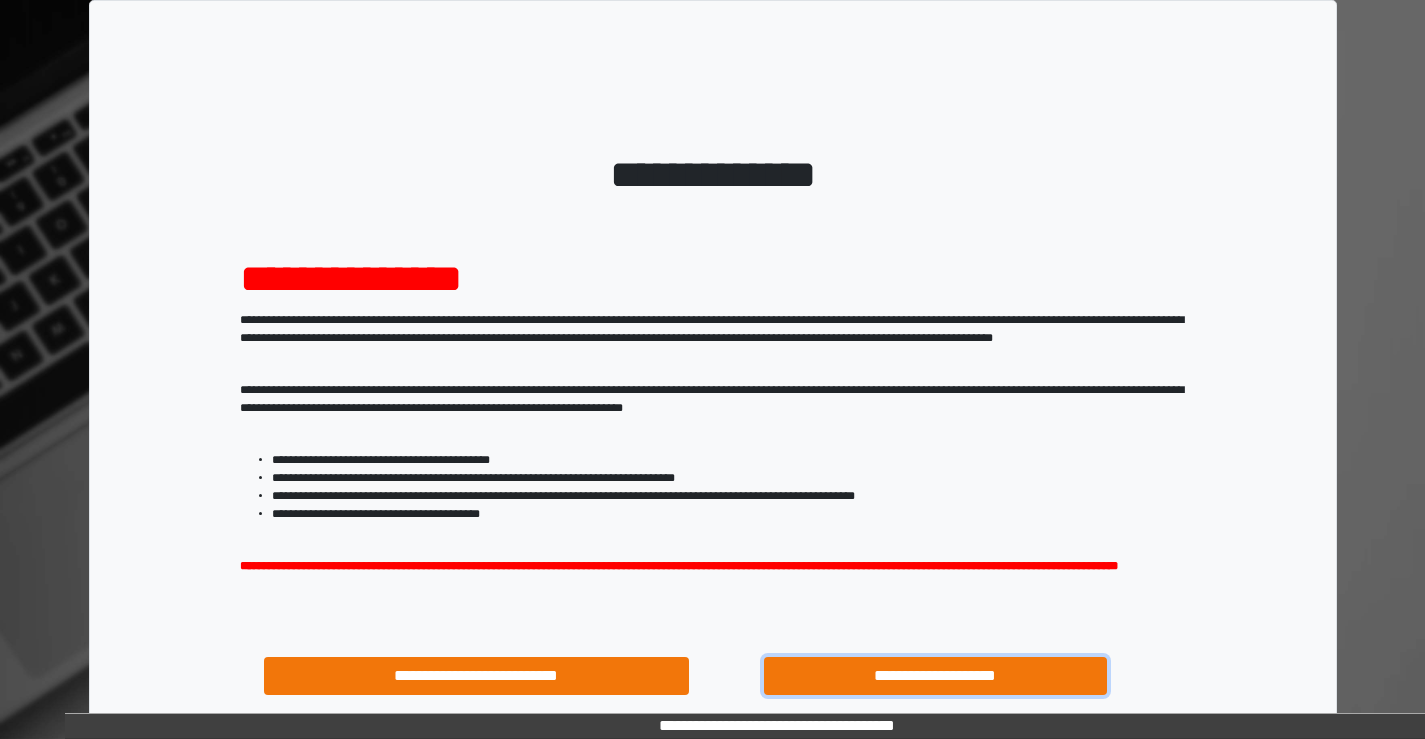 click on "**********" at bounding box center (936, 676) 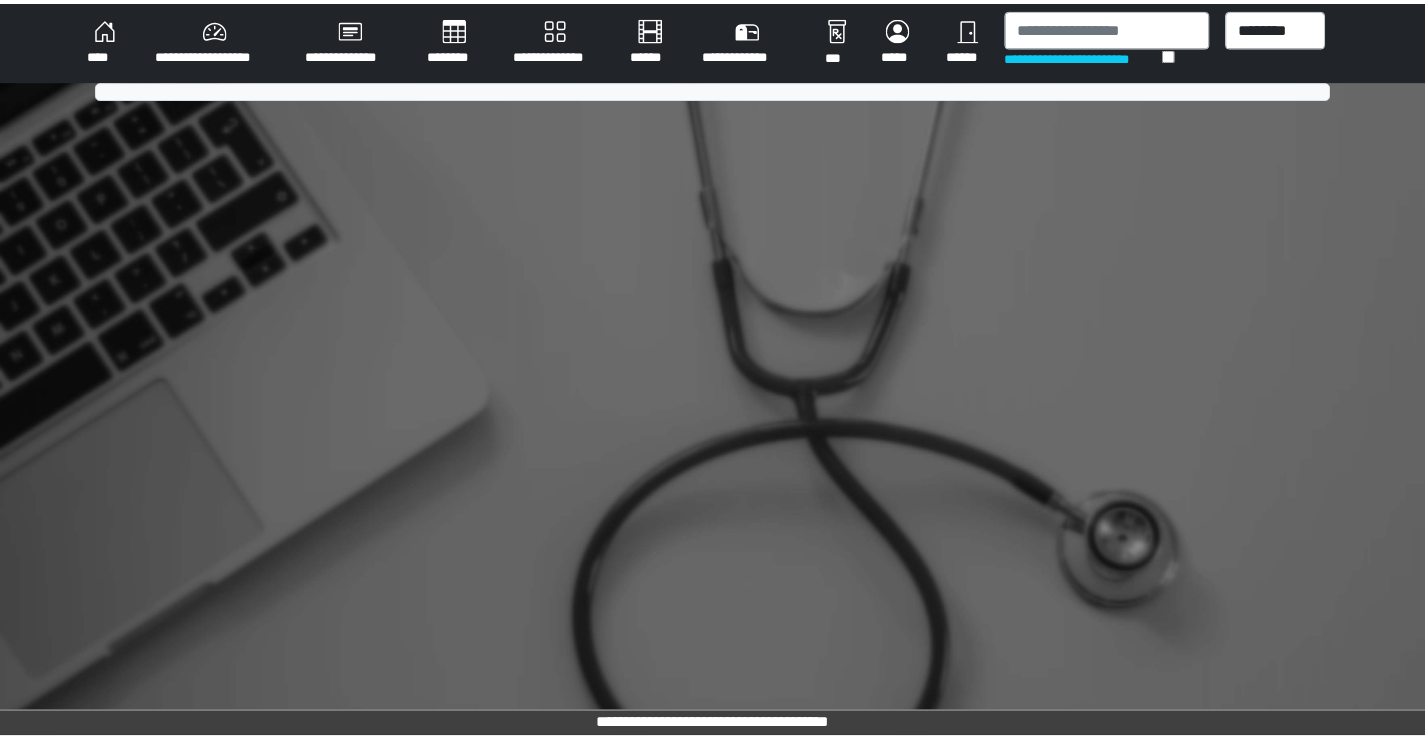 scroll, scrollTop: 0, scrollLeft: 0, axis: both 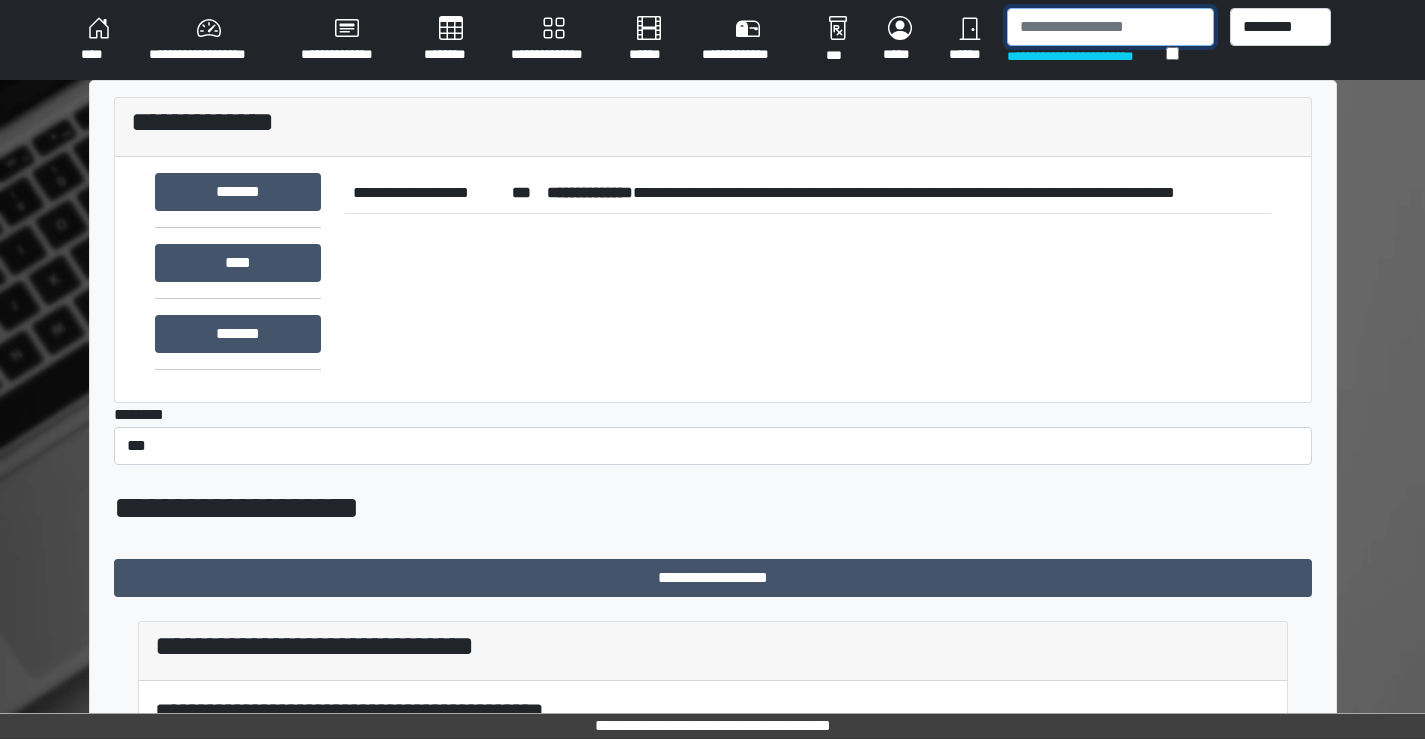 click at bounding box center (1110, 27) 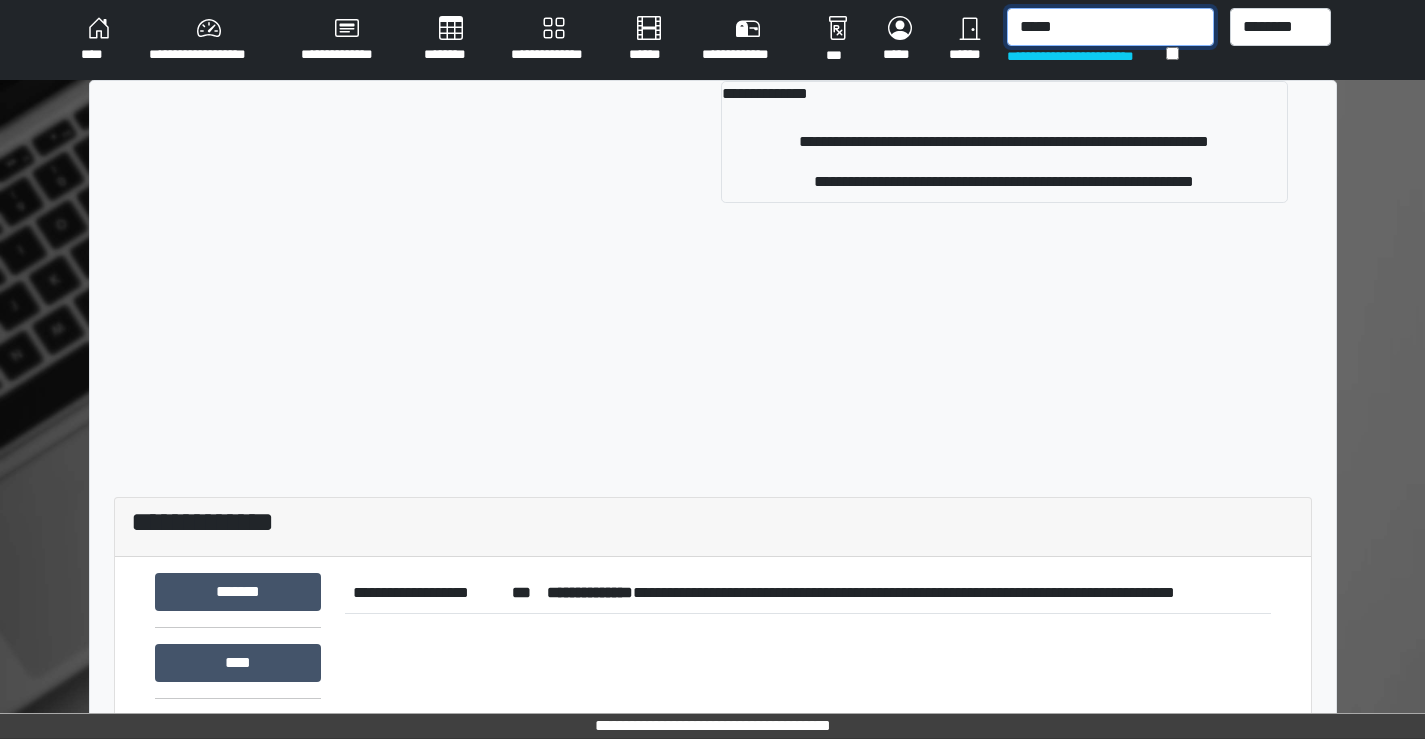 click on "*****" at bounding box center (1110, 27) 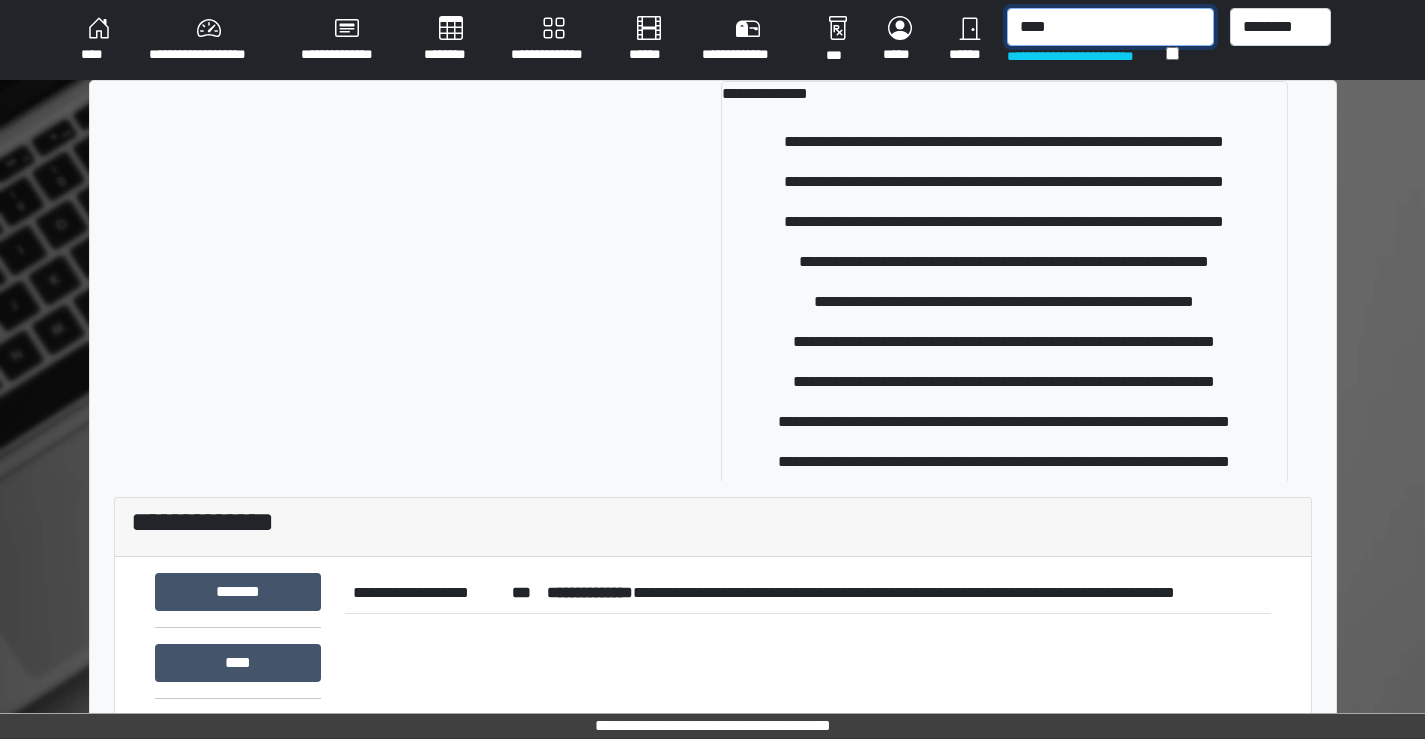 type on "*****" 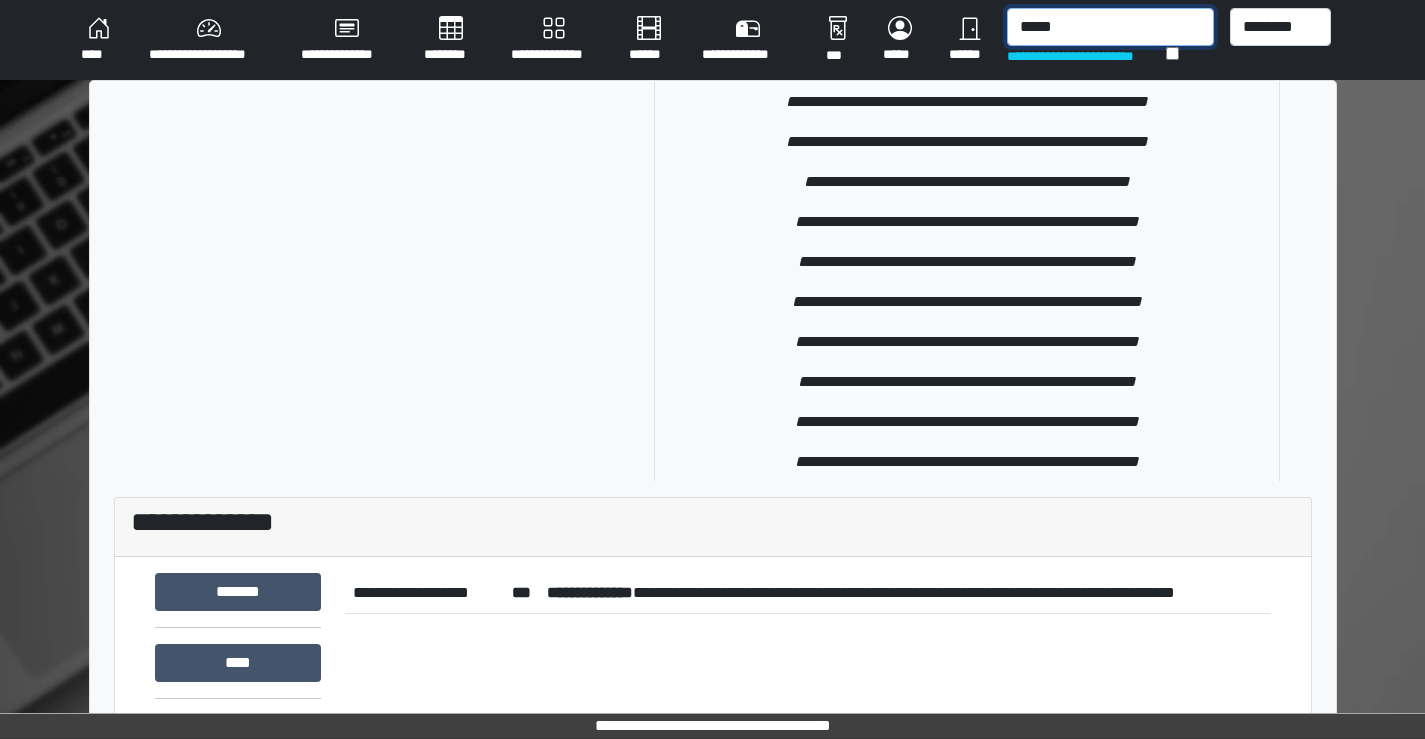 scroll, scrollTop: 2100, scrollLeft: 0, axis: vertical 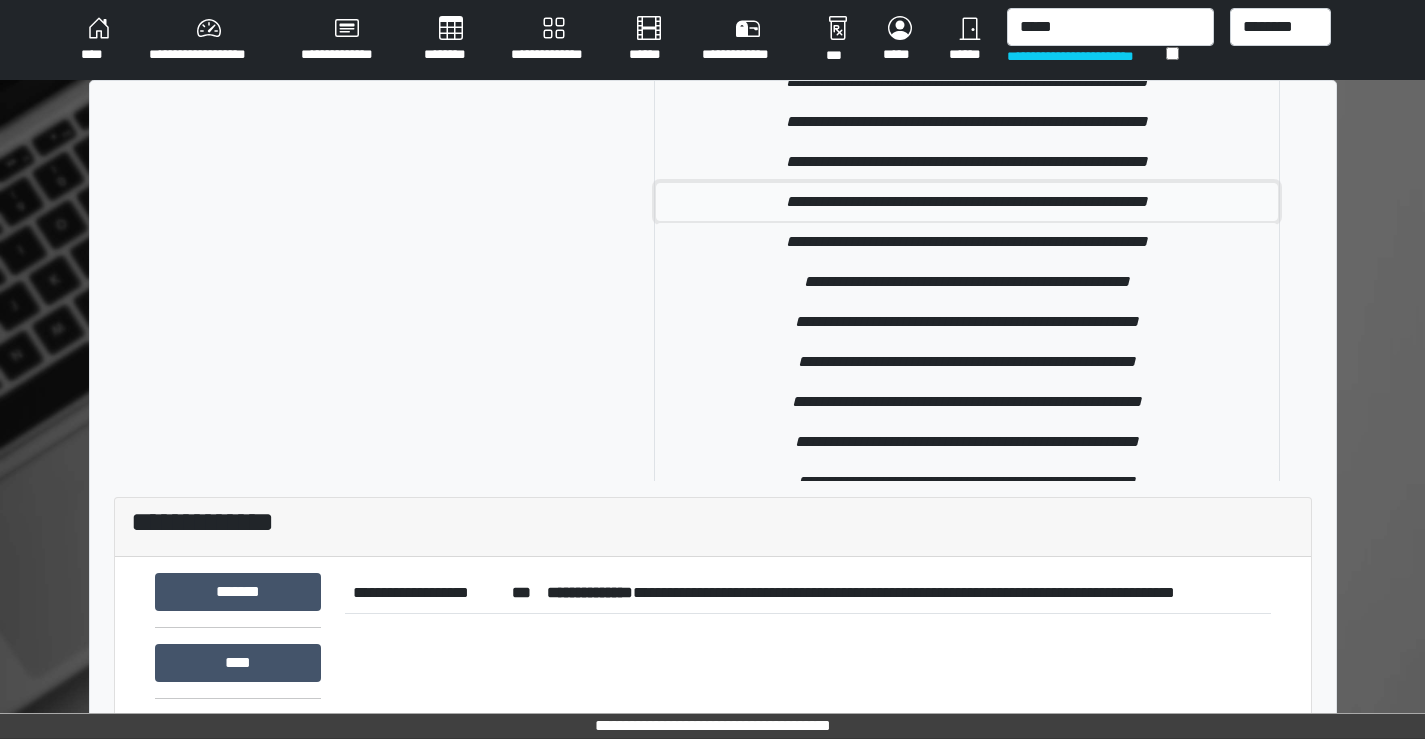 click on "**********" at bounding box center [967, 202] 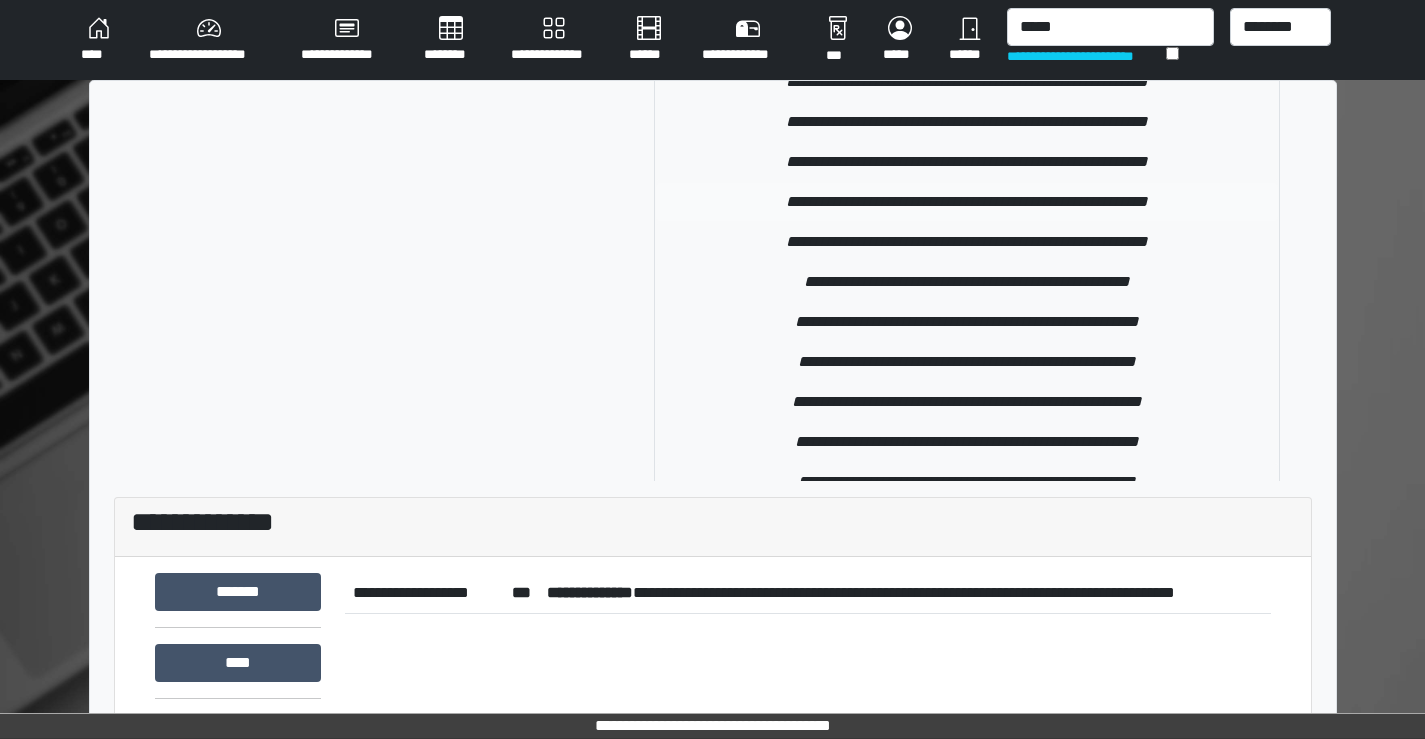 type 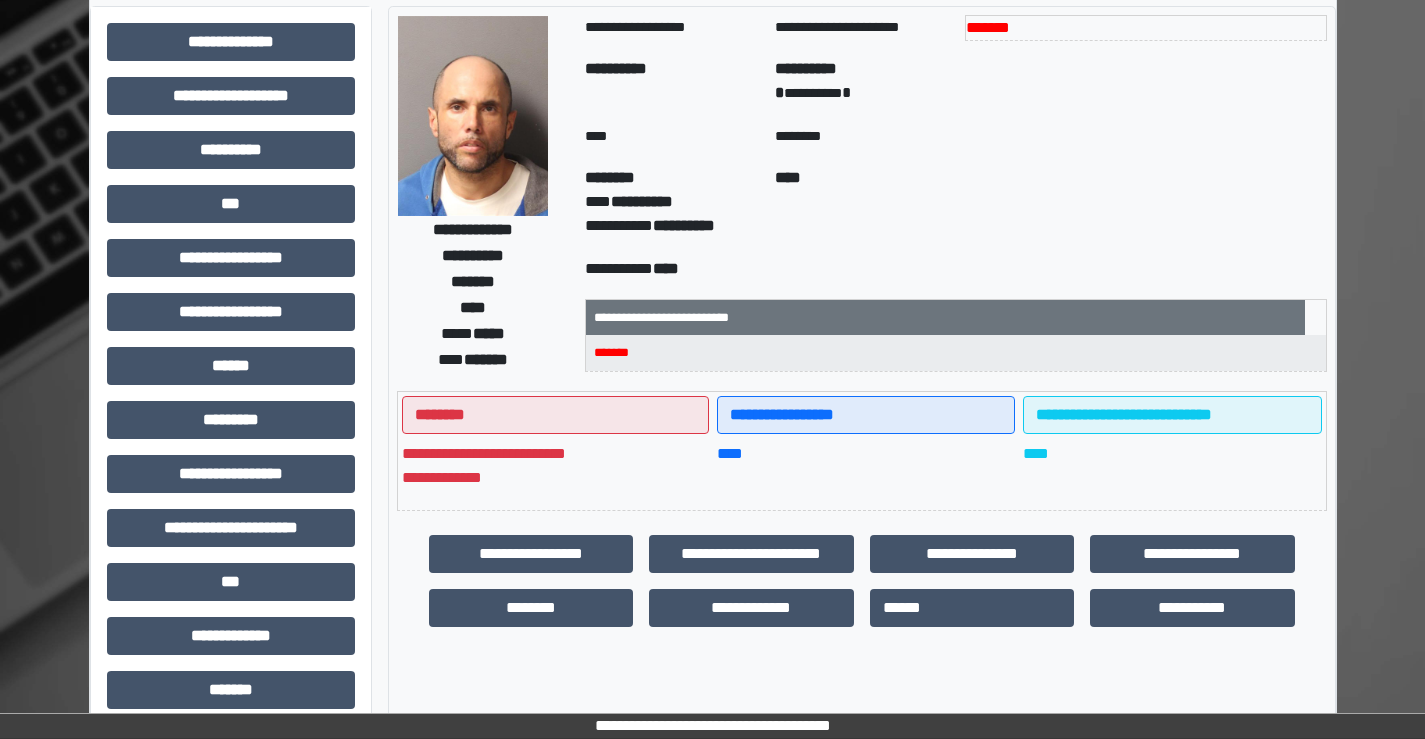 scroll, scrollTop: 200, scrollLeft: 0, axis: vertical 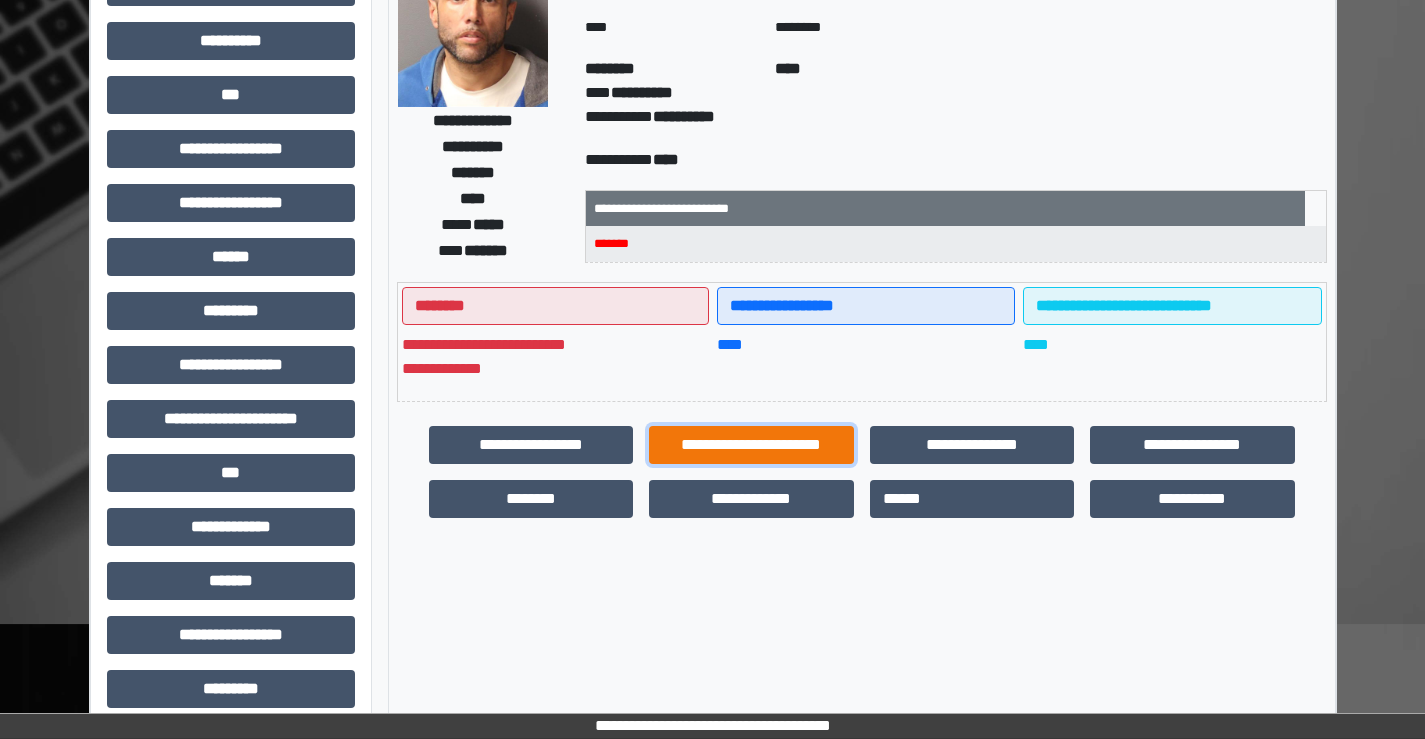 click on "**********" at bounding box center (751, 445) 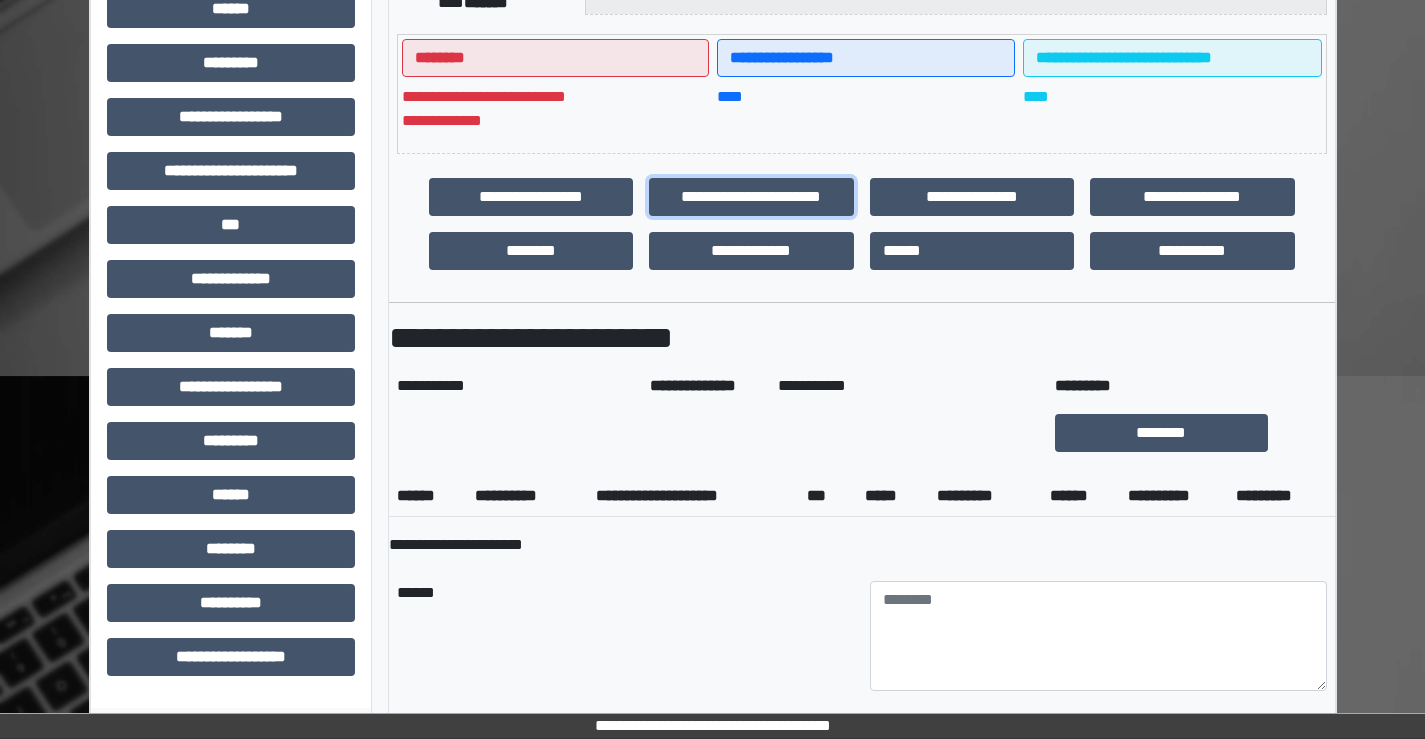 scroll, scrollTop: 163, scrollLeft: 0, axis: vertical 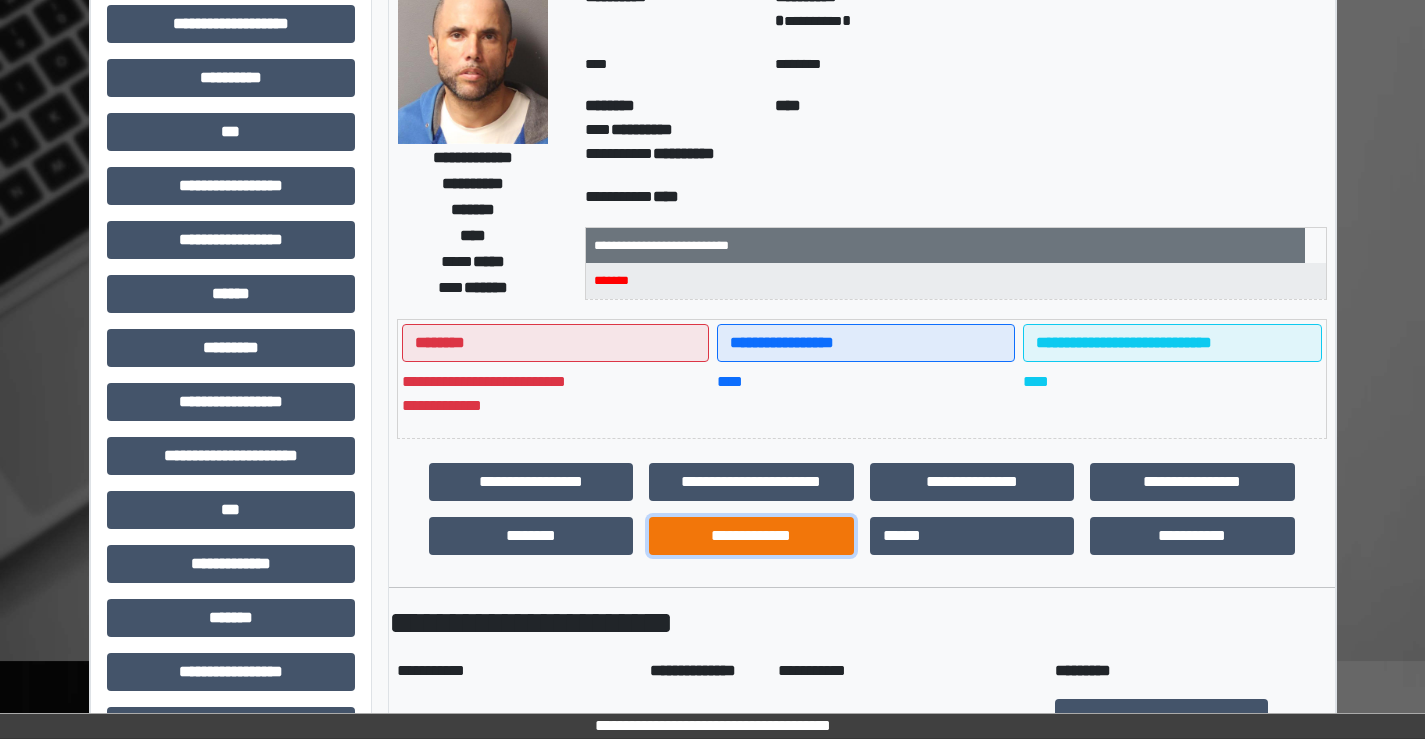 click on "**********" at bounding box center (751, 536) 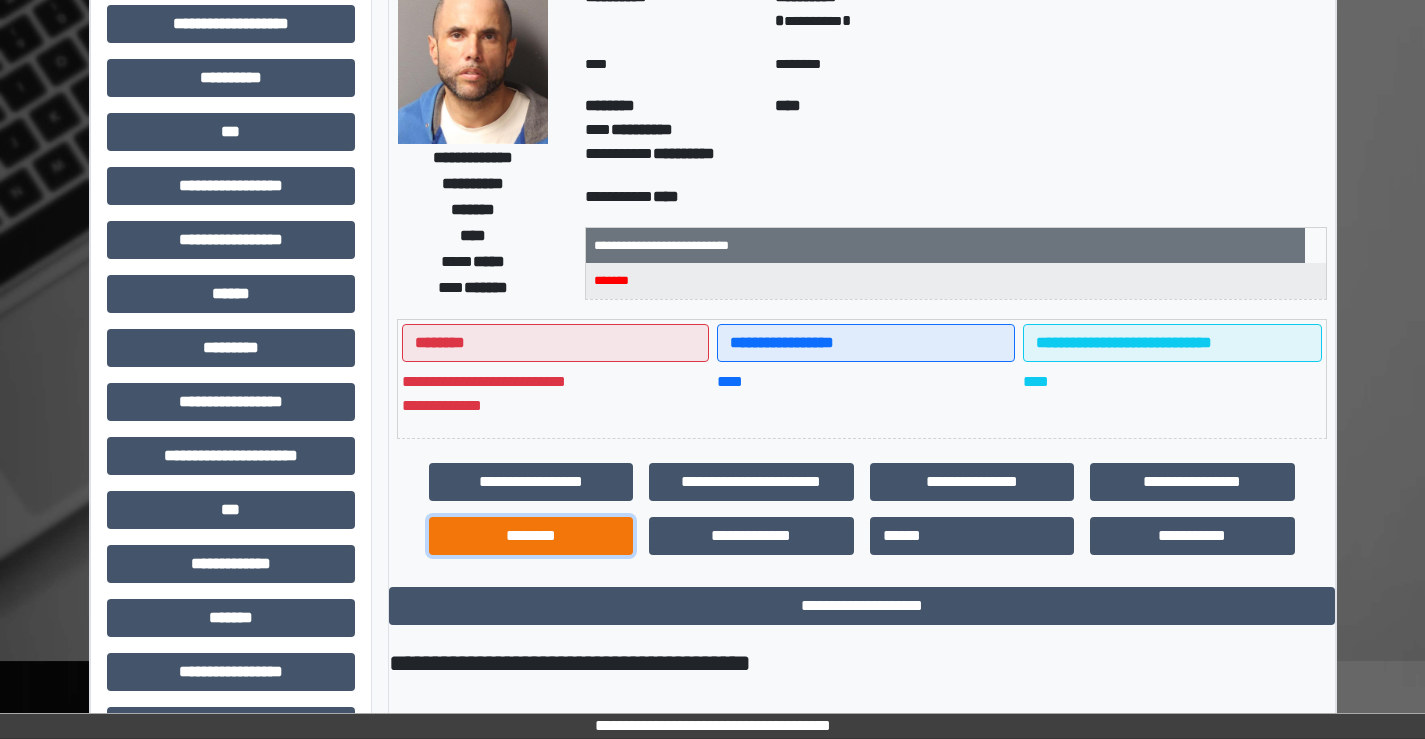click on "********" at bounding box center [531, 536] 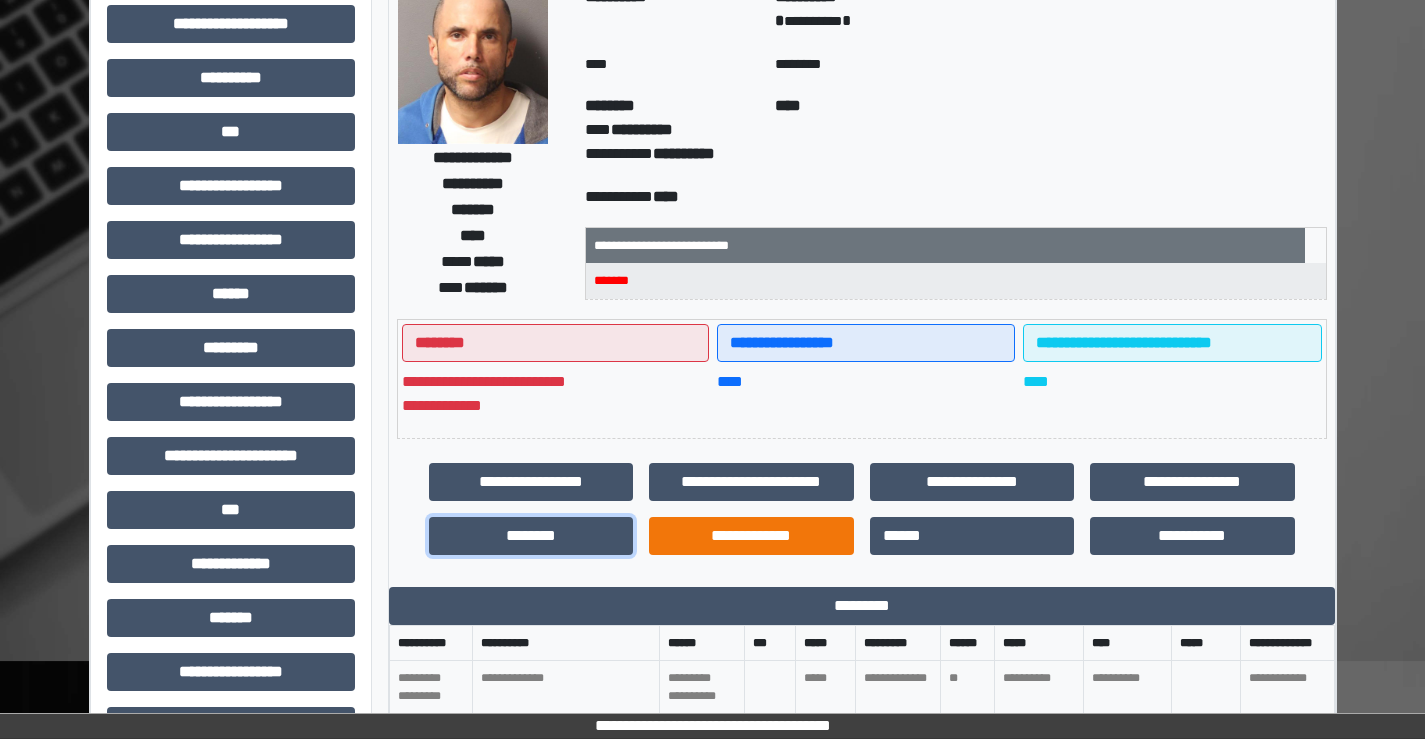 scroll, scrollTop: 463, scrollLeft: 0, axis: vertical 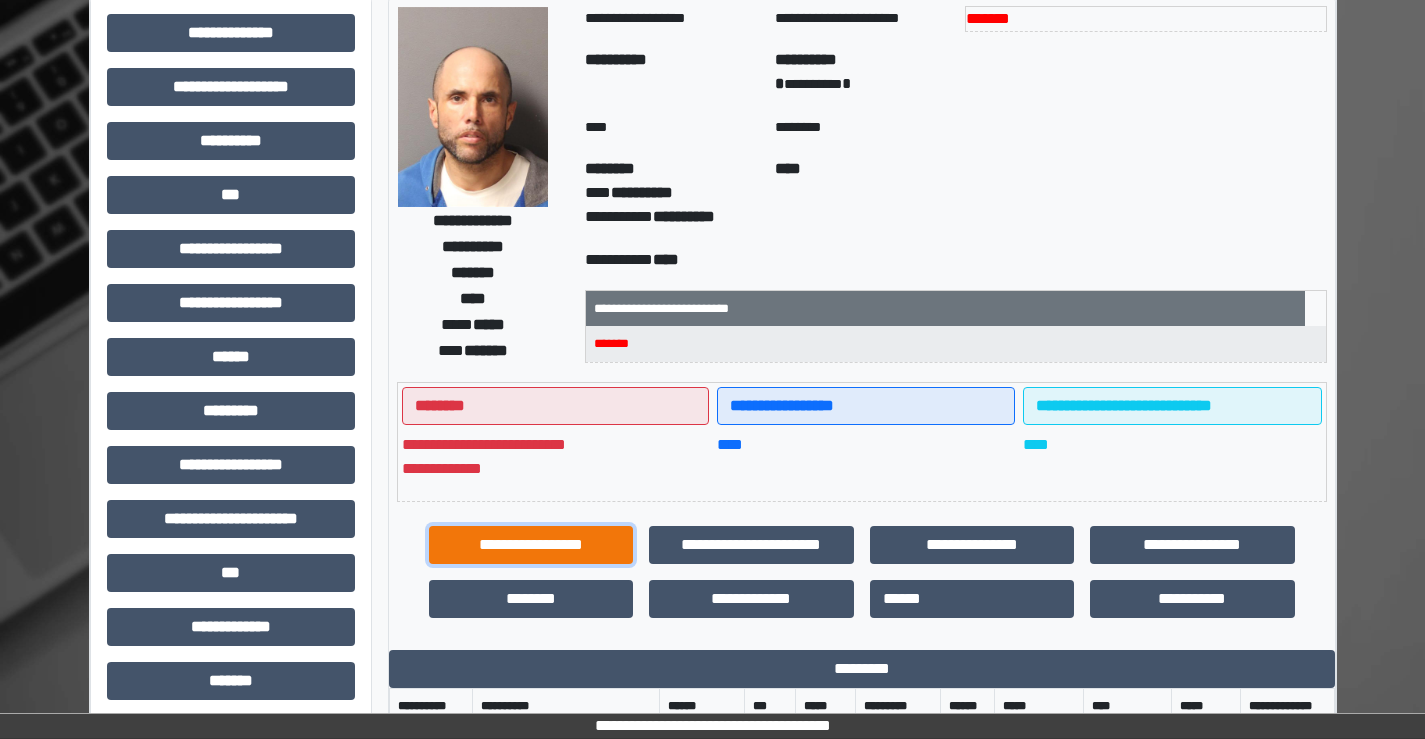 click on "**********" at bounding box center (531, 545) 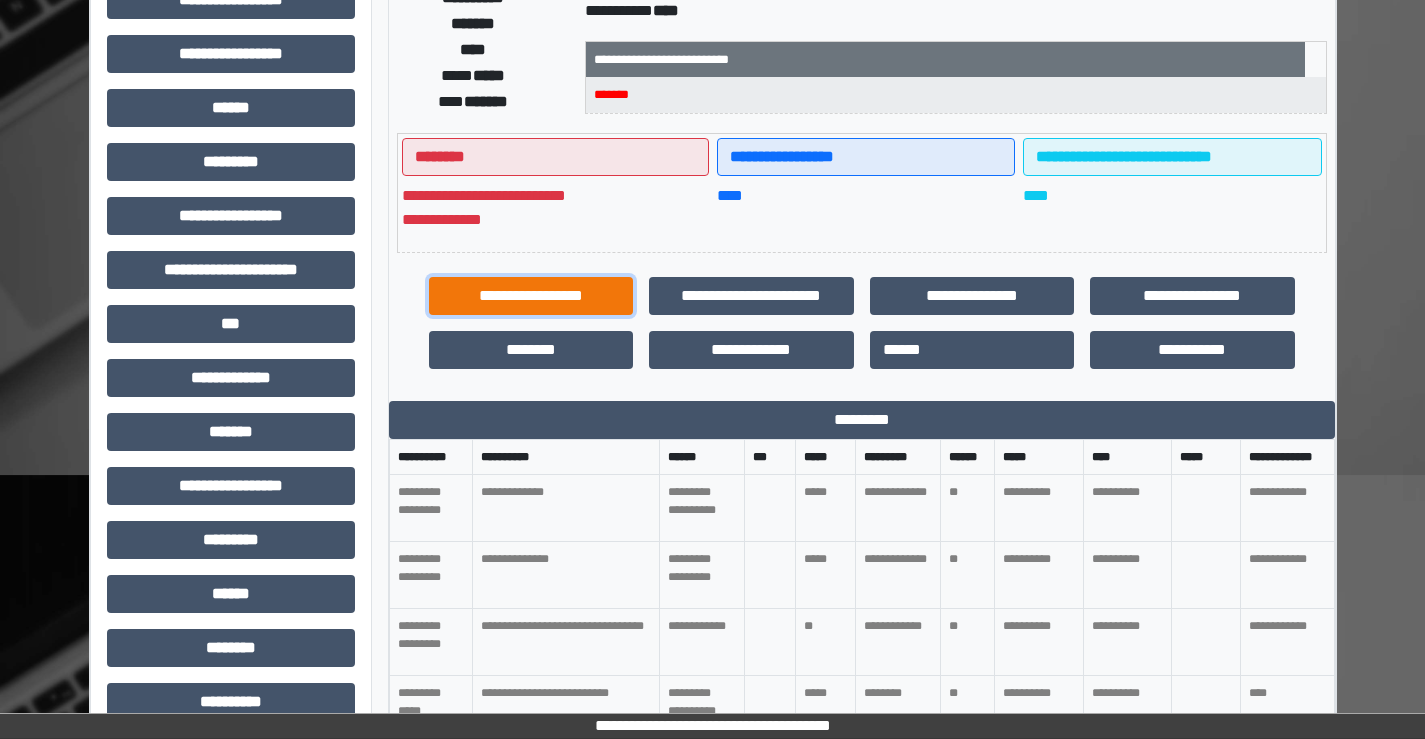 scroll, scrollTop: 300, scrollLeft: 0, axis: vertical 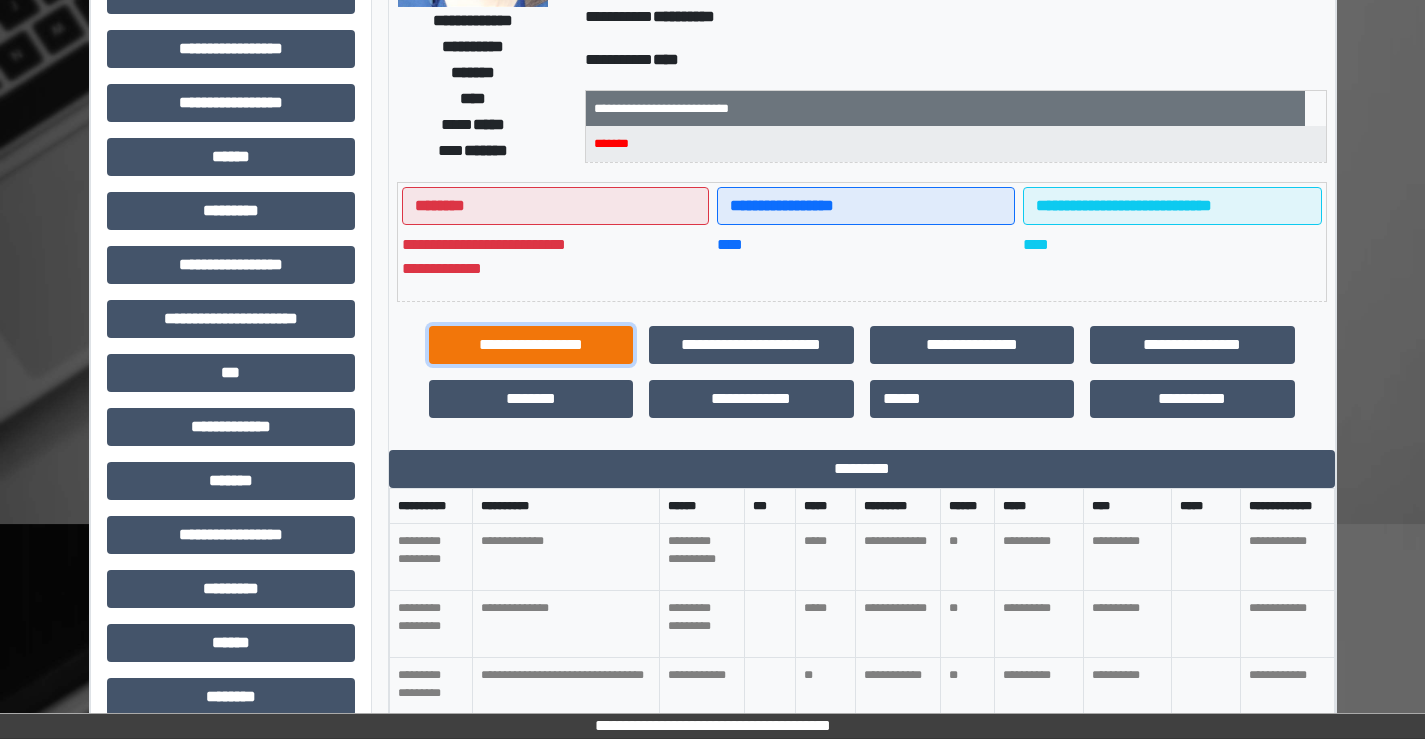 click on "**********" at bounding box center [531, 345] 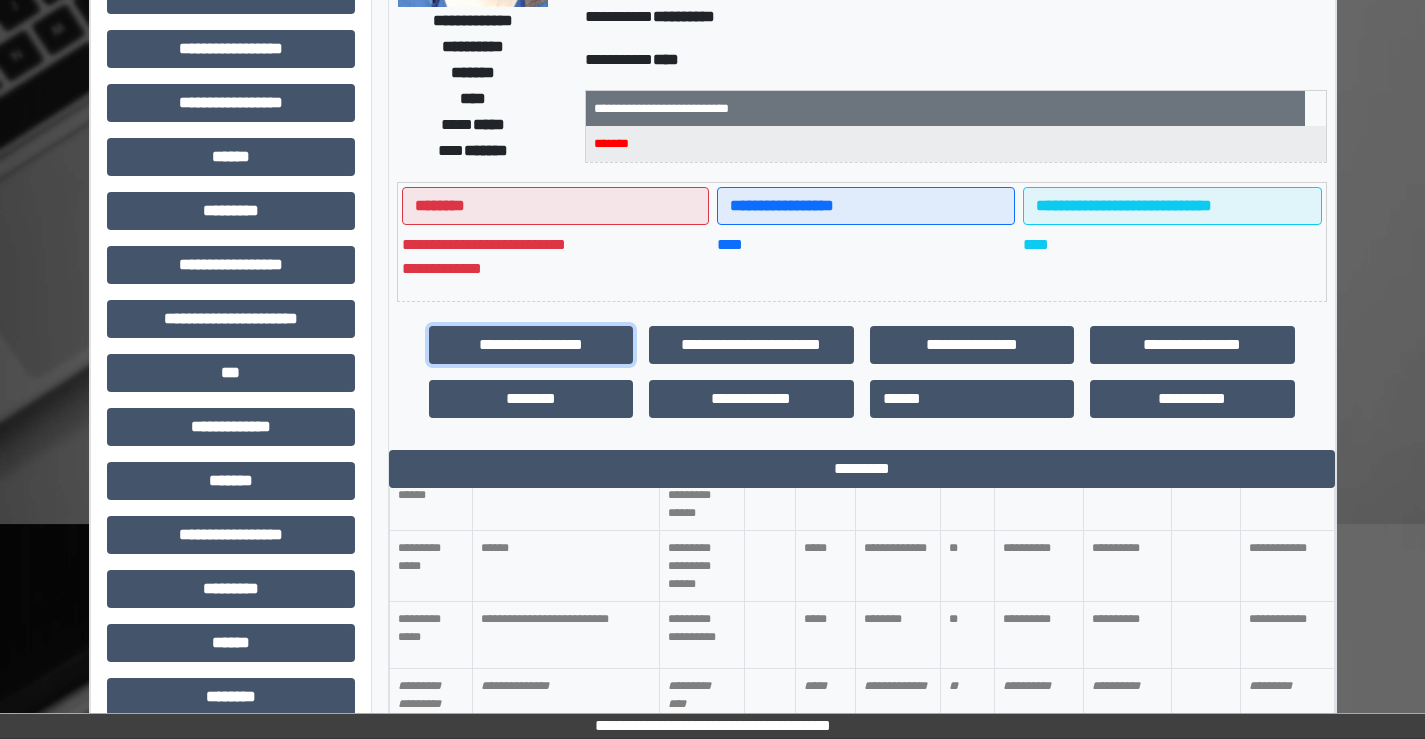 scroll, scrollTop: 400, scrollLeft: 0, axis: vertical 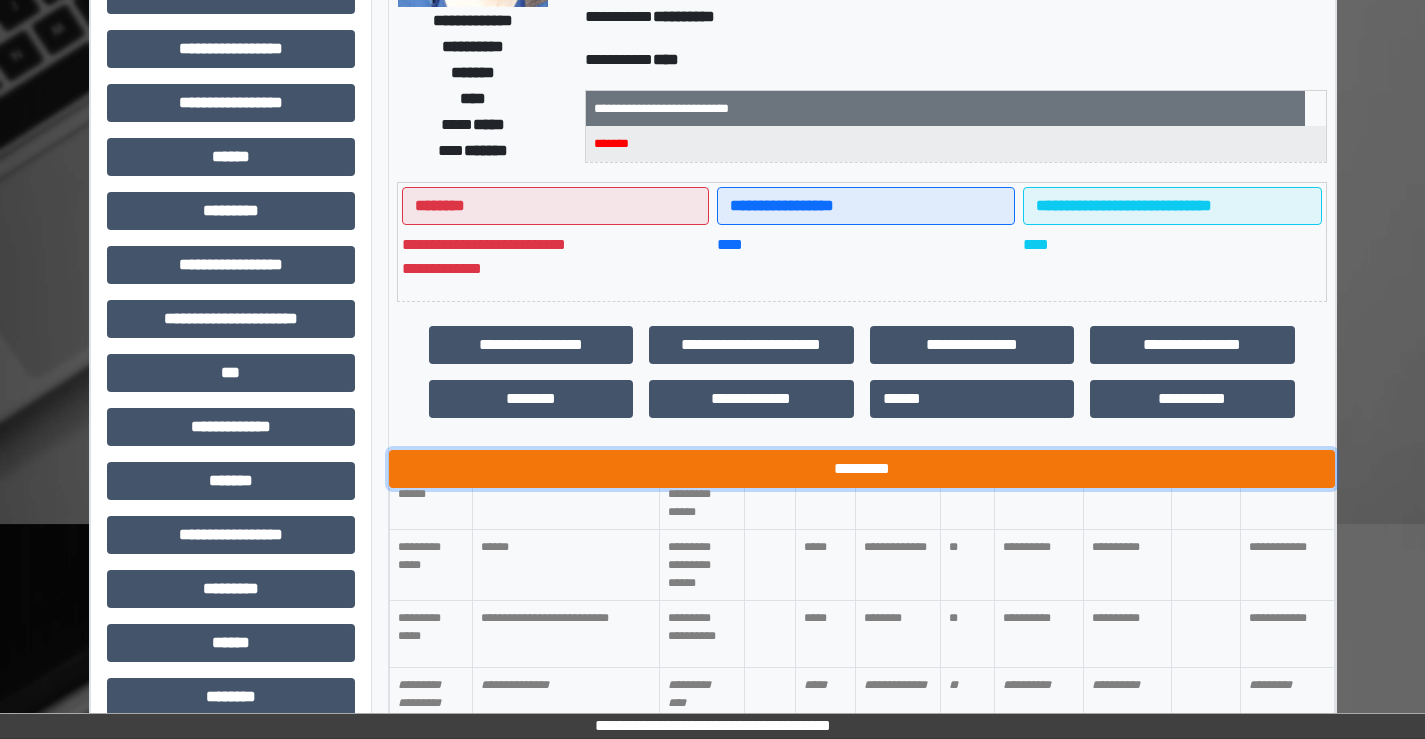 click on "*********" at bounding box center [862, 469] 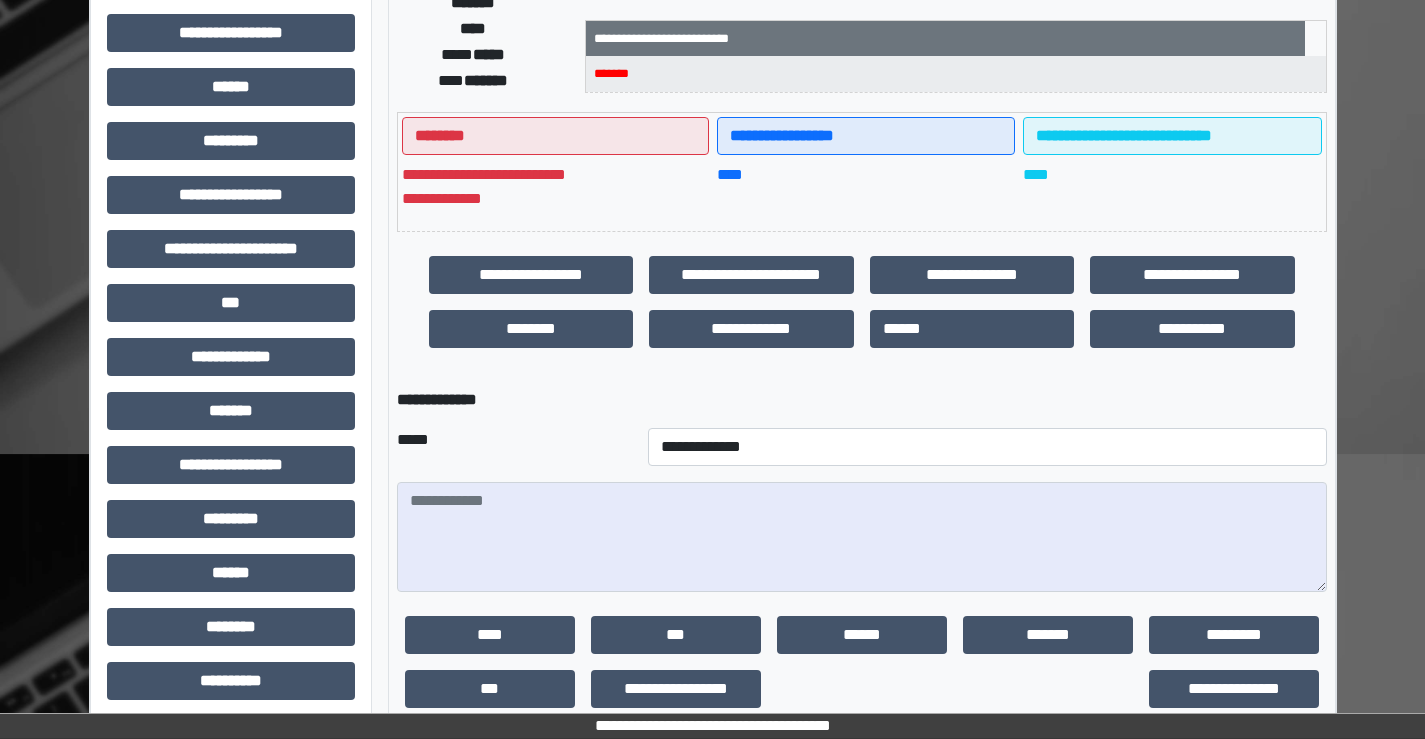 scroll, scrollTop: 459, scrollLeft: 0, axis: vertical 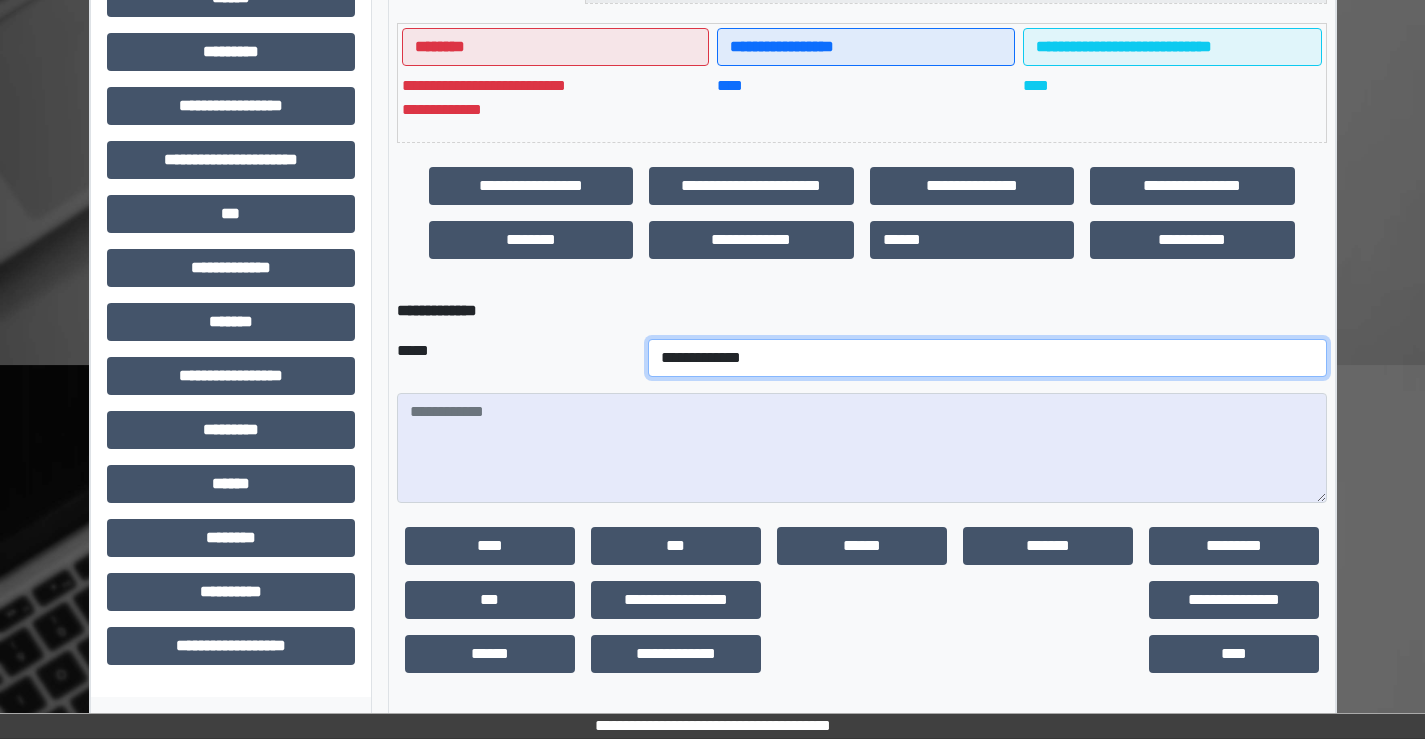 click on "**********" at bounding box center (987, 358) 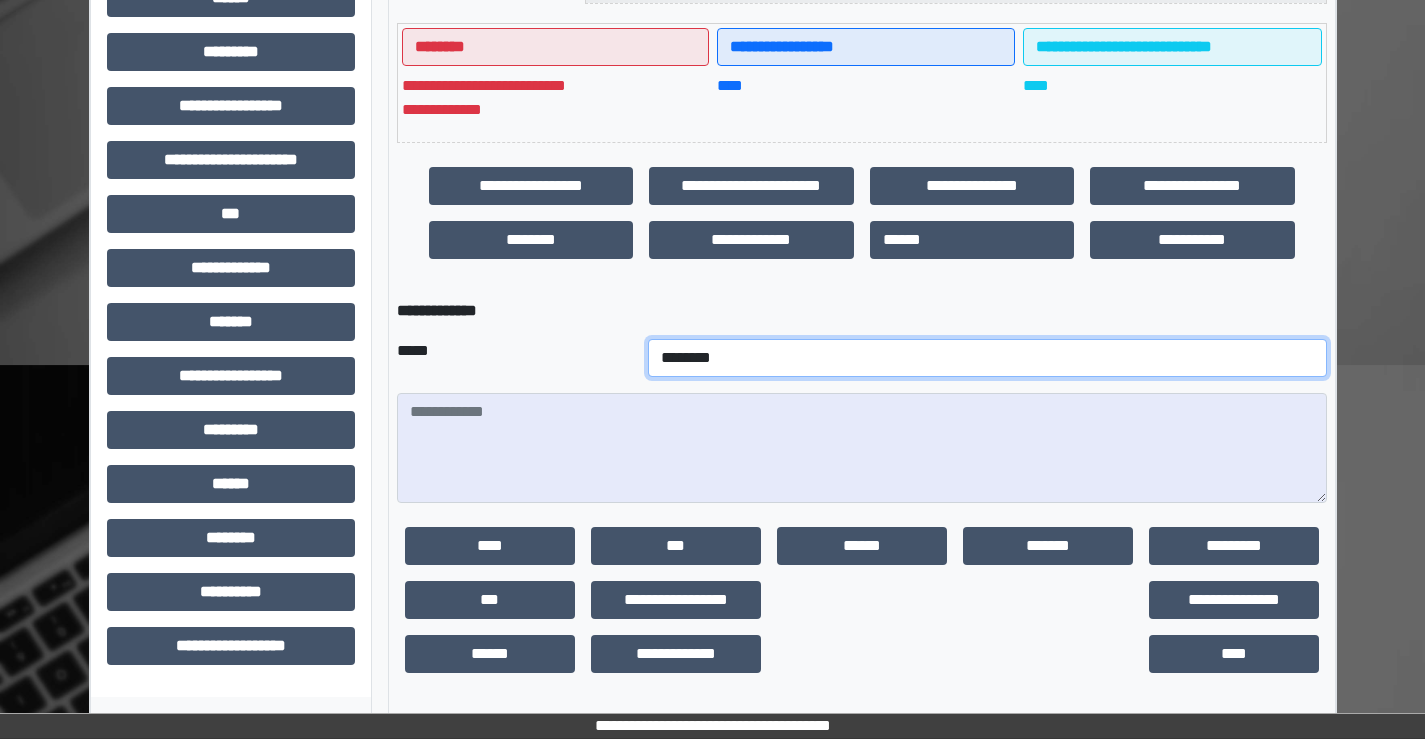 click on "**********" at bounding box center [987, 358] 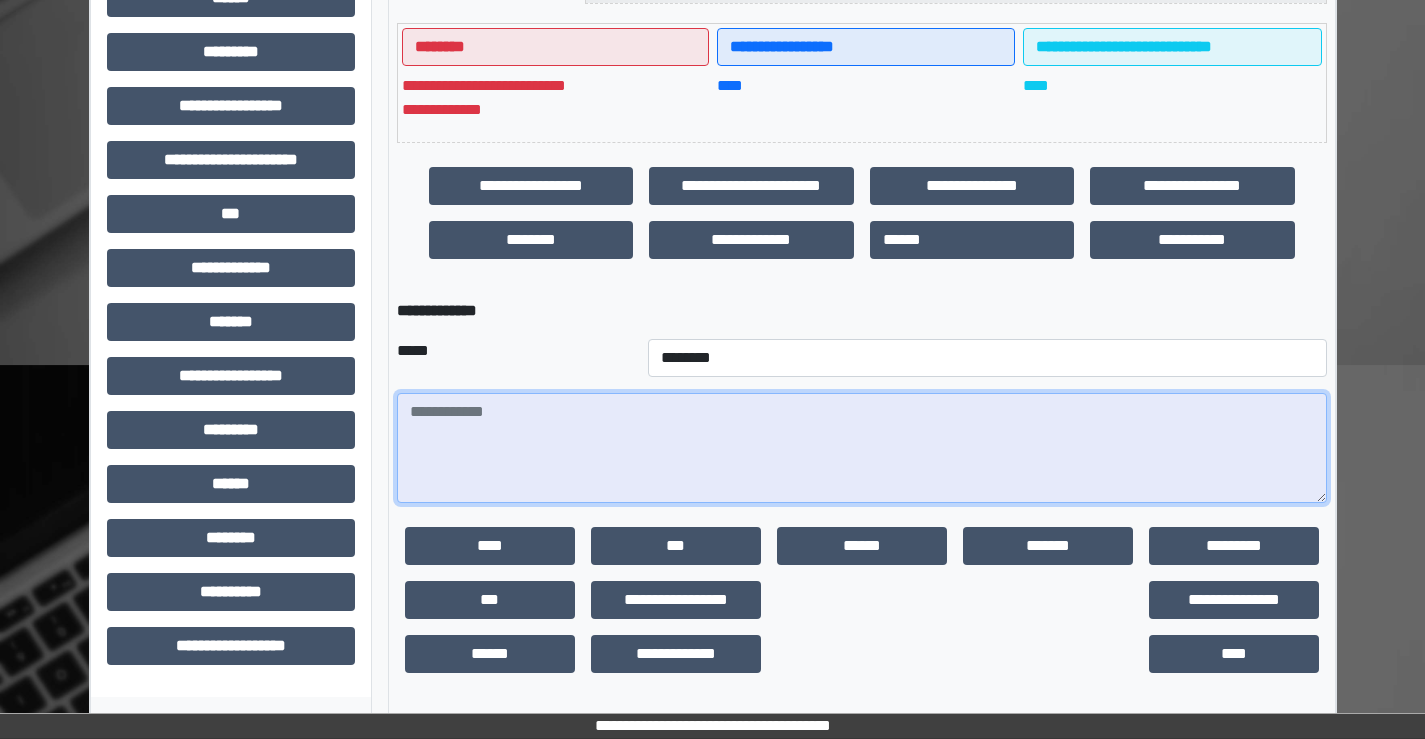 click at bounding box center [862, 448] 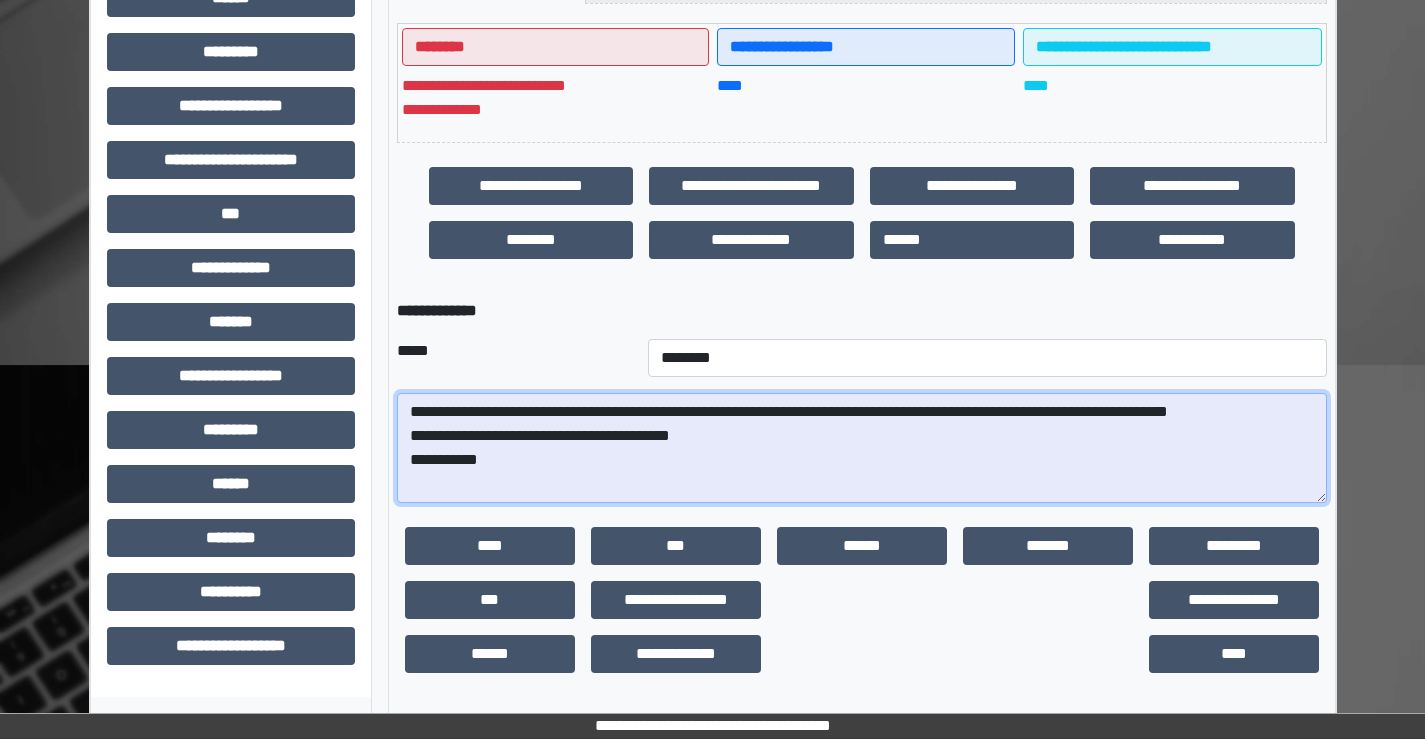 click on "**********" at bounding box center [862, 448] 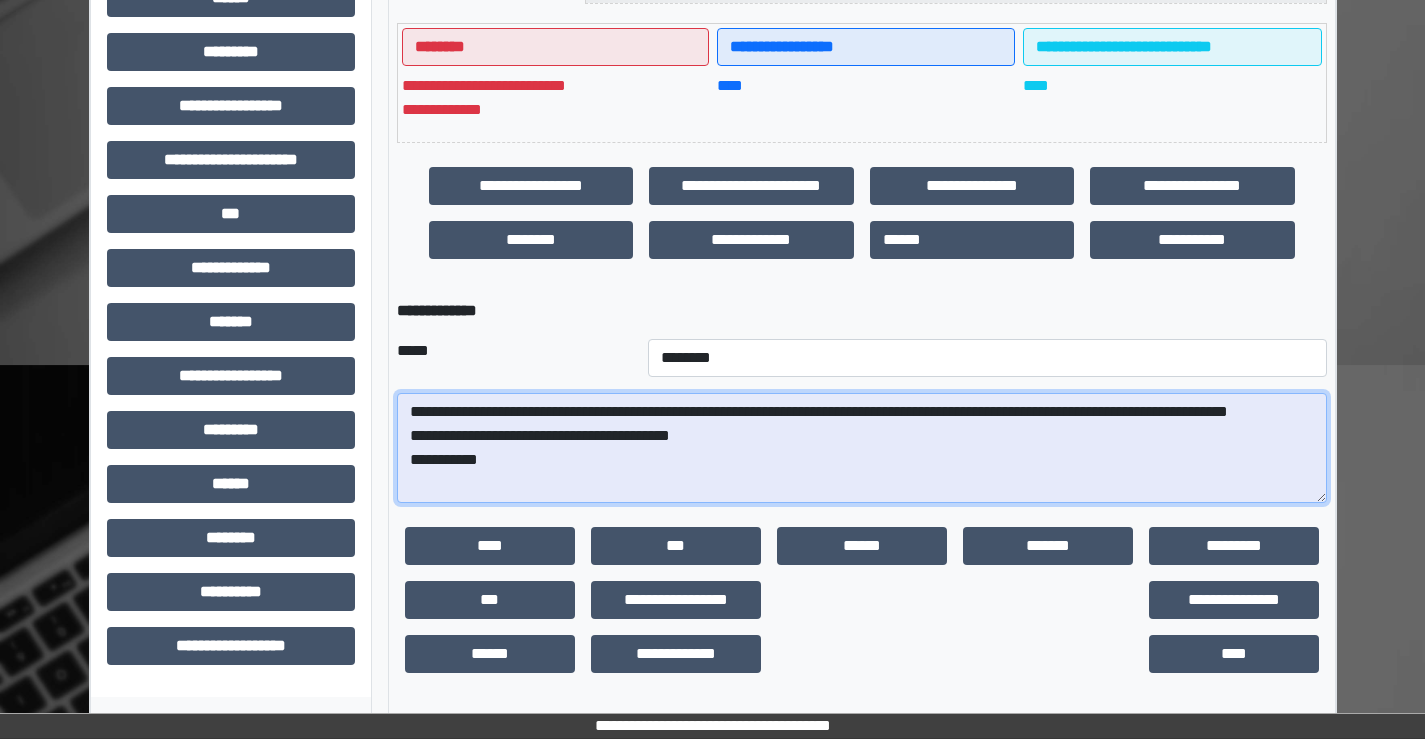 click on "**********" at bounding box center [862, 448] 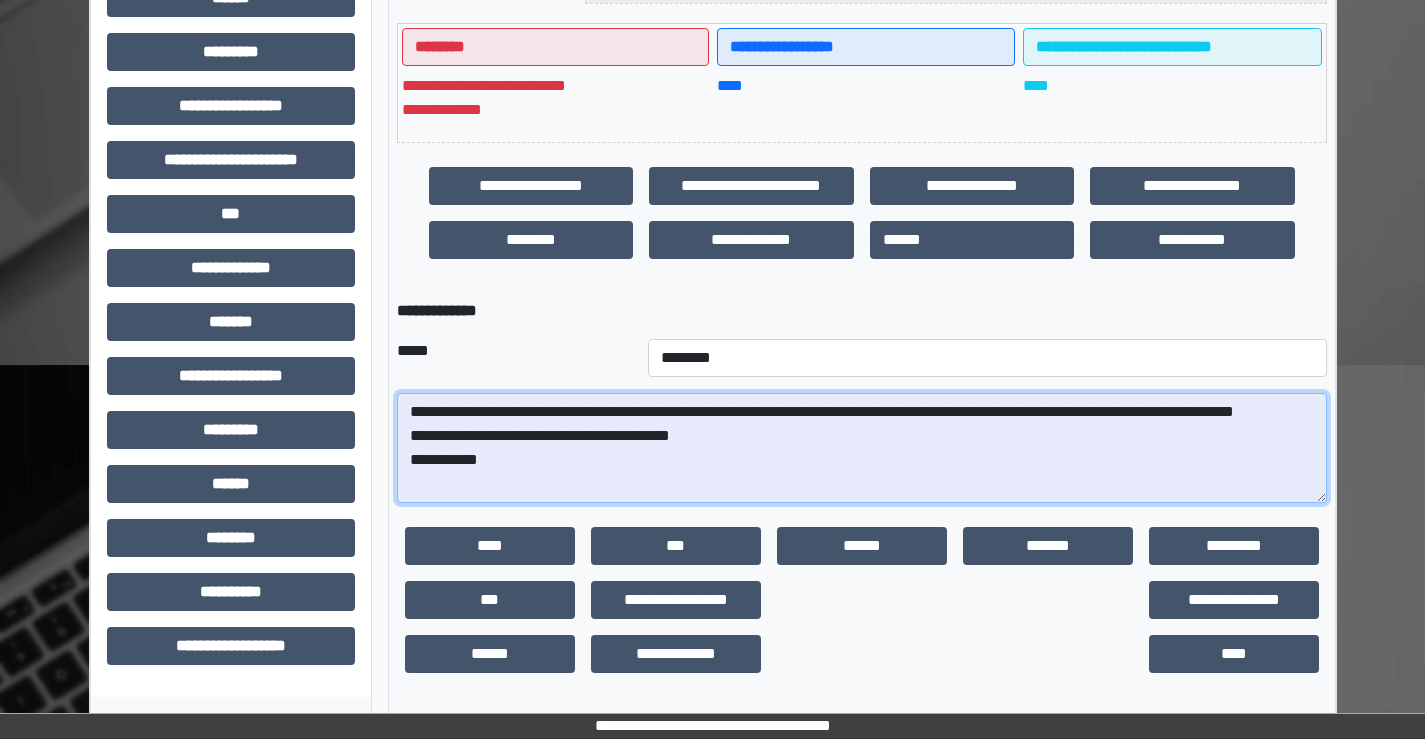 click on "**********" at bounding box center (862, 448) 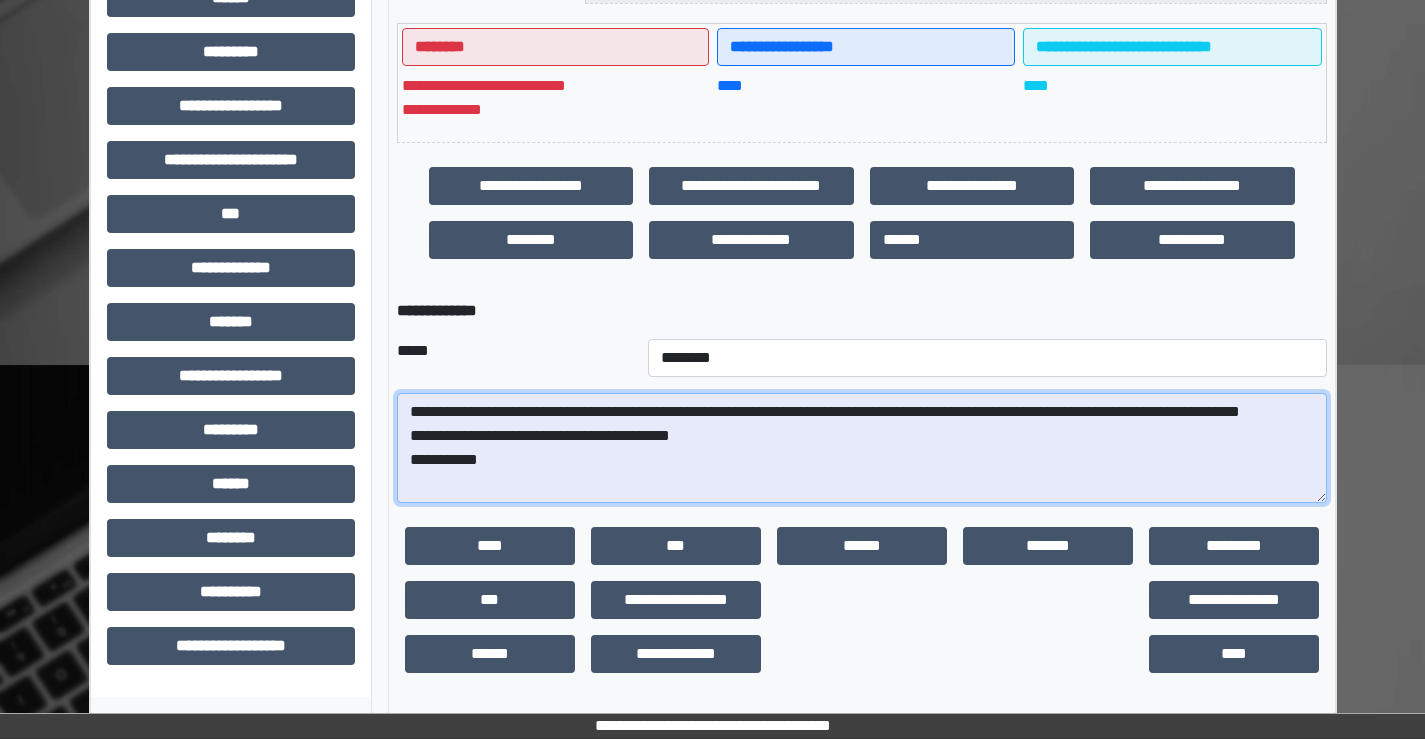 click on "**********" at bounding box center [862, 448] 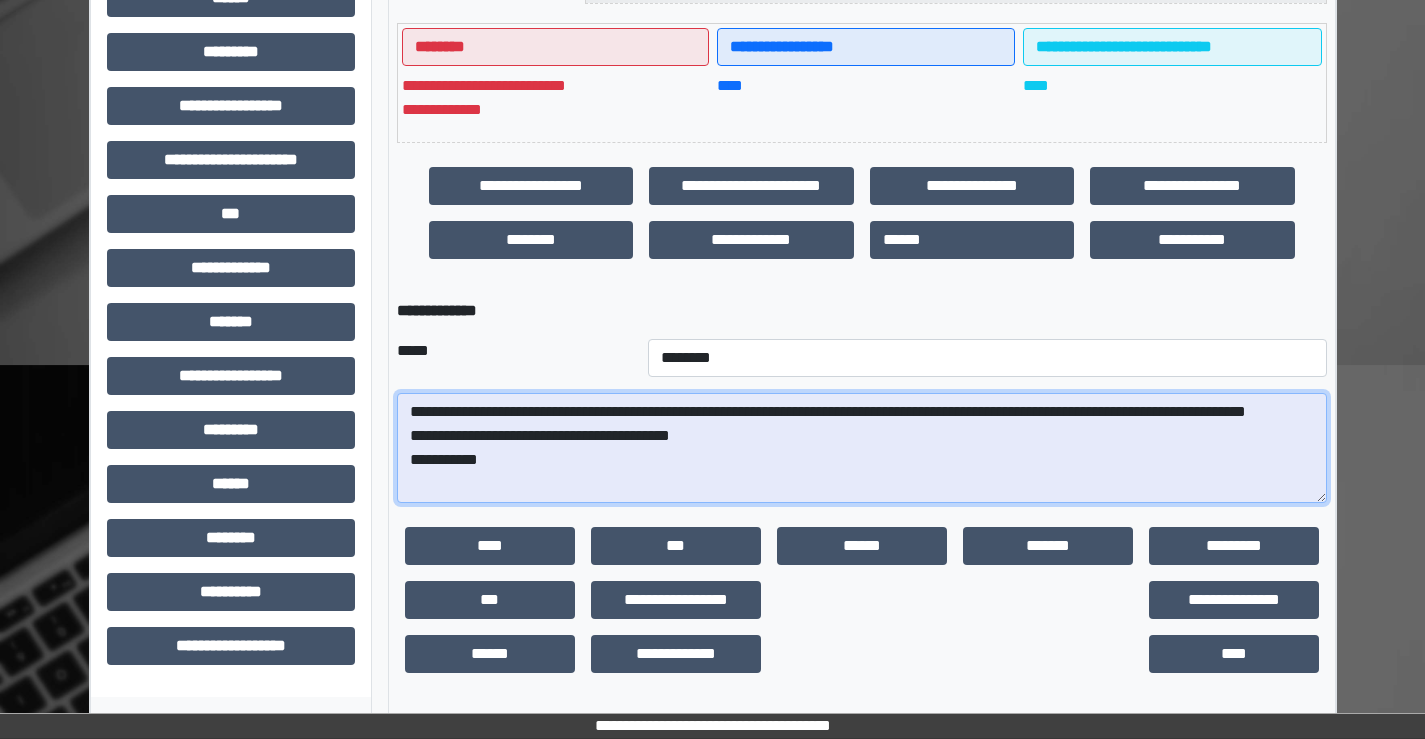 click on "**********" at bounding box center (862, 448) 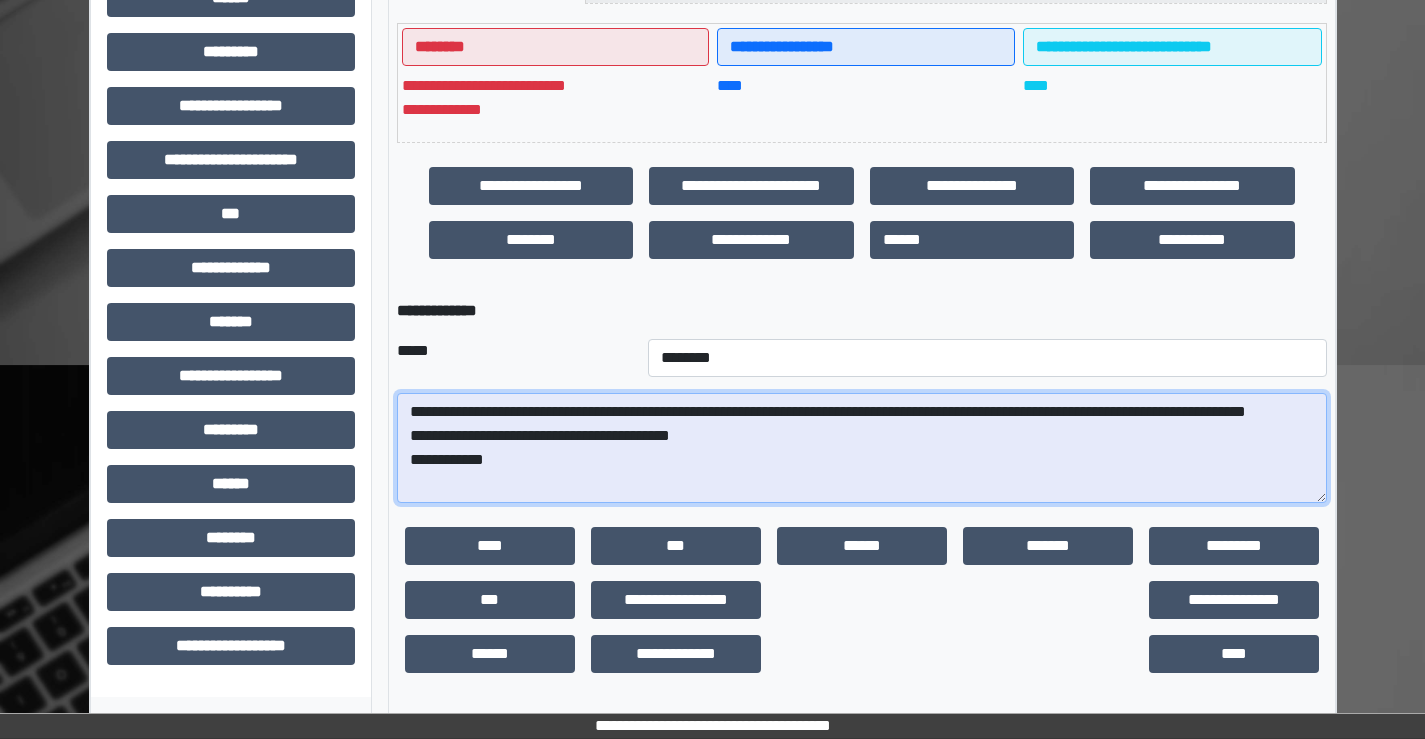 scroll, scrollTop: 17, scrollLeft: 0, axis: vertical 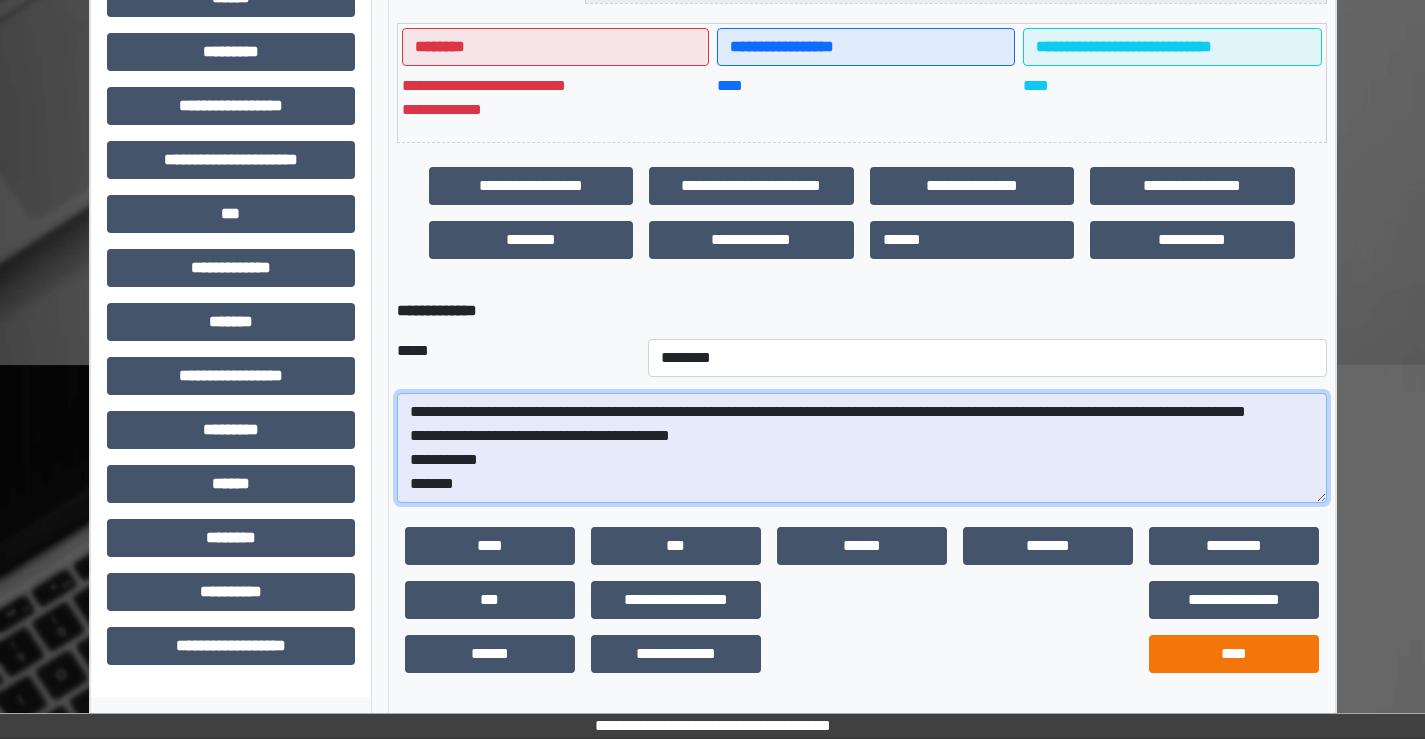 type on "**********" 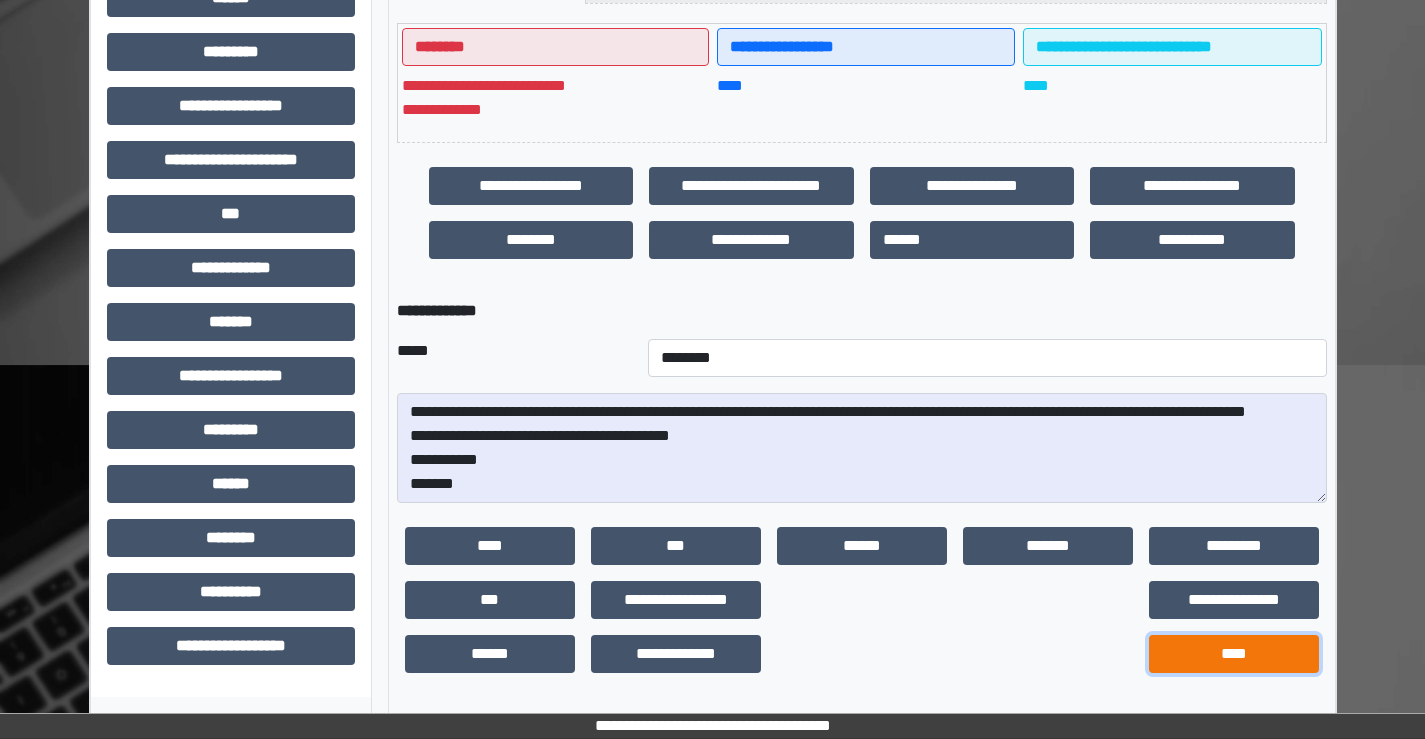 click on "****" at bounding box center [1234, 654] 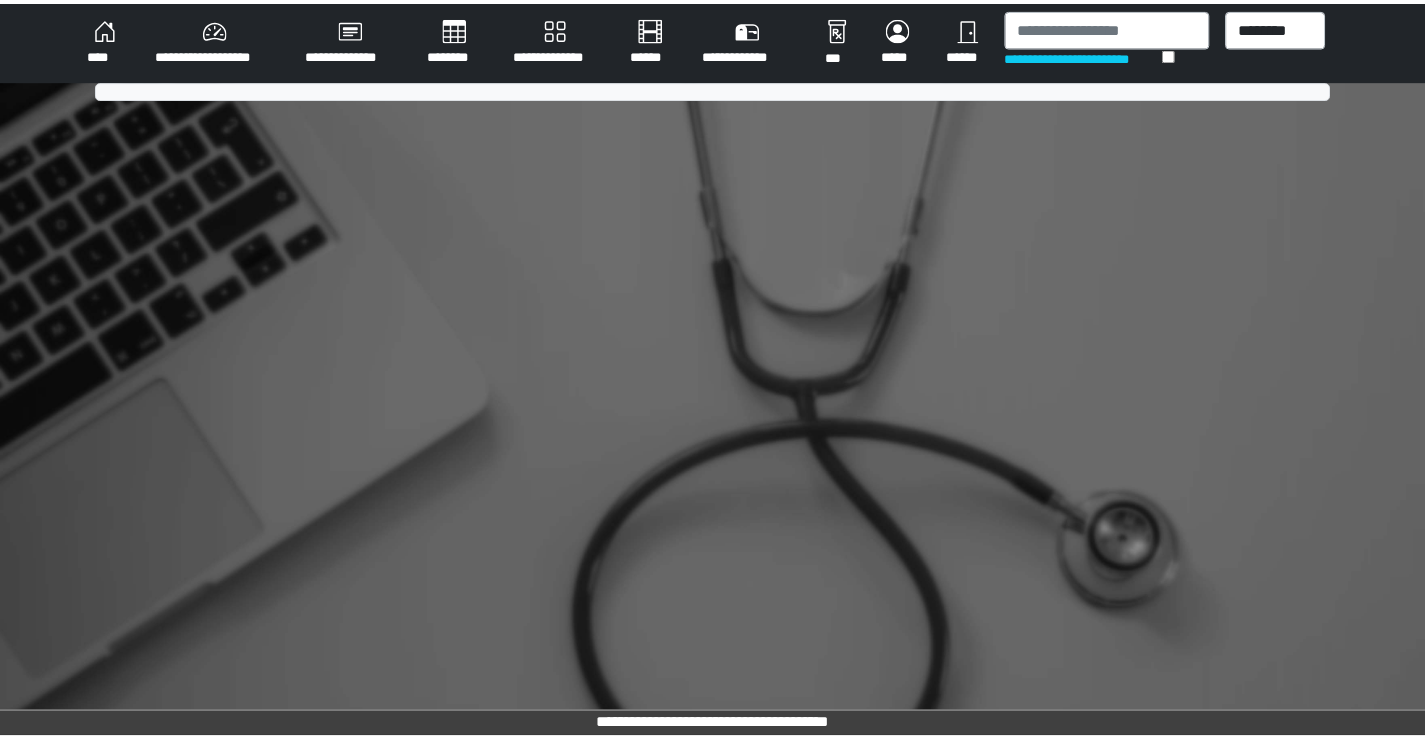 scroll, scrollTop: 0, scrollLeft: 0, axis: both 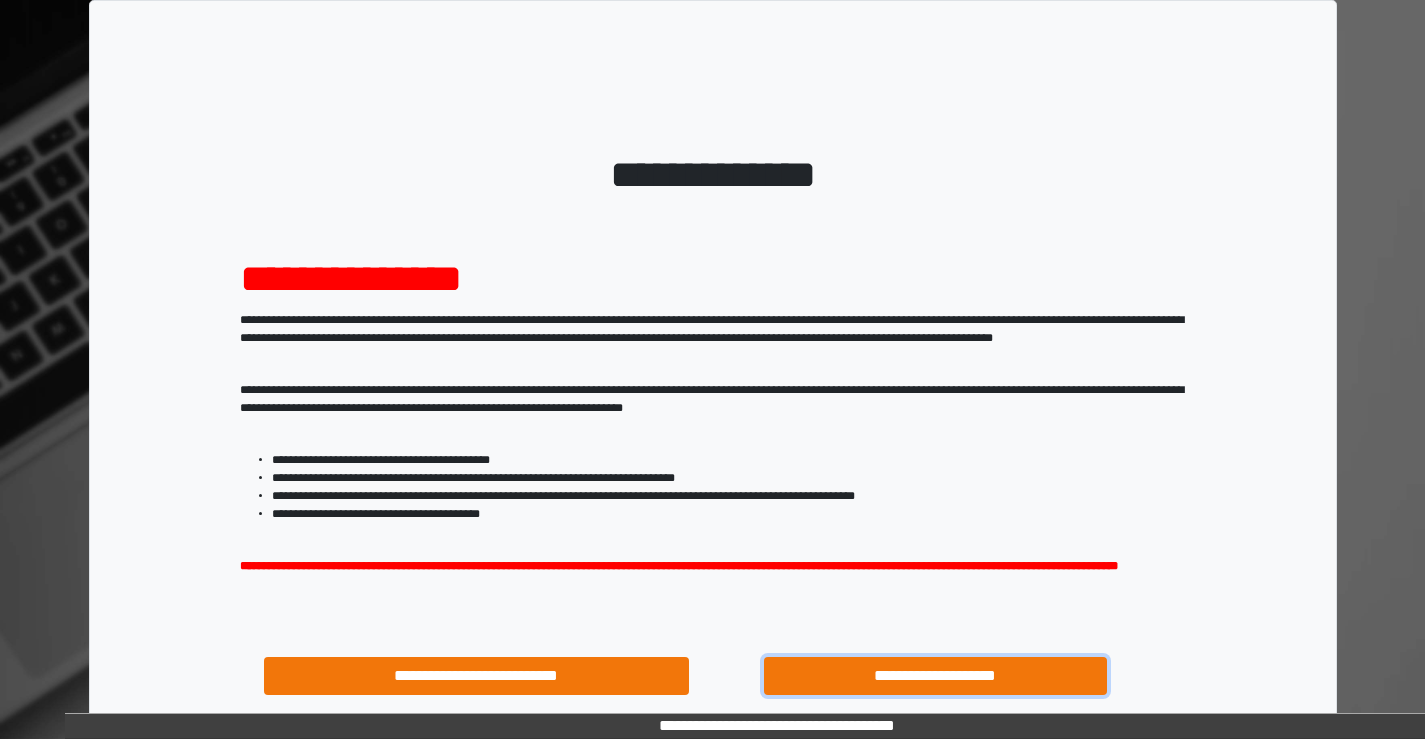 click on "**********" at bounding box center [936, 676] 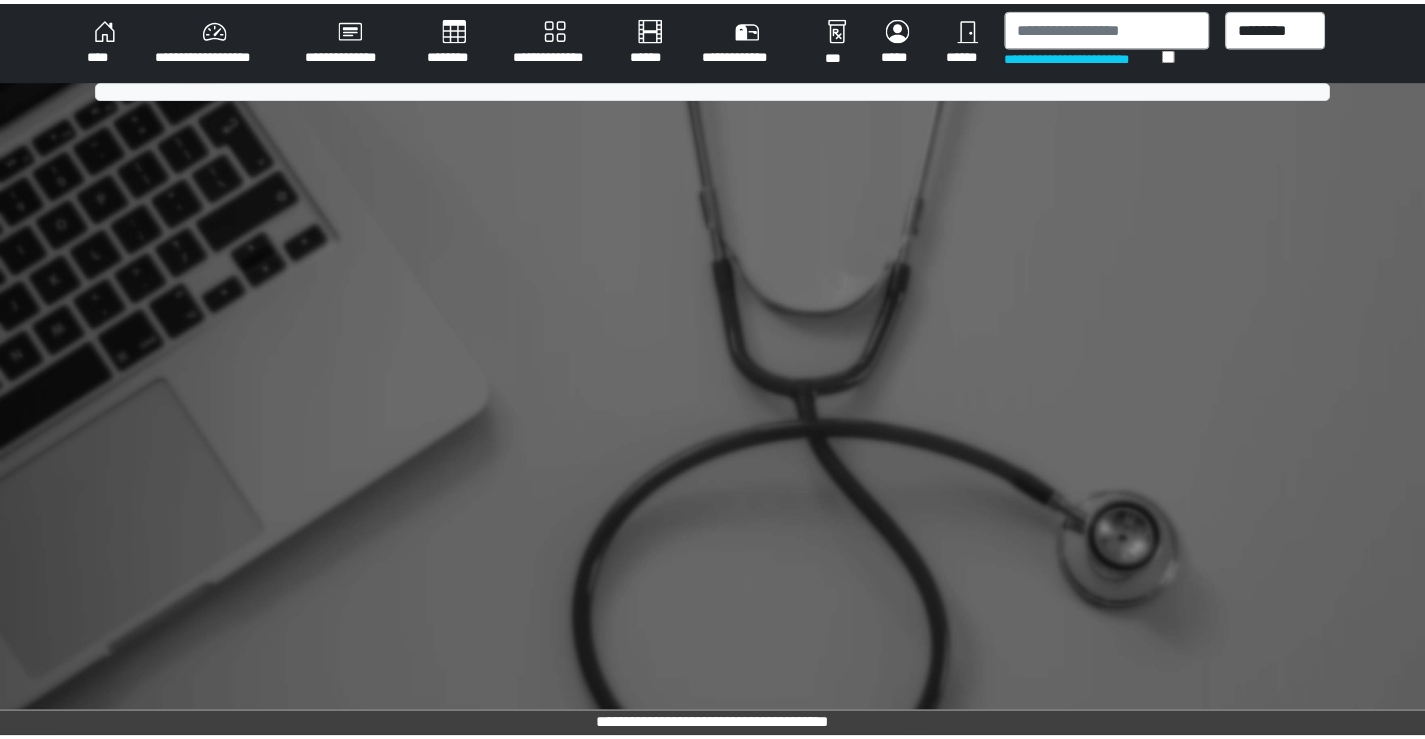 scroll, scrollTop: 0, scrollLeft: 0, axis: both 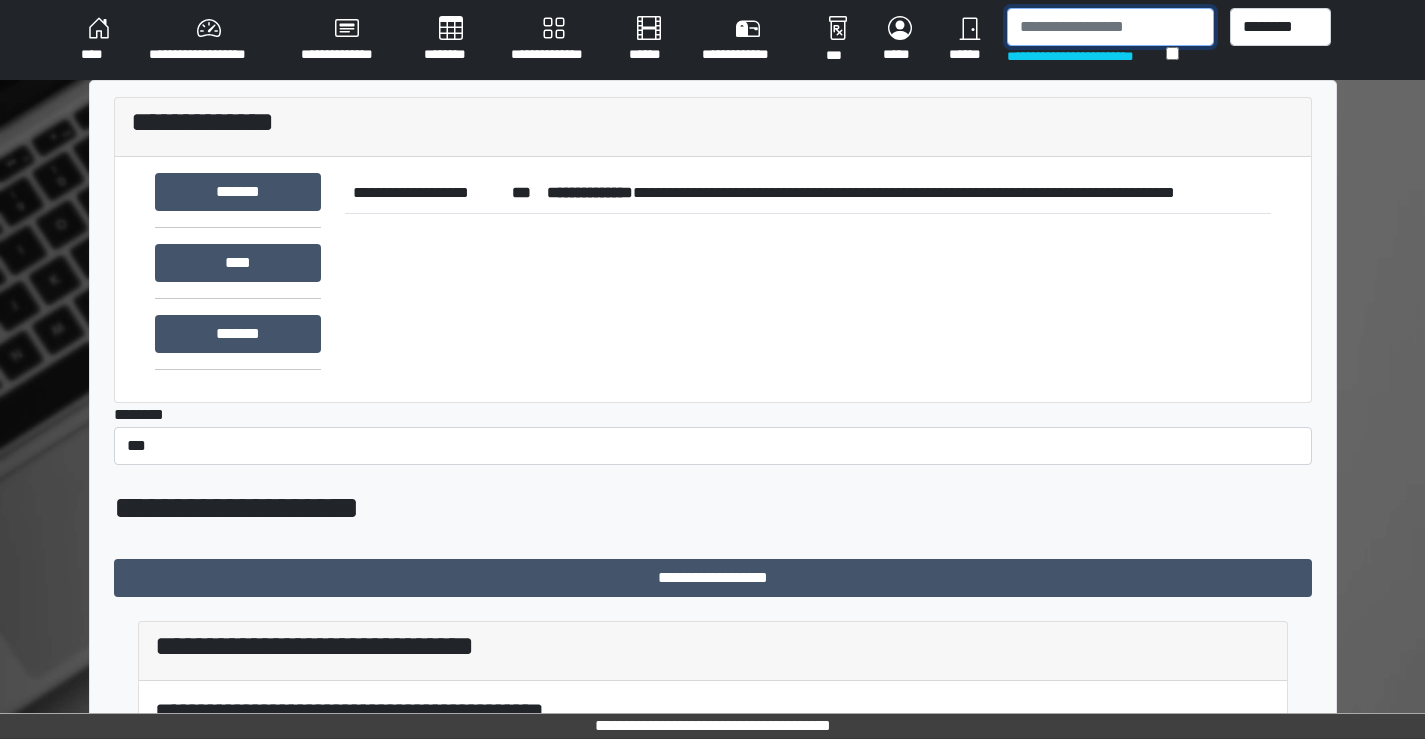 click at bounding box center (1110, 27) 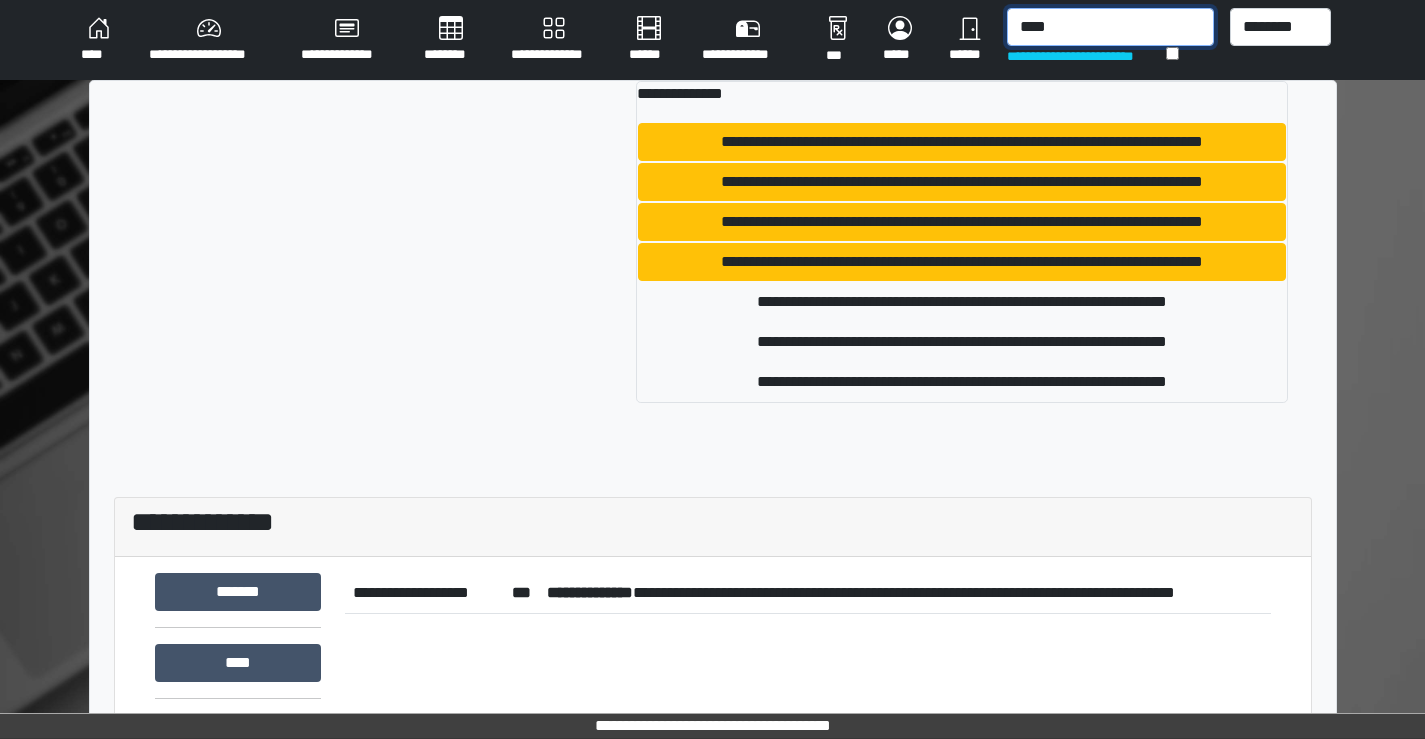type on "****" 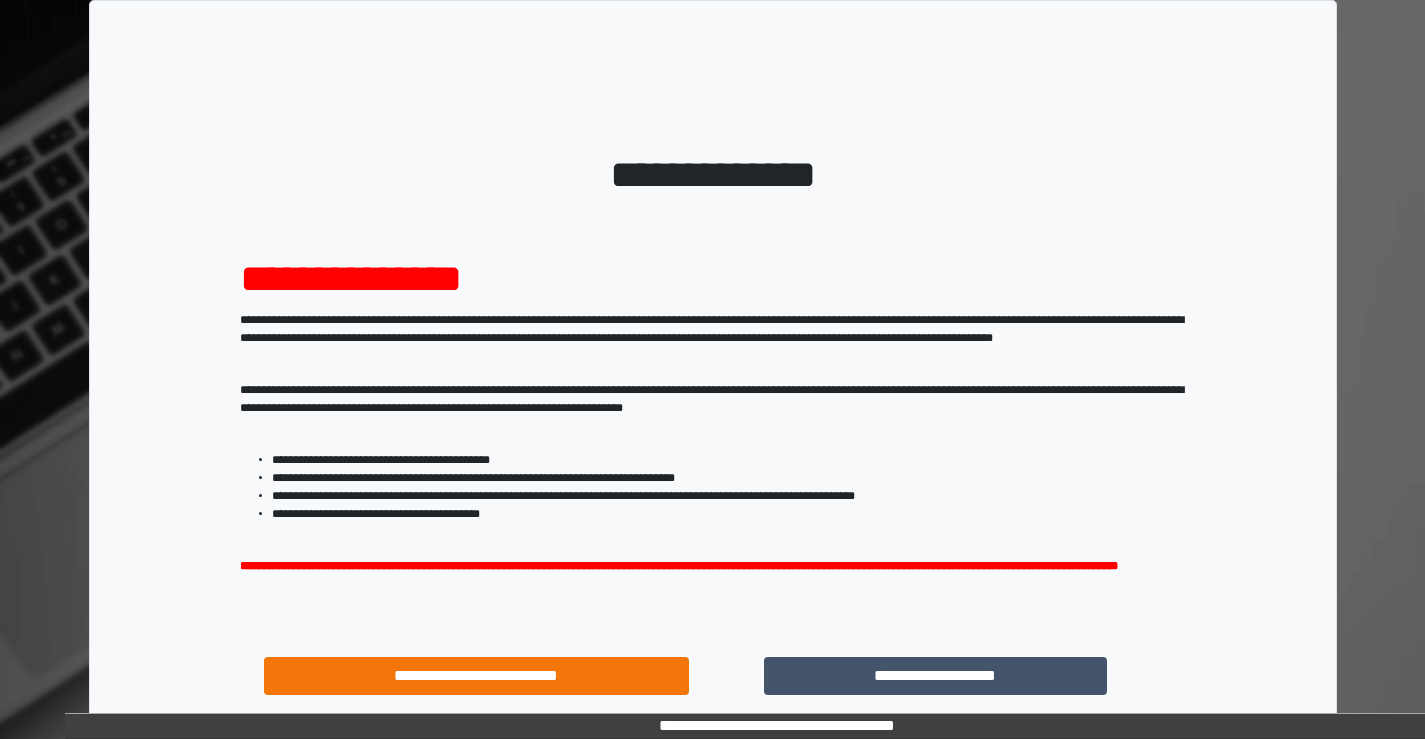 scroll, scrollTop: 0, scrollLeft: 0, axis: both 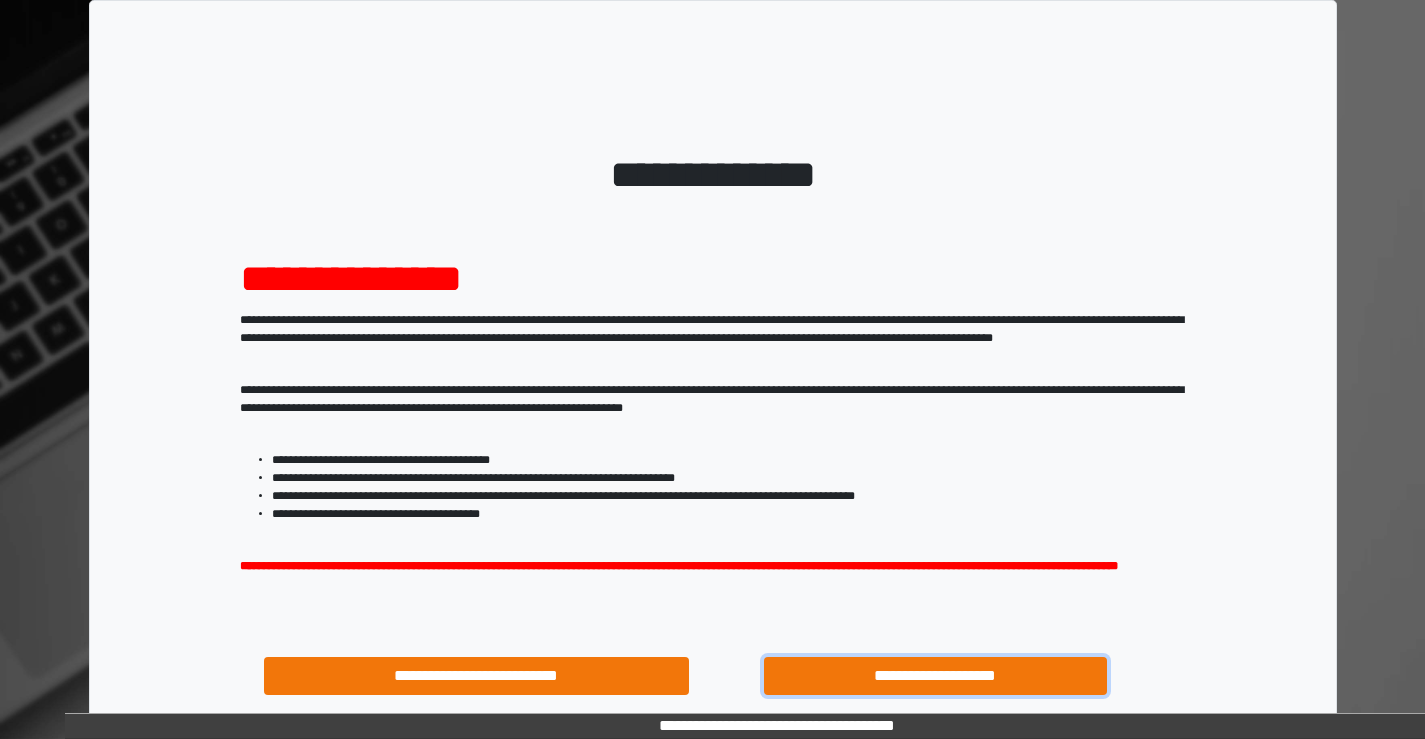 click on "**********" at bounding box center (936, 676) 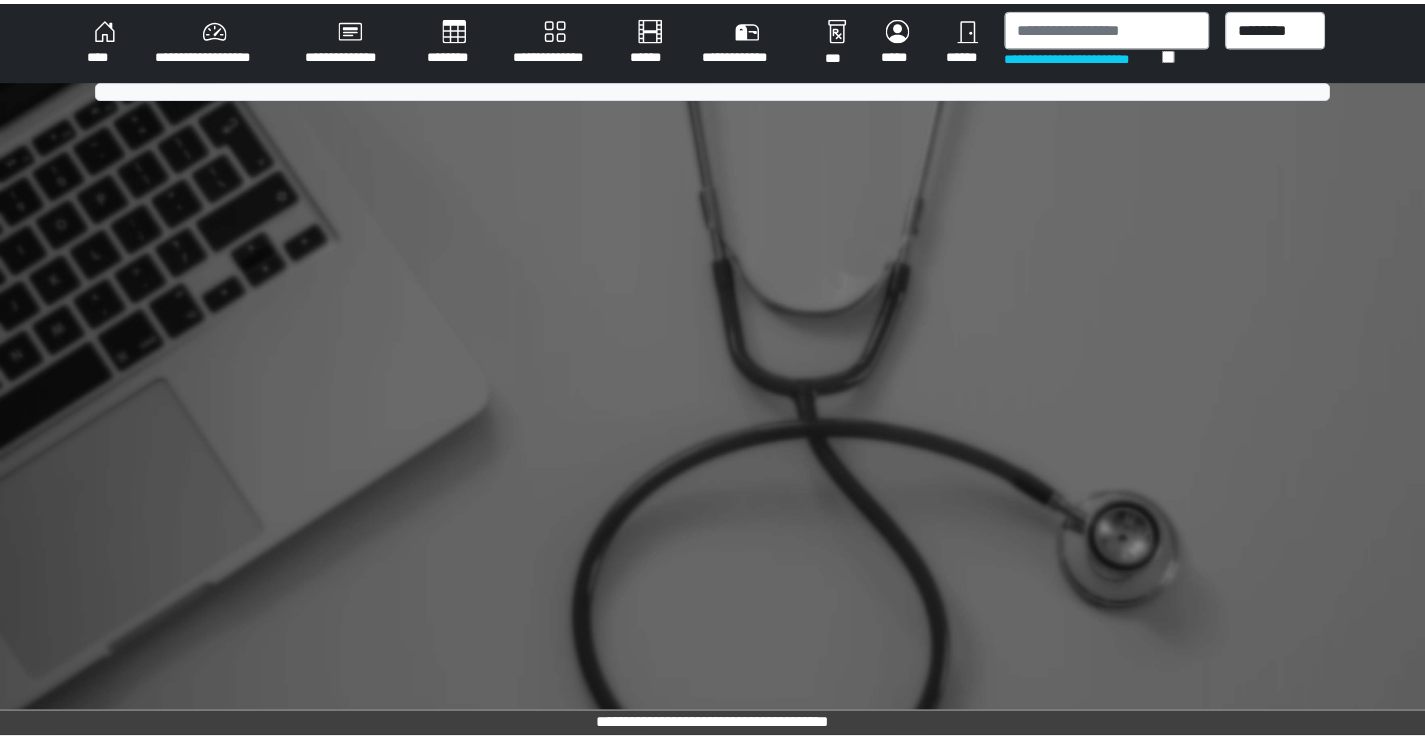 scroll, scrollTop: 0, scrollLeft: 0, axis: both 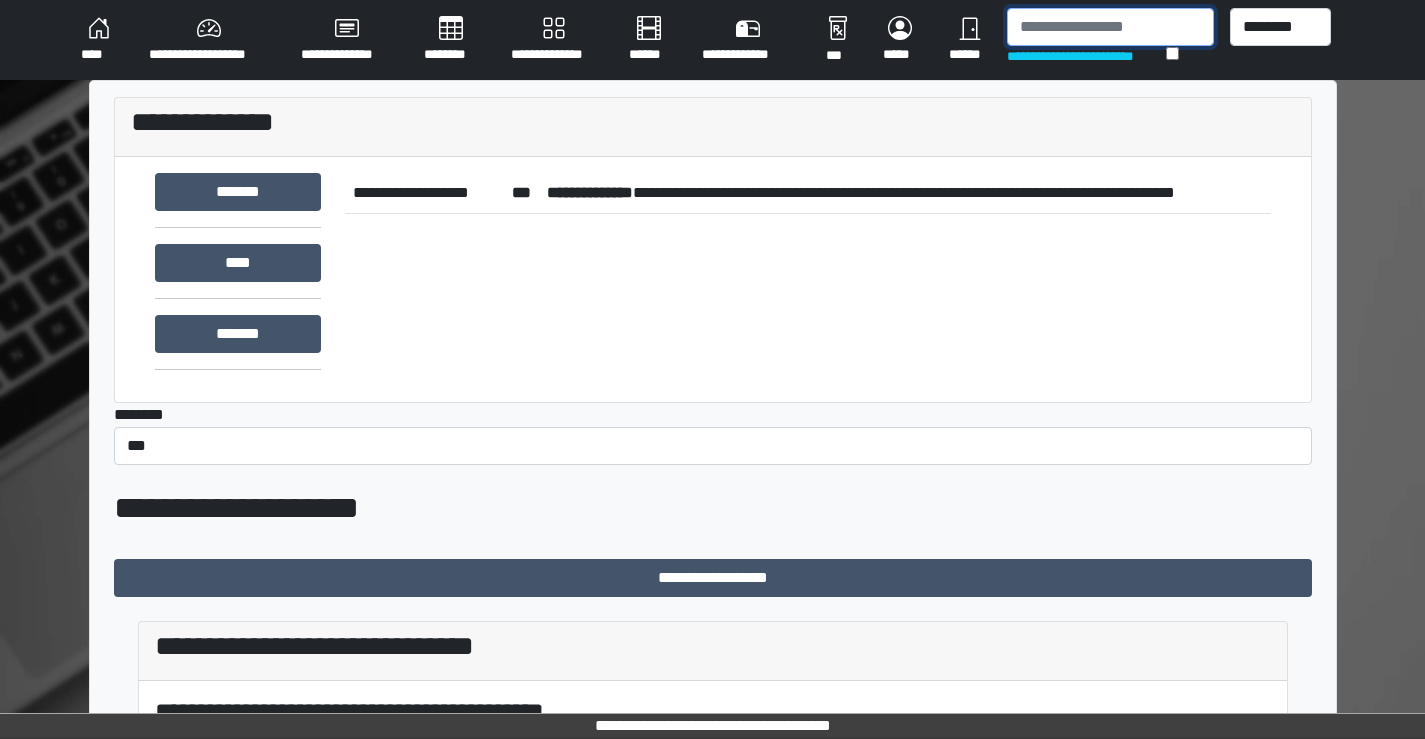 click at bounding box center (1110, 27) 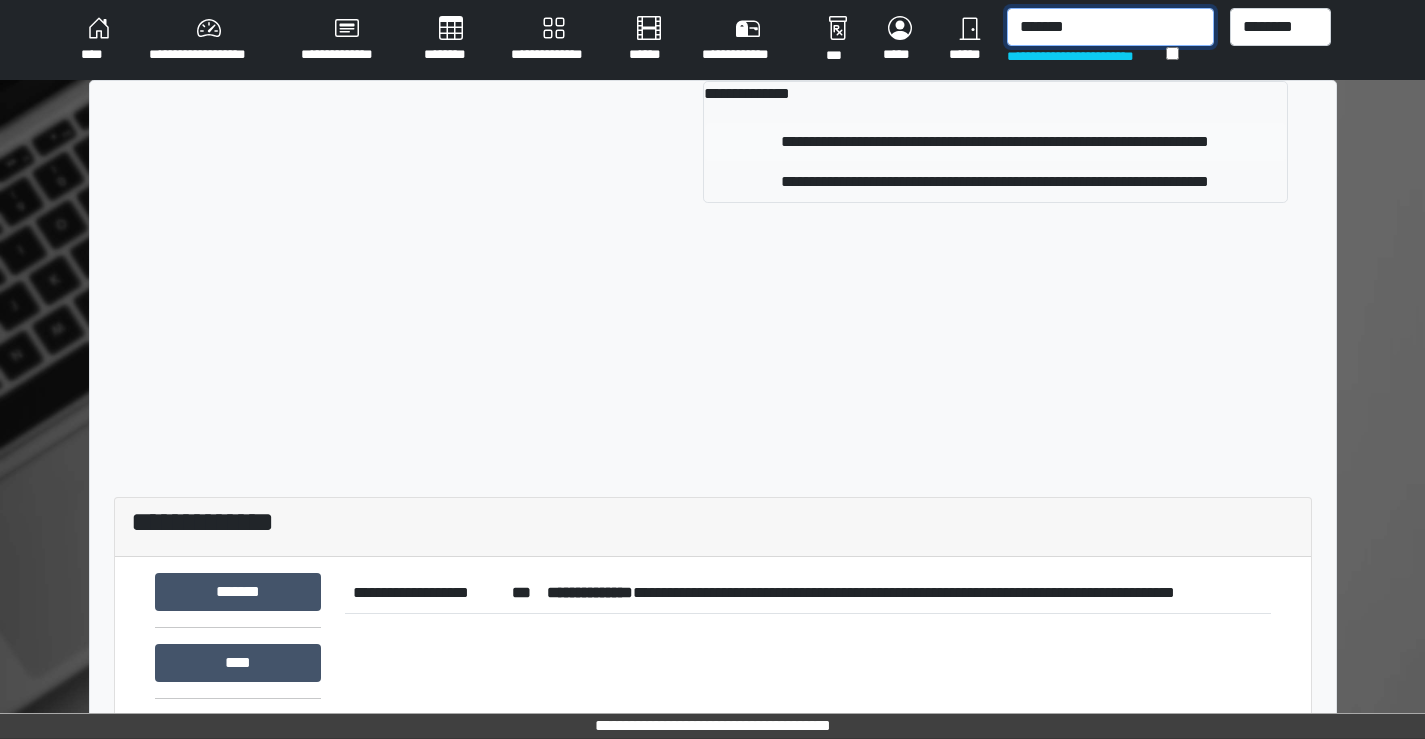 type on "*******" 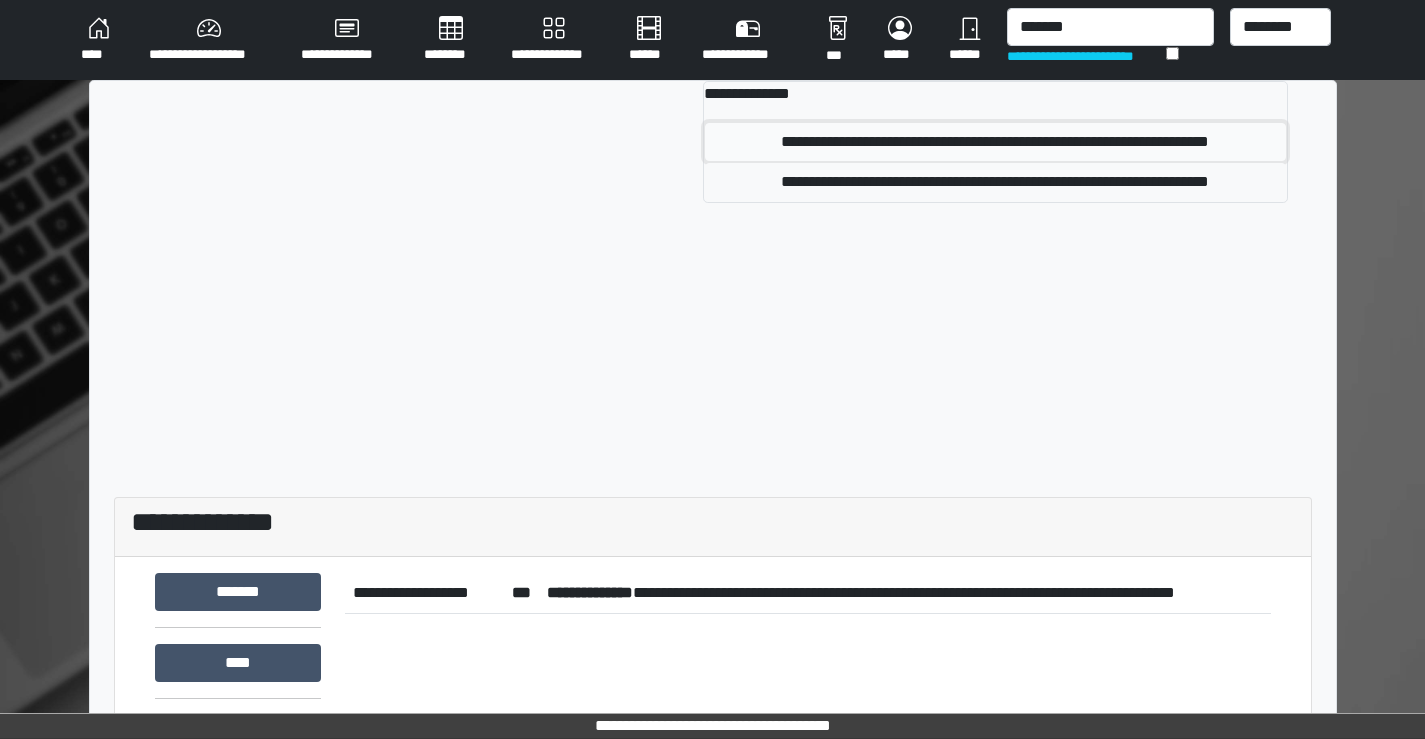 click on "**********" at bounding box center (995, 142) 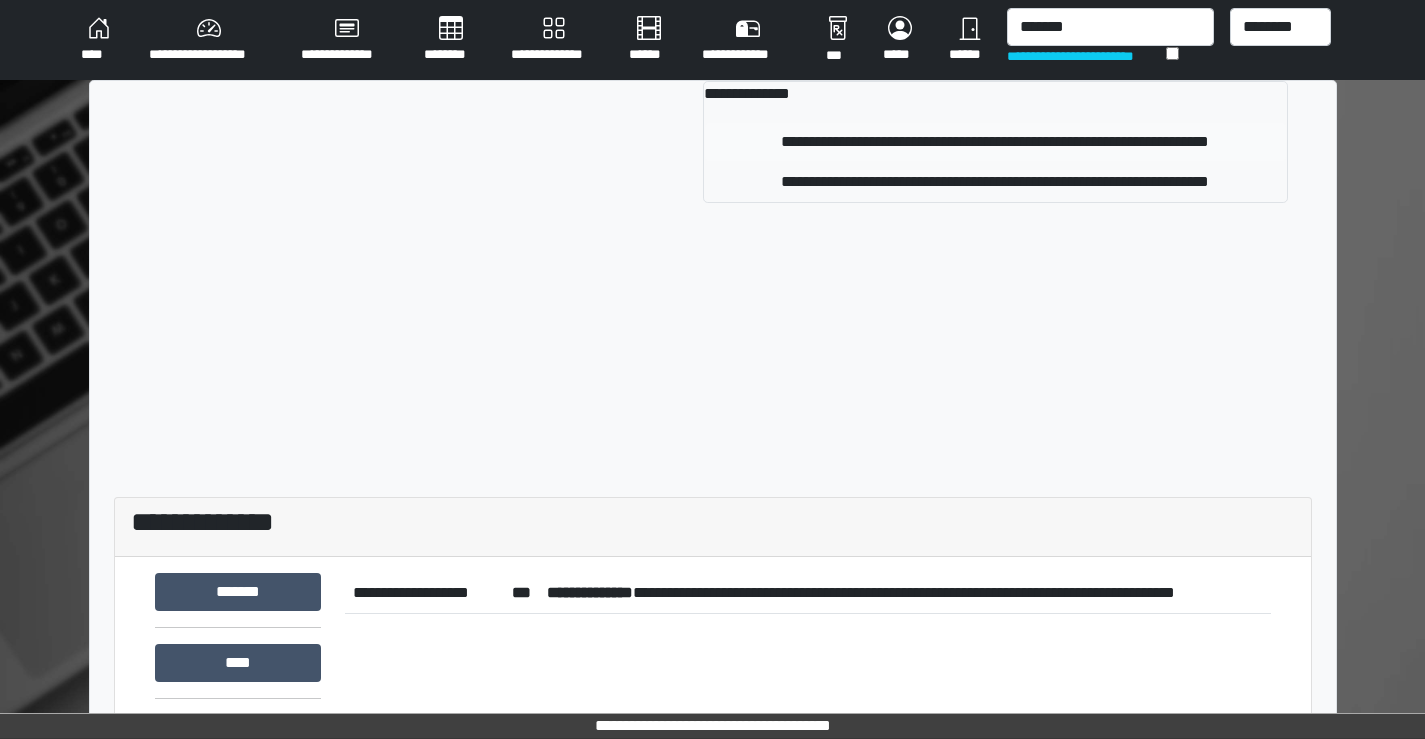 type 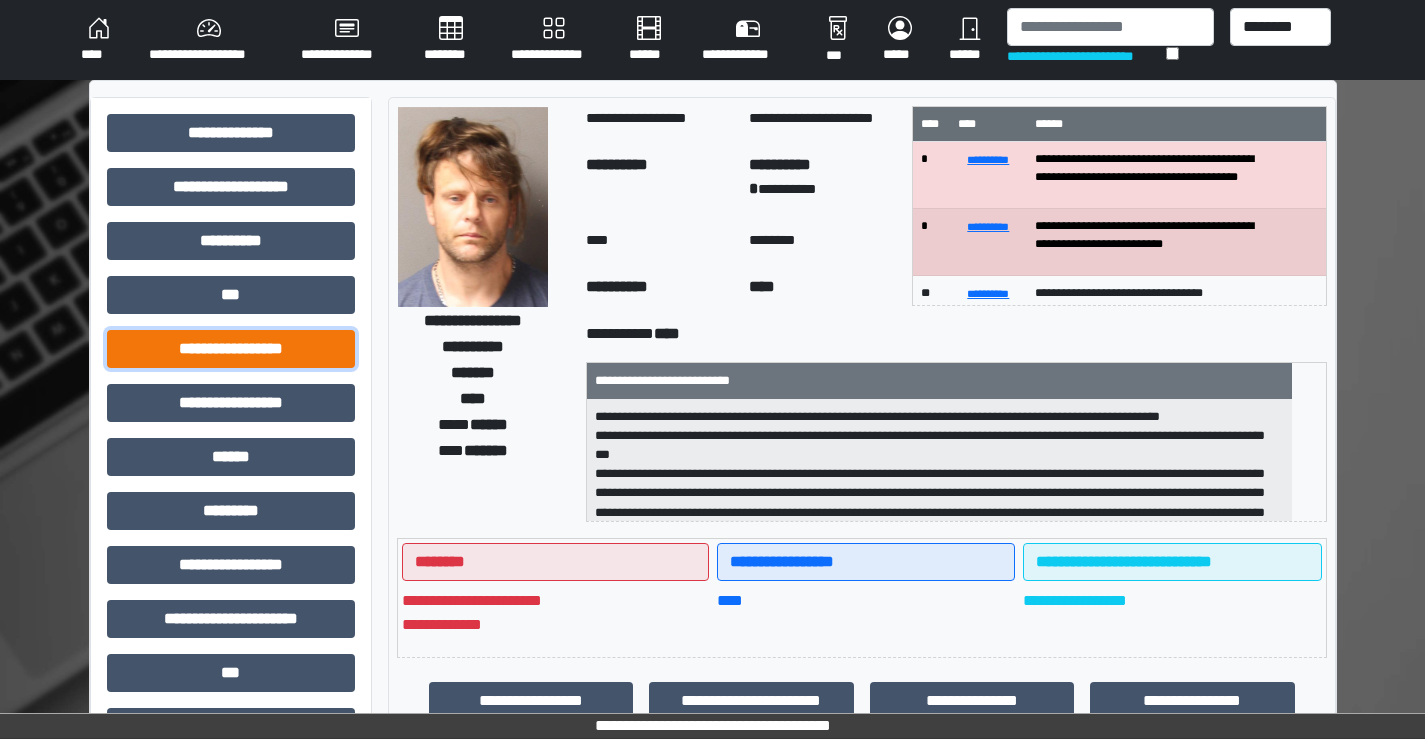 click on "**********" at bounding box center (231, 349) 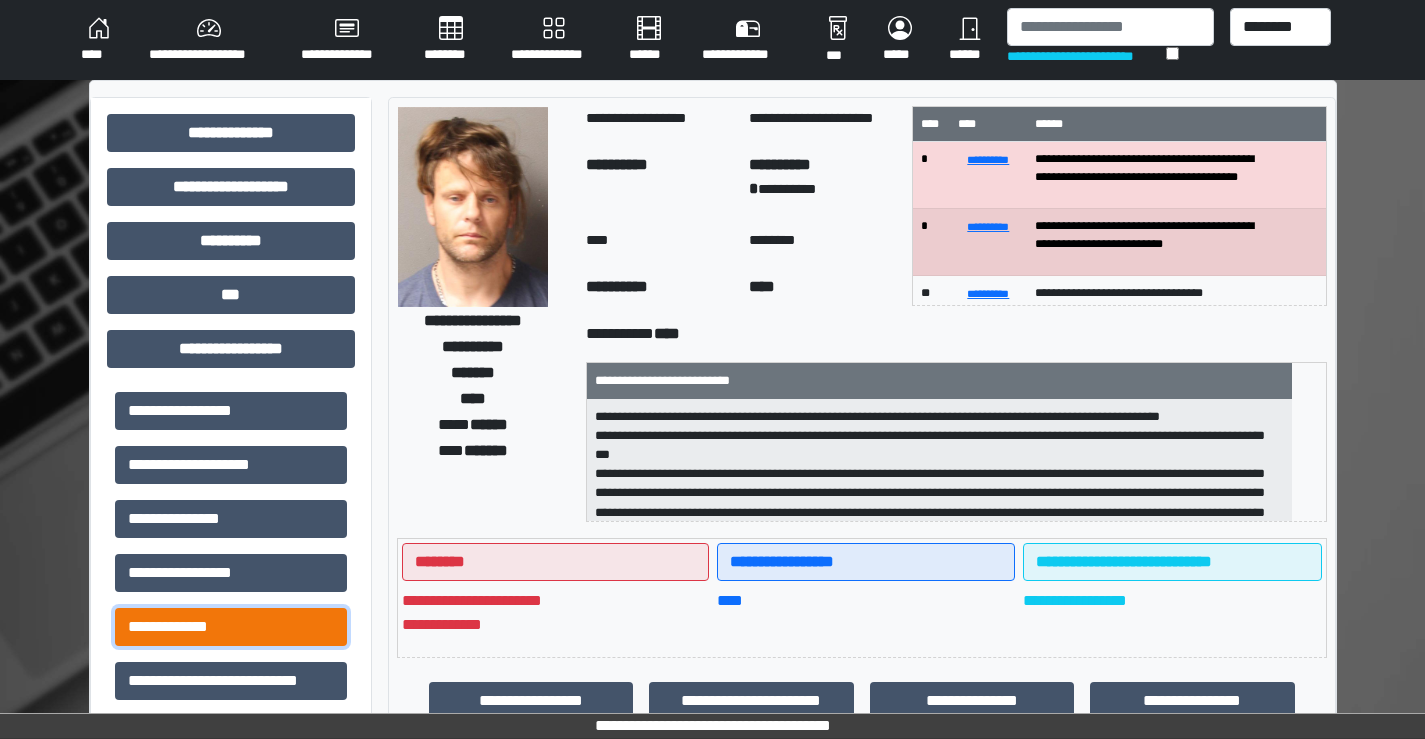 click on "**********" at bounding box center (231, 627) 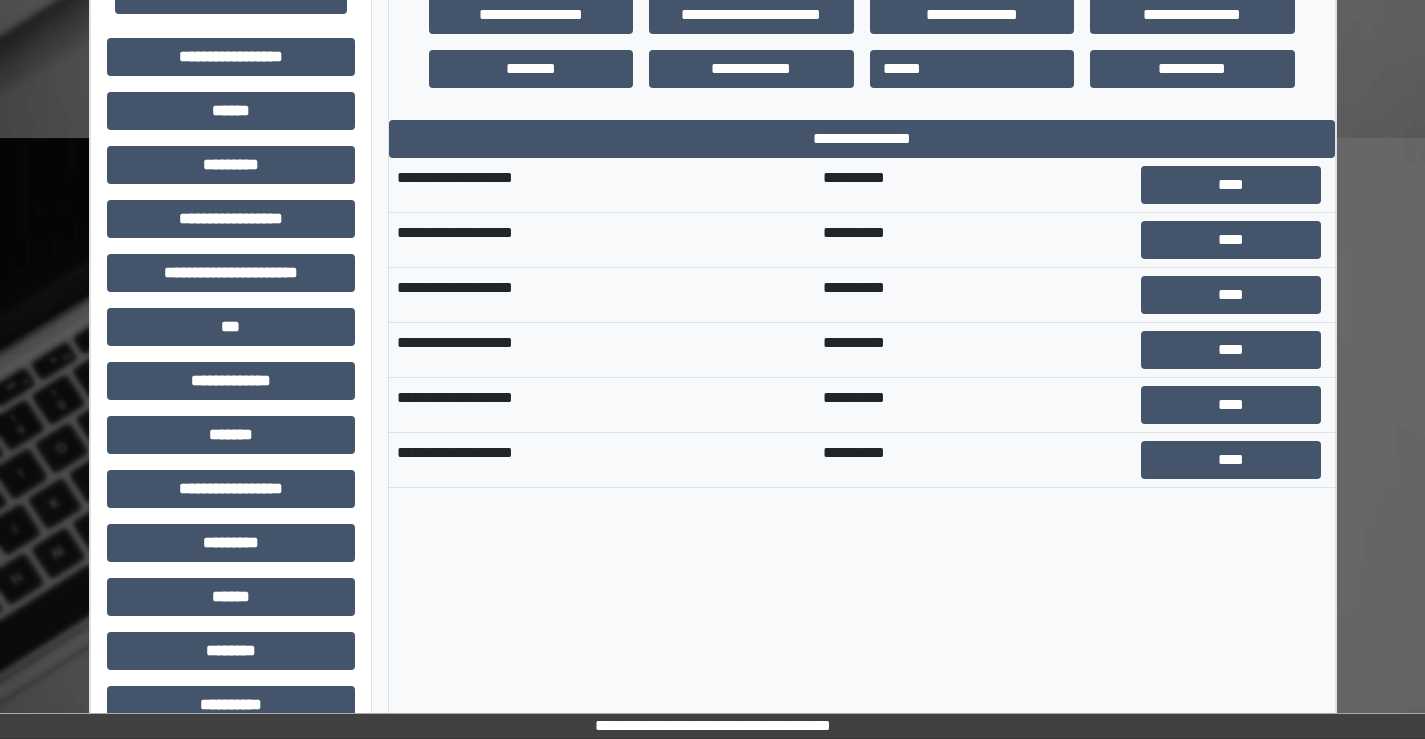 scroll, scrollTop: 700, scrollLeft: 0, axis: vertical 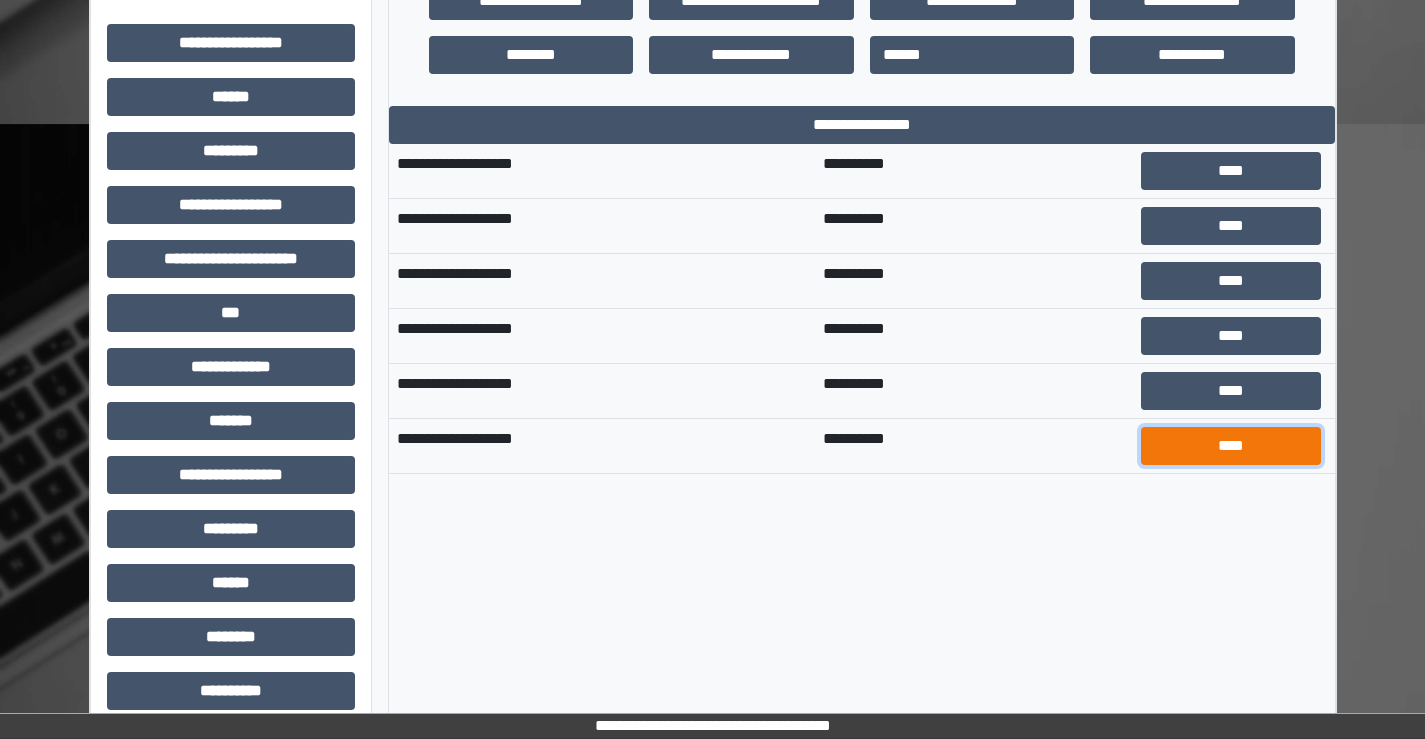 click on "****" at bounding box center [1231, 446] 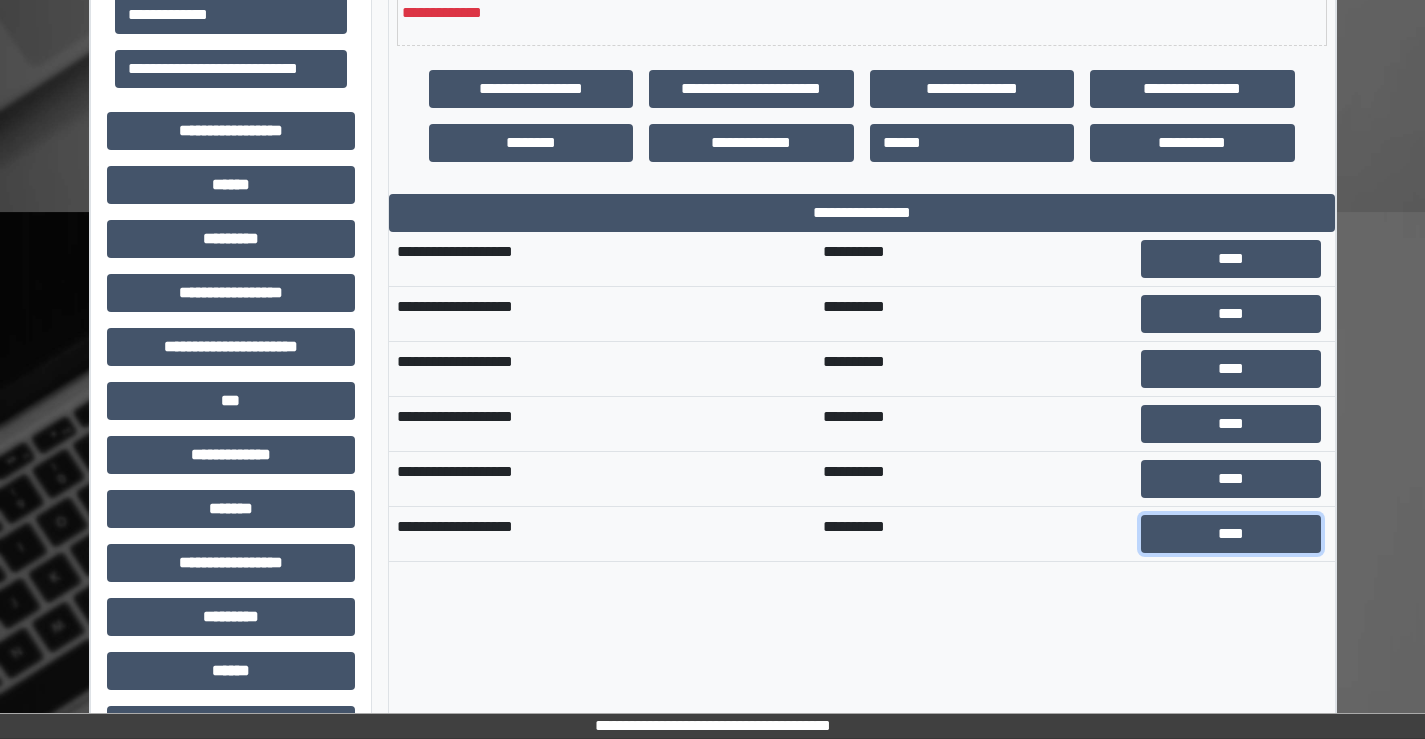 scroll, scrollTop: 500, scrollLeft: 0, axis: vertical 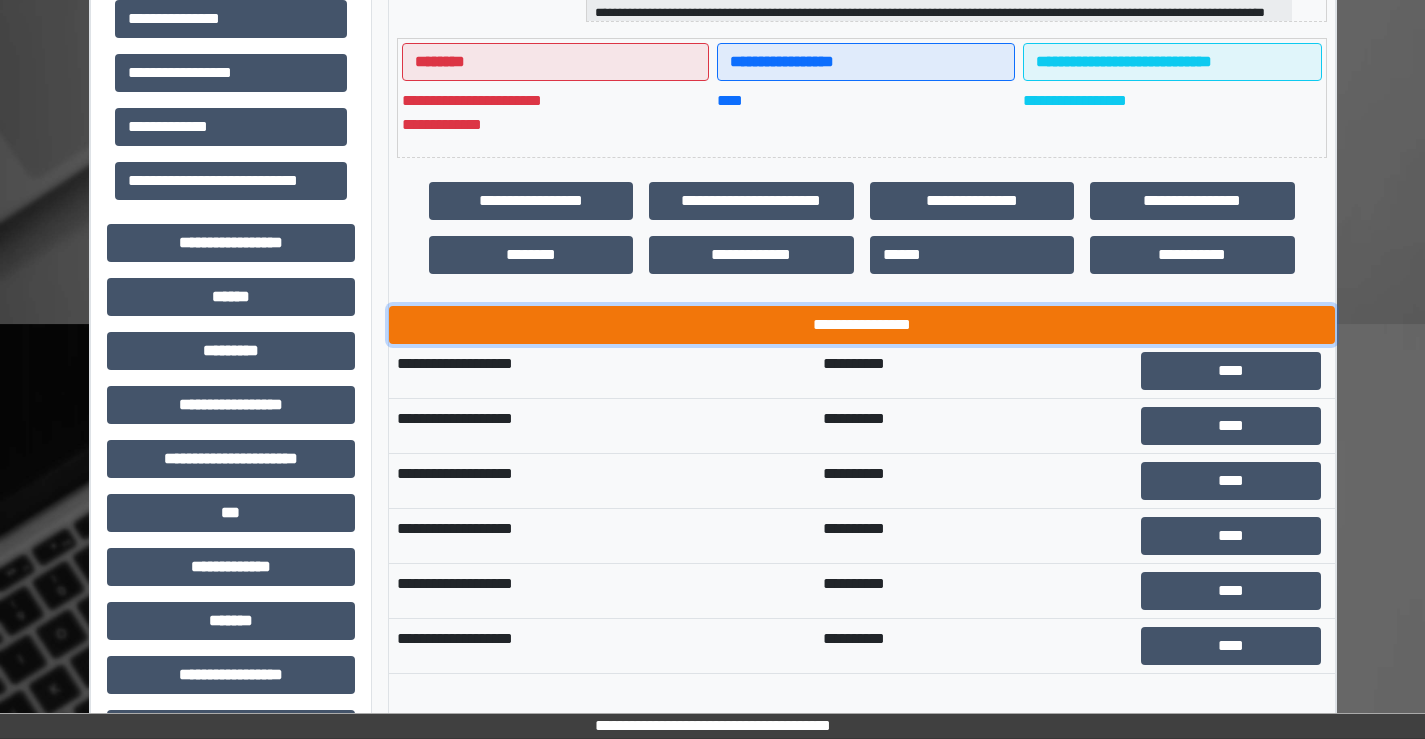 click on "**********" at bounding box center [862, 325] 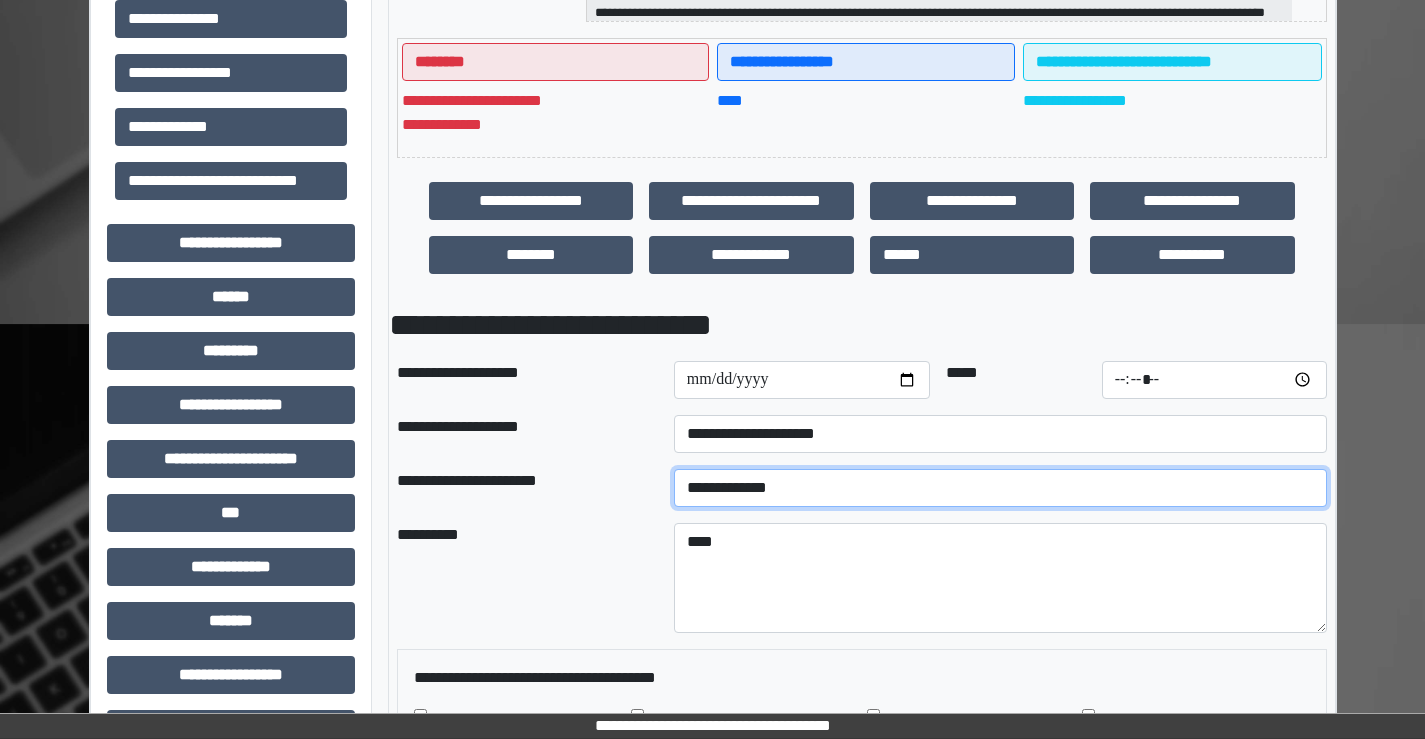click on "**********" at bounding box center [1000, 488] 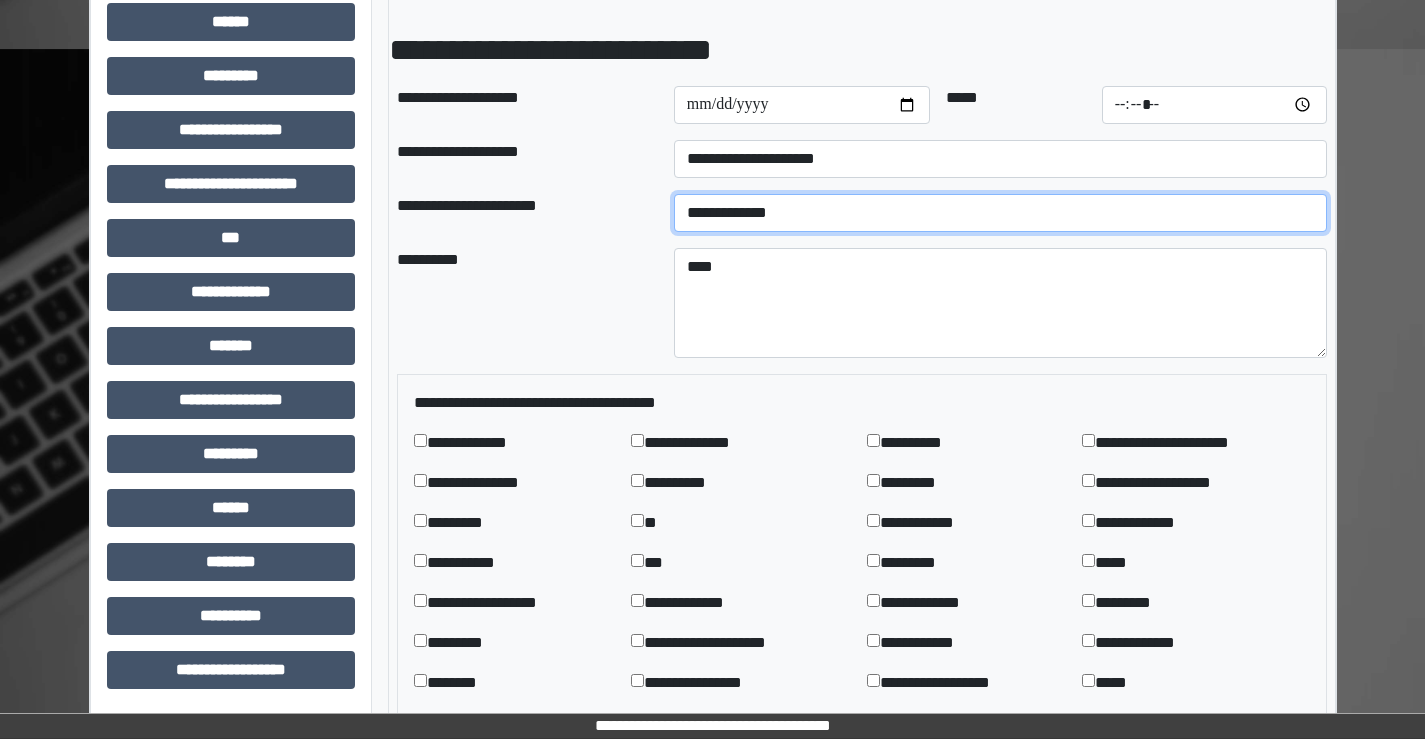 scroll, scrollTop: 900, scrollLeft: 0, axis: vertical 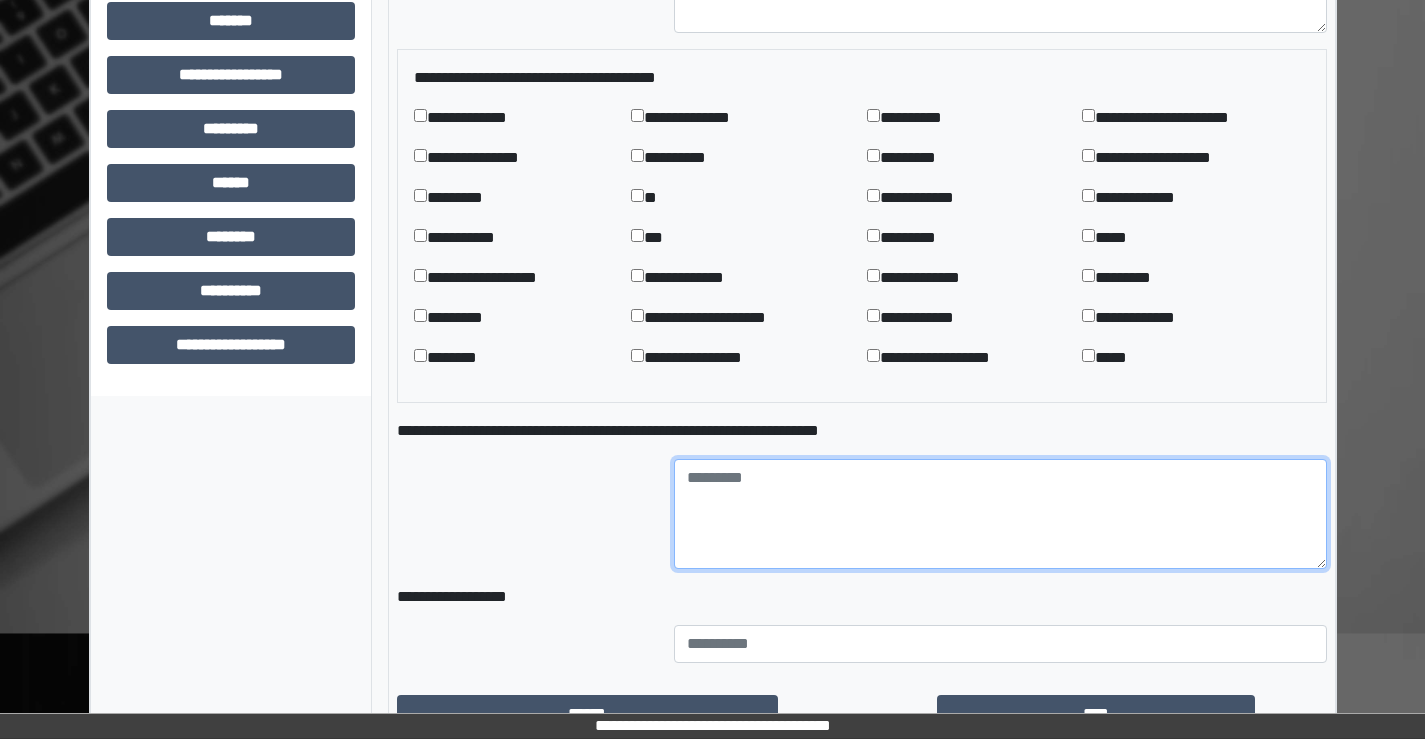 click at bounding box center [1000, 514] 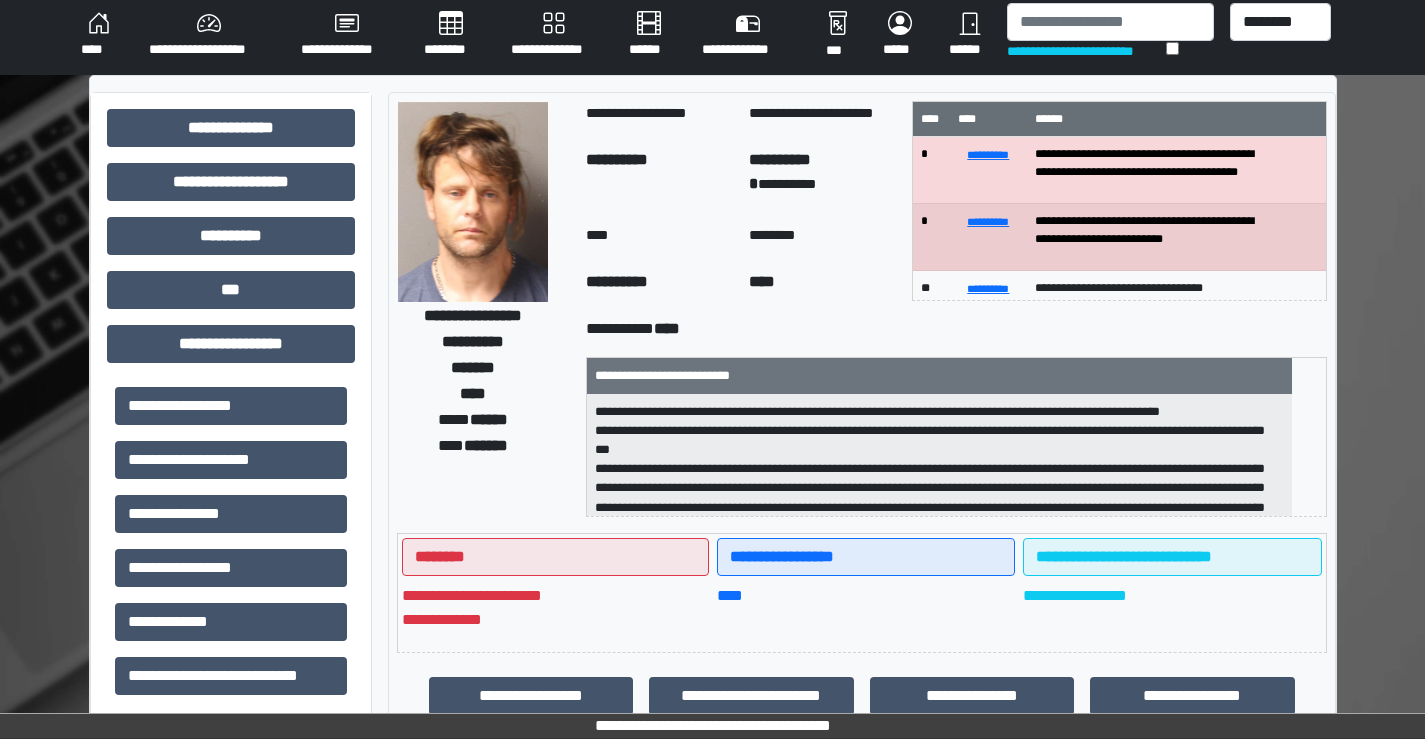 scroll, scrollTop: 0, scrollLeft: 0, axis: both 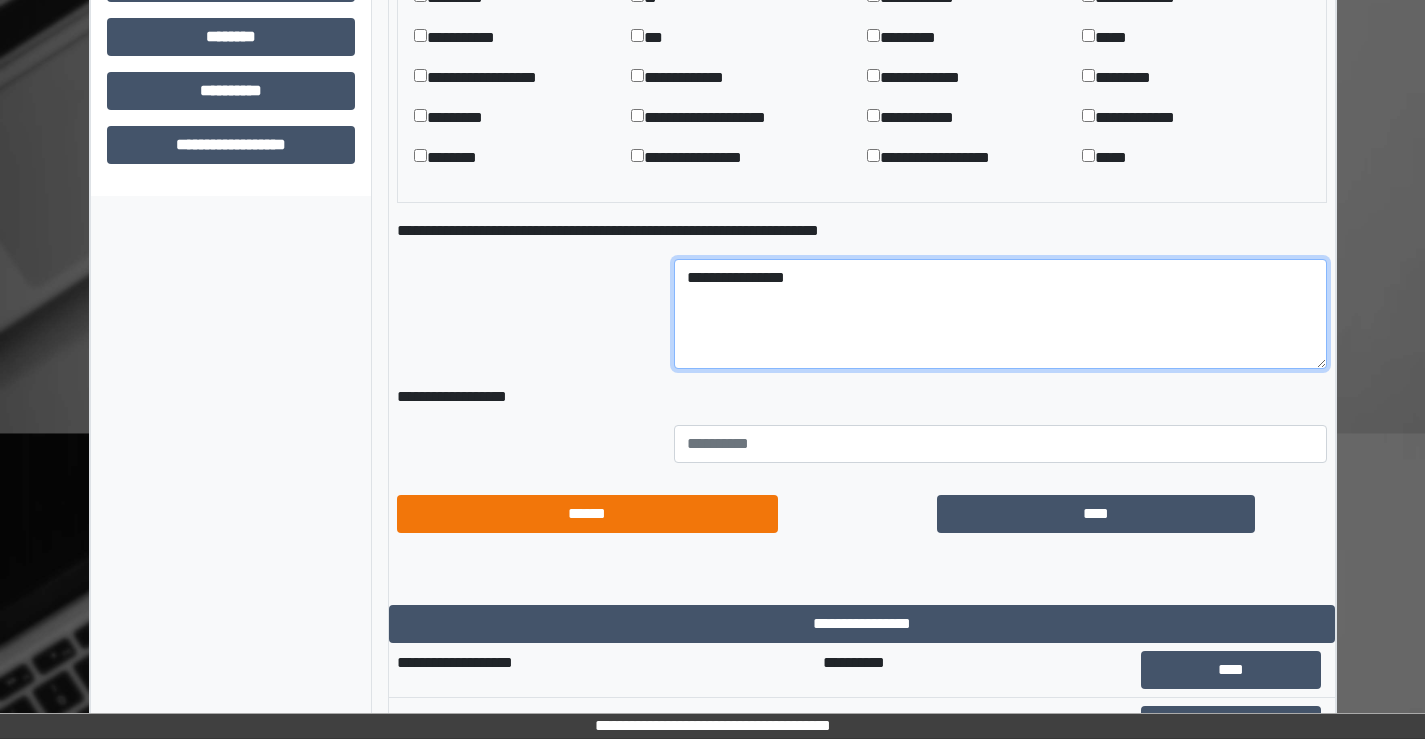 type on "**********" 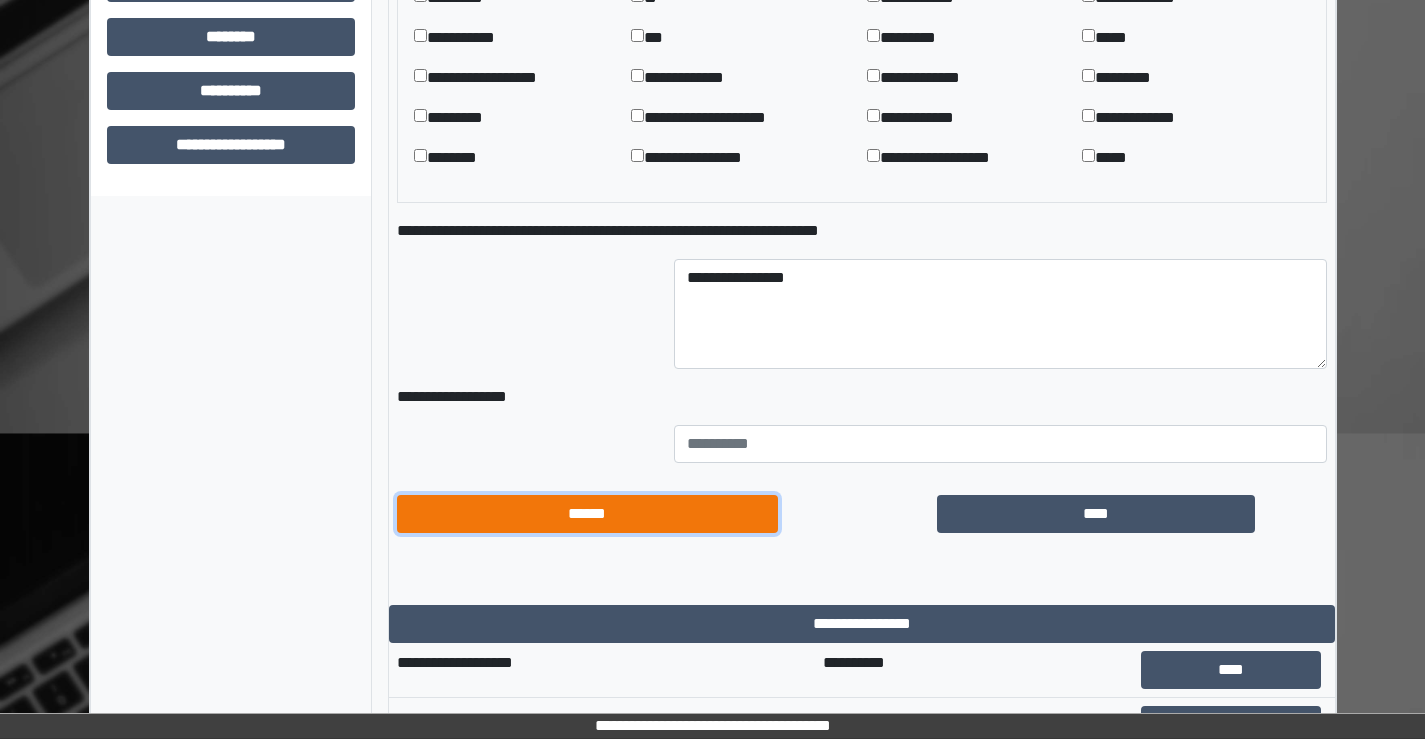 click on "******" at bounding box center (587, 514) 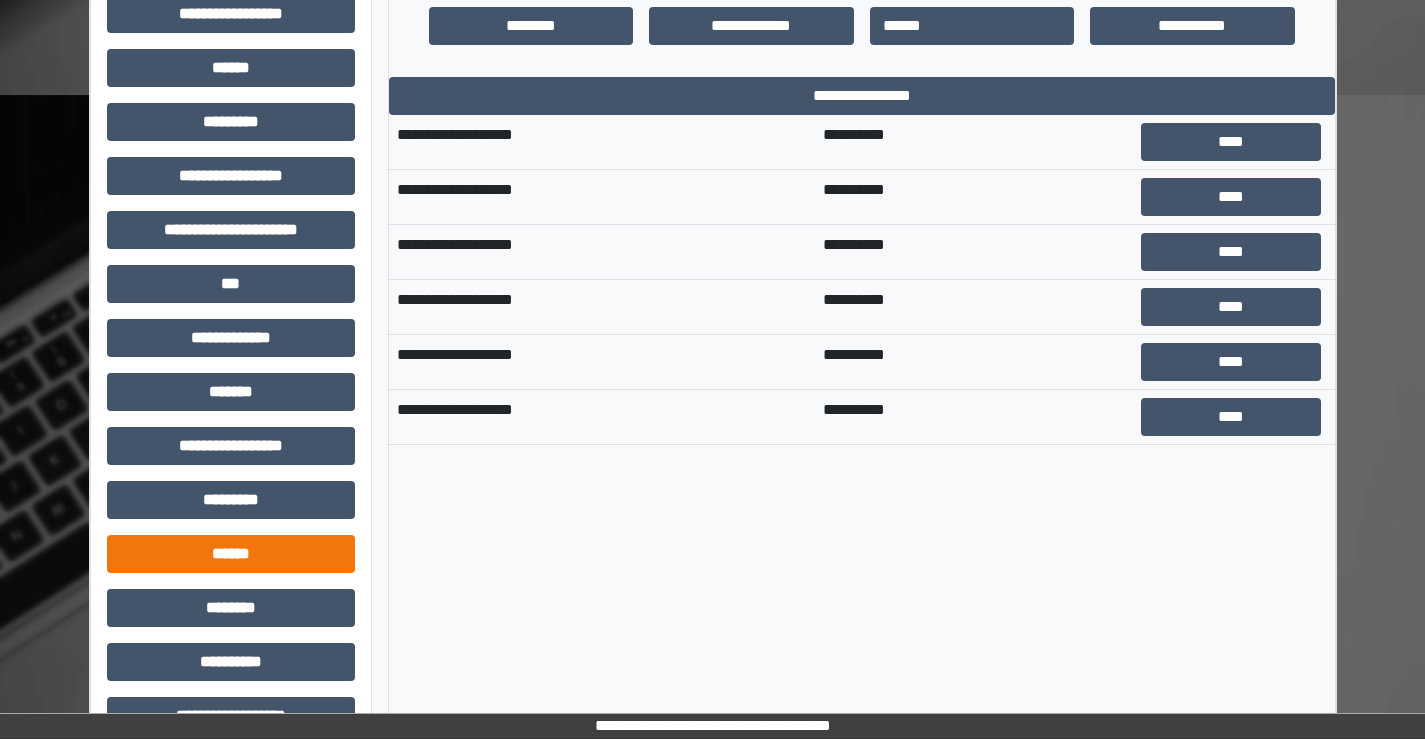 scroll, scrollTop: 775, scrollLeft: 0, axis: vertical 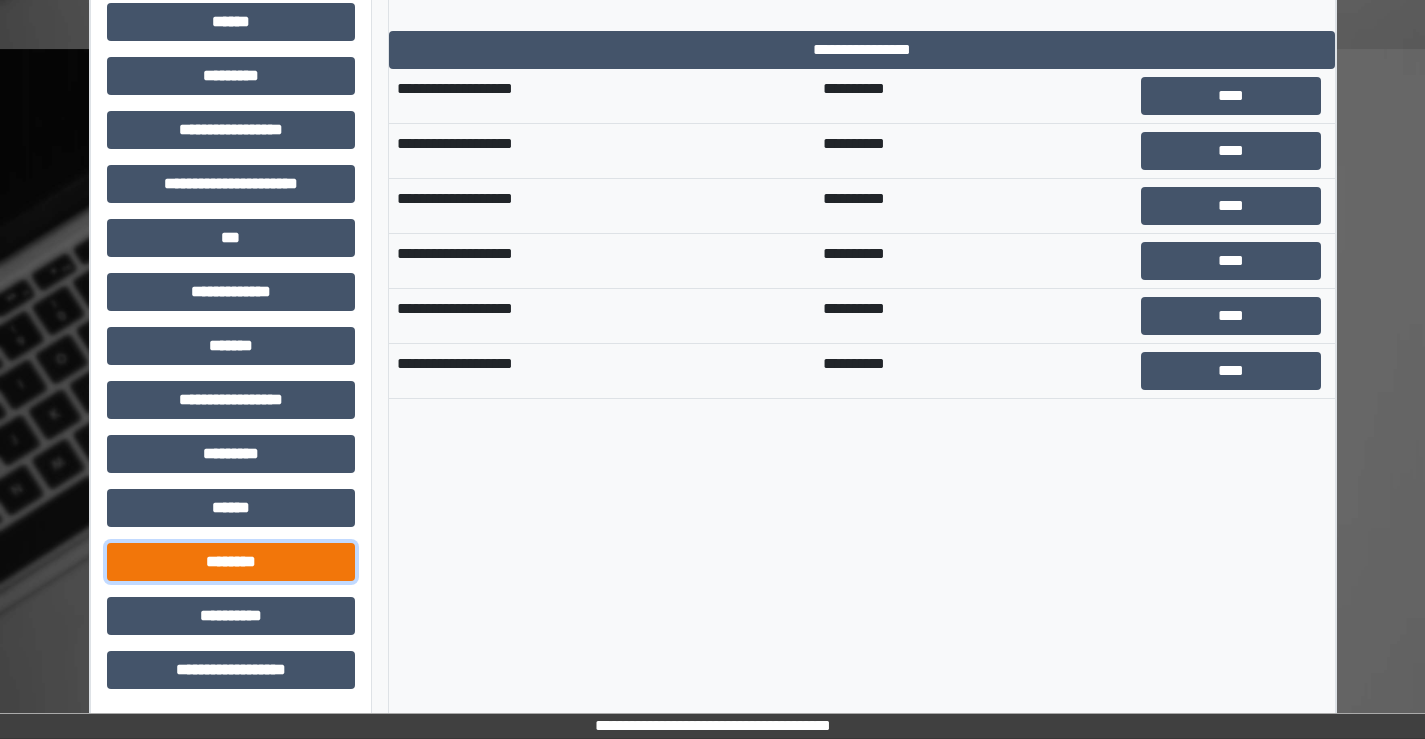 click on "********" at bounding box center (231, 562) 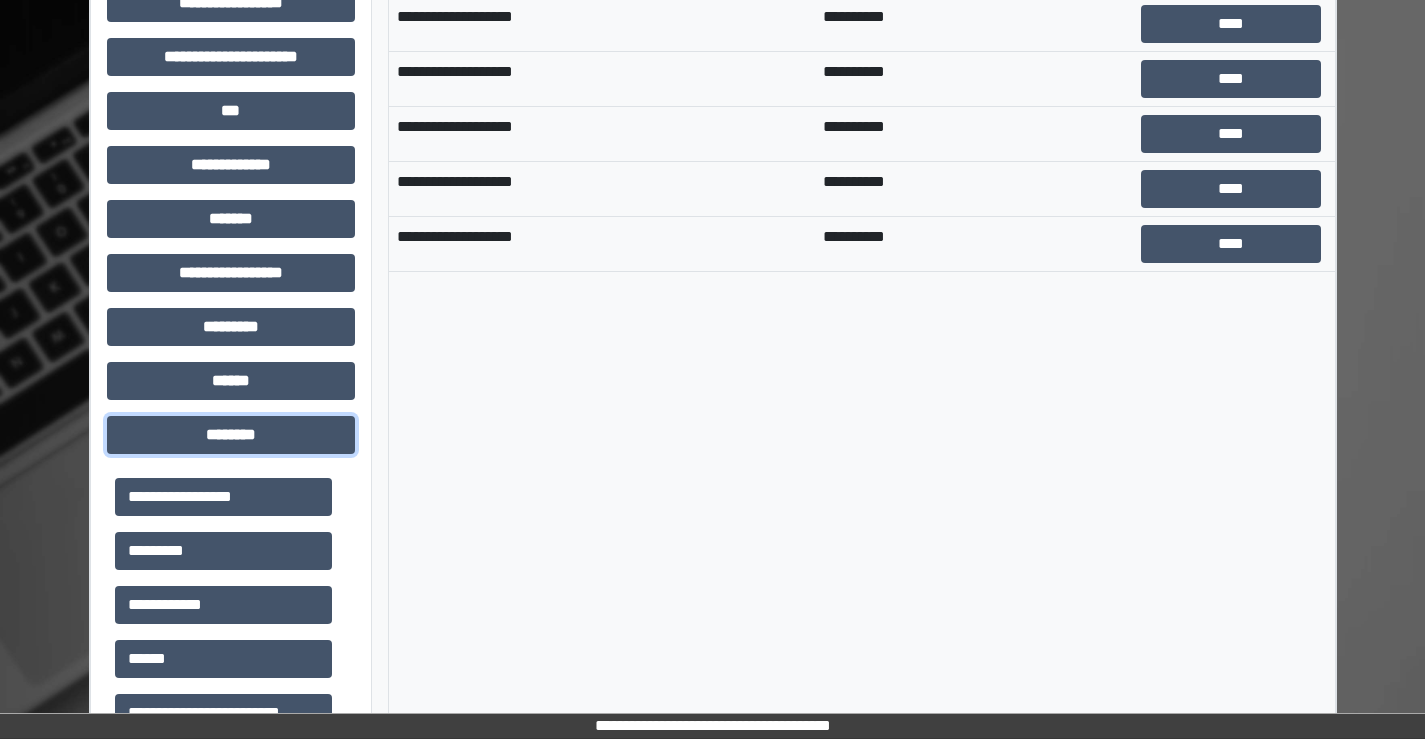 scroll, scrollTop: 1175, scrollLeft: 0, axis: vertical 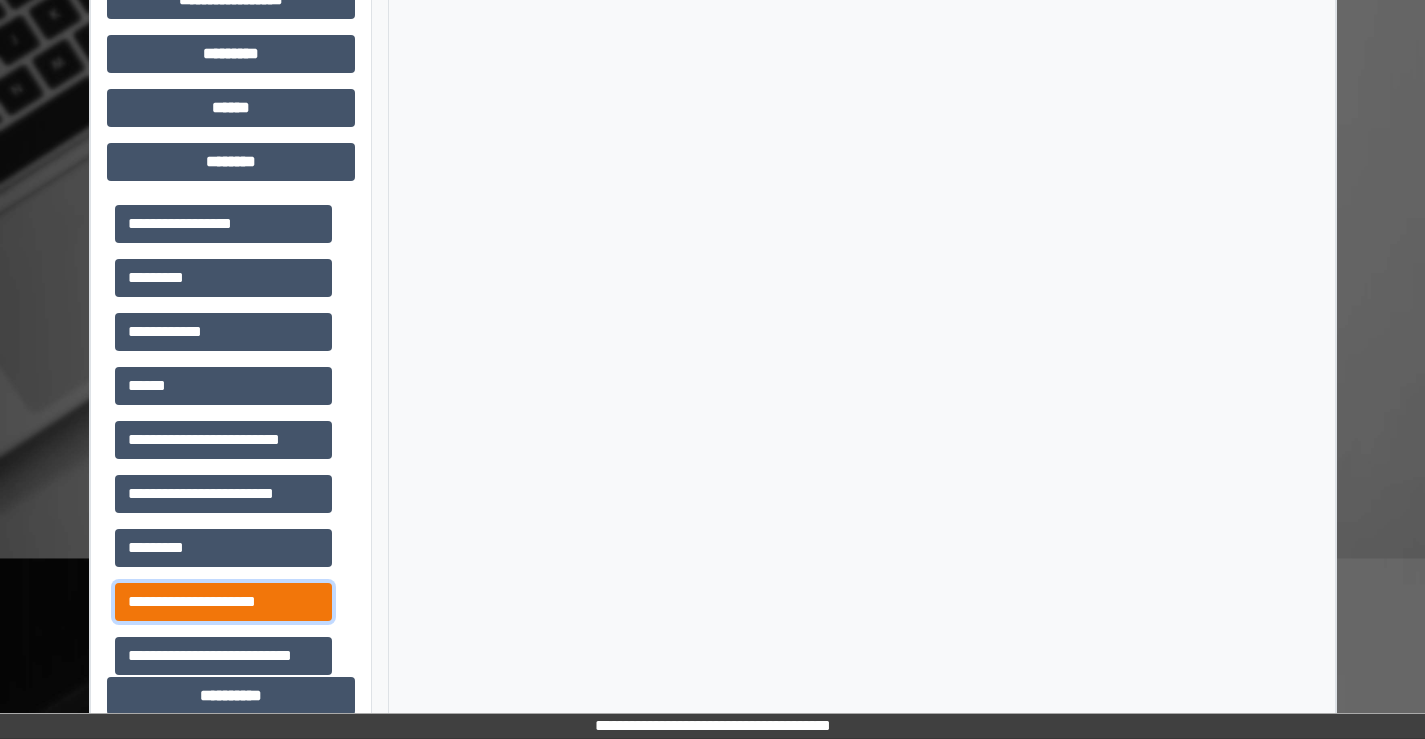 click on "**********" at bounding box center [223, 602] 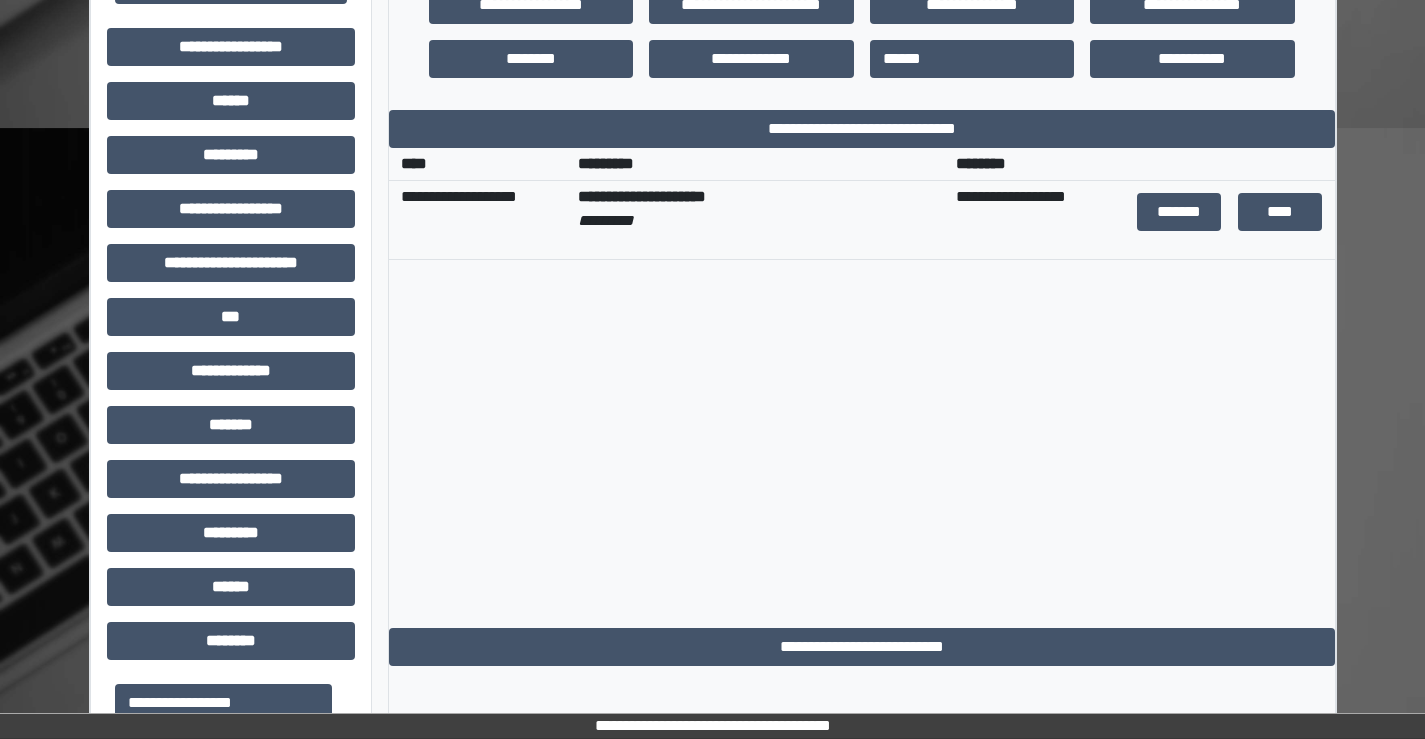 scroll, scrollTop: 675, scrollLeft: 0, axis: vertical 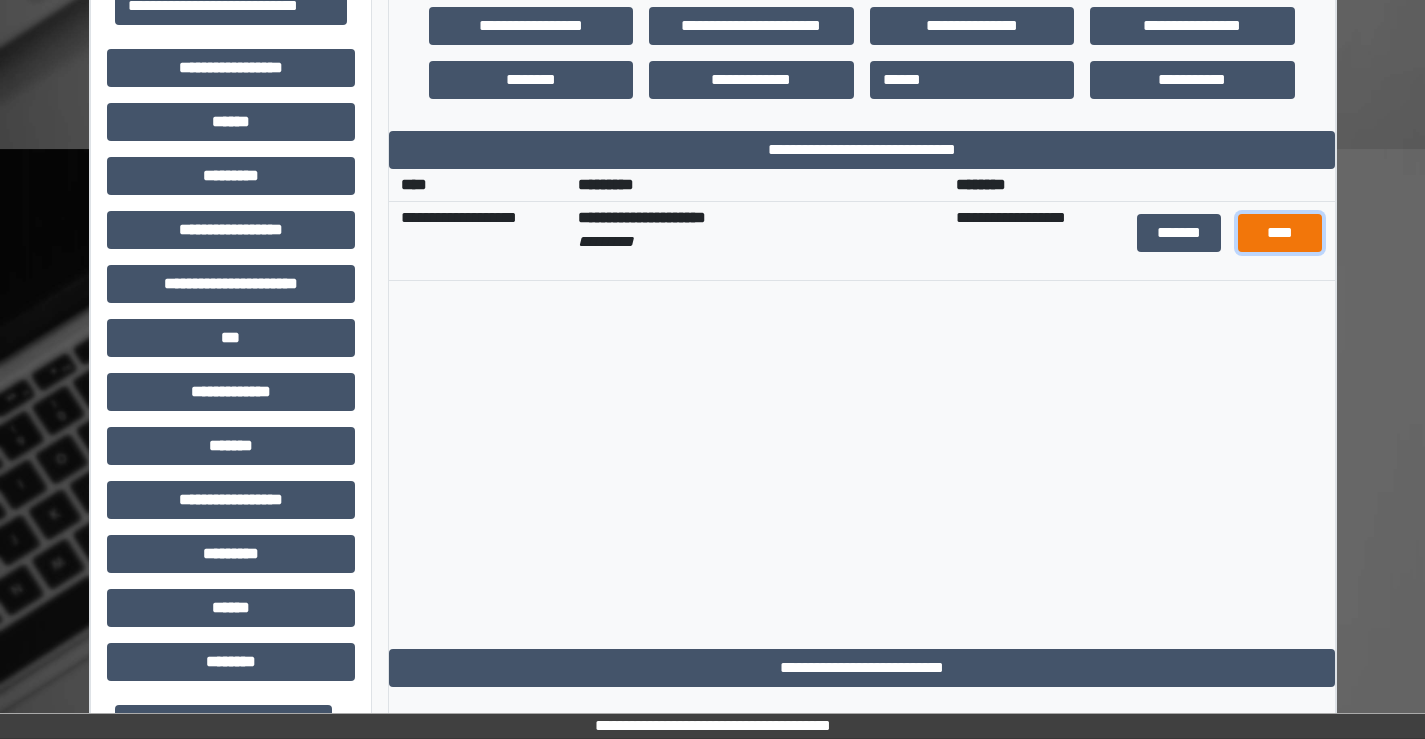 click on "****" at bounding box center [1280, 233] 